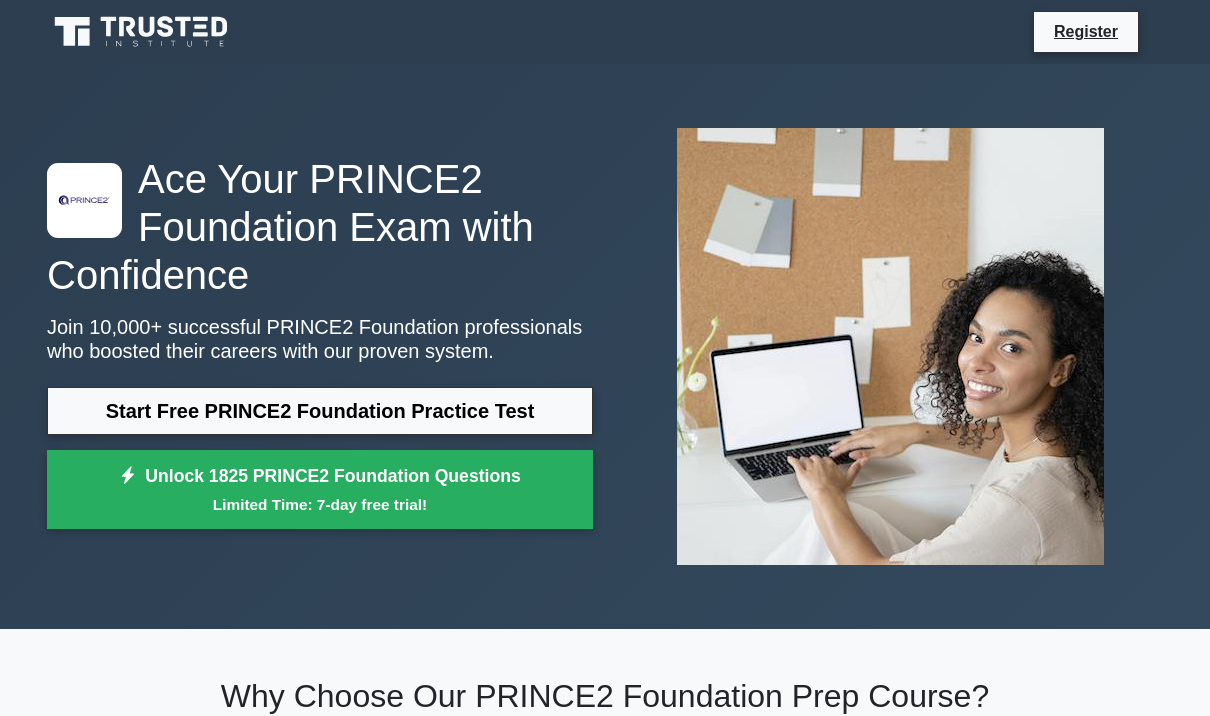 scroll, scrollTop: 0, scrollLeft: 0, axis: both 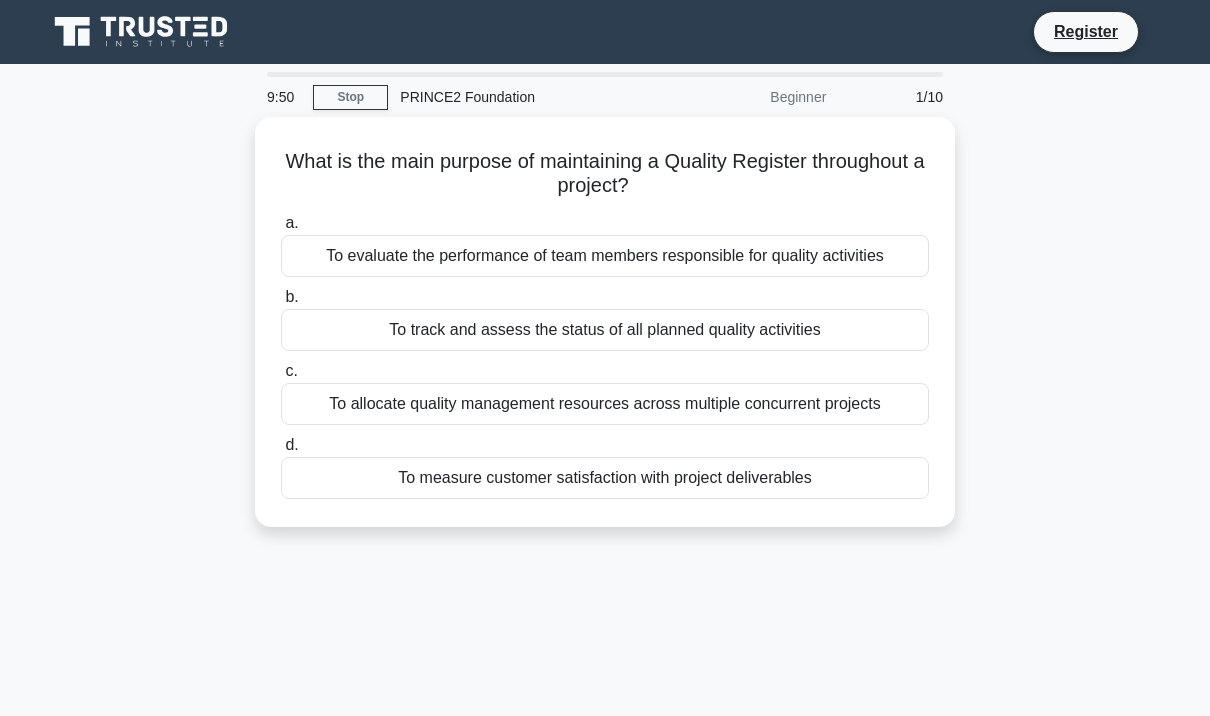 click on "To track and assess the status of all planned quality activities" at bounding box center (605, 330) 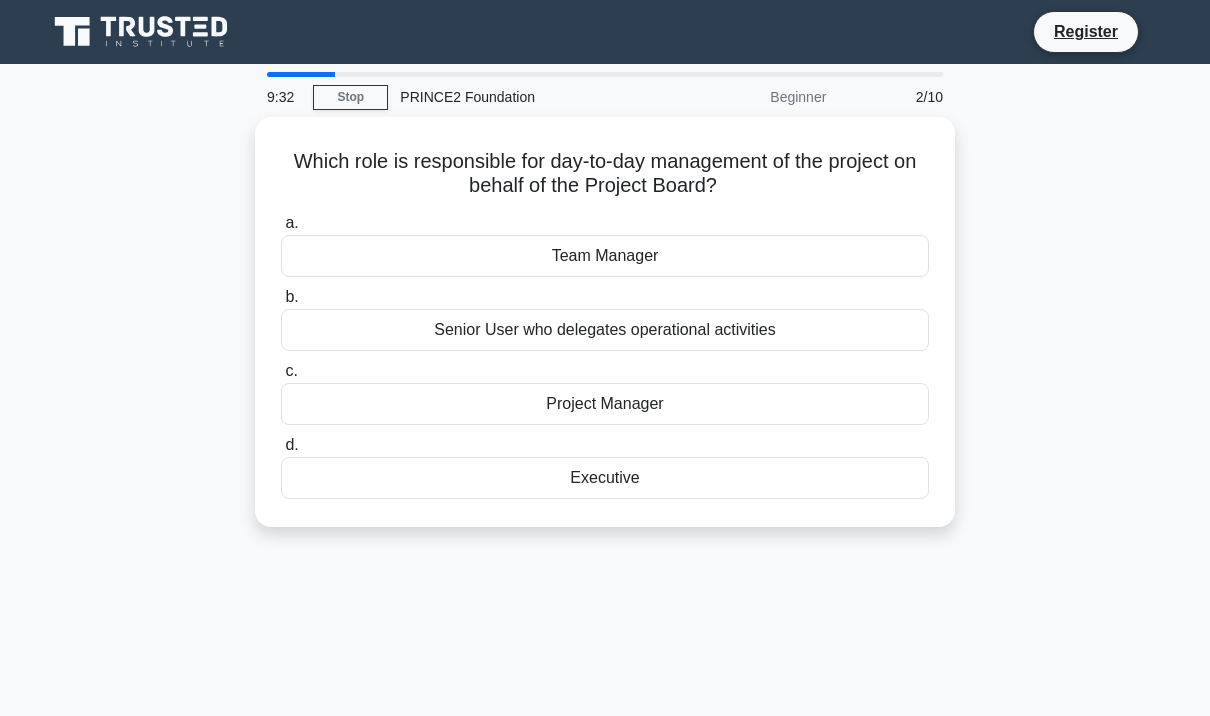 click on "Team Manager" at bounding box center [605, 256] 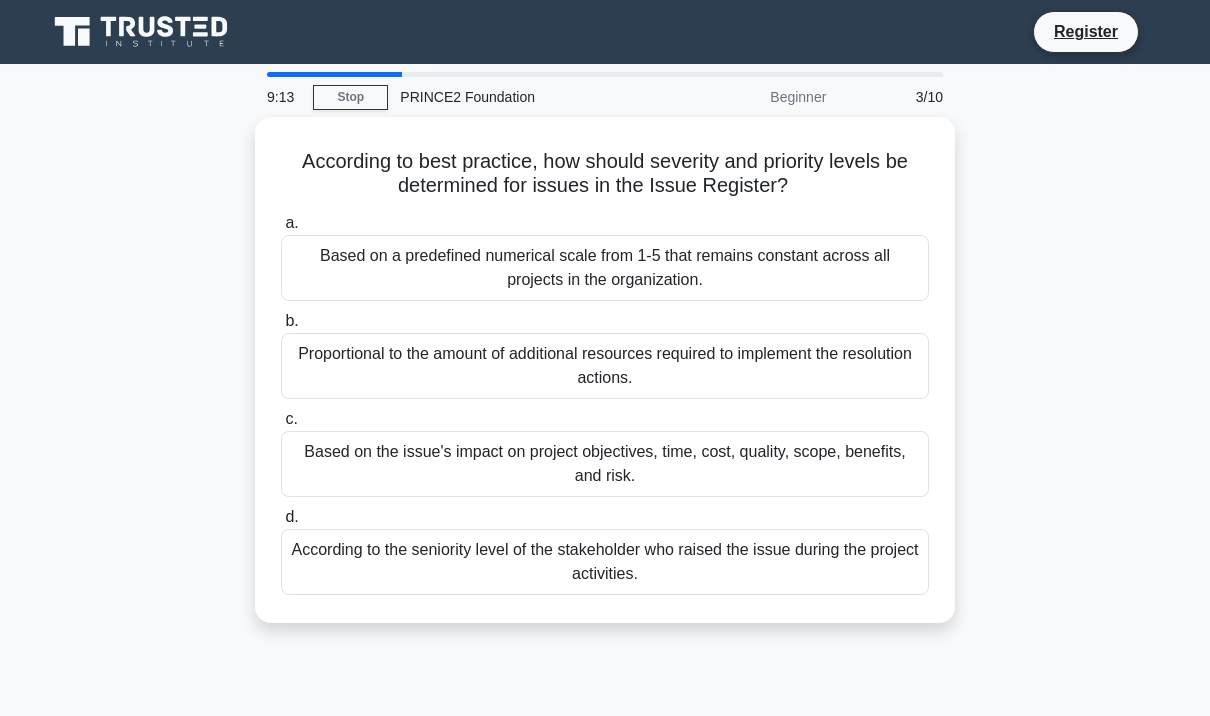 click on "Based on the issue's impact on project objectives, time, cost, quality, scope, benefits, and risk." at bounding box center (605, 464) 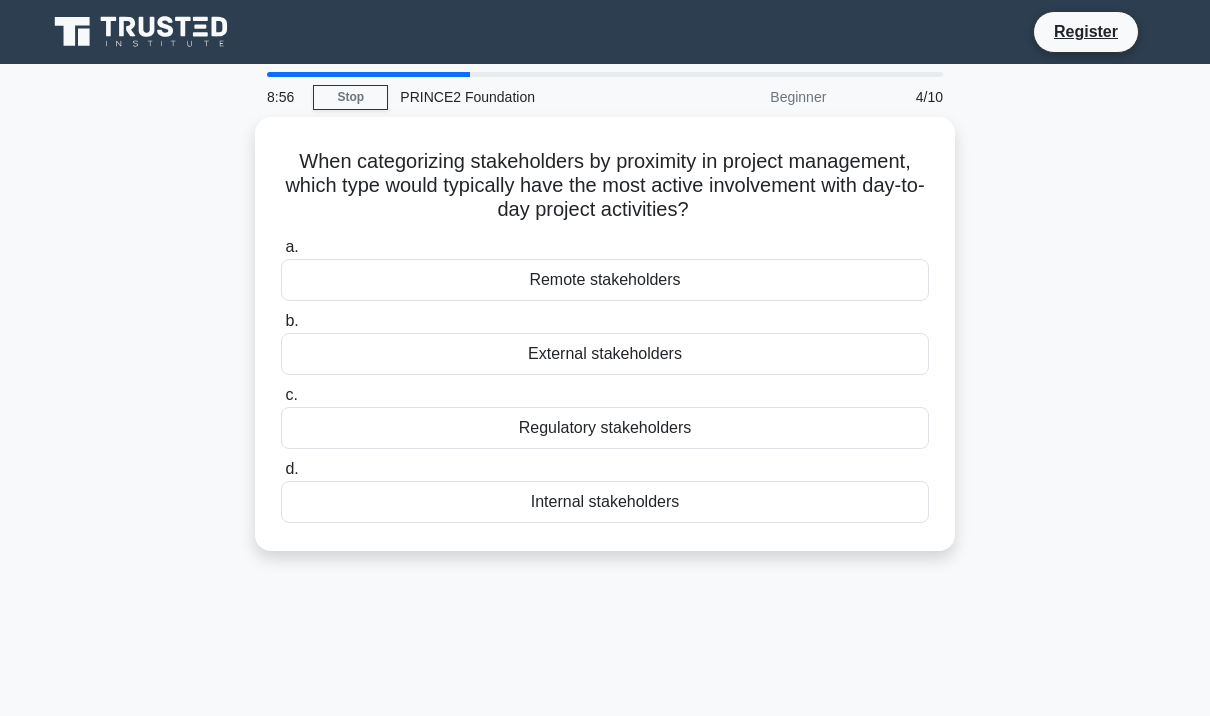 click on "Internal stakeholders" at bounding box center [605, 502] 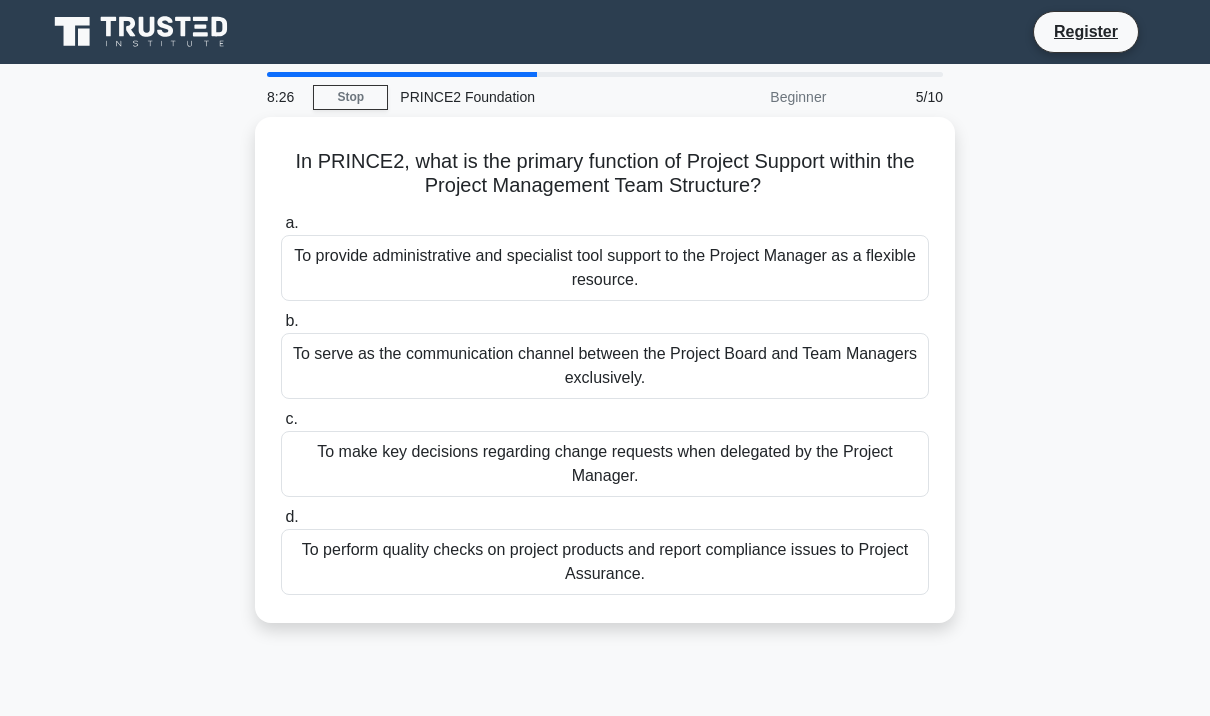 click on "To provide administrative and specialist tool support to the Project Manager as a flexible resource." at bounding box center (605, 268) 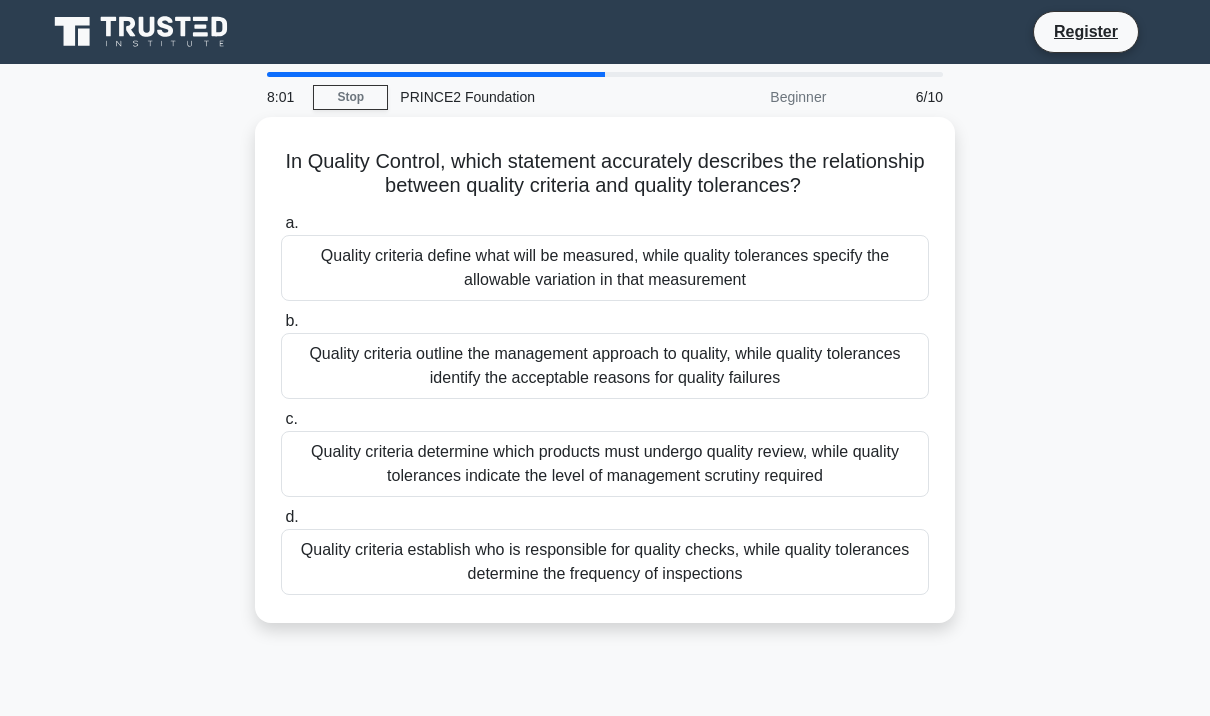 click on "Quality criteria define what will be measured, while quality tolerances specify the allowable variation in that measurement" at bounding box center [605, 268] 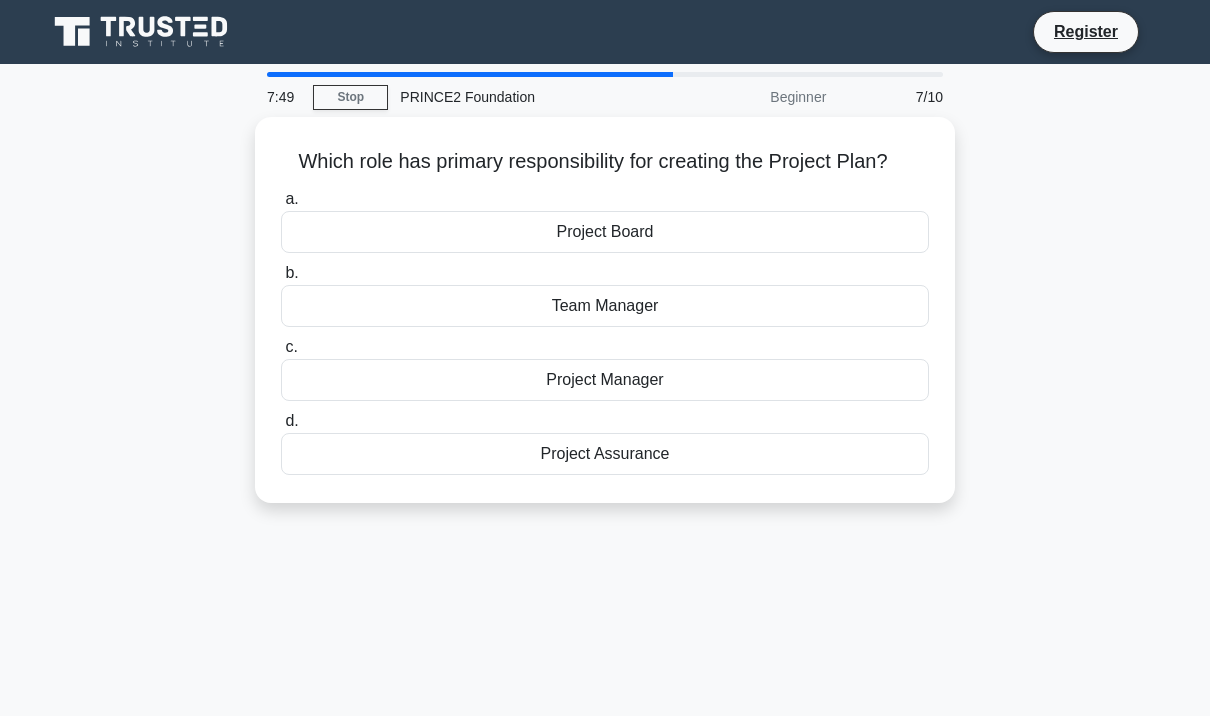 click on "Project Manager" at bounding box center (605, 380) 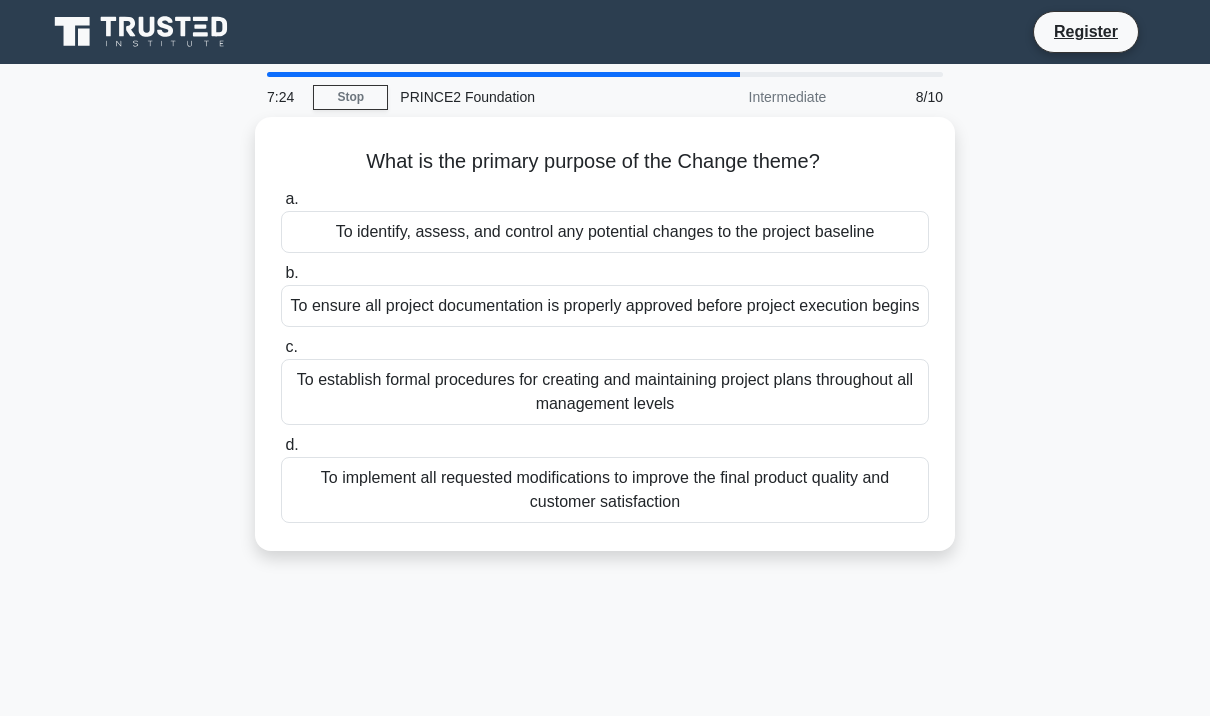 click on "To identify, assess, and control any potential changes to the project baseline" at bounding box center (605, 232) 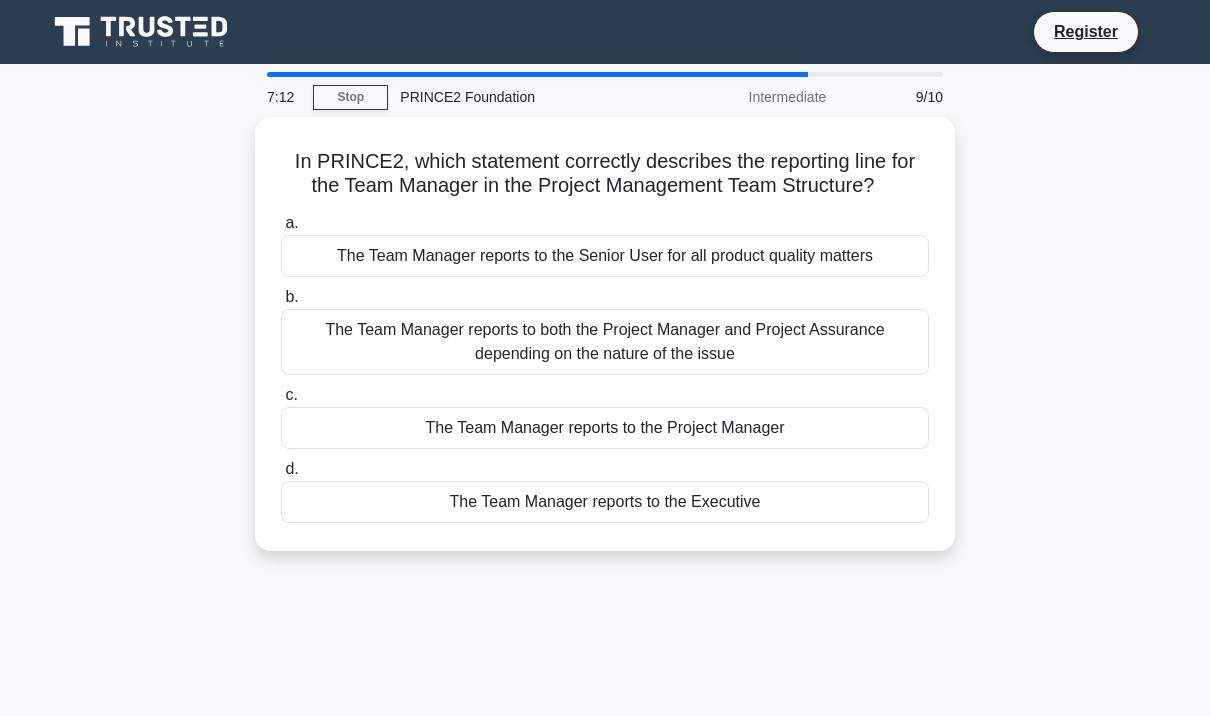 click on "The Team Manager reports to both the Project Manager and Project Assurance depending on the nature of the issue" at bounding box center (605, 342) 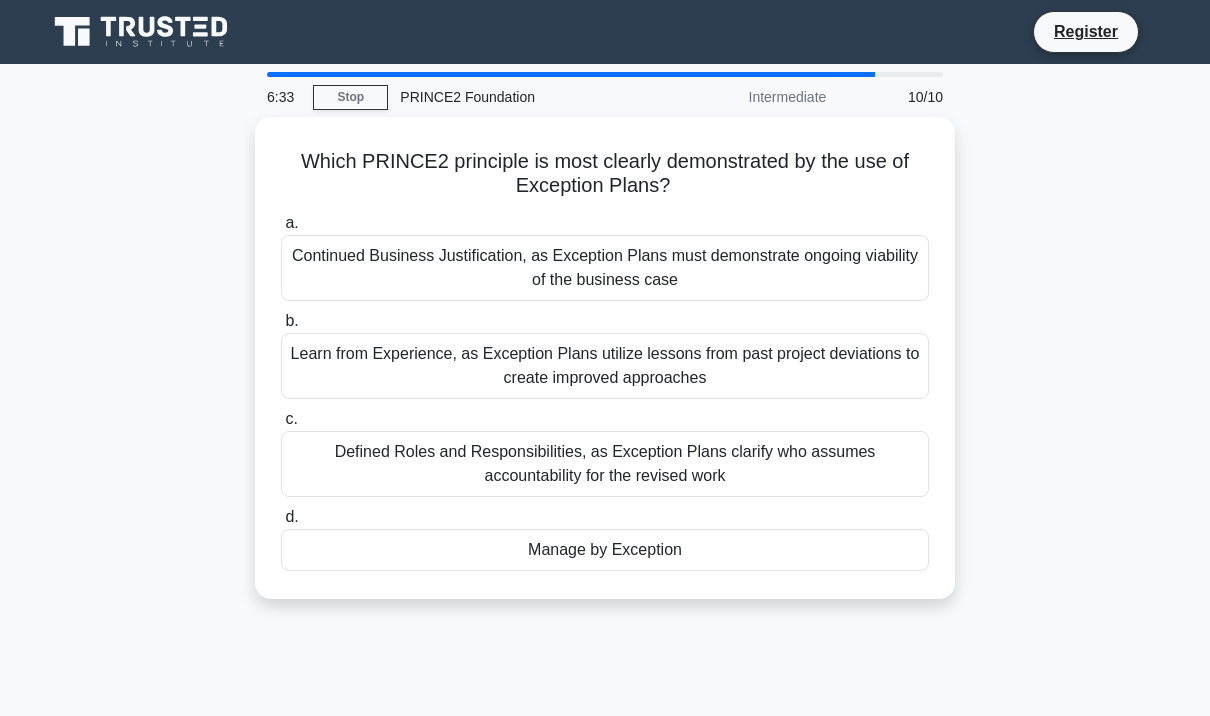 click on "Continued Business Justification, as Exception Plans must demonstrate ongoing viability of the business case" at bounding box center (605, 268) 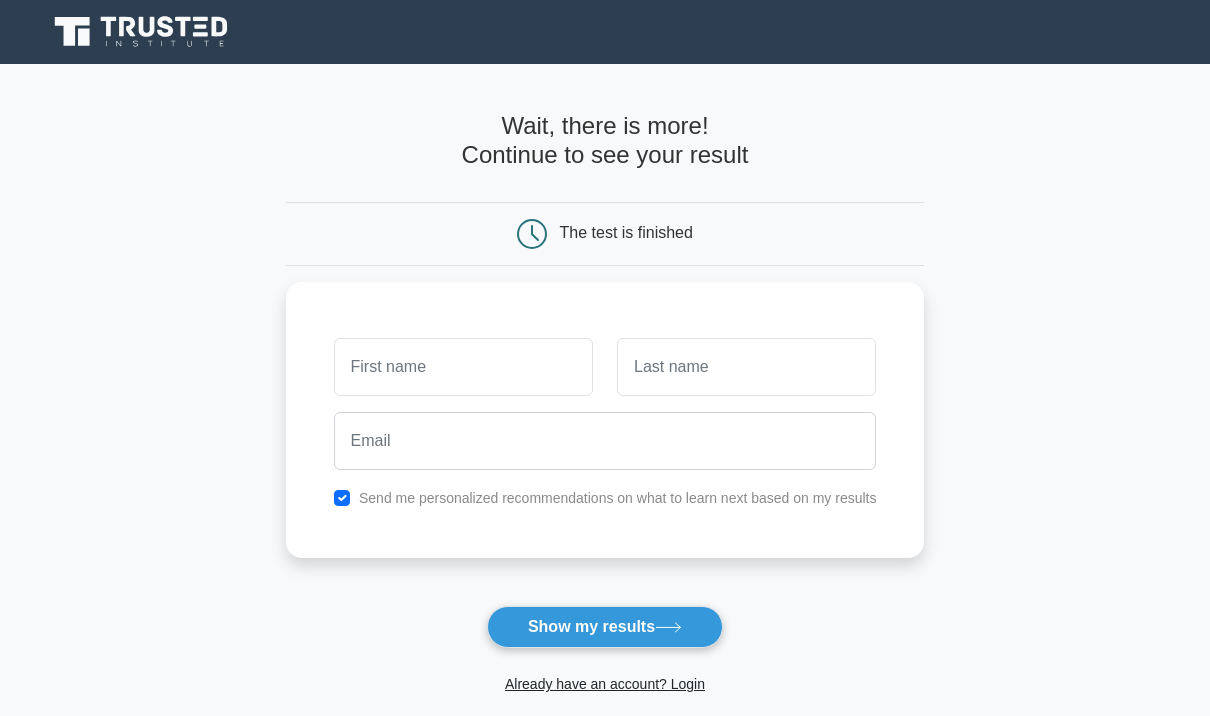 scroll, scrollTop: 0, scrollLeft: 0, axis: both 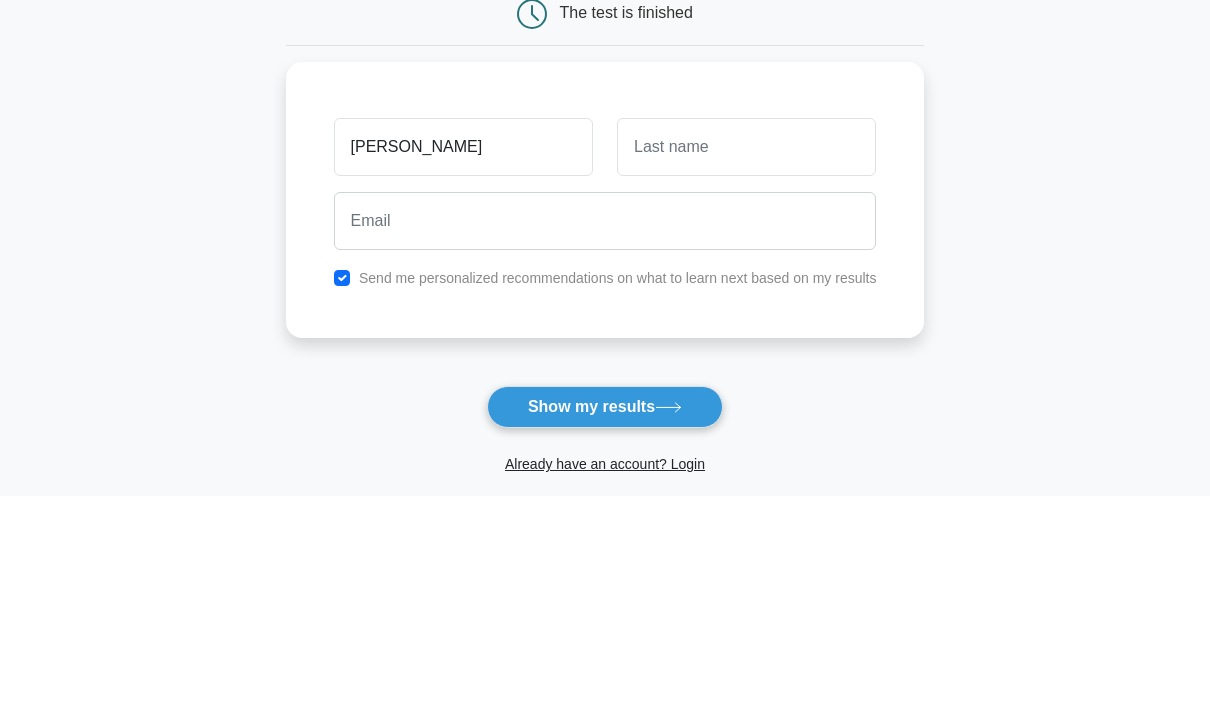 type on "Paul" 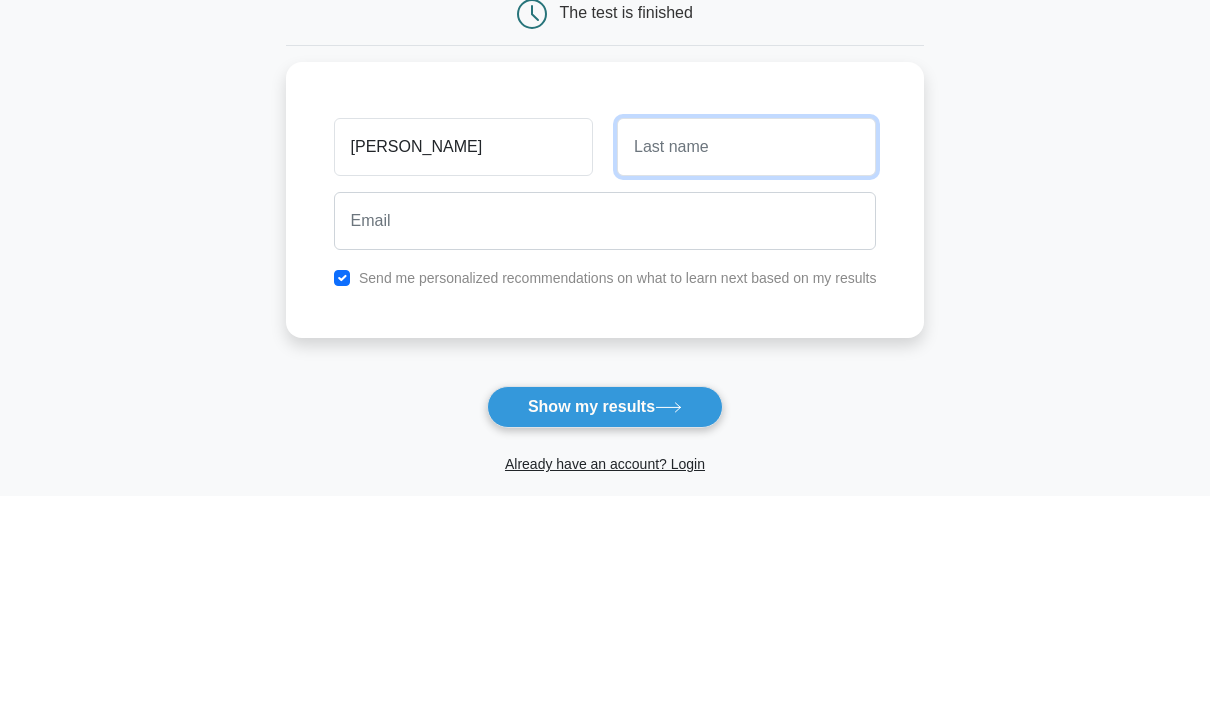 click at bounding box center (746, 367) 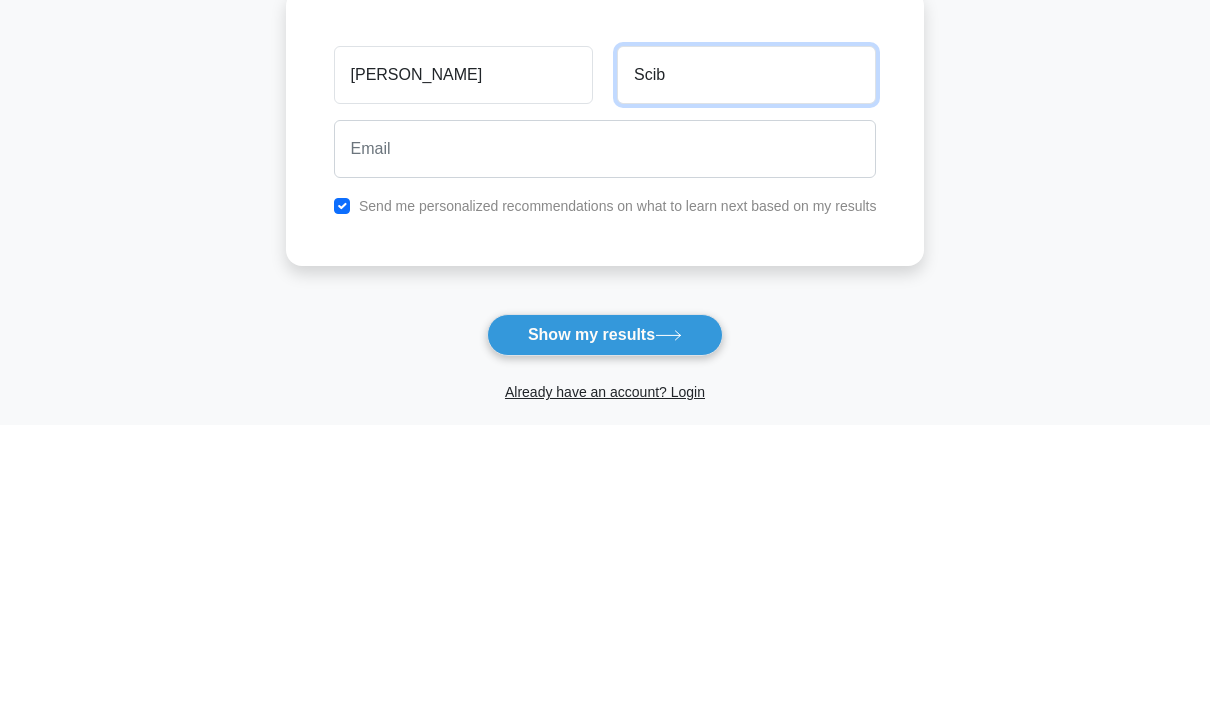 type on "Scib" 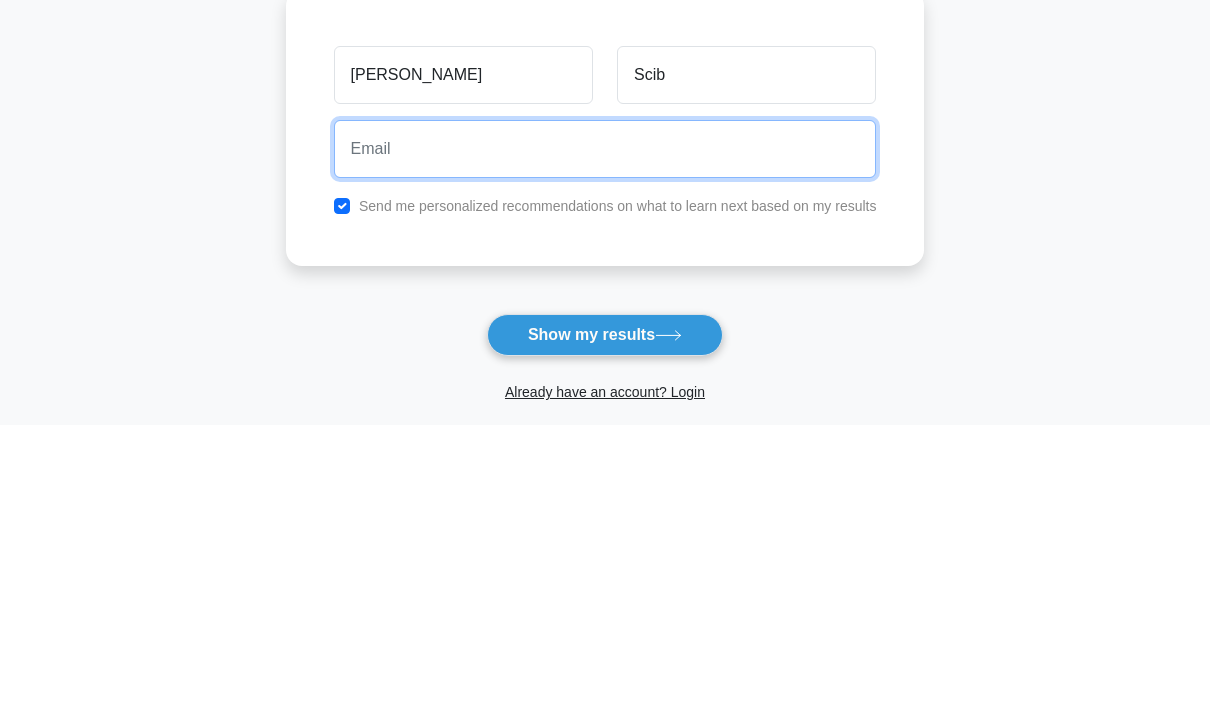 click at bounding box center (605, 441) 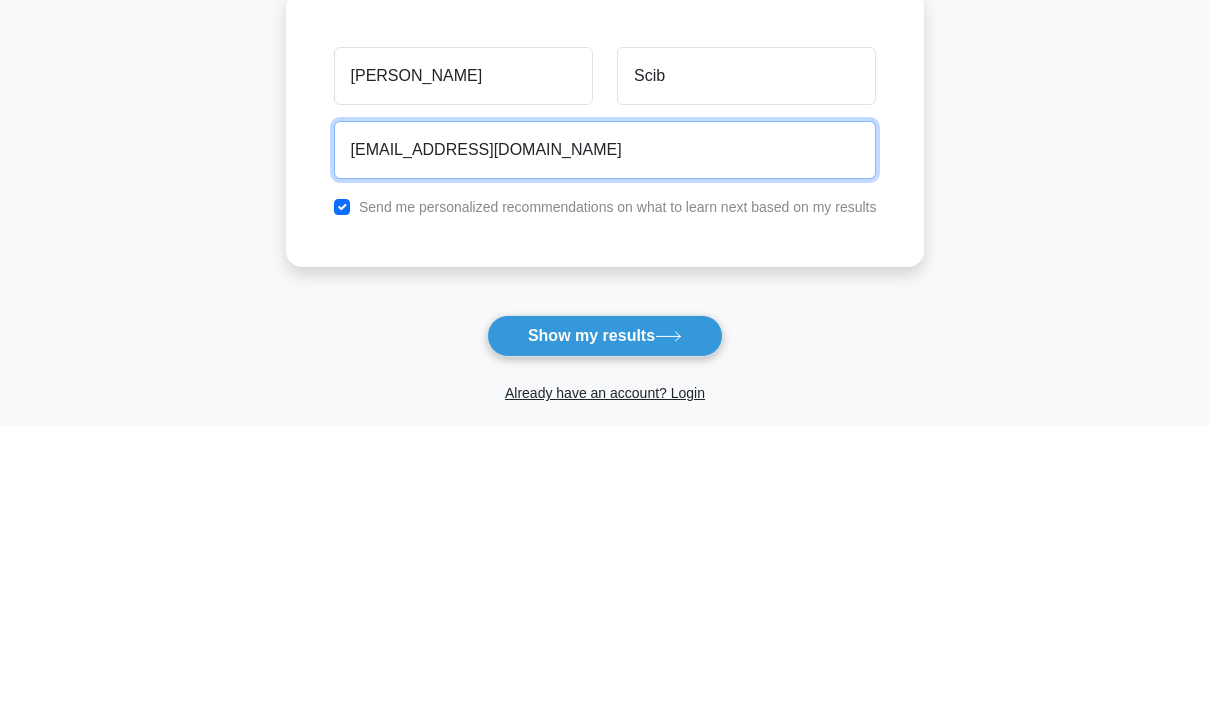 type on "paulscib@icloud.com" 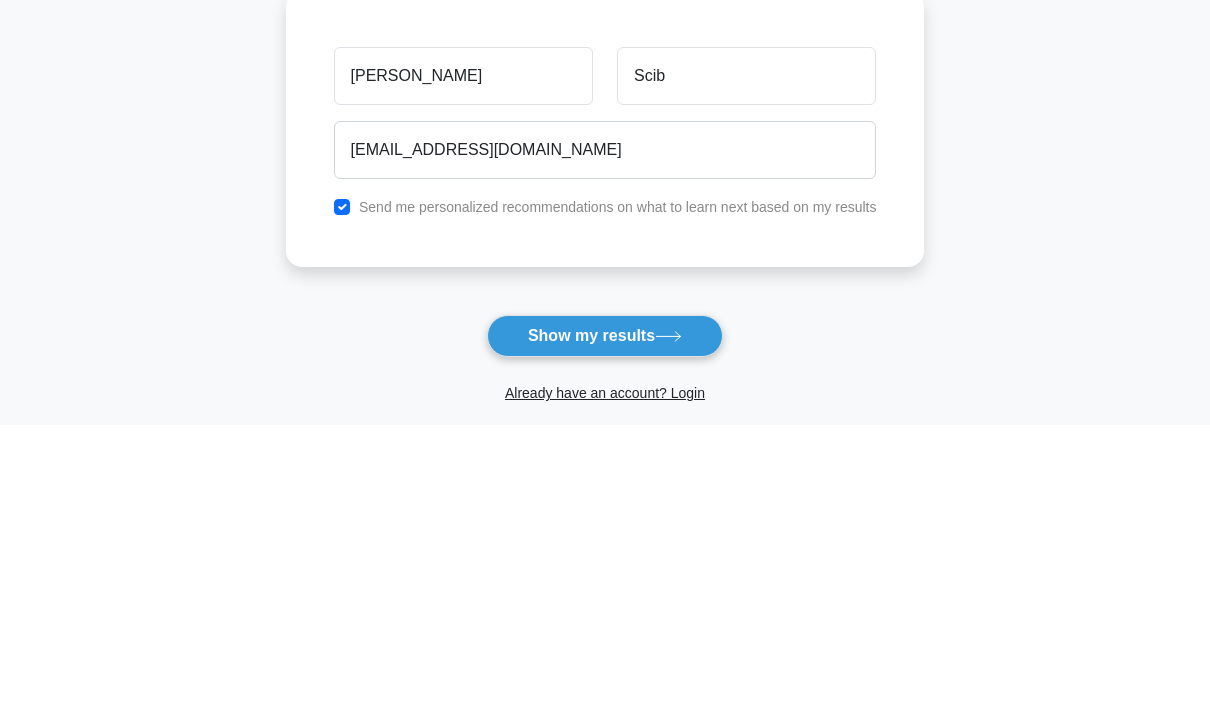 click on "Show my results" at bounding box center [605, 627] 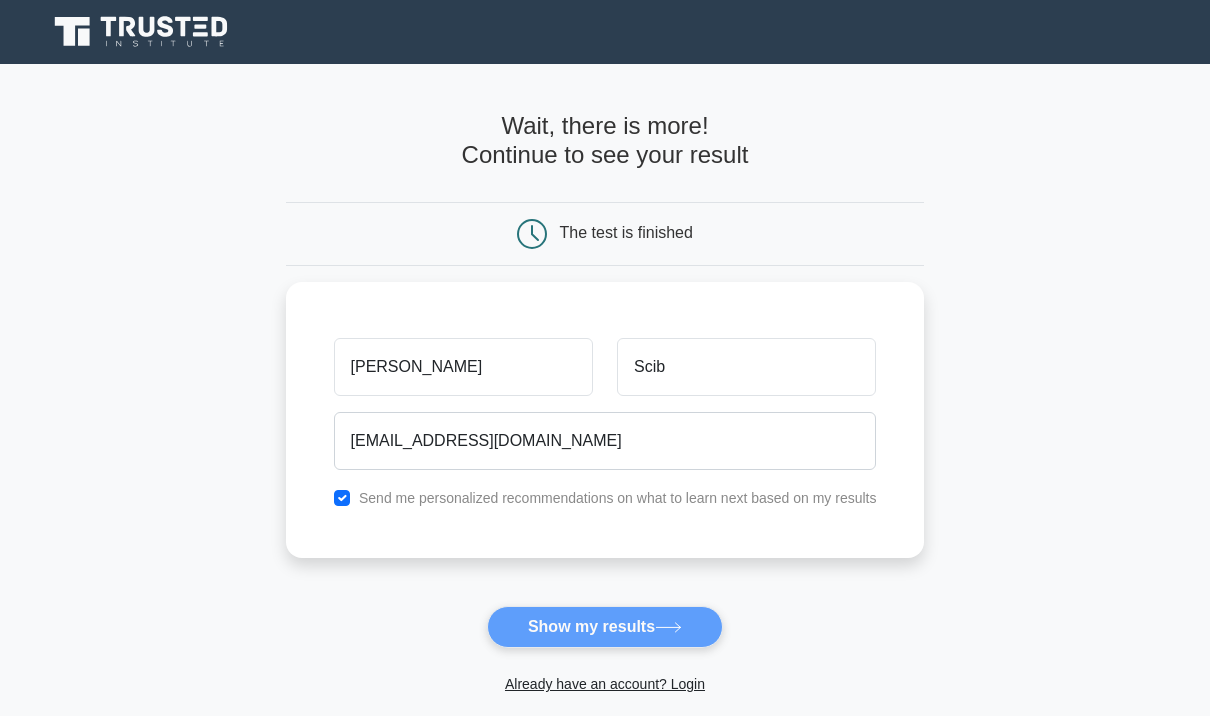 scroll, scrollTop: 286, scrollLeft: 0, axis: vertical 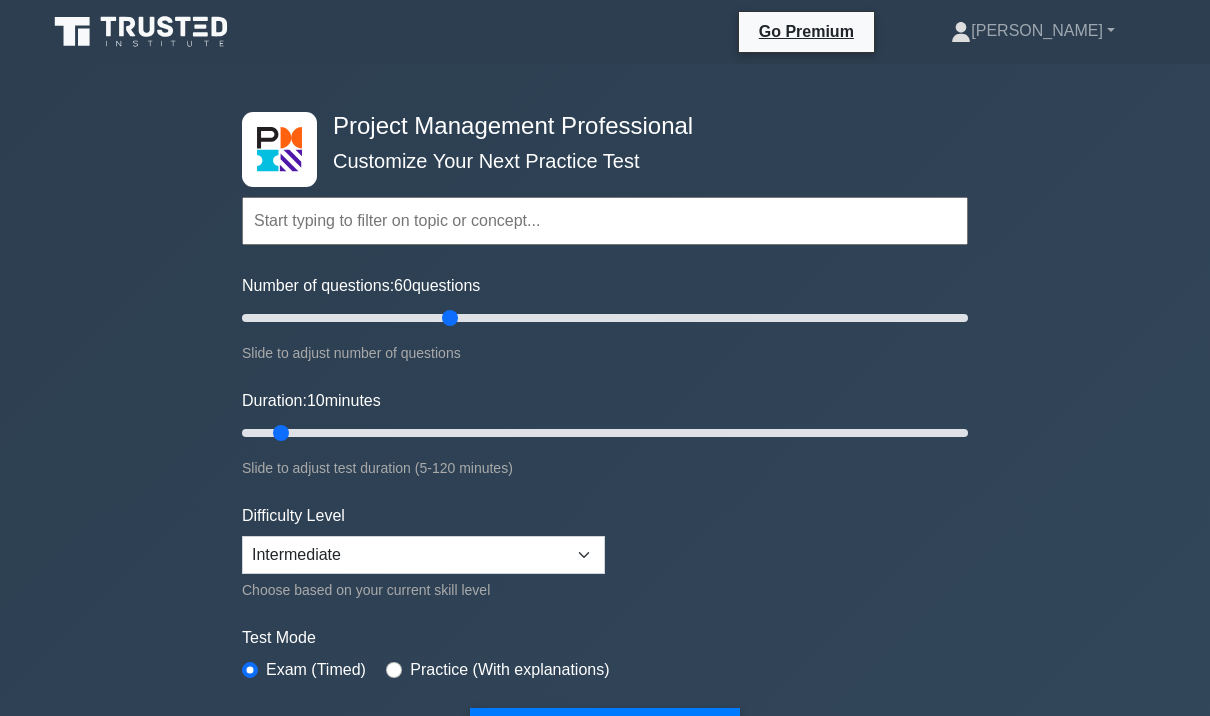 type on "60" 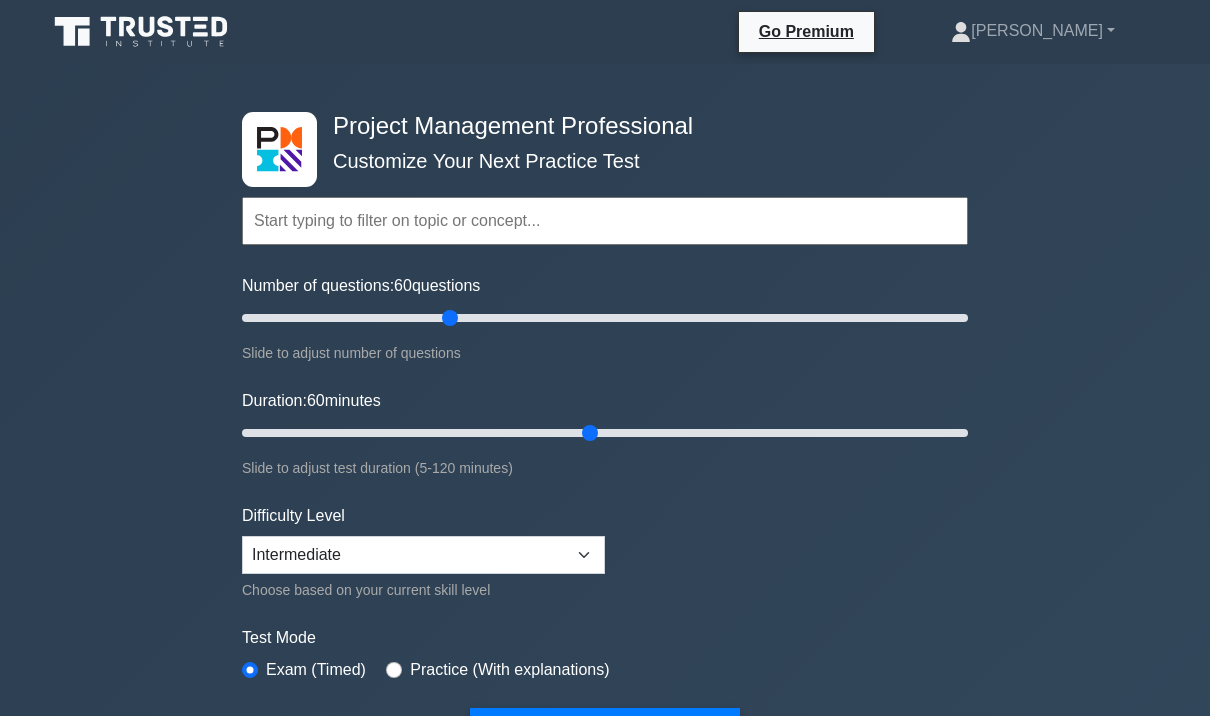 type on "60" 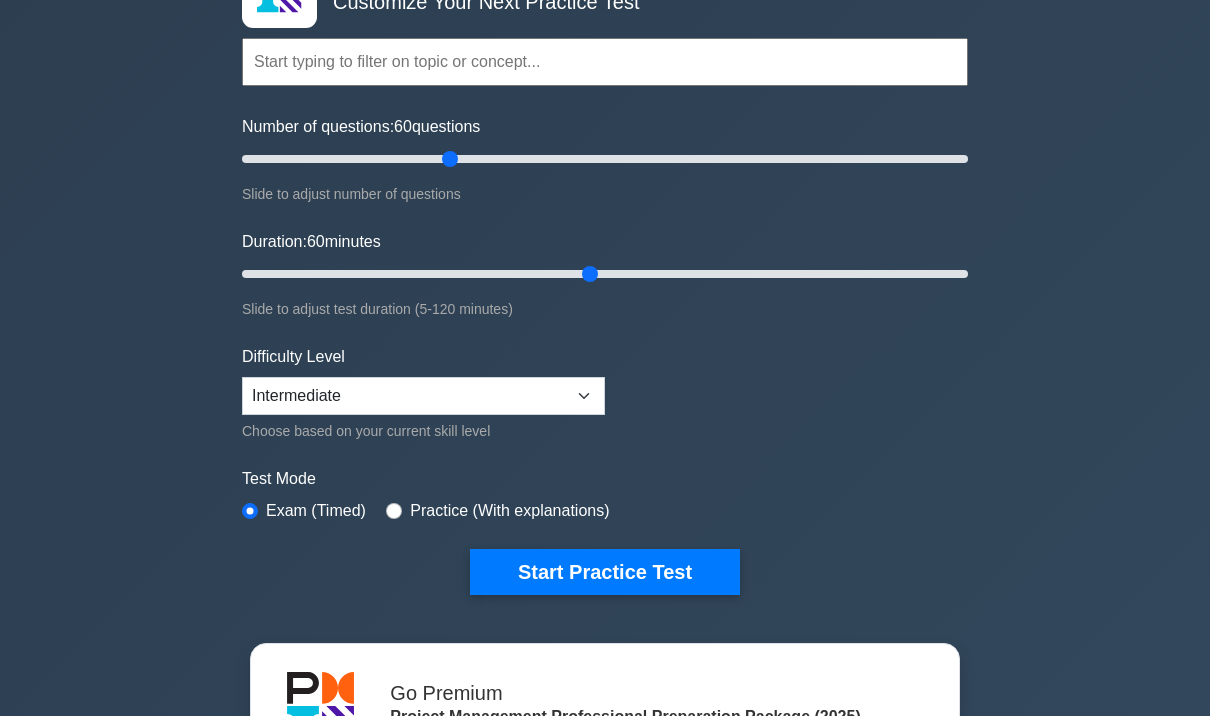 scroll, scrollTop: 184, scrollLeft: 0, axis: vertical 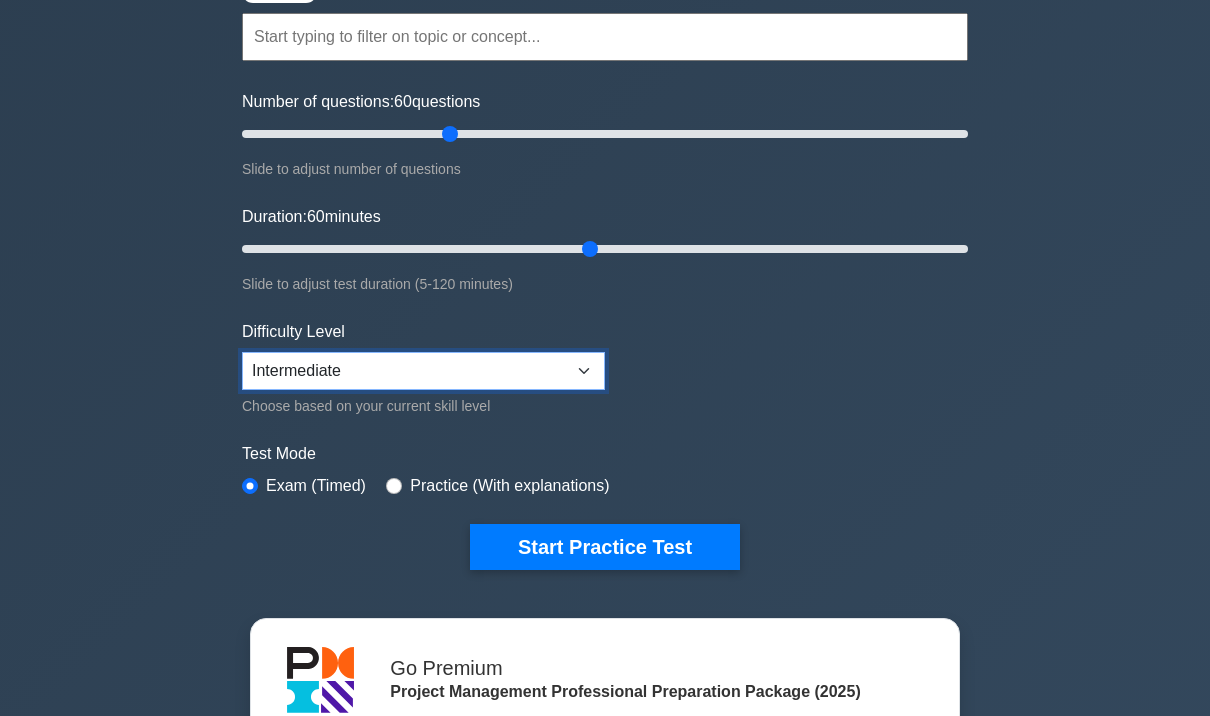 click on "Beginner
Intermediate
Expert" at bounding box center (423, 371) 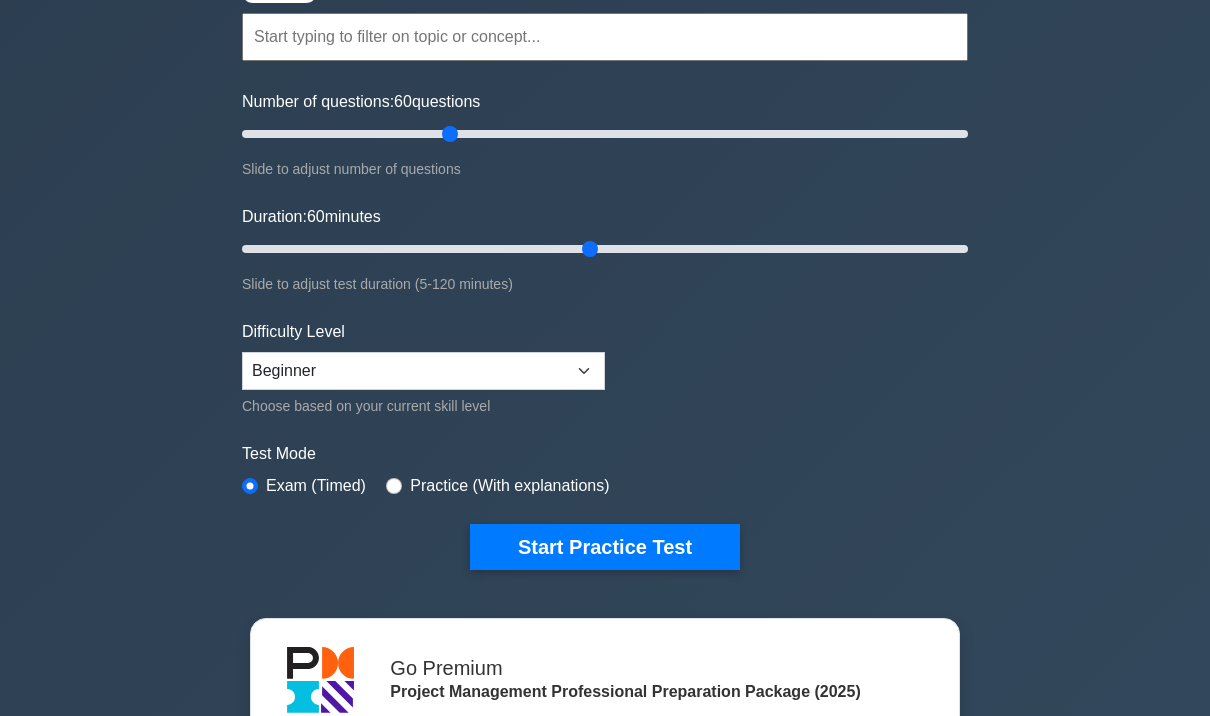 click at bounding box center [394, 486] 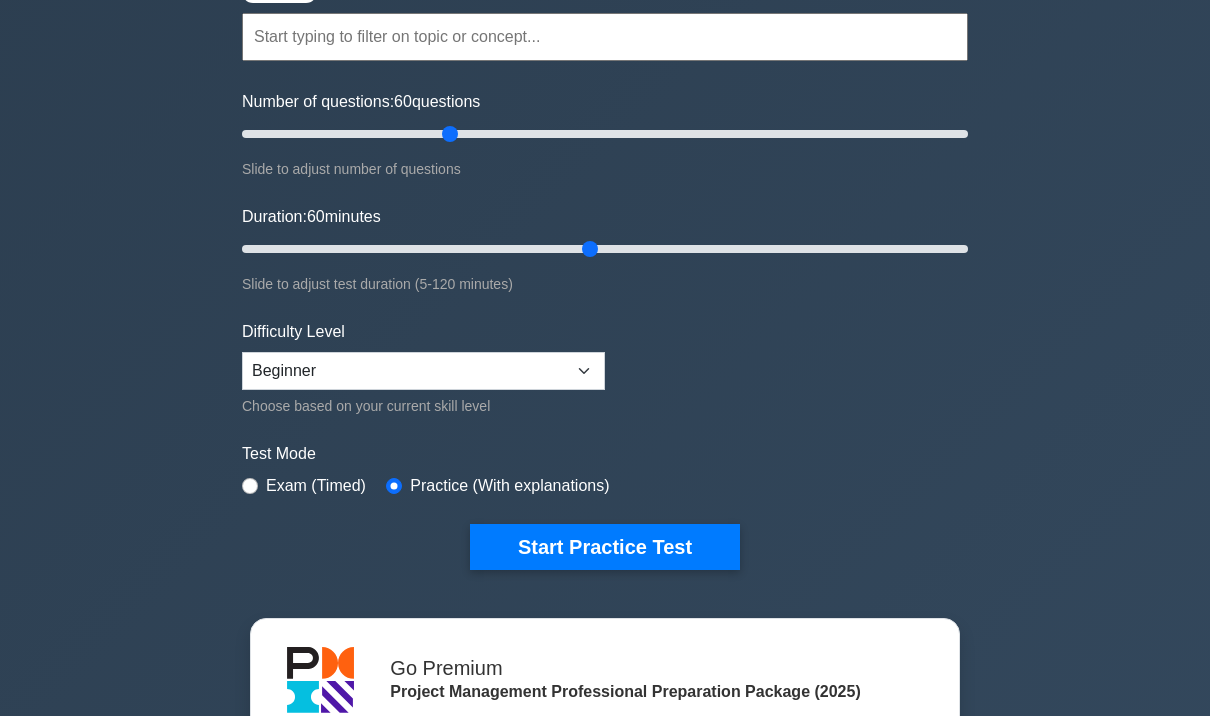 click on "Start Practice Test" at bounding box center (605, 547) 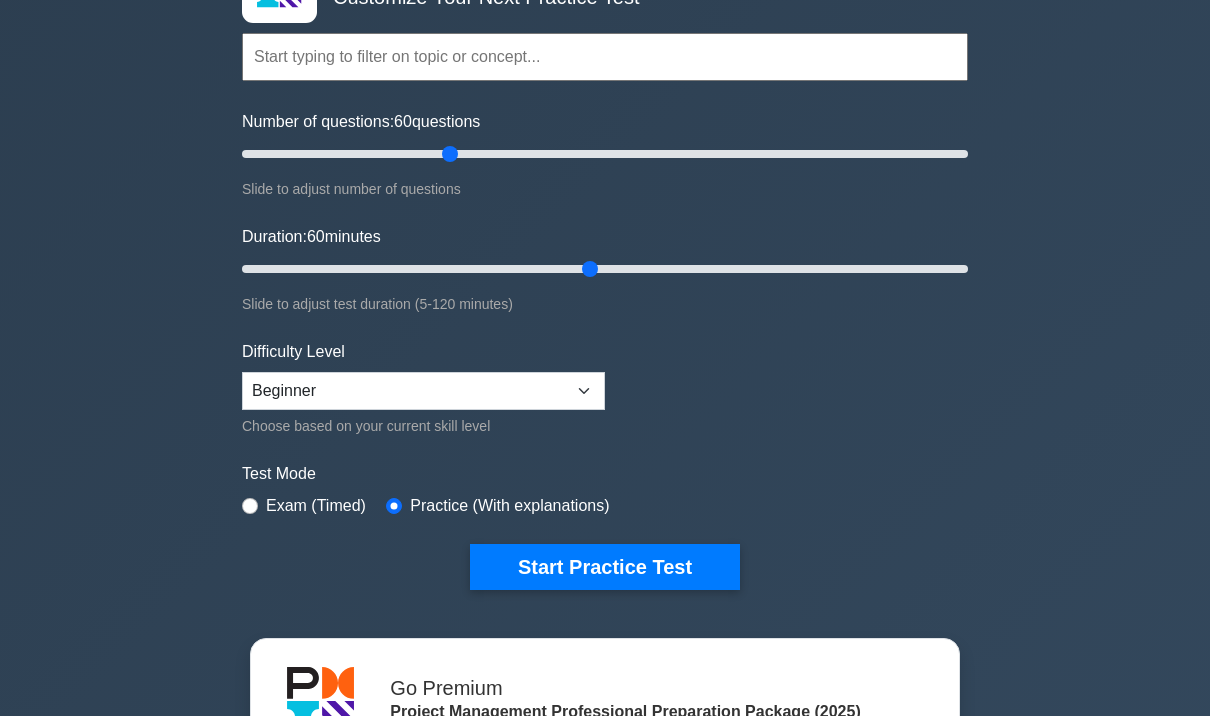 scroll, scrollTop: 0, scrollLeft: 0, axis: both 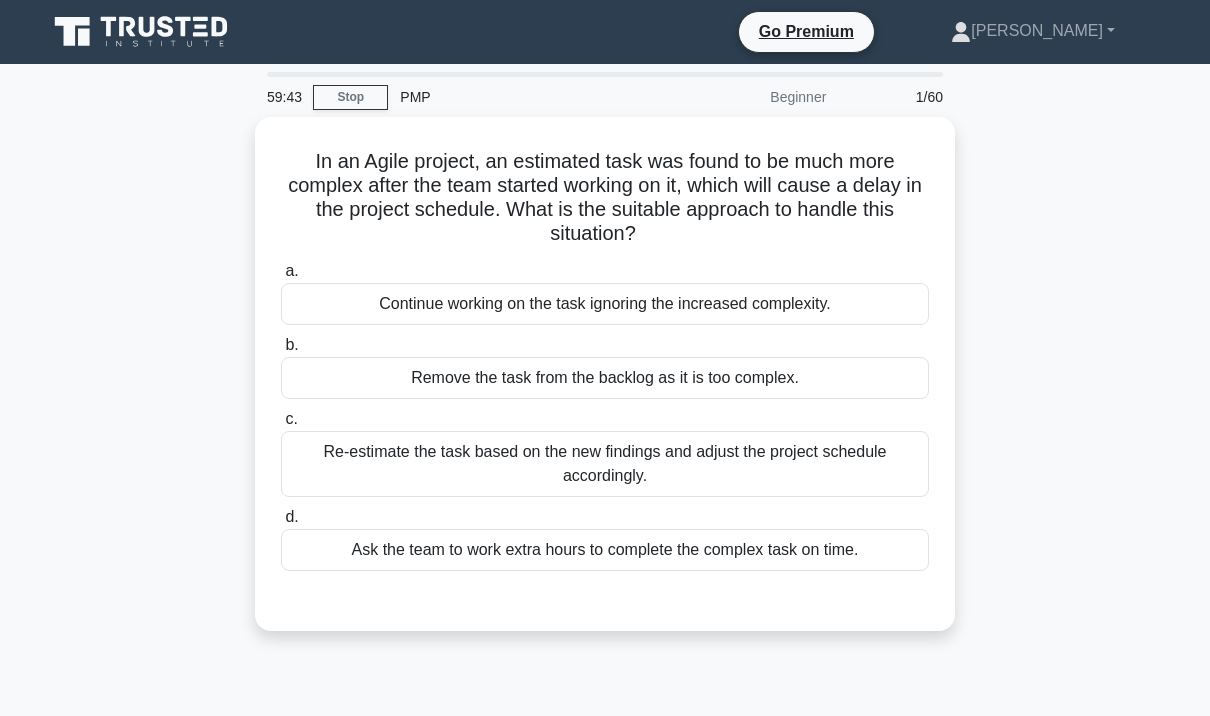 click on "Re-estimate the task based on the new findings and adjust the project schedule accordingly." at bounding box center (605, 464) 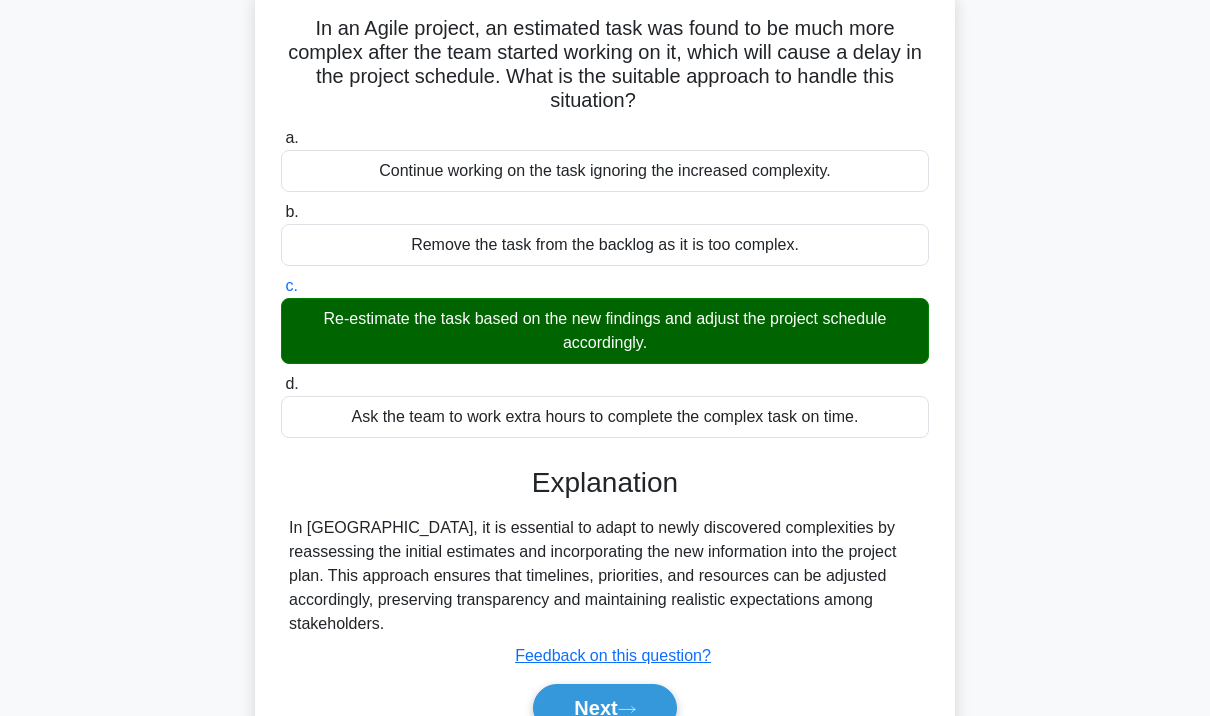 scroll, scrollTop: 136, scrollLeft: 0, axis: vertical 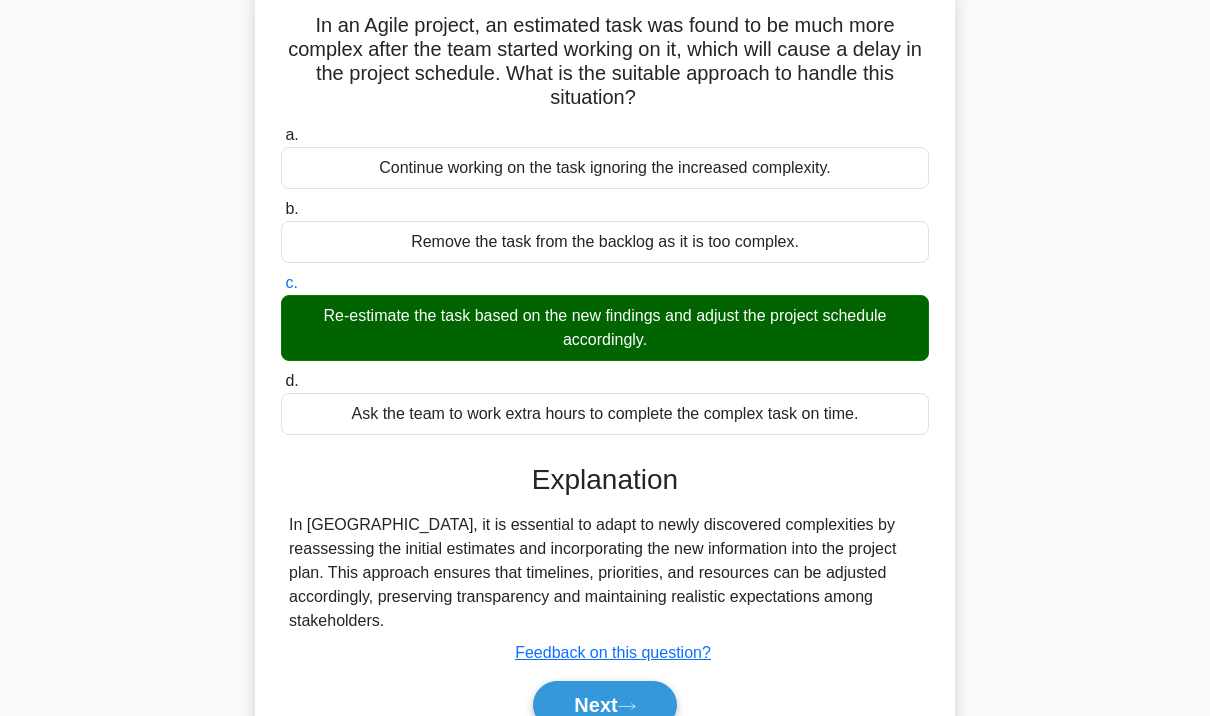 click on "Next" at bounding box center [604, 705] 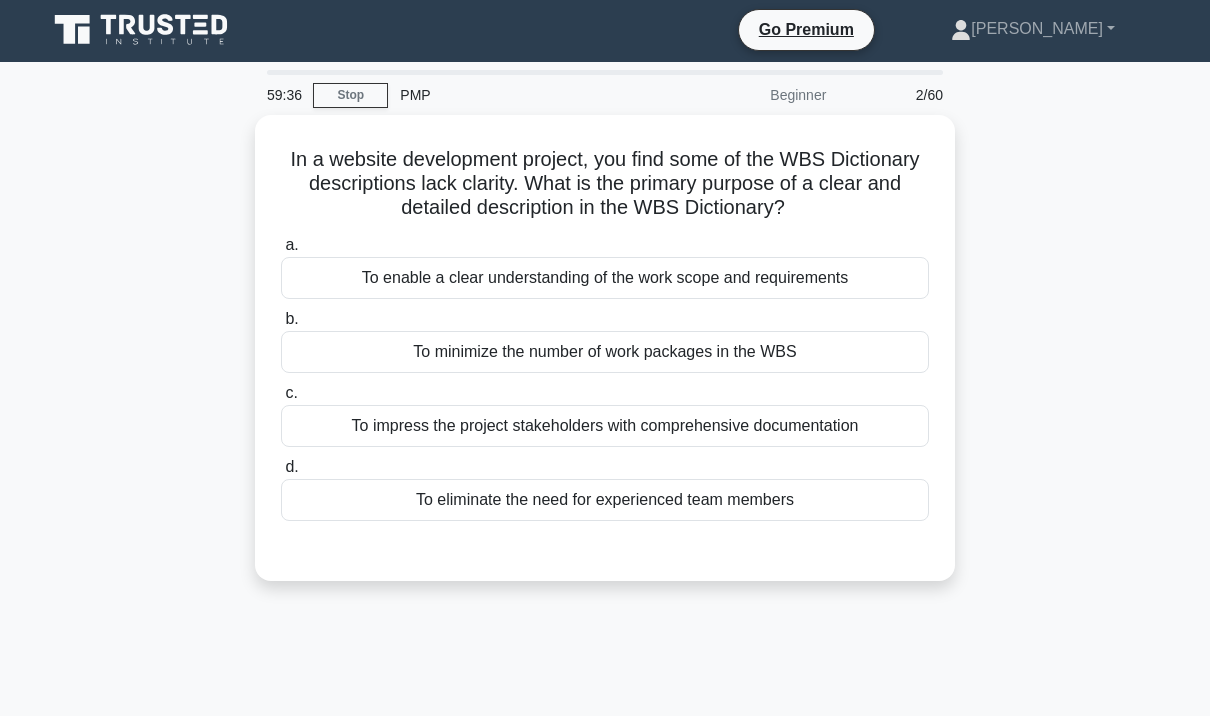 scroll, scrollTop: 0, scrollLeft: 0, axis: both 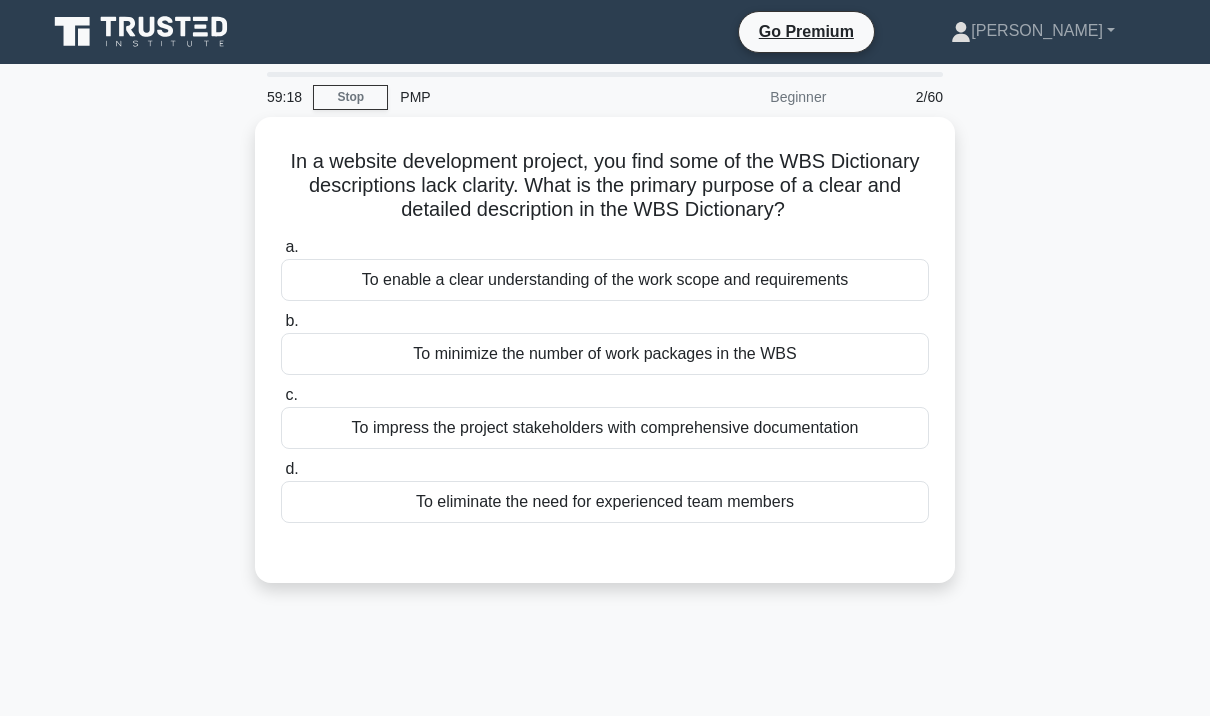 click on "To enable a clear understanding of the work scope and requirements" at bounding box center [605, 280] 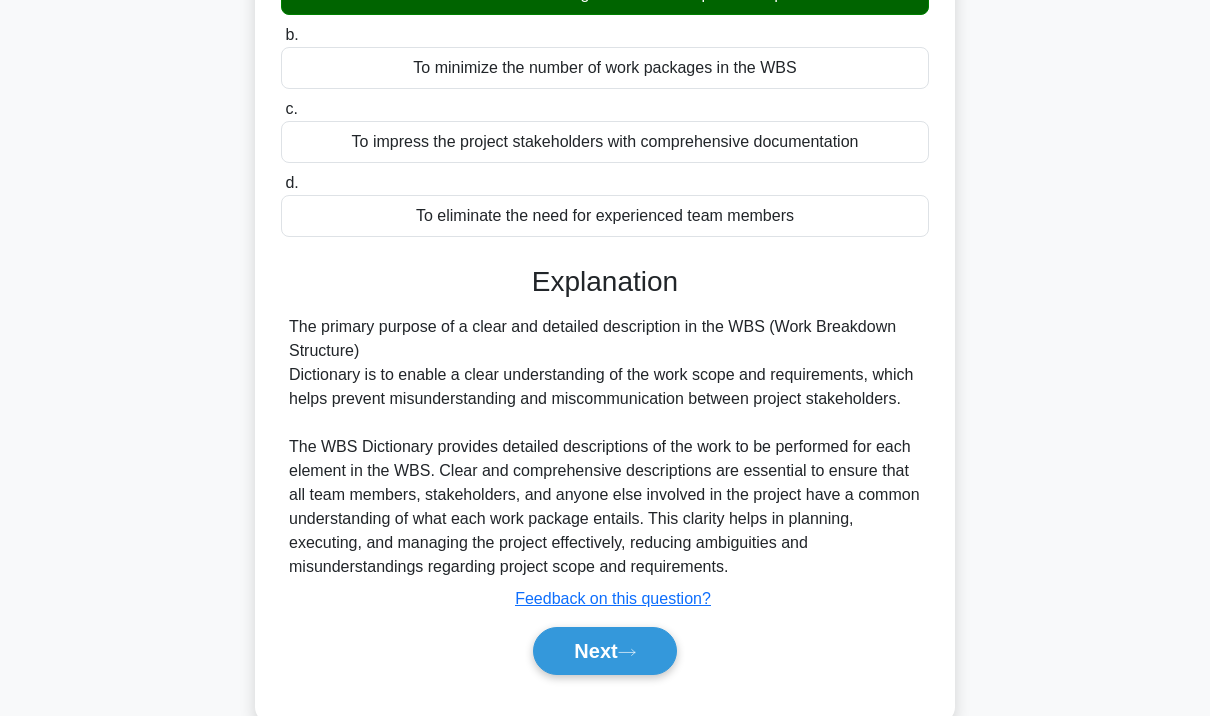 scroll, scrollTop: 304, scrollLeft: 0, axis: vertical 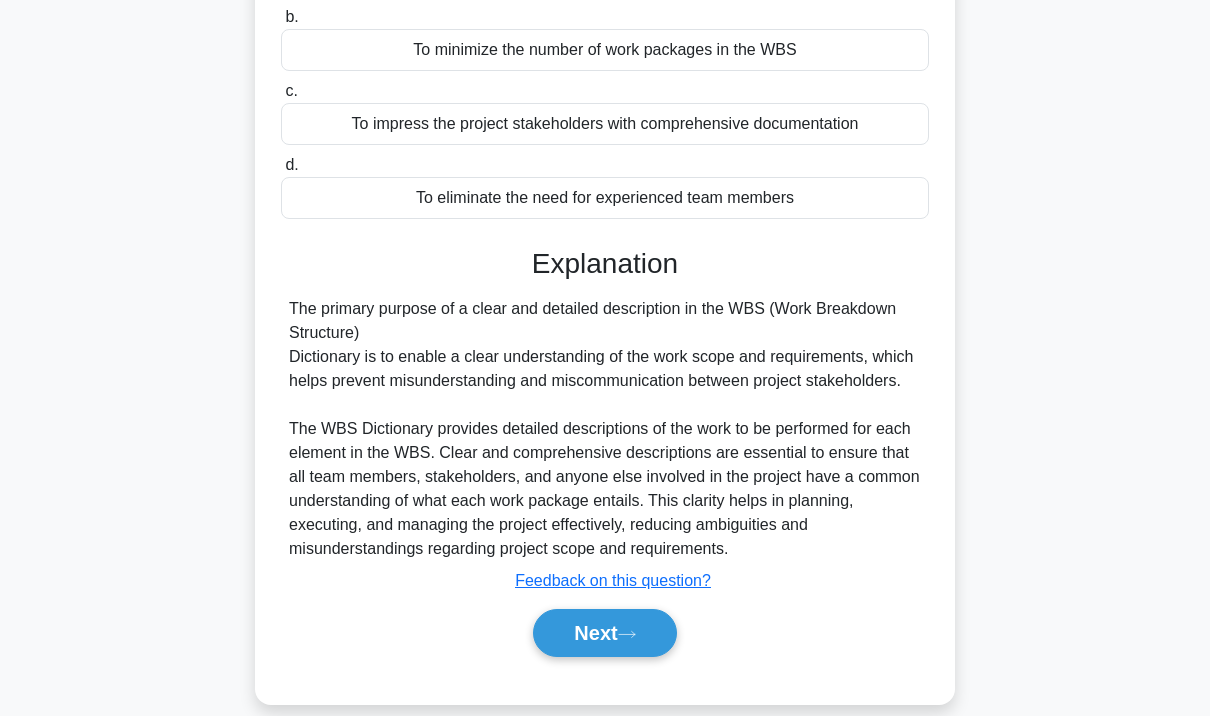 click on "Next" at bounding box center [604, 633] 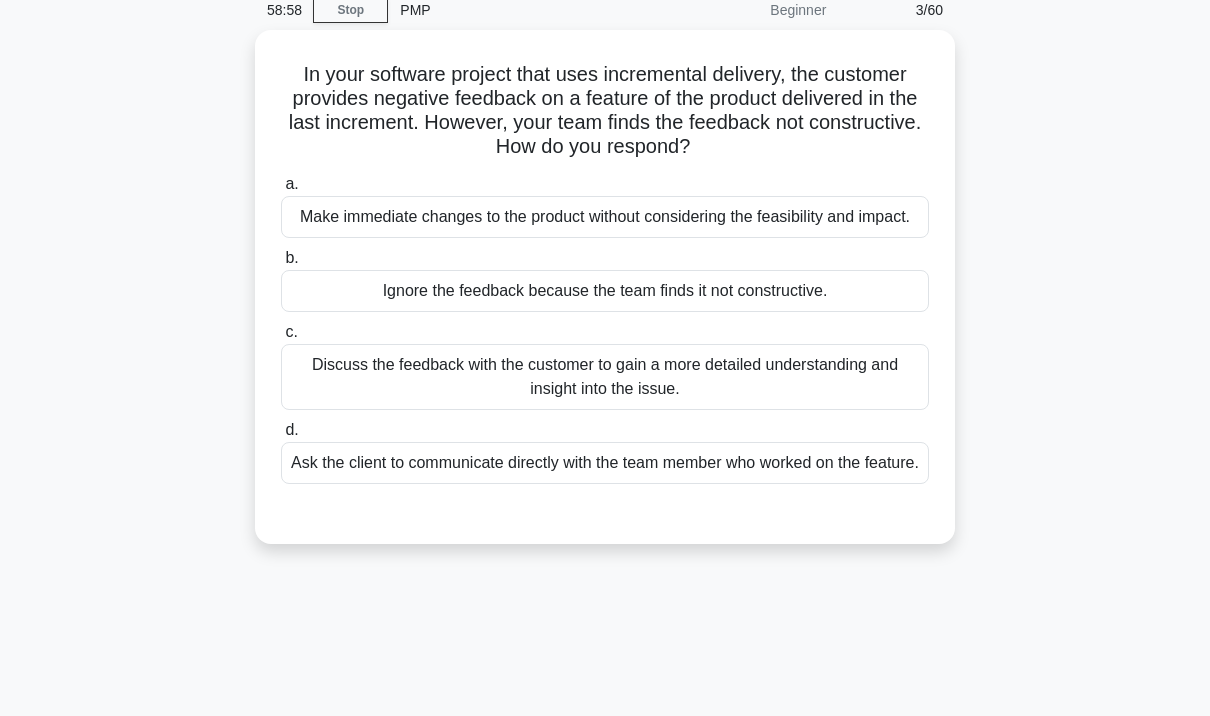 scroll, scrollTop: 109, scrollLeft: 0, axis: vertical 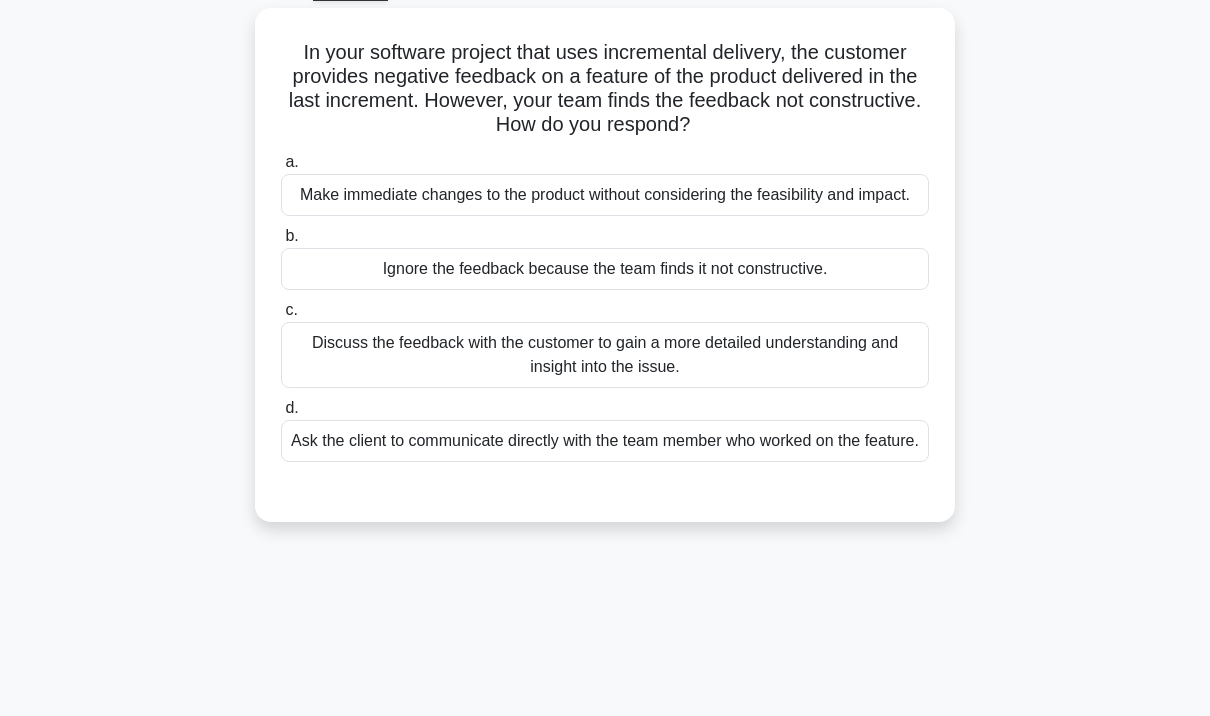 click on "Discuss the feedback with the customer to gain a more detailed understanding and insight into the issue." at bounding box center (605, 355) 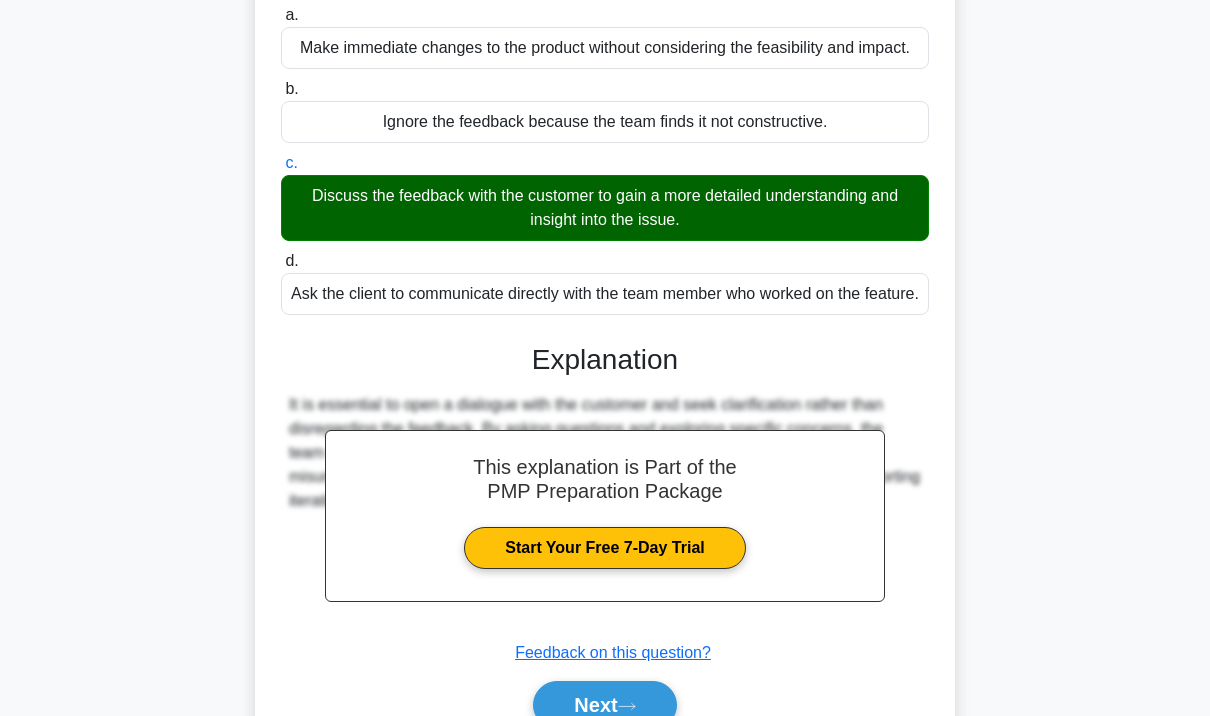 scroll, scrollTop: 328, scrollLeft: 0, axis: vertical 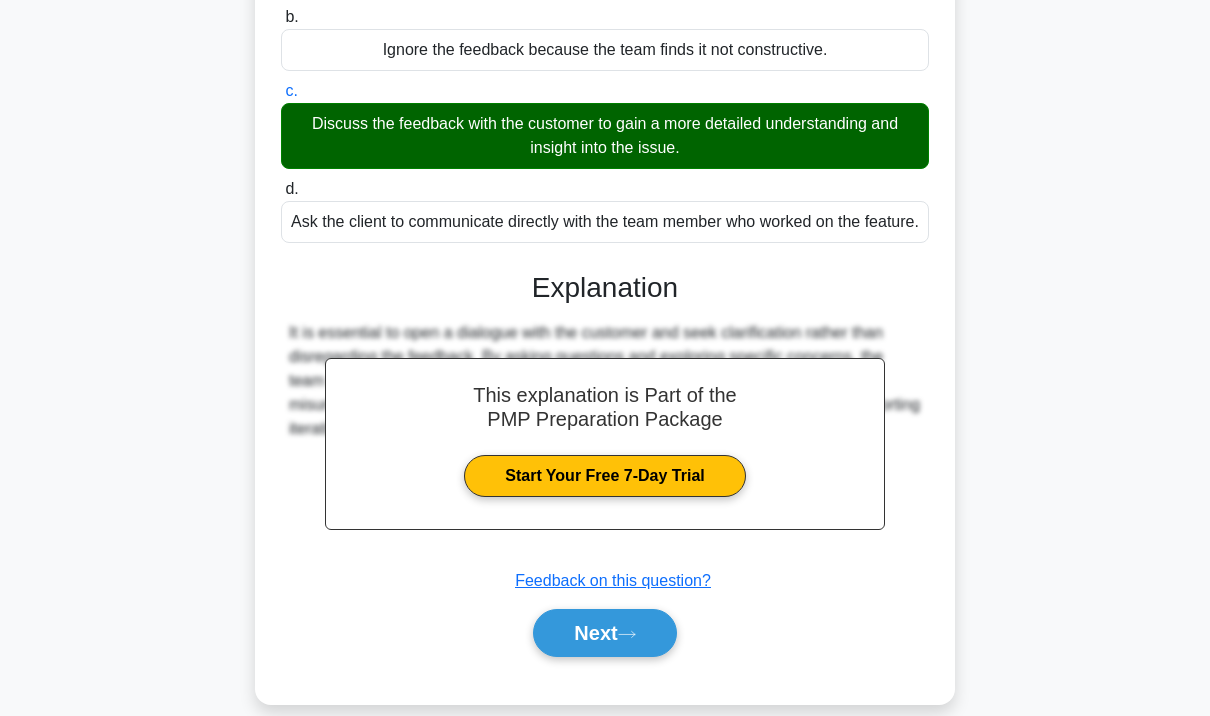 click on "Next" at bounding box center [604, 633] 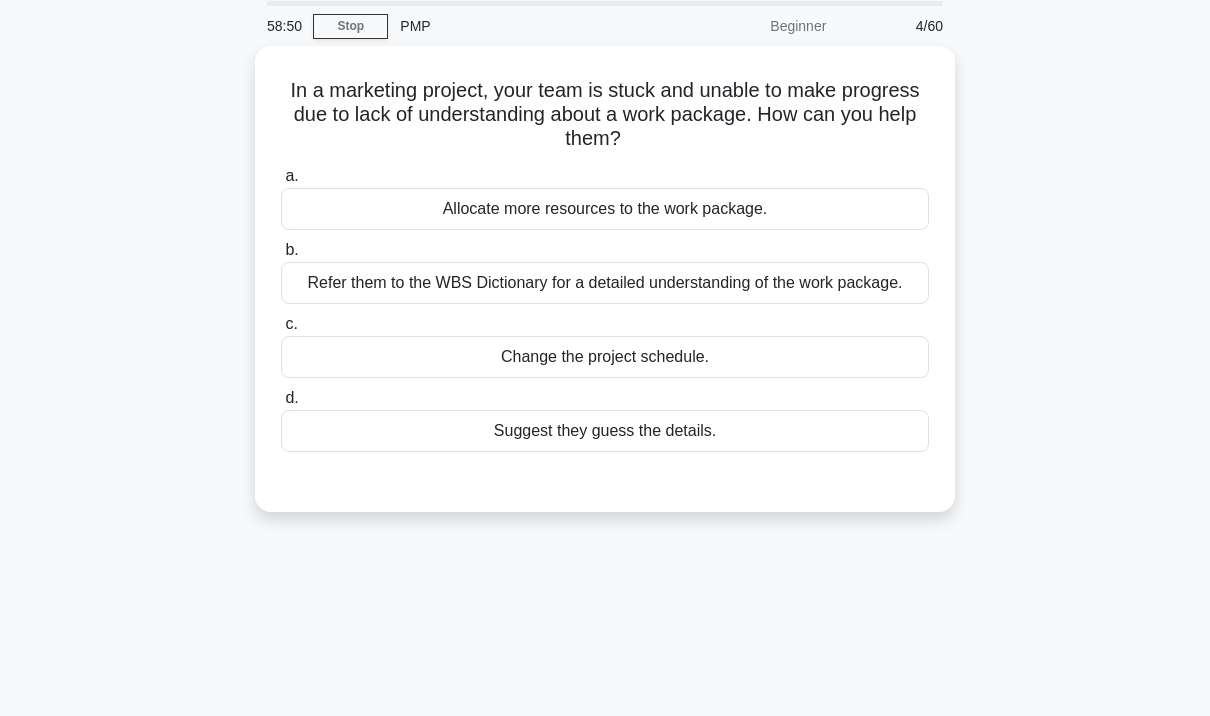 scroll, scrollTop: 0, scrollLeft: 0, axis: both 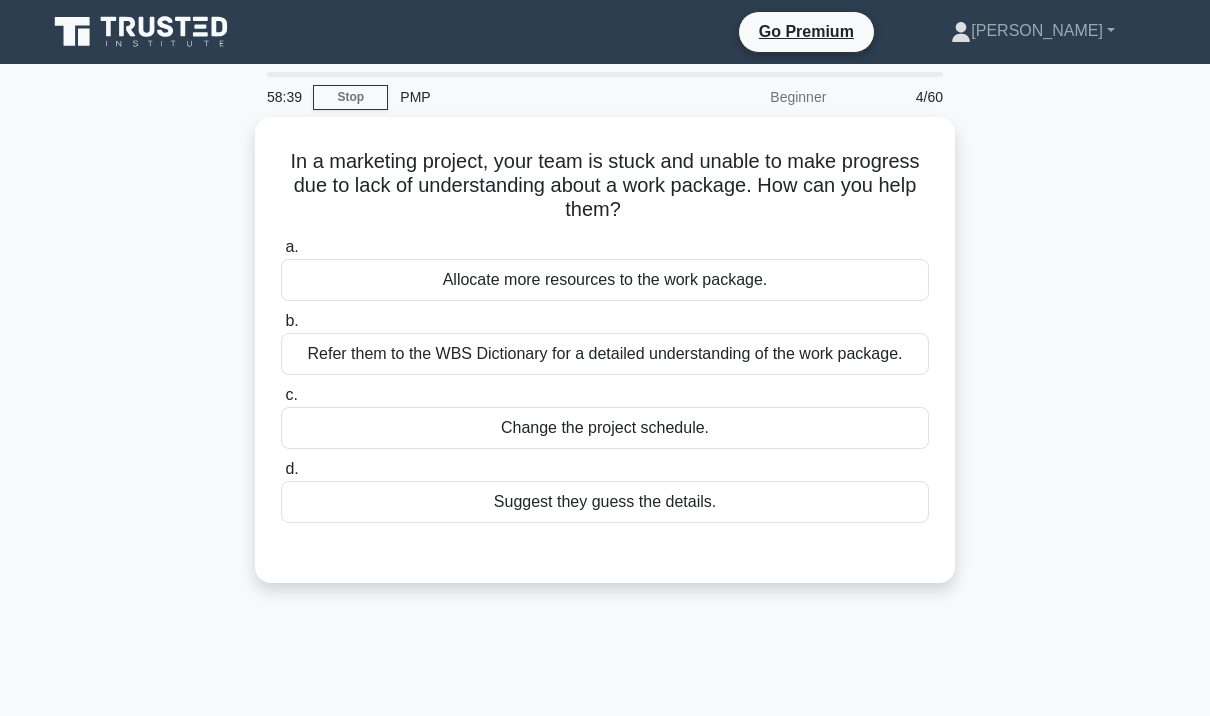 click on "Refer them to the WBS Dictionary for a detailed understanding of the work package." at bounding box center [605, 354] 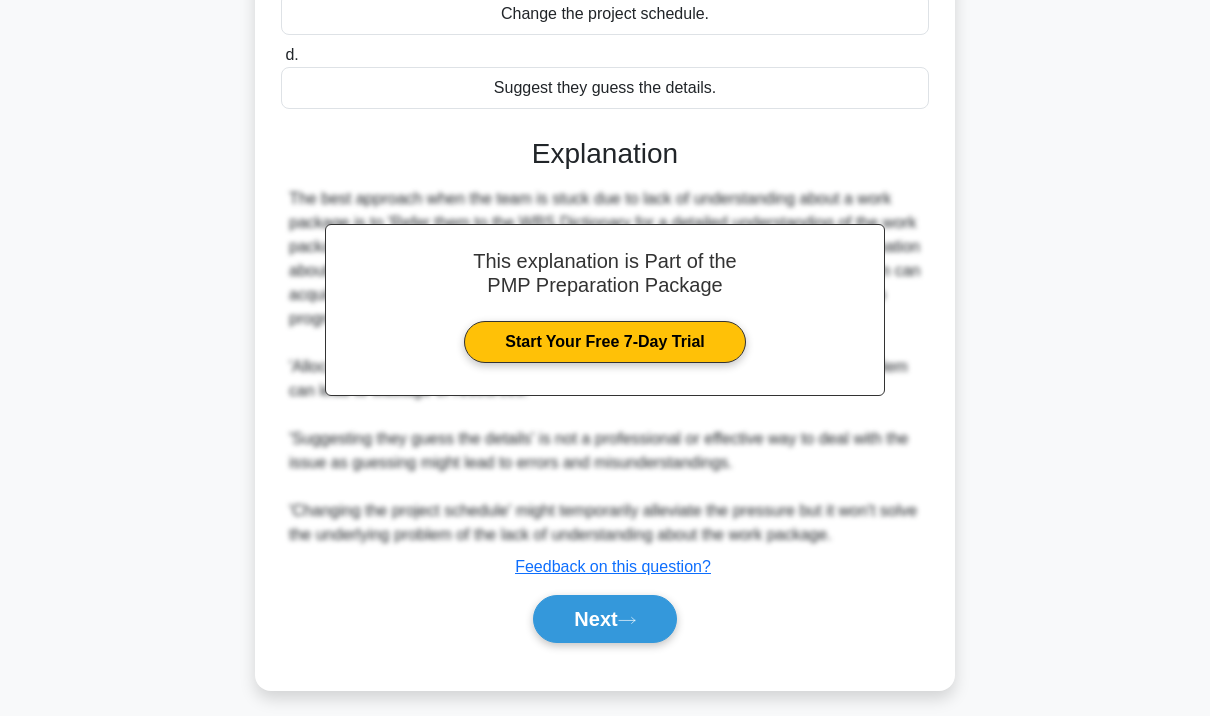 click on "Next" at bounding box center [604, 619] 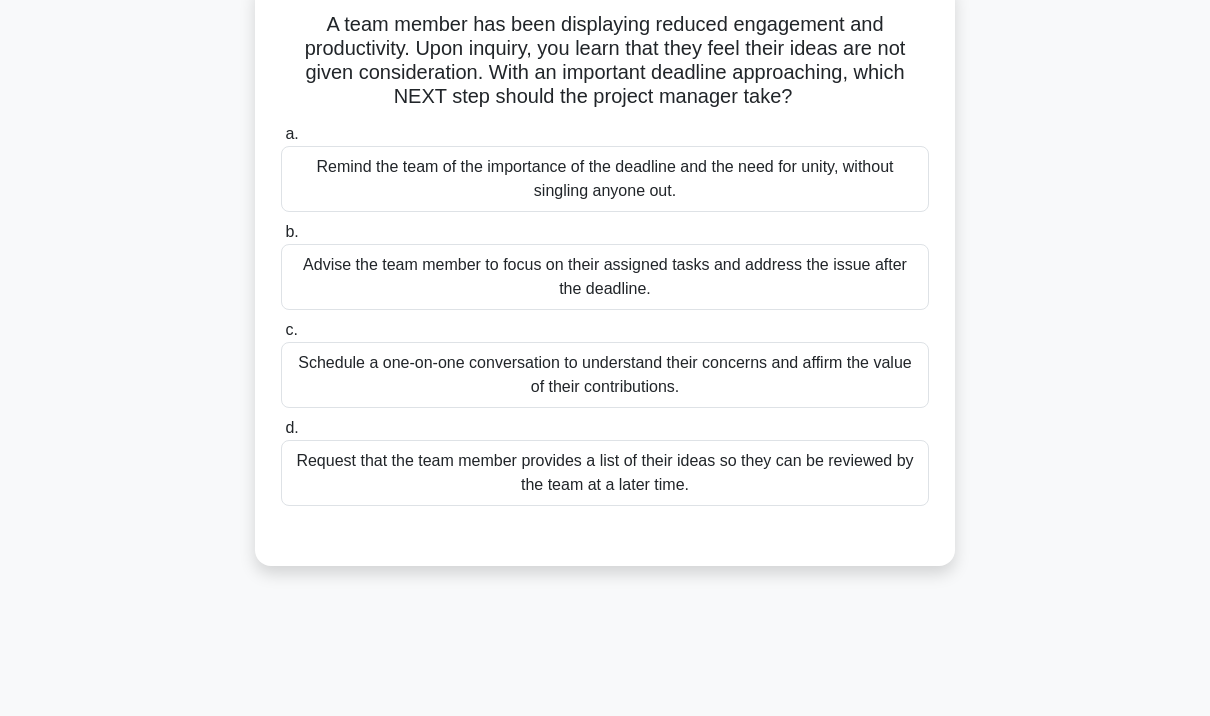 scroll, scrollTop: 161, scrollLeft: 0, axis: vertical 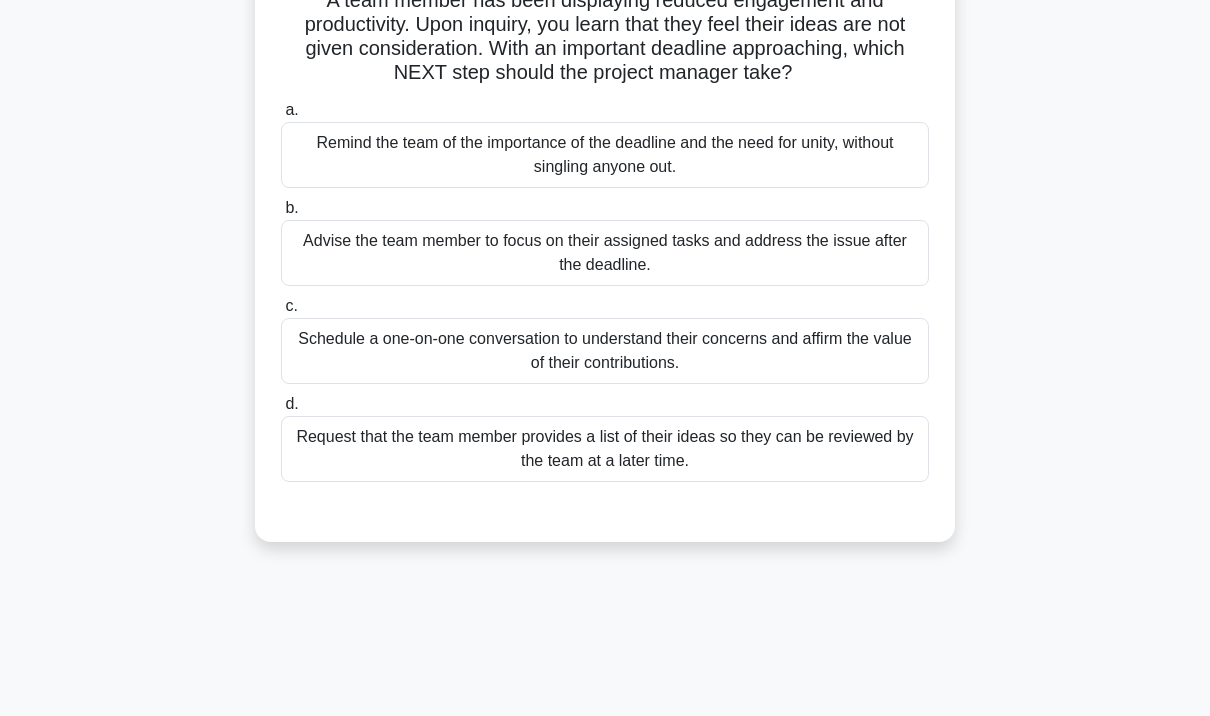 click on "Schedule a one-on-one conversation to understand their concerns and affirm the value of their contributions." at bounding box center [605, 351] 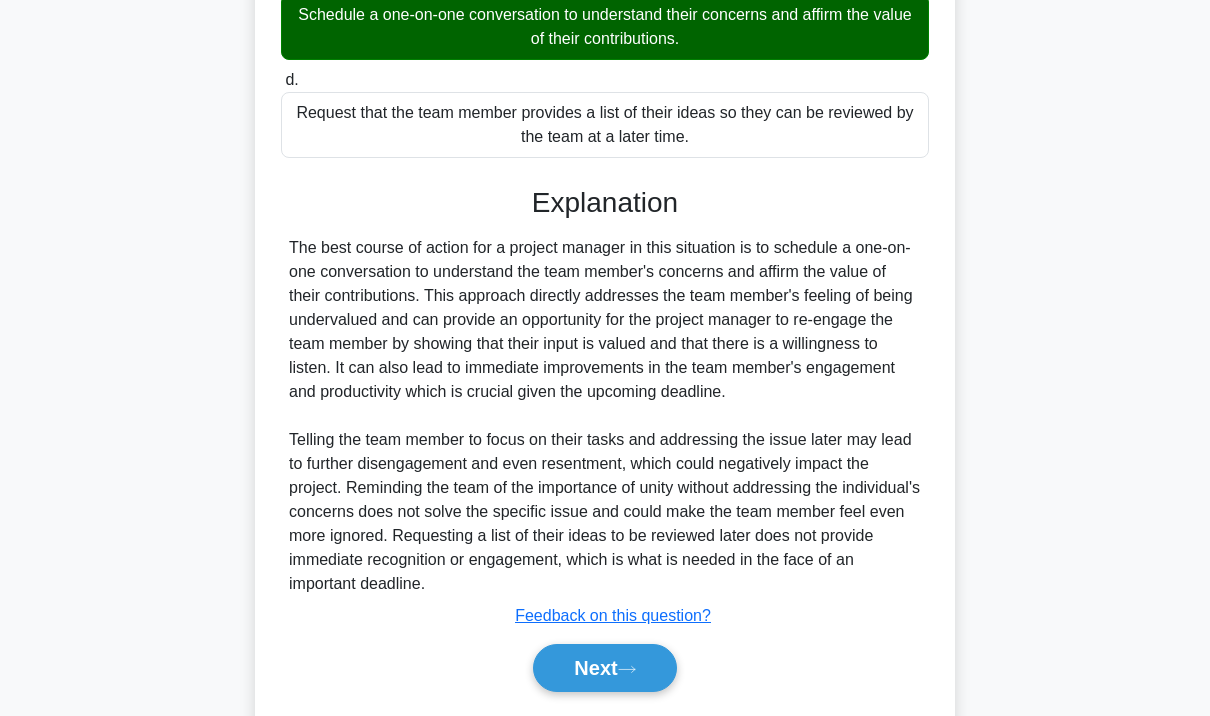 scroll, scrollTop: 520, scrollLeft: 0, axis: vertical 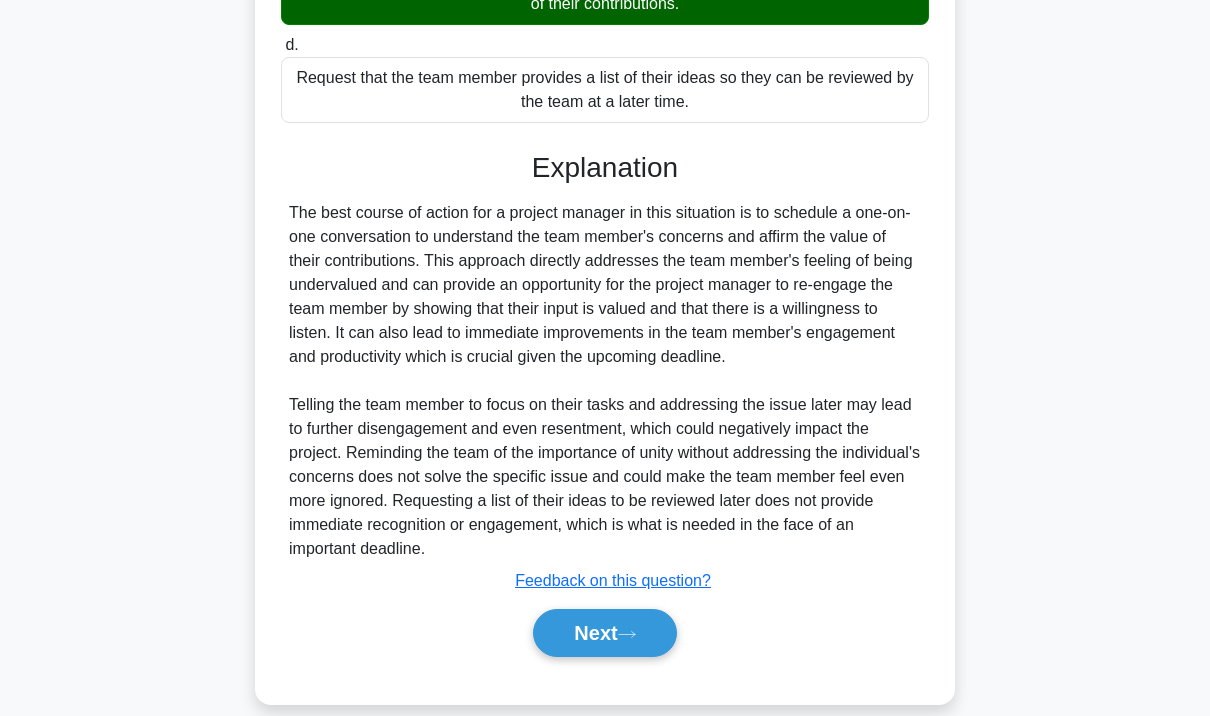 click on "Next" at bounding box center [604, 633] 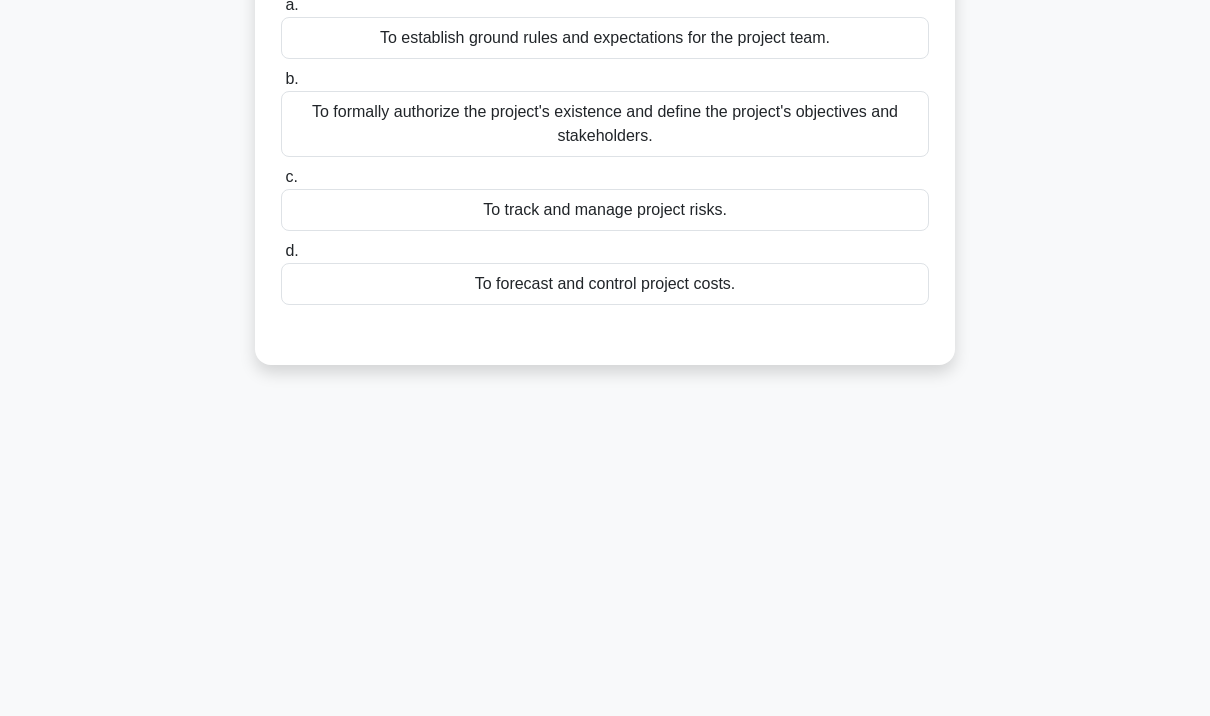 scroll, scrollTop: 0, scrollLeft: 0, axis: both 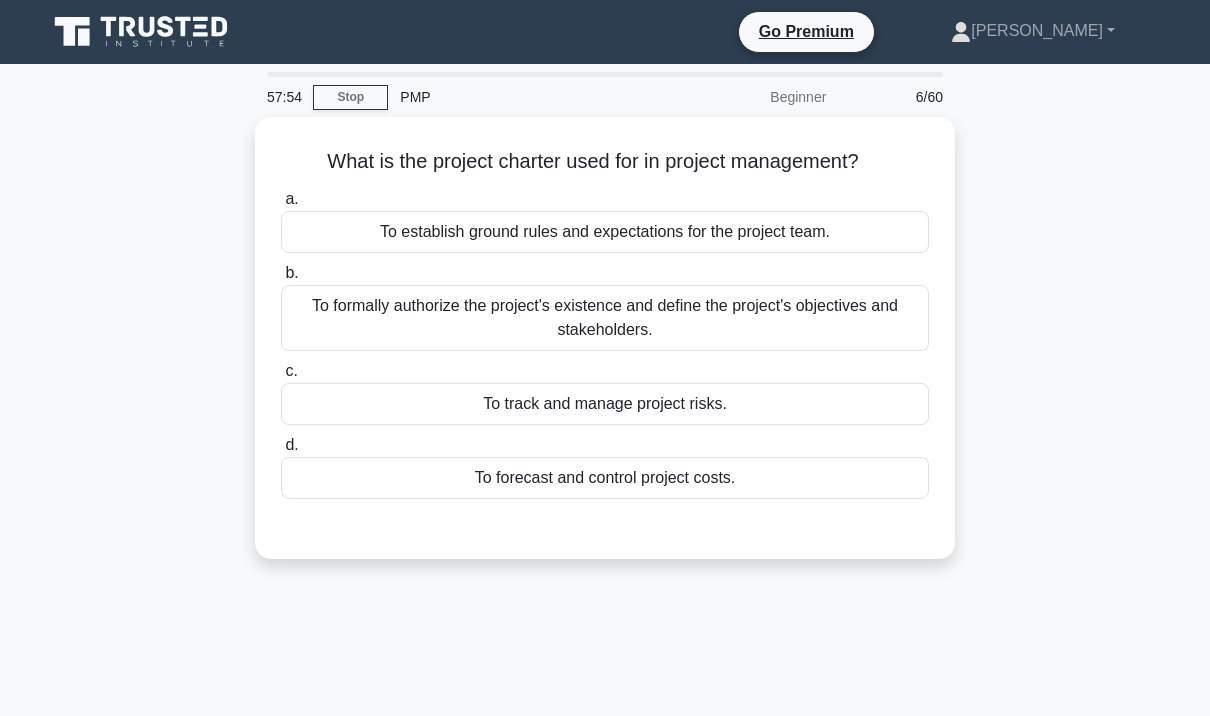 click on "To establish ground rules and expectations for the project team." at bounding box center [605, 232] 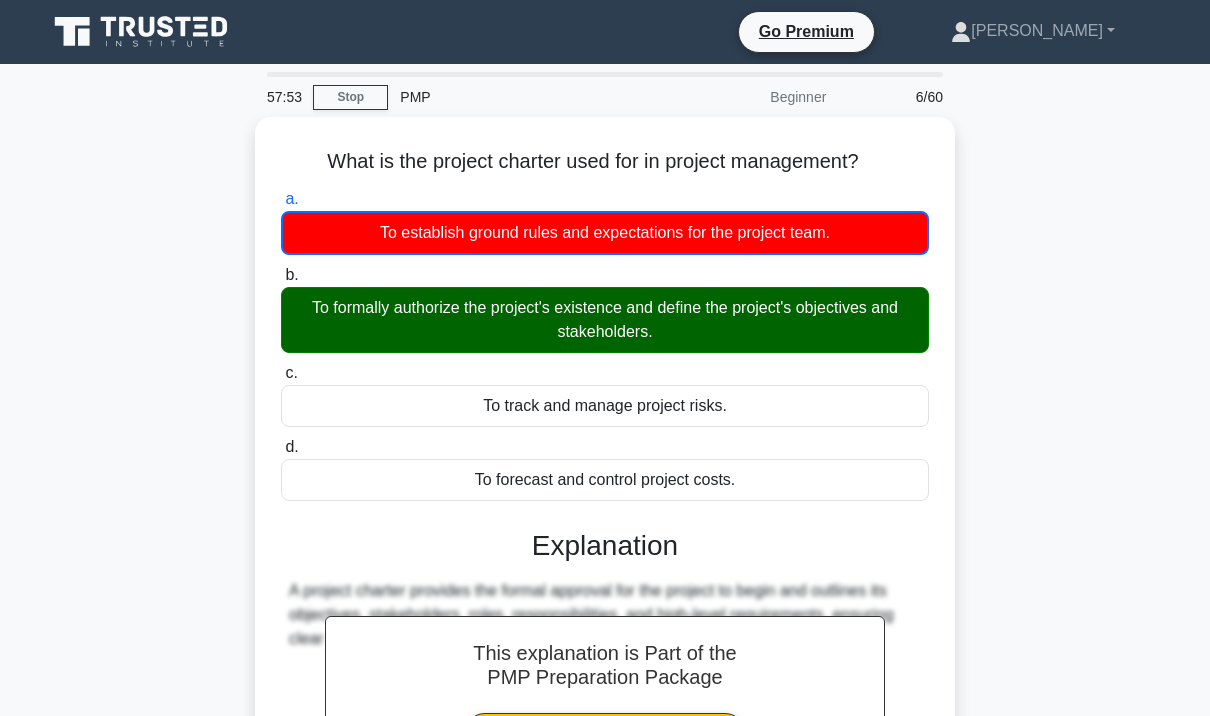 click on "To establish ground rules and expectations for the project team." at bounding box center [605, 233] 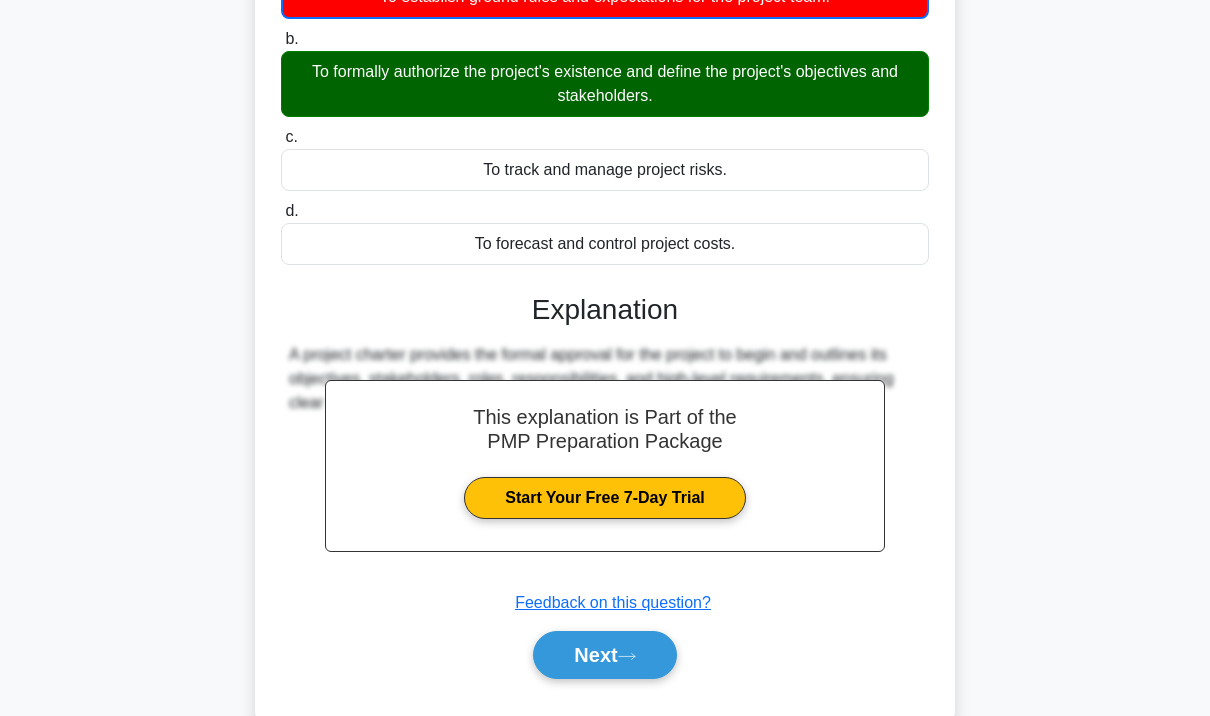scroll, scrollTop: 259, scrollLeft: 0, axis: vertical 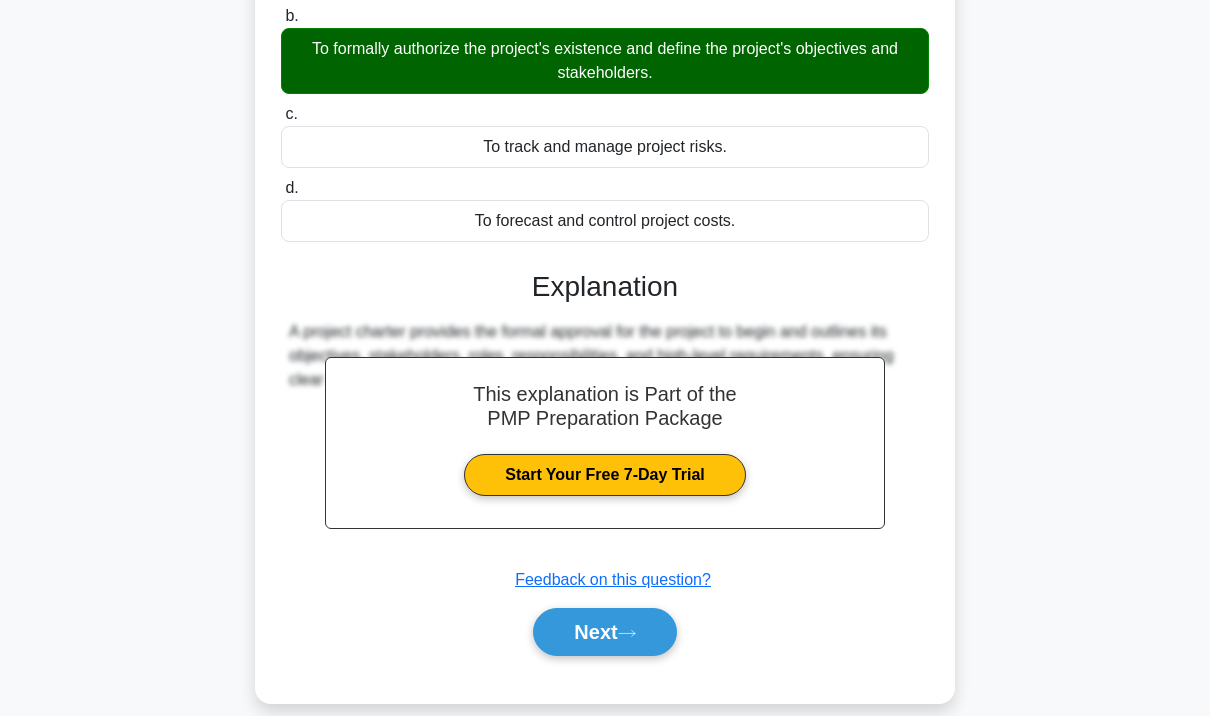 click on "Next" at bounding box center [604, 632] 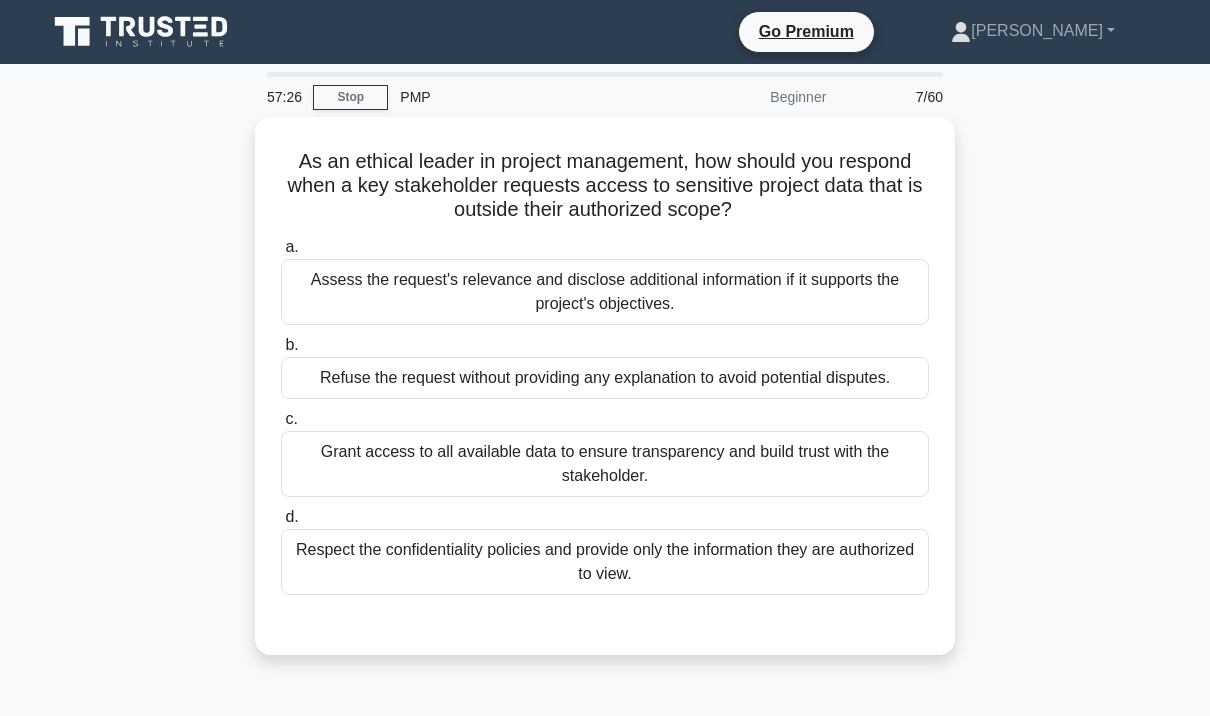 scroll, scrollTop: 55, scrollLeft: 0, axis: vertical 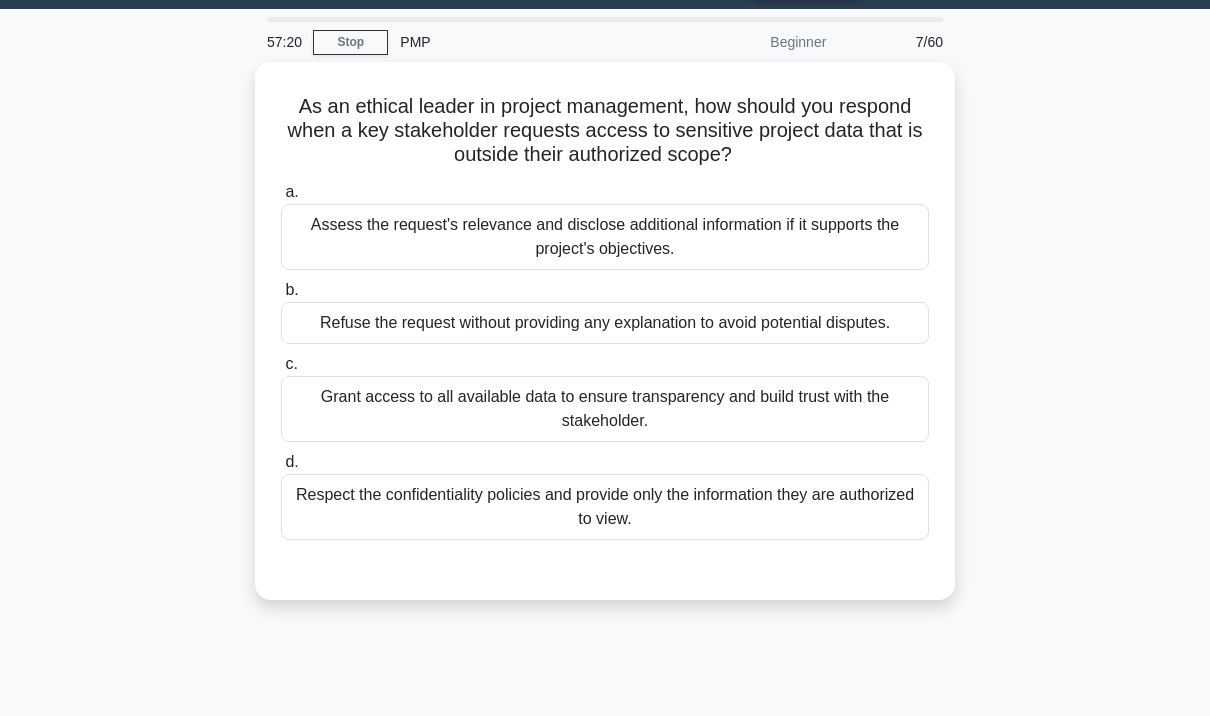 click on "Respect the confidentiality policies and provide only the information they are authorized to view." at bounding box center (605, 507) 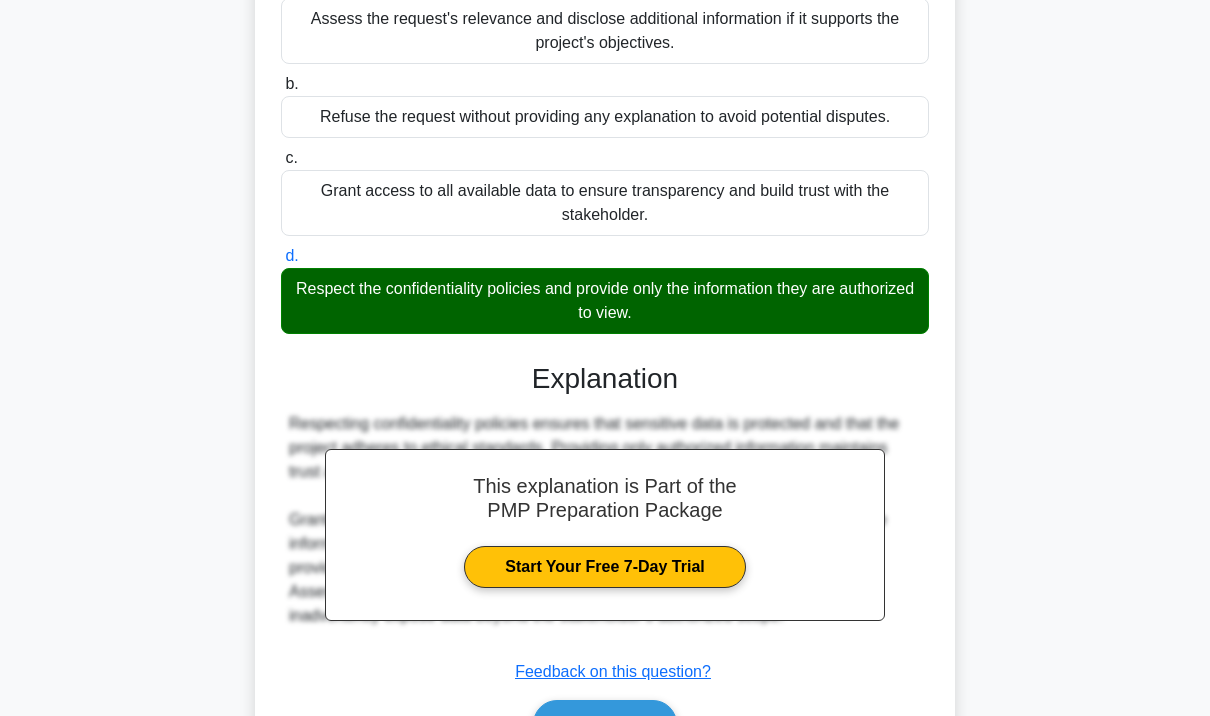 scroll, scrollTop: 328, scrollLeft: 0, axis: vertical 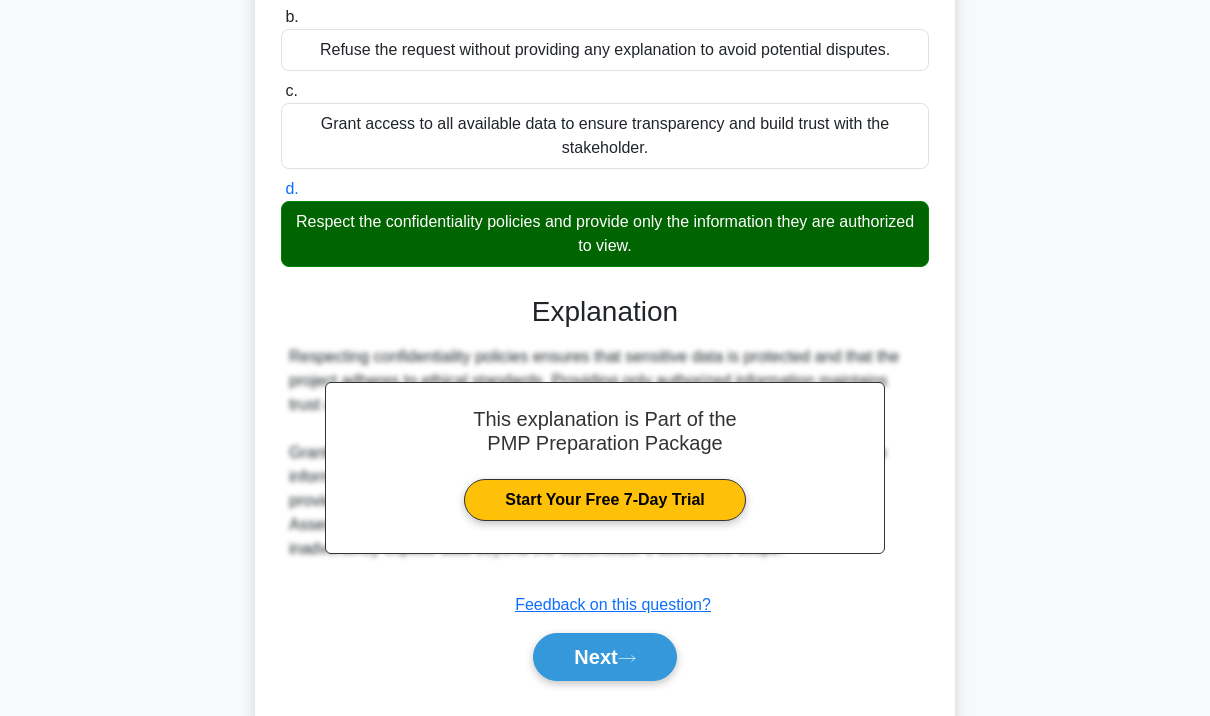 click on "Next" at bounding box center (604, 657) 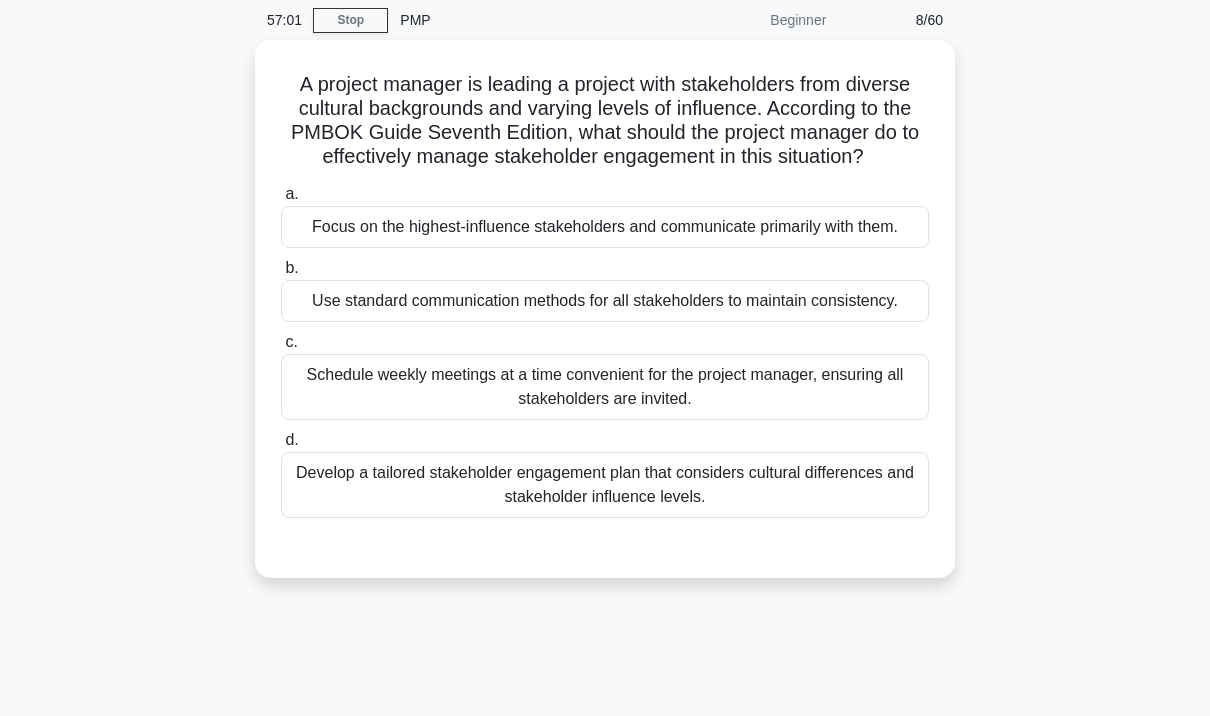 scroll, scrollTop: 77, scrollLeft: 0, axis: vertical 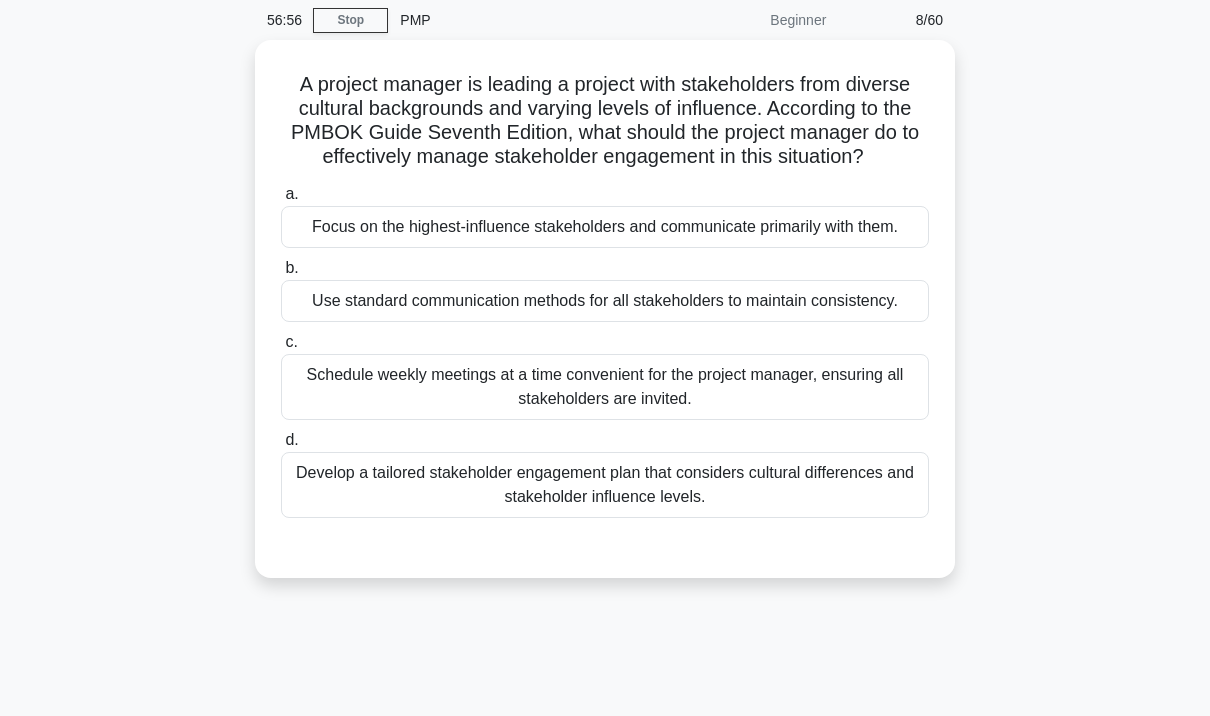 click on "Develop a tailored stakeholder engagement plan that considers cultural differences and stakeholder influence levels." at bounding box center (605, 485) 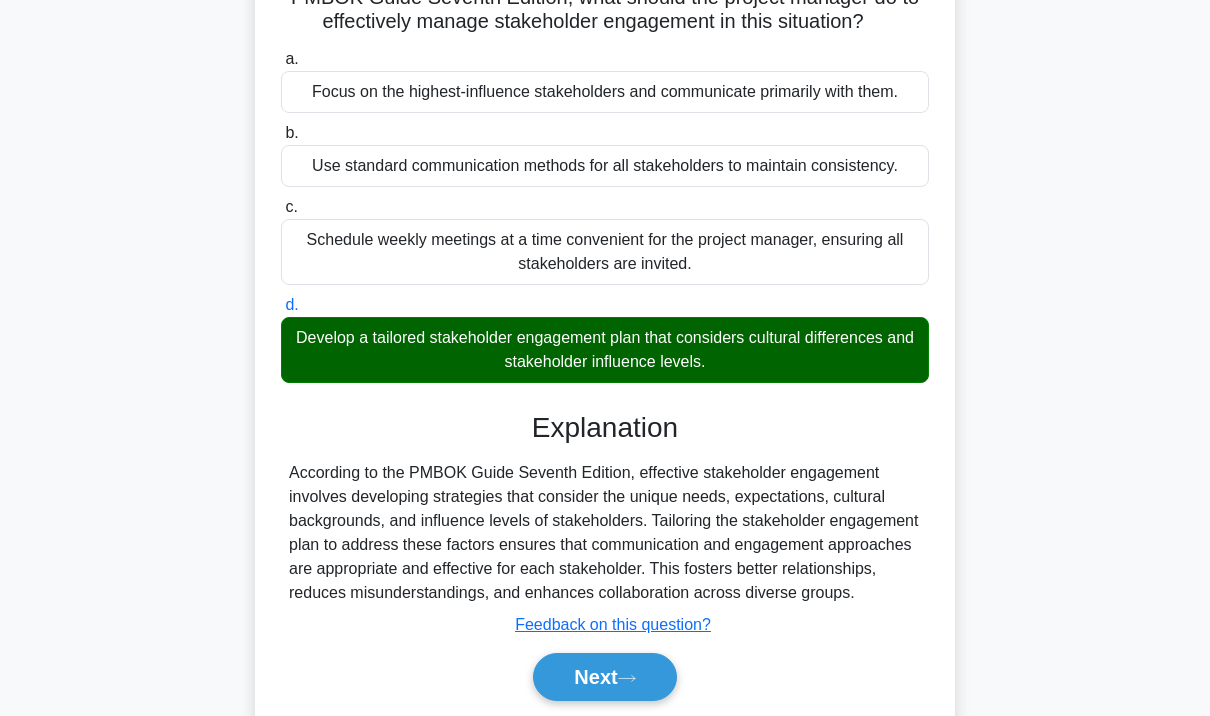 scroll, scrollTop: 304, scrollLeft: 0, axis: vertical 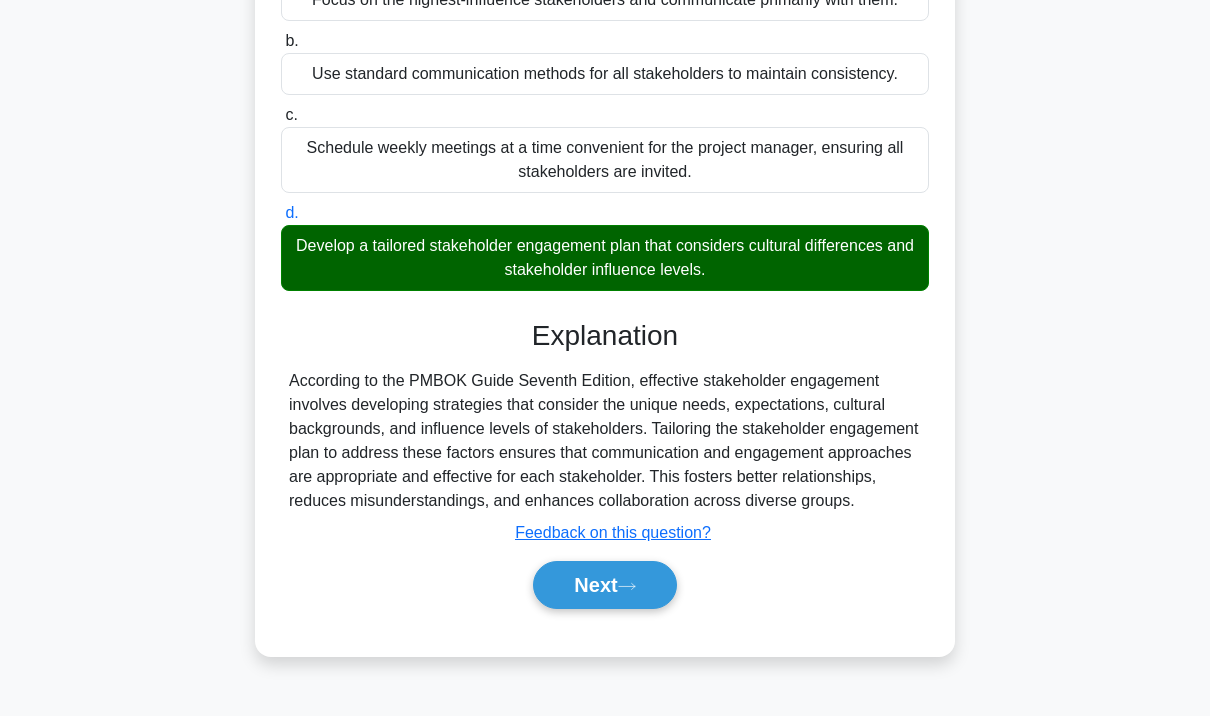 click on "Next" at bounding box center (604, 585) 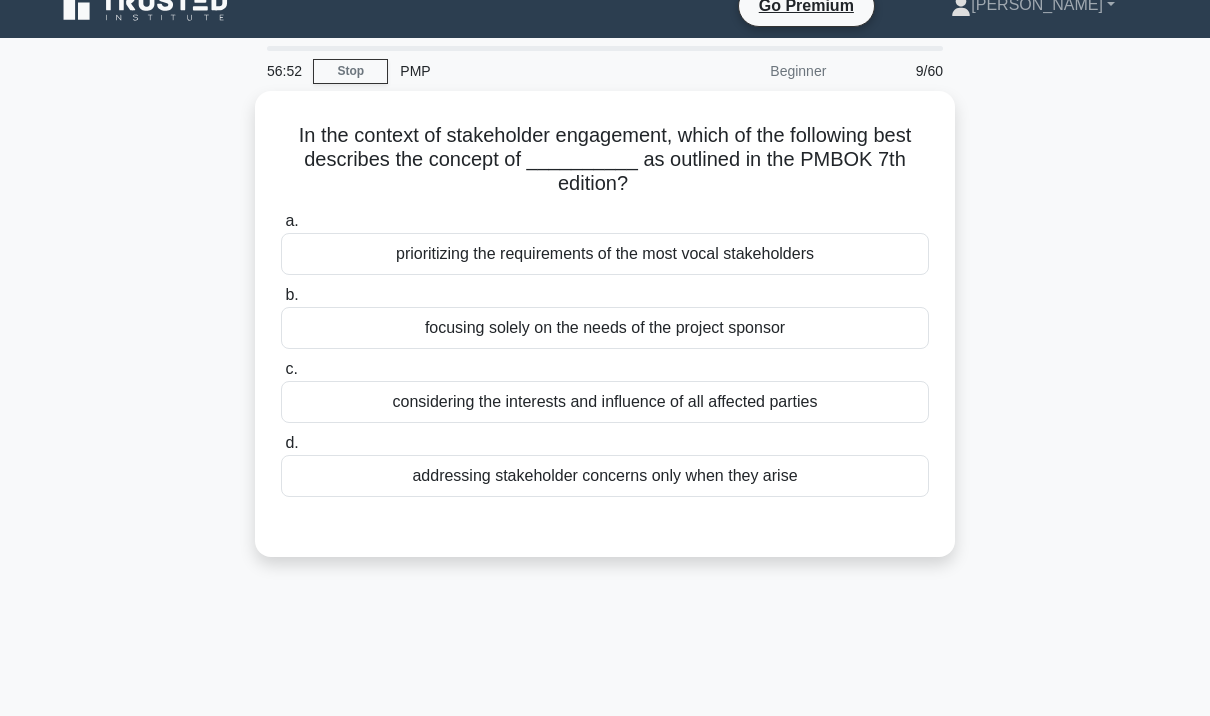 scroll, scrollTop: 0, scrollLeft: 0, axis: both 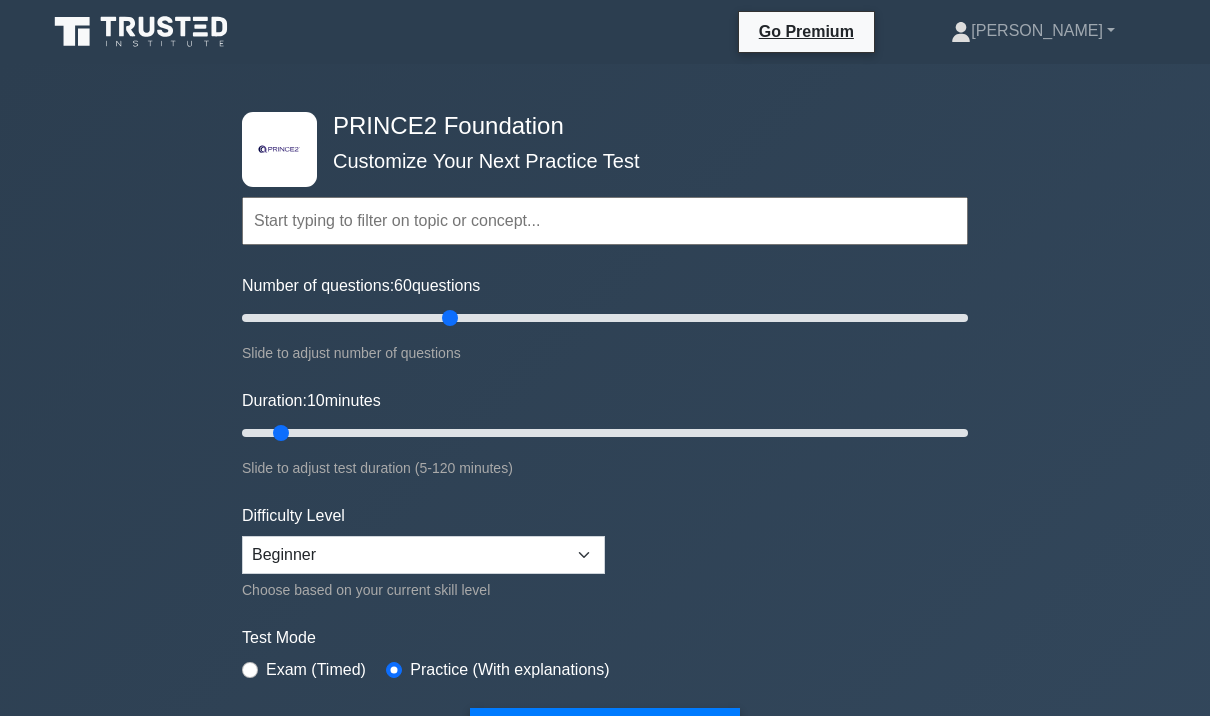type on "60" 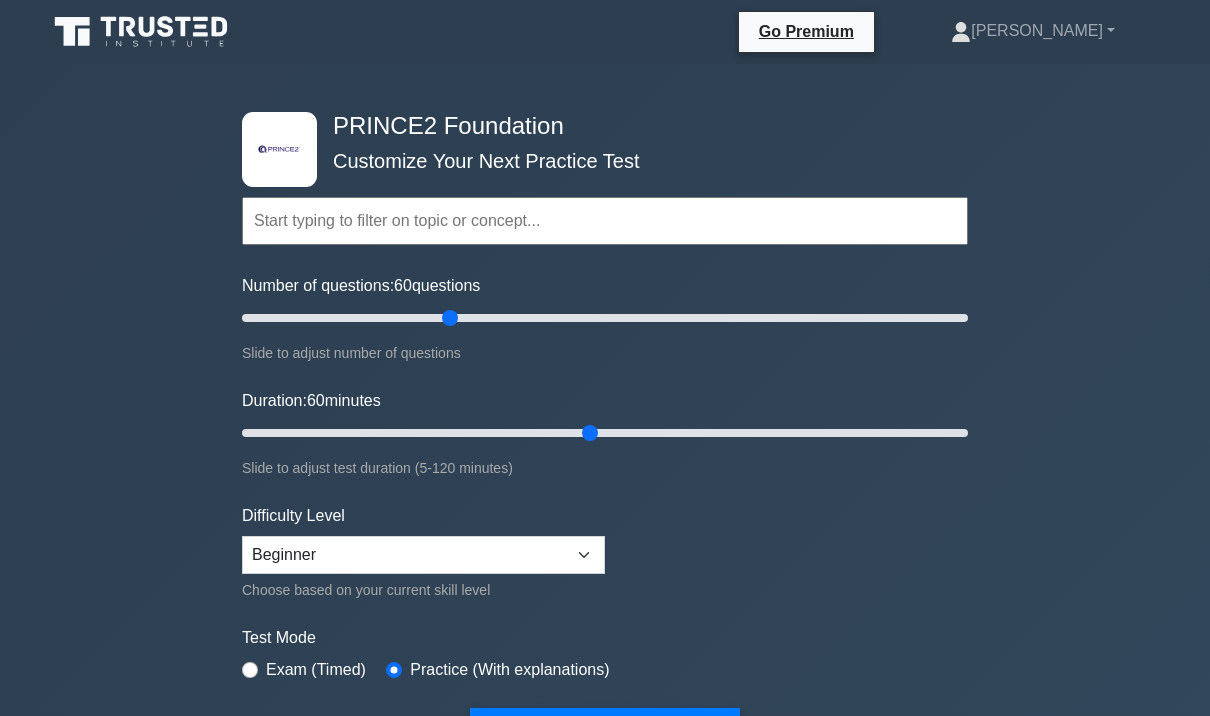 type on "60" 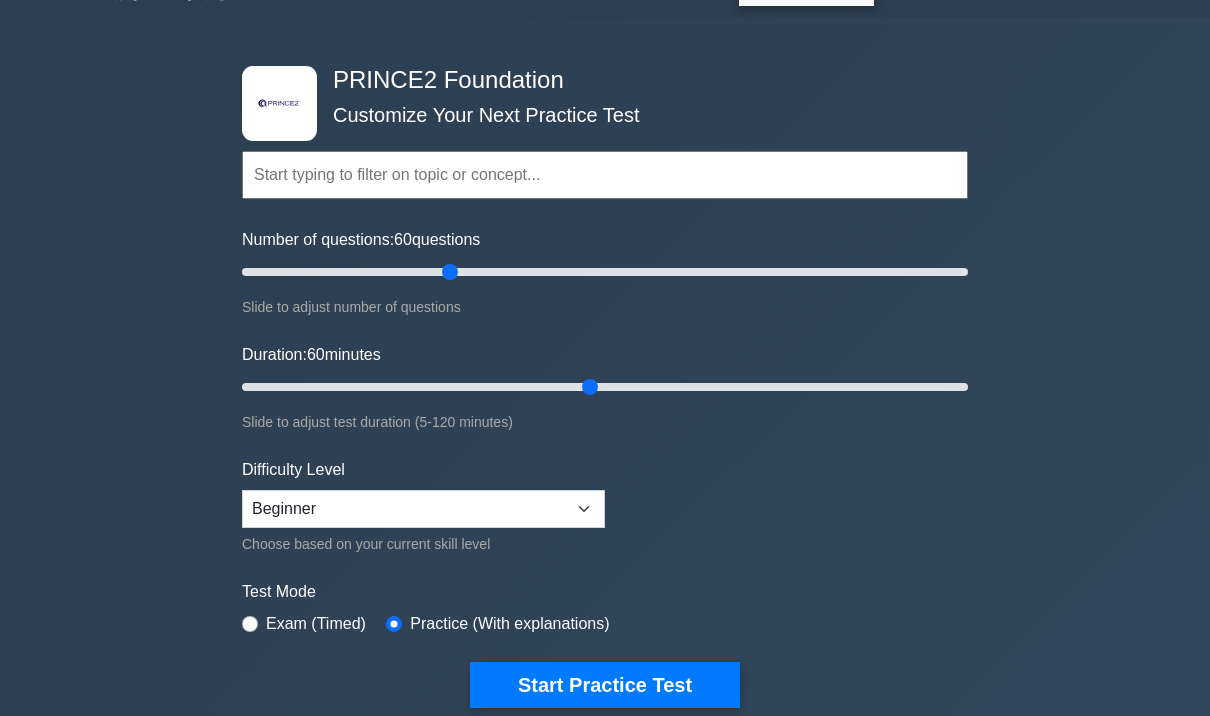 scroll, scrollTop: 46, scrollLeft: 0, axis: vertical 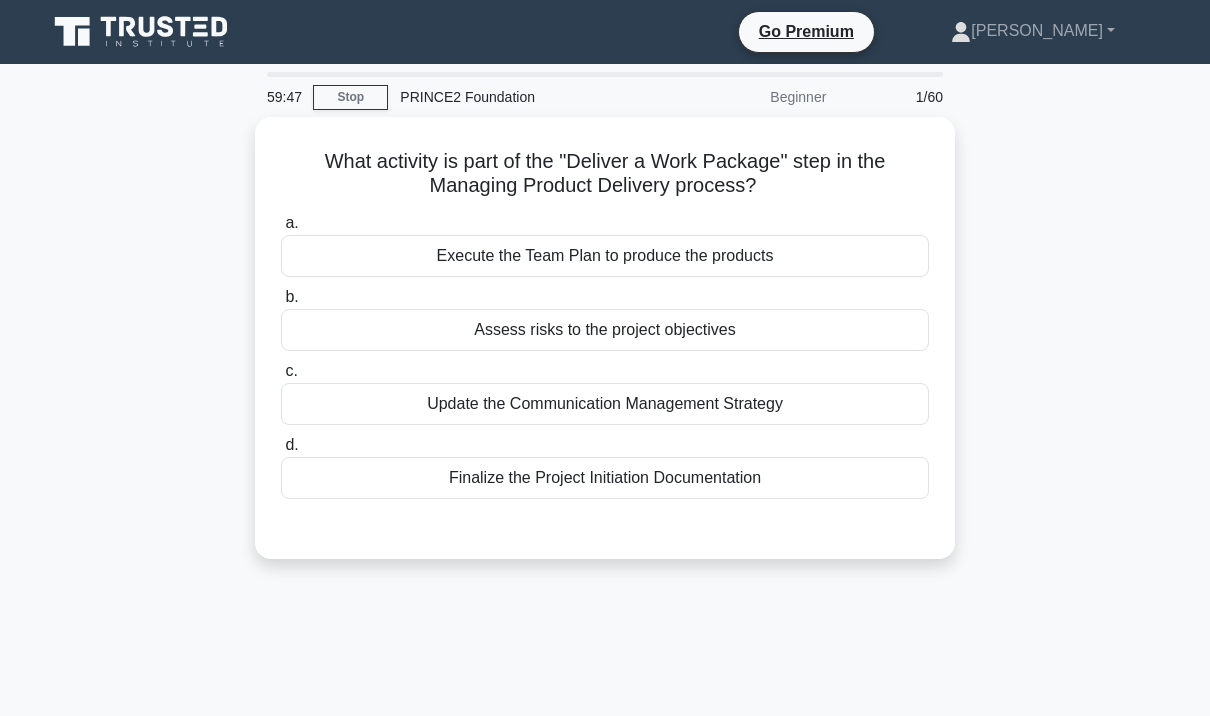 click on "Execute the Team Plan to produce the products" at bounding box center [605, 256] 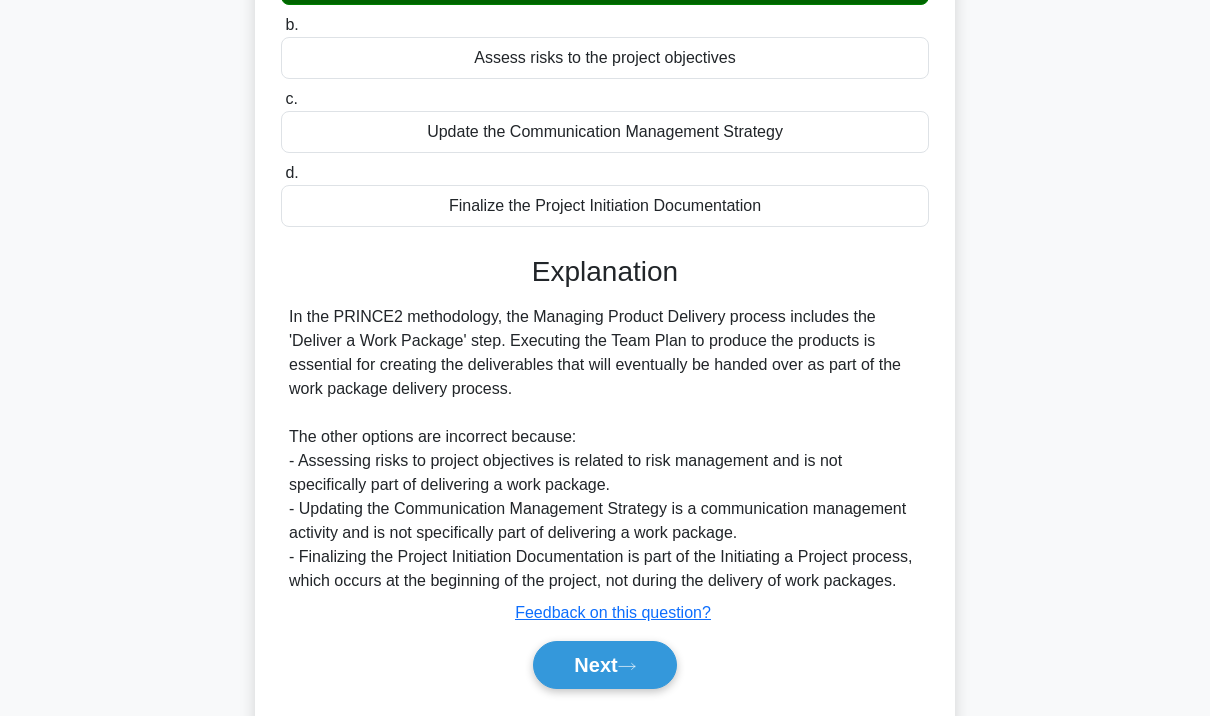 scroll, scrollTop: 295, scrollLeft: 0, axis: vertical 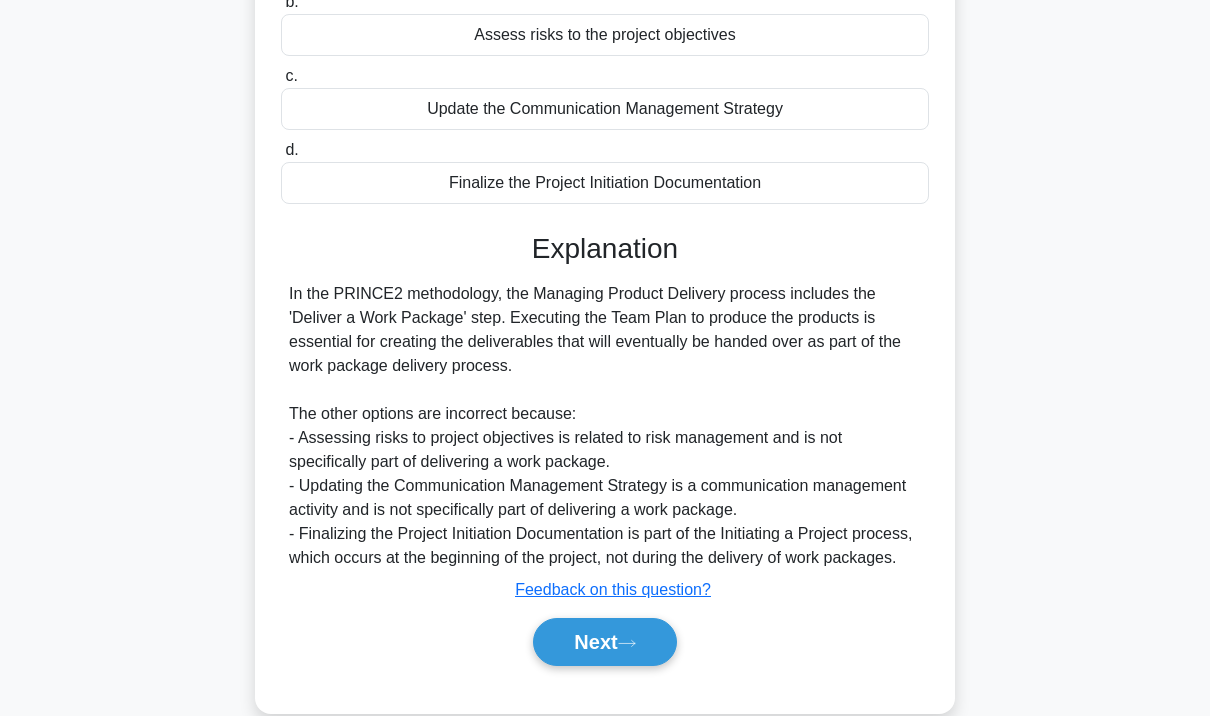 click on "Next" at bounding box center (604, 642) 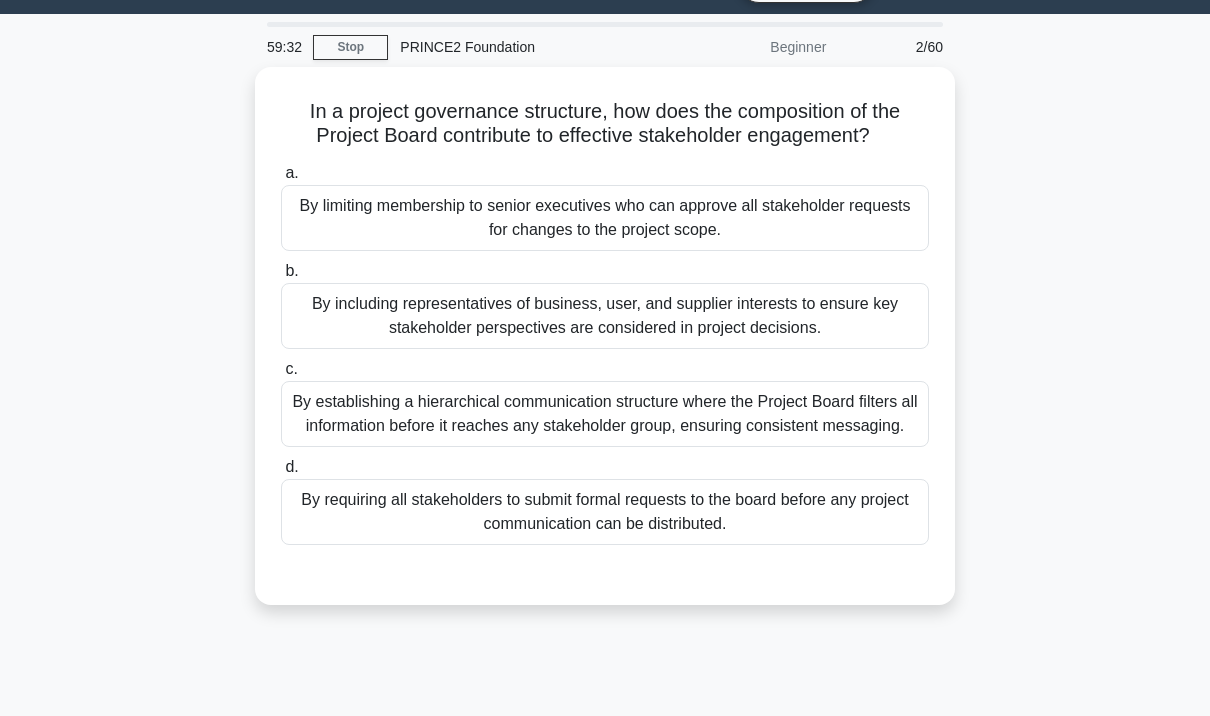 scroll, scrollTop: 81, scrollLeft: 0, axis: vertical 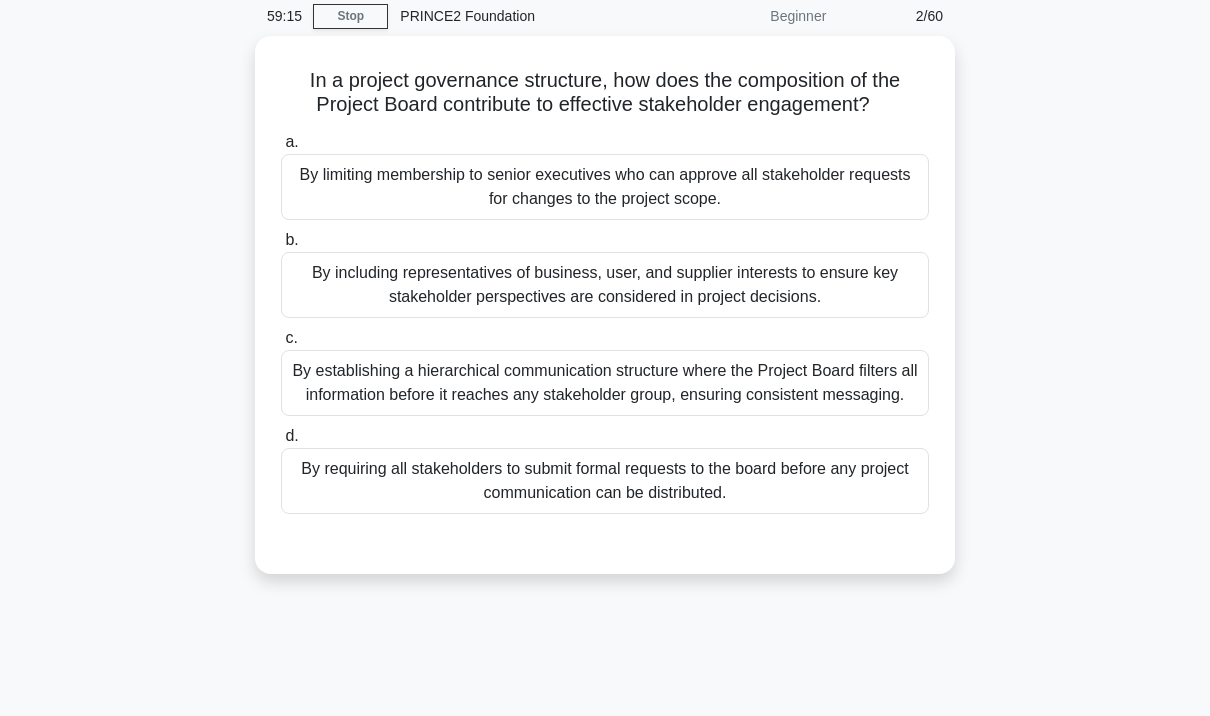 click on "By including representatives of business, user, and supplier interests to ensure key stakeholder perspectives are considered in project decisions." at bounding box center (605, 285) 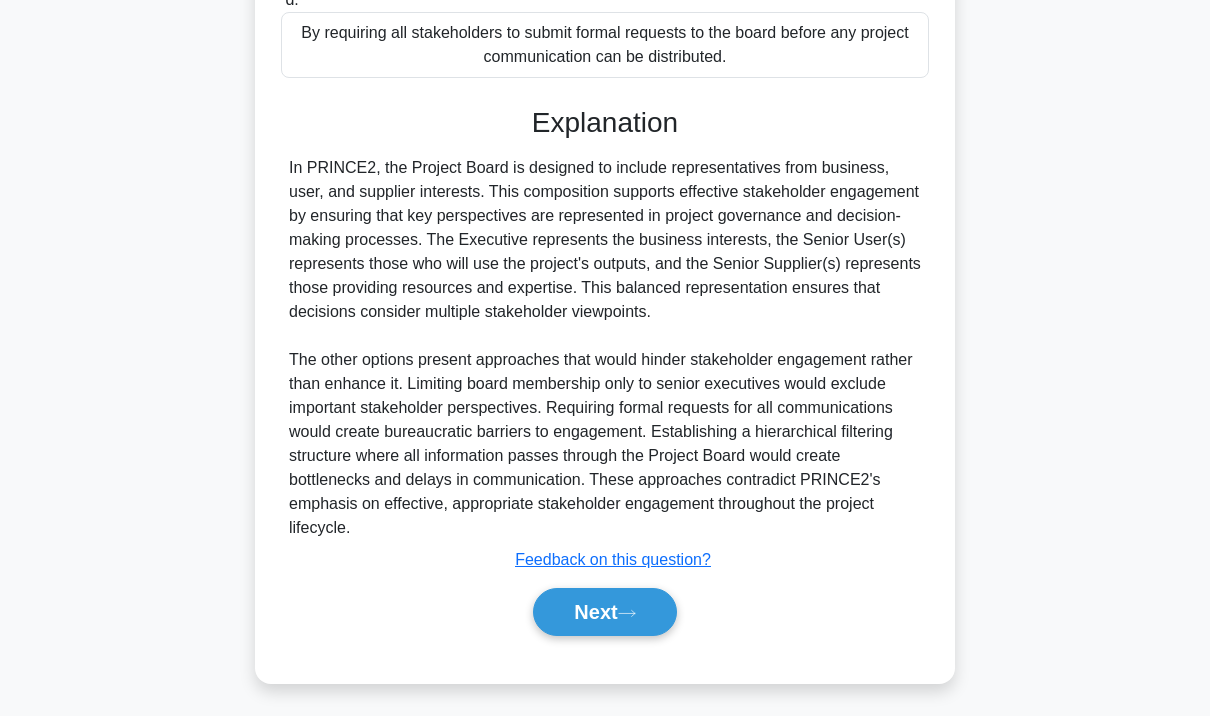 scroll, scrollTop: 544, scrollLeft: 0, axis: vertical 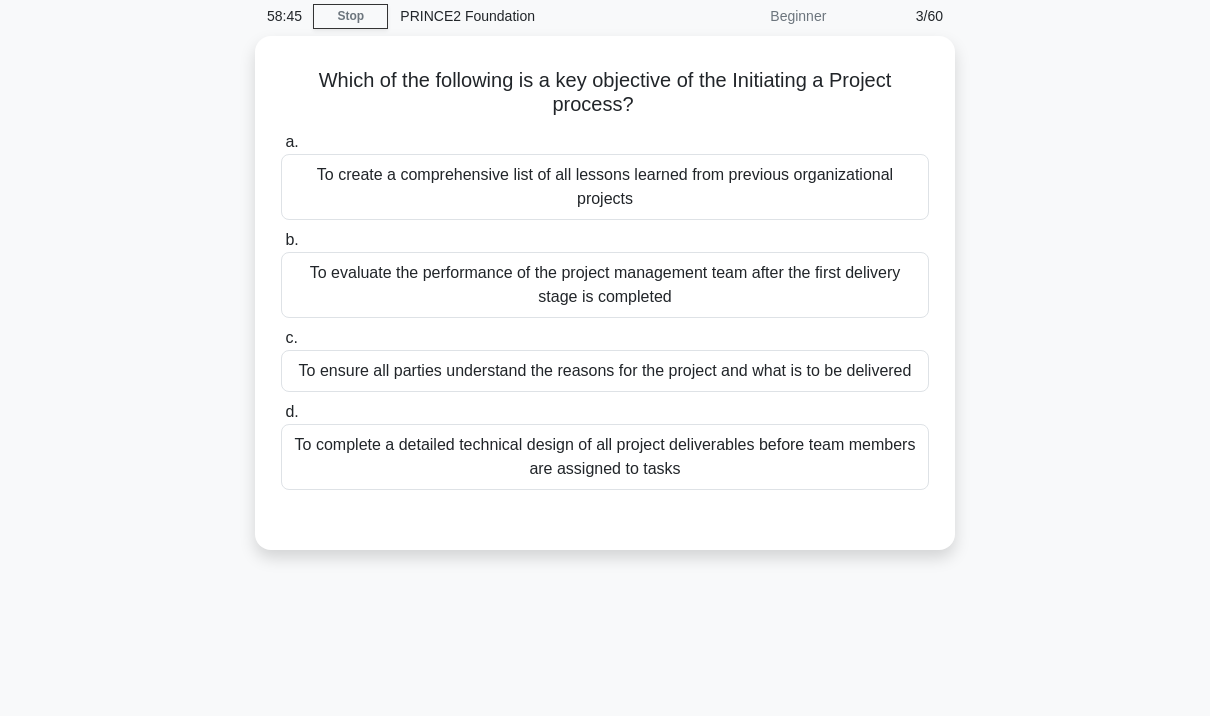 click on "To complete a detailed technical design of all project deliverables before team members are assigned to tasks" at bounding box center (605, 457) 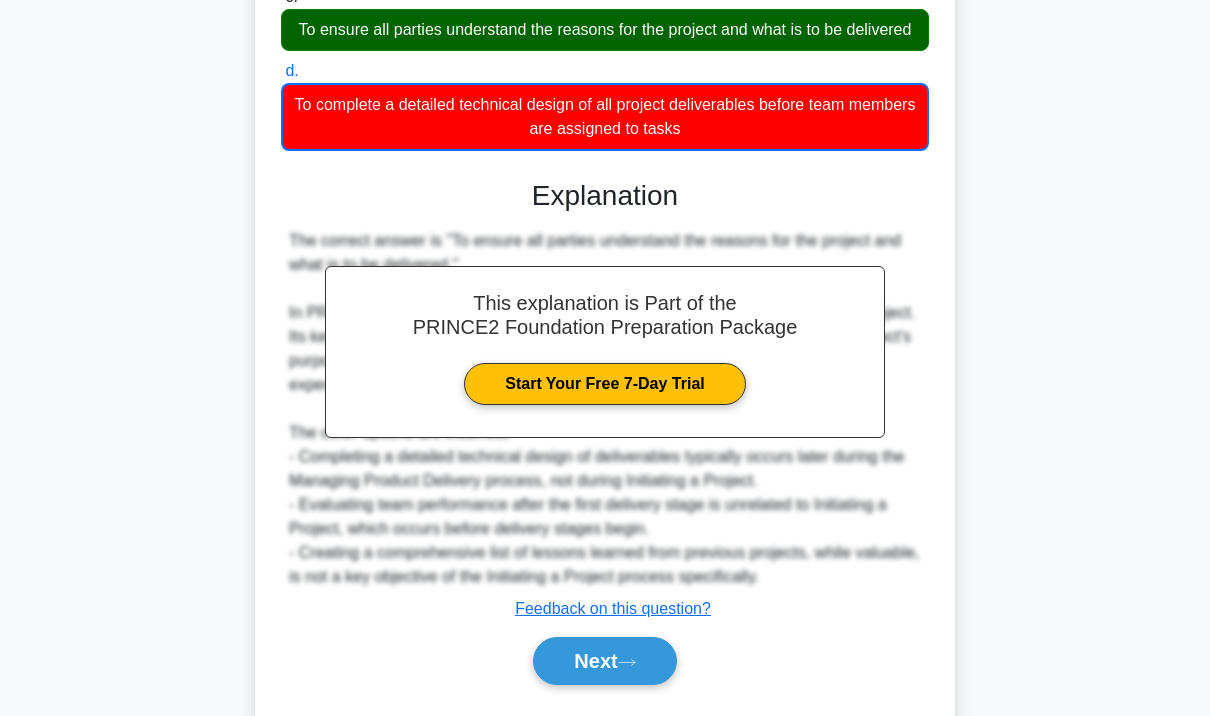 scroll, scrollTop: 450, scrollLeft: 0, axis: vertical 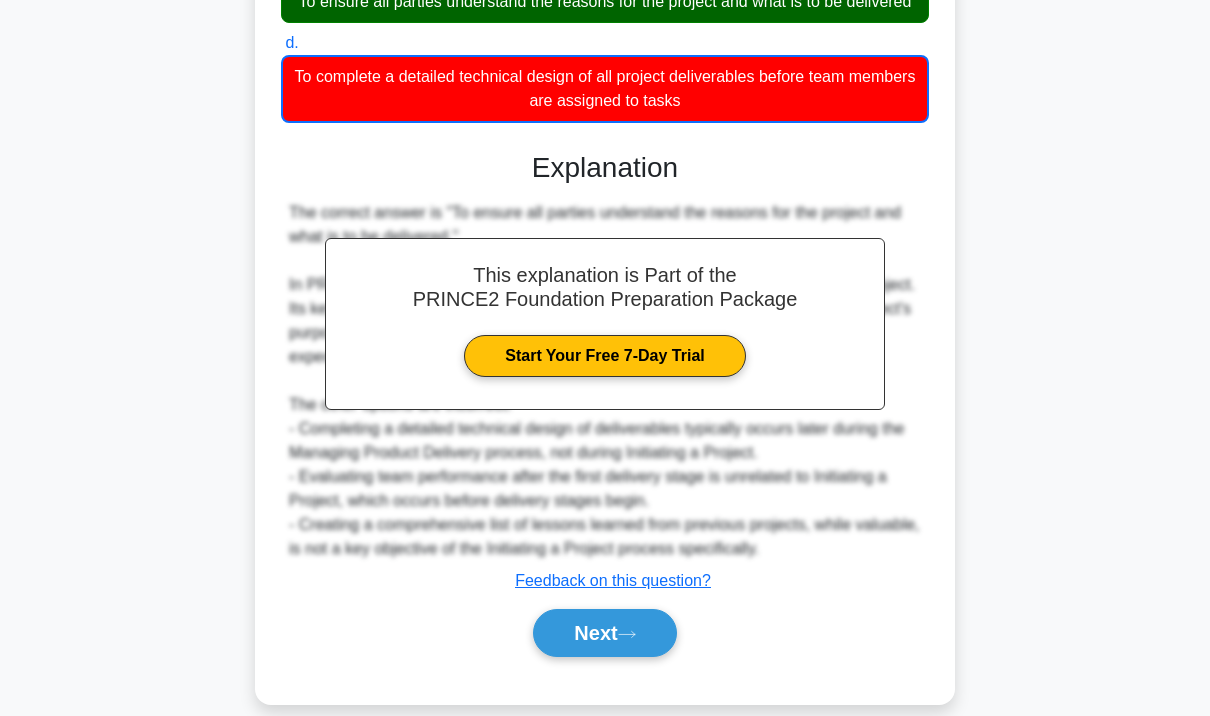 click on "Next" at bounding box center [604, 633] 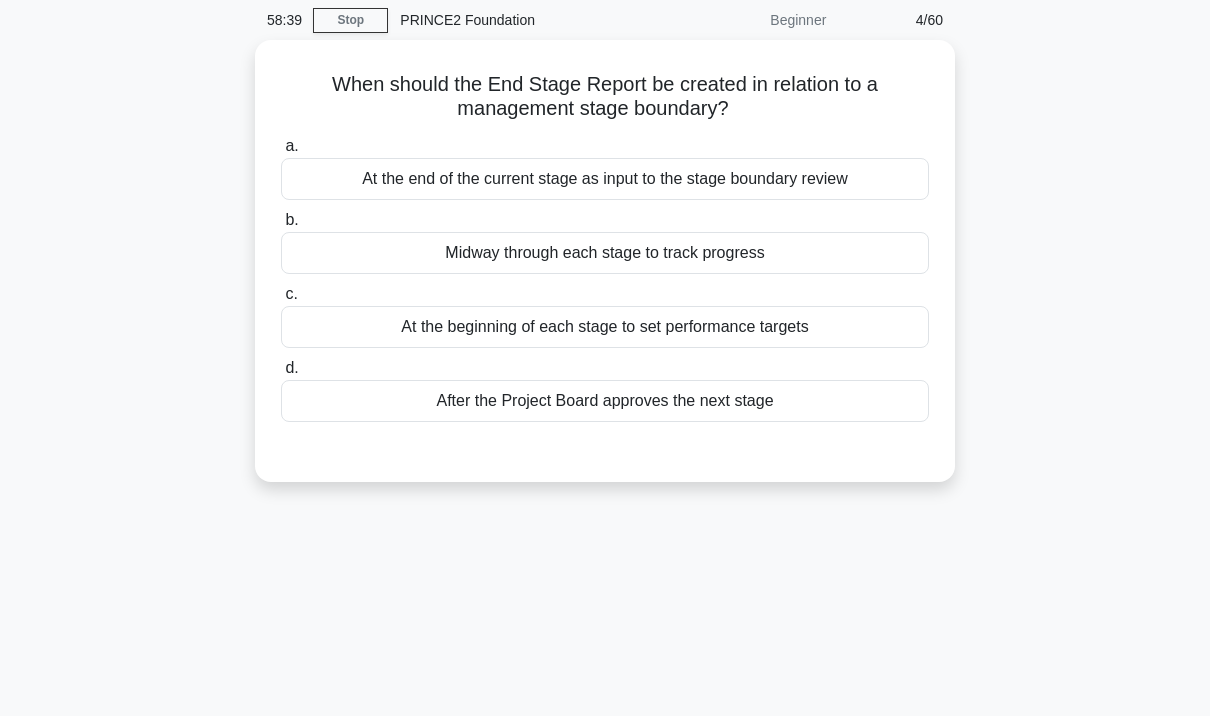 scroll, scrollTop: 9, scrollLeft: 0, axis: vertical 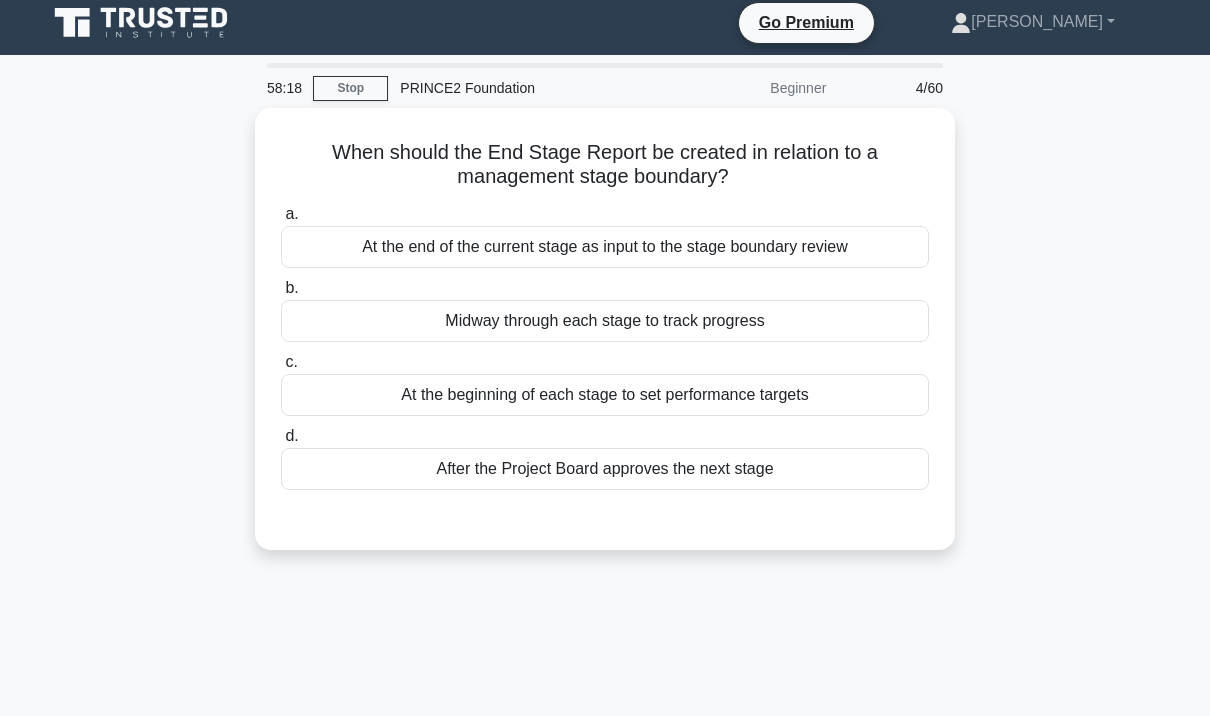 click on "At the end of the current stage as input to the stage boundary review" at bounding box center [605, 247] 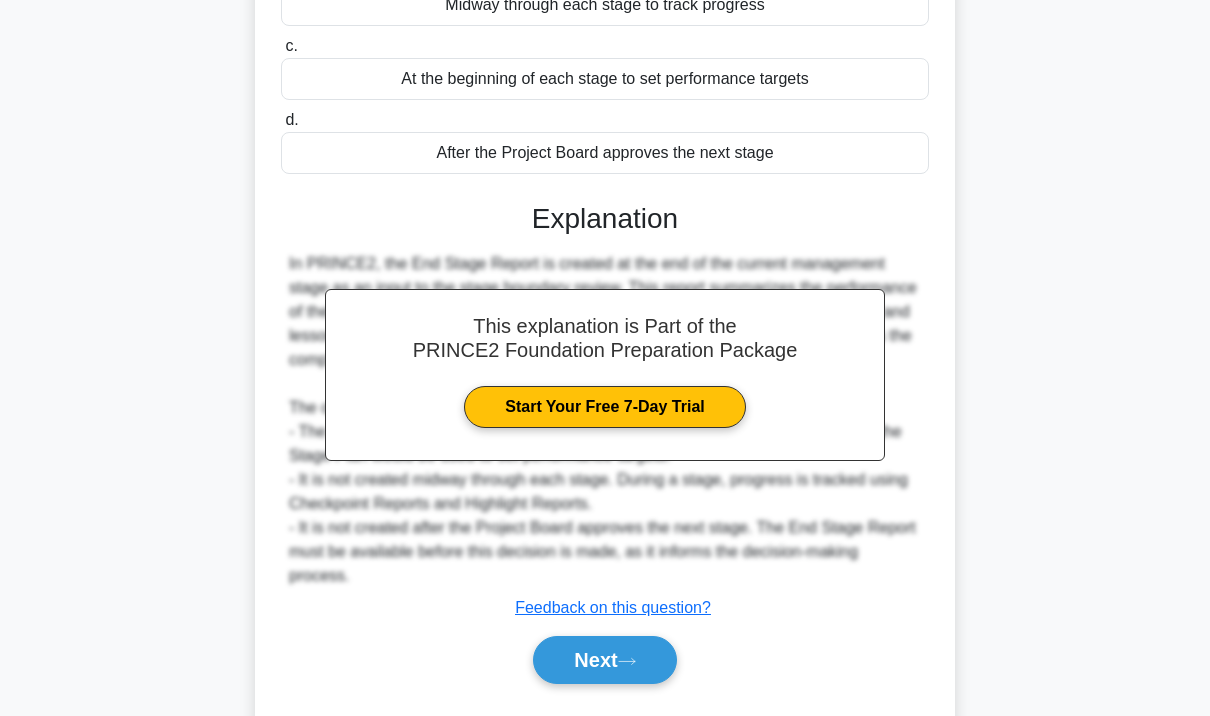 scroll, scrollTop: 328, scrollLeft: 0, axis: vertical 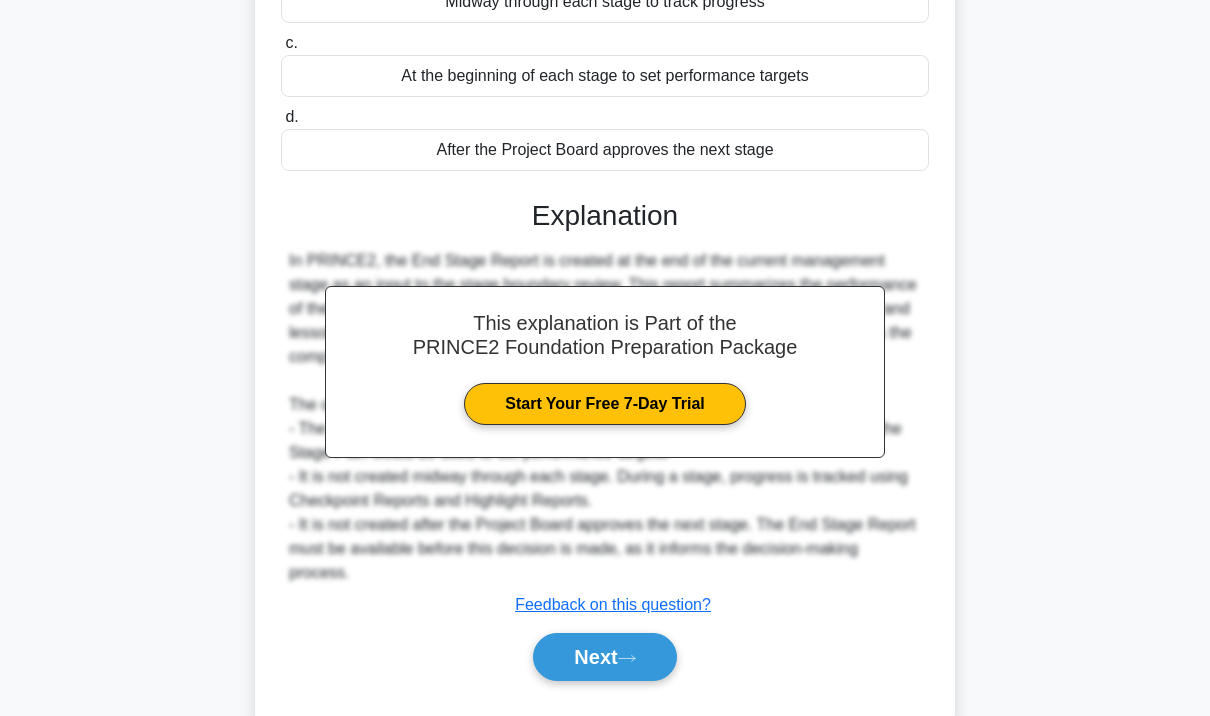 click on "Next" at bounding box center [604, 657] 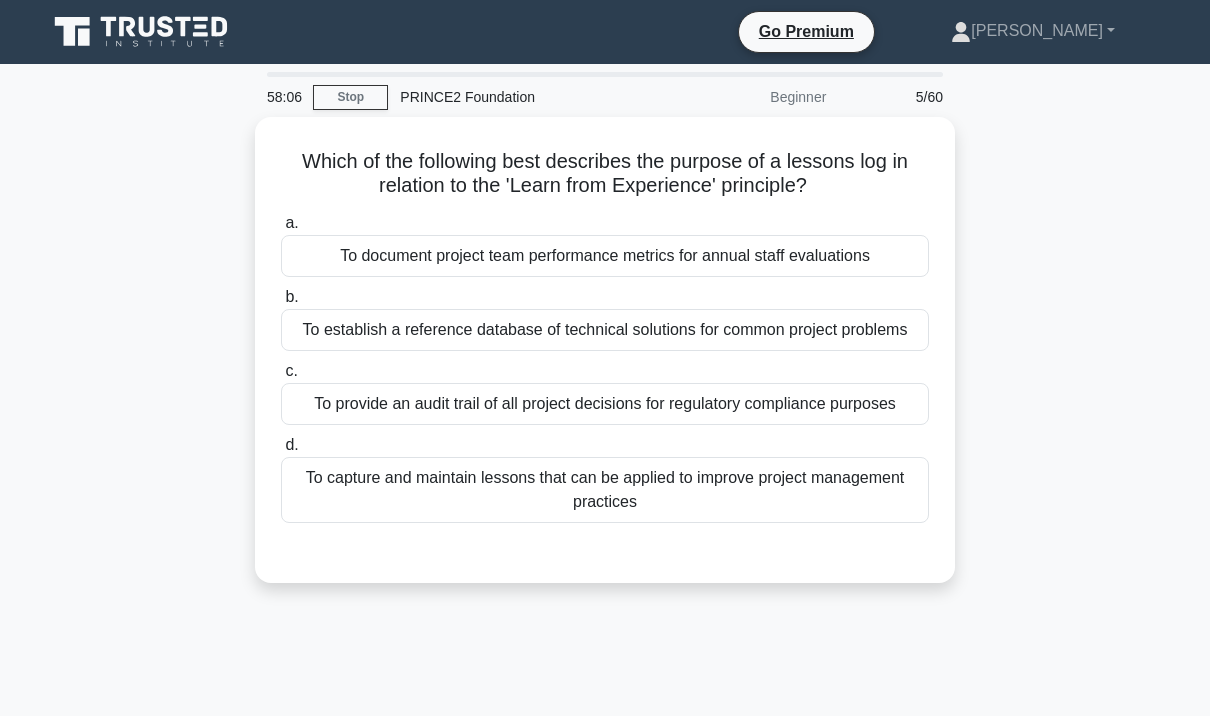 scroll, scrollTop: 33, scrollLeft: 0, axis: vertical 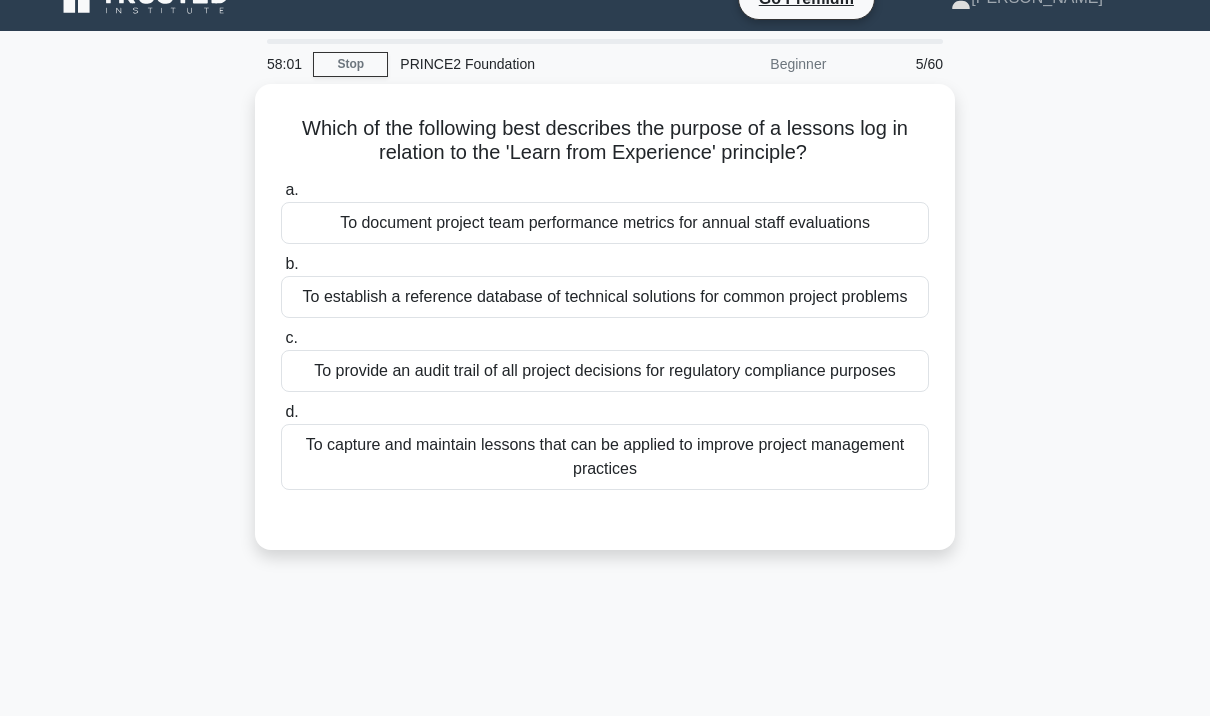 click on "To capture and maintain lessons that can be applied to improve project management practices" at bounding box center [605, 457] 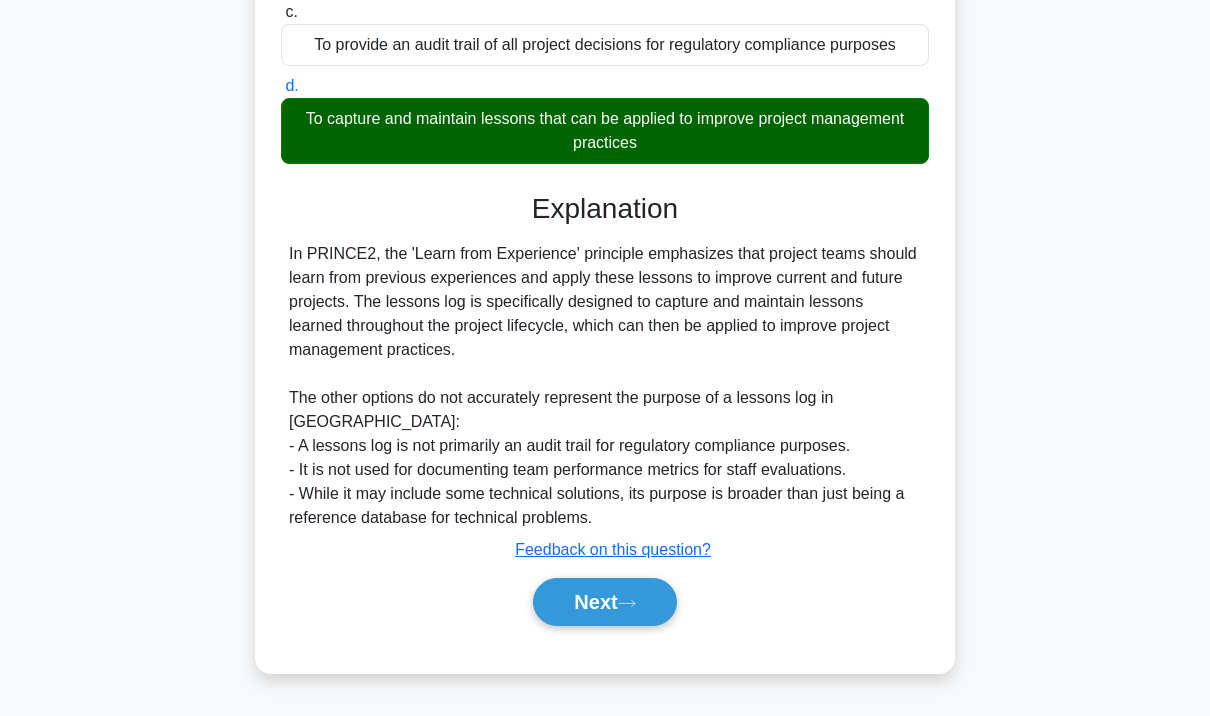 scroll, scrollTop: 376, scrollLeft: 0, axis: vertical 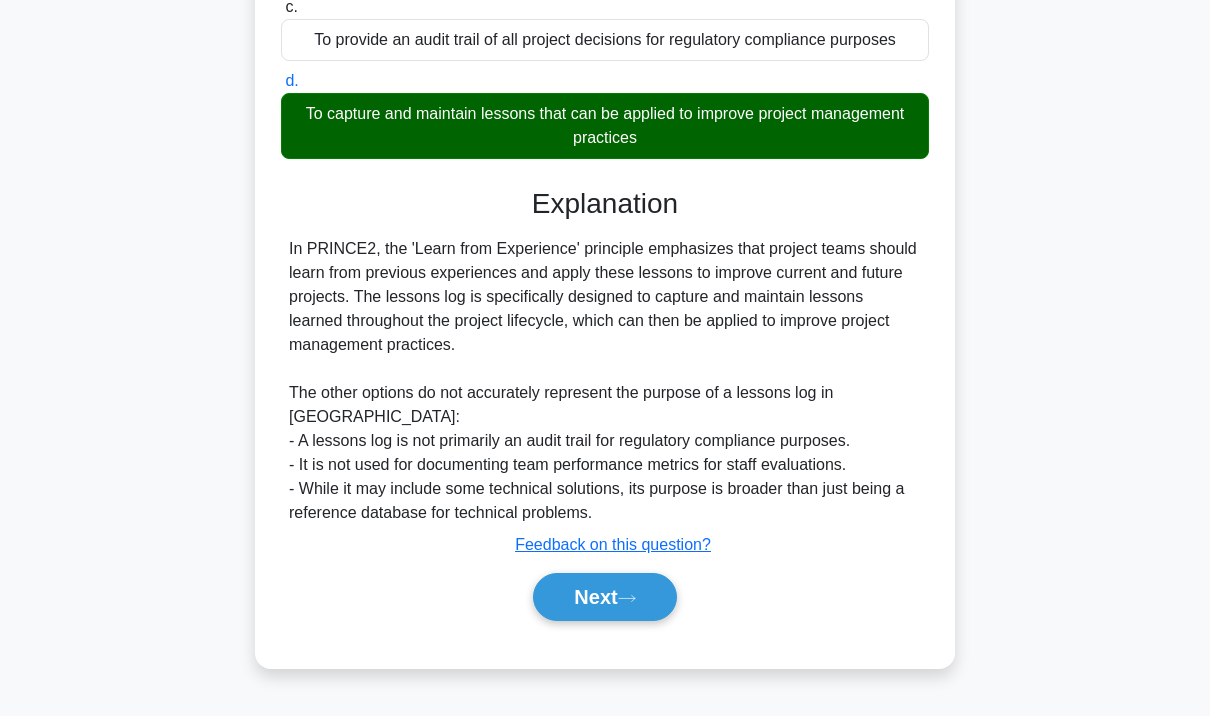 click 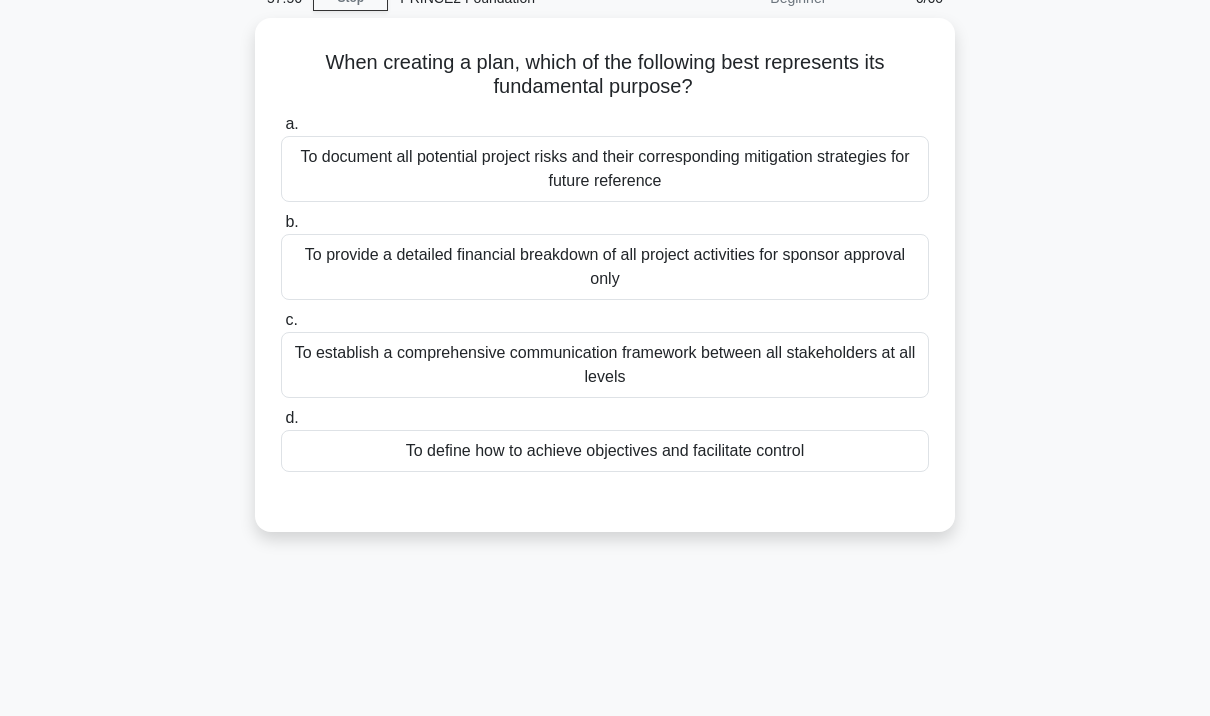 scroll, scrollTop: 0, scrollLeft: 0, axis: both 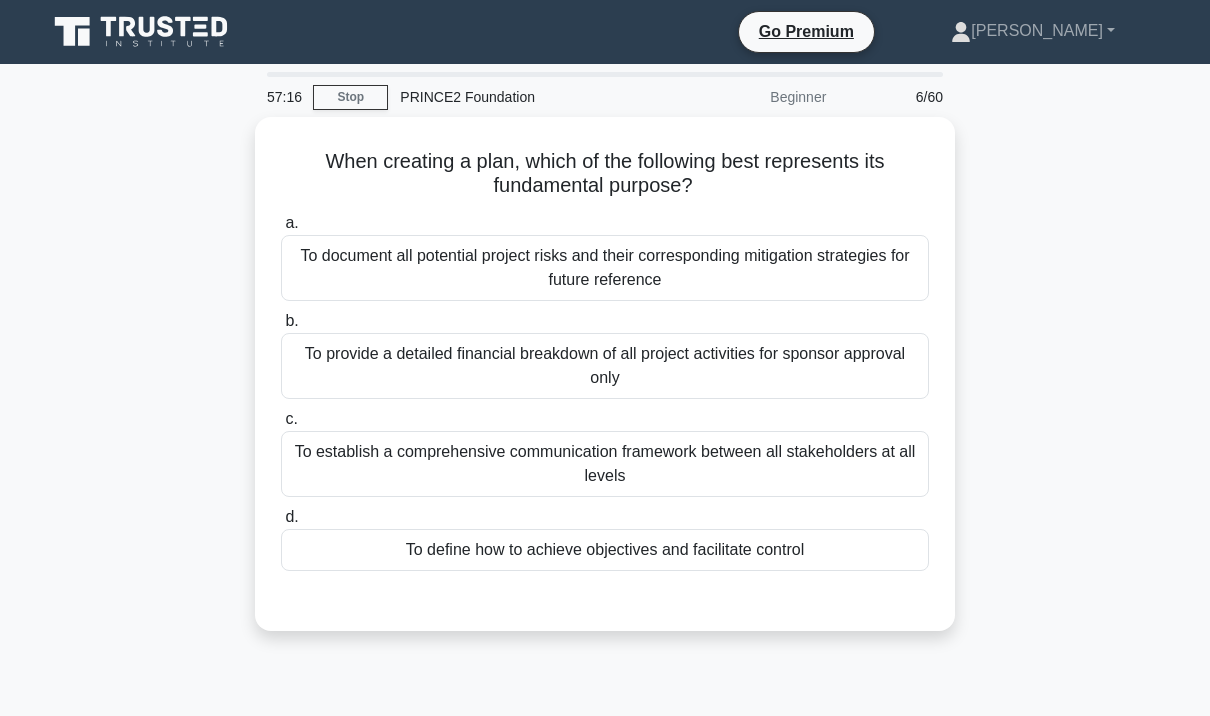 click on "To document all potential project risks and their corresponding mitigation strategies for future reference" at bounding box center [605, 268] 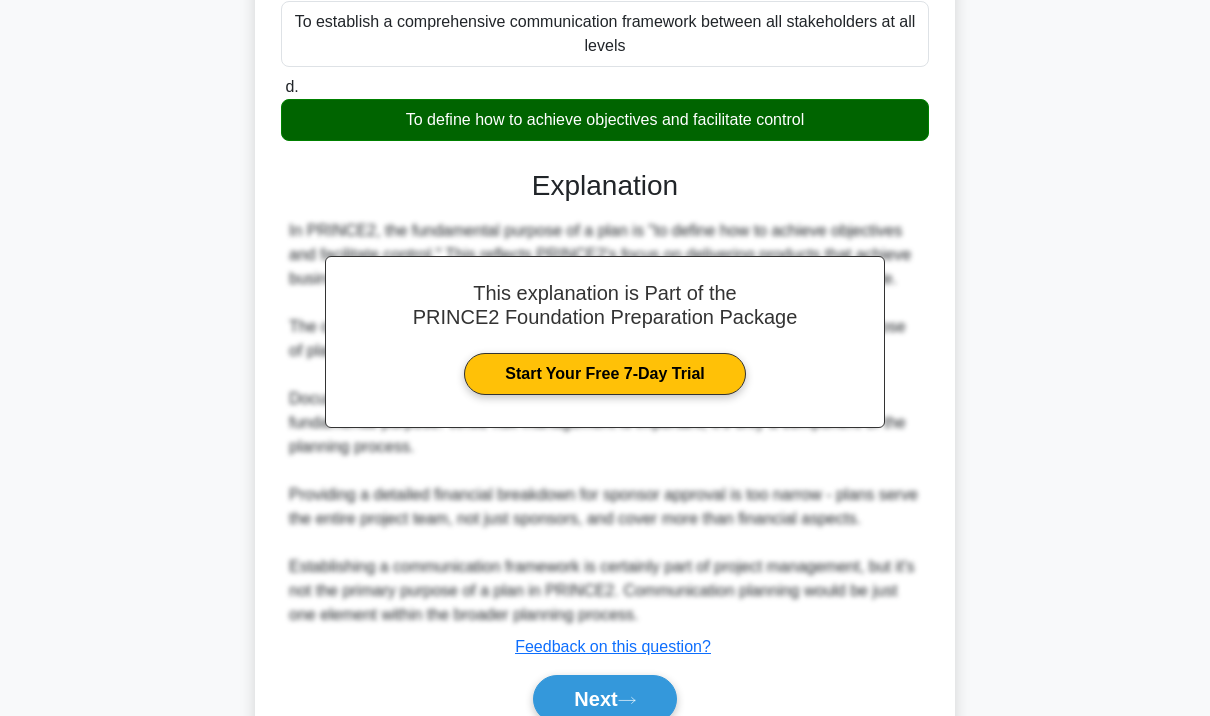 scroll, scrollTop: 522, scrollLeft: 0, axis: vertical 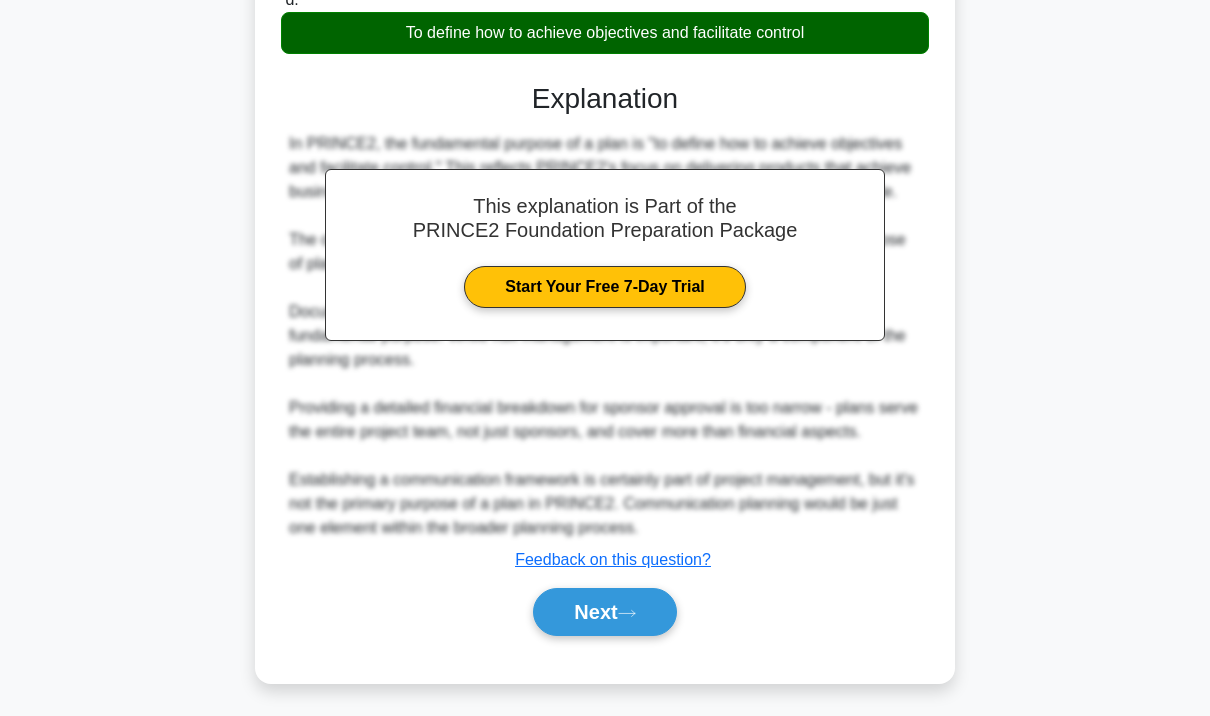 click on "Next" at bounding box center [604, 612] 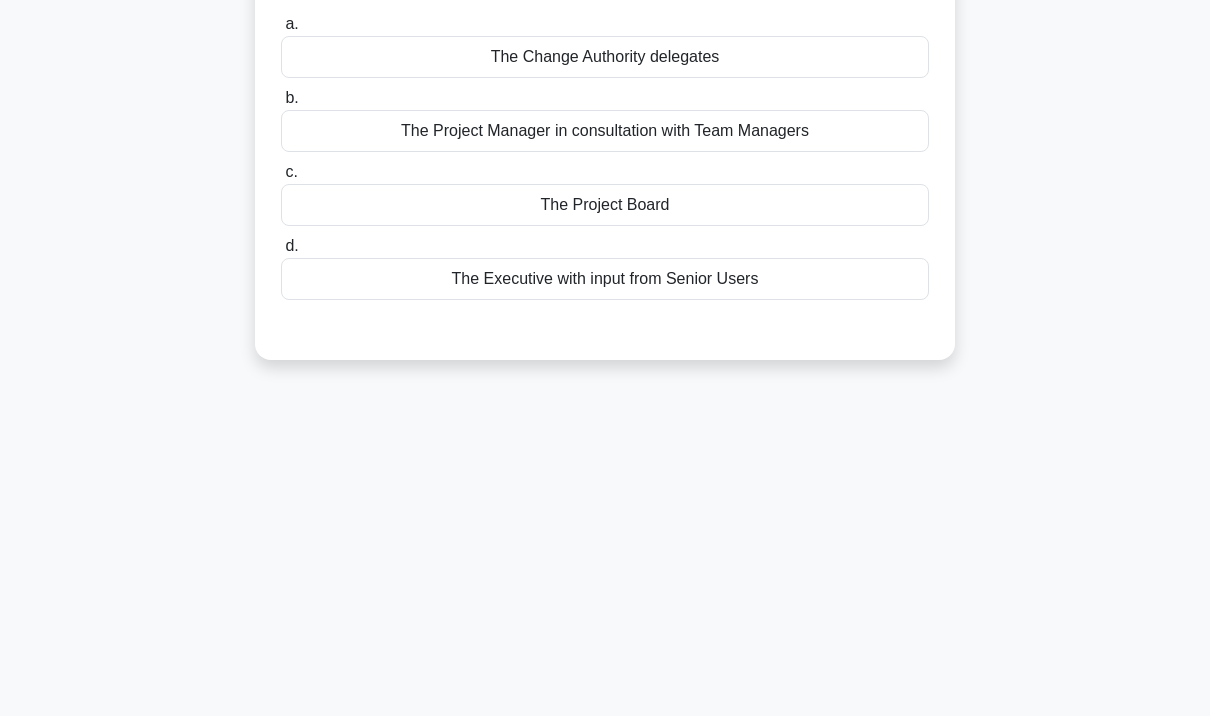 scroll, scrollTop: 0, scrollLeft: 0, axis: both 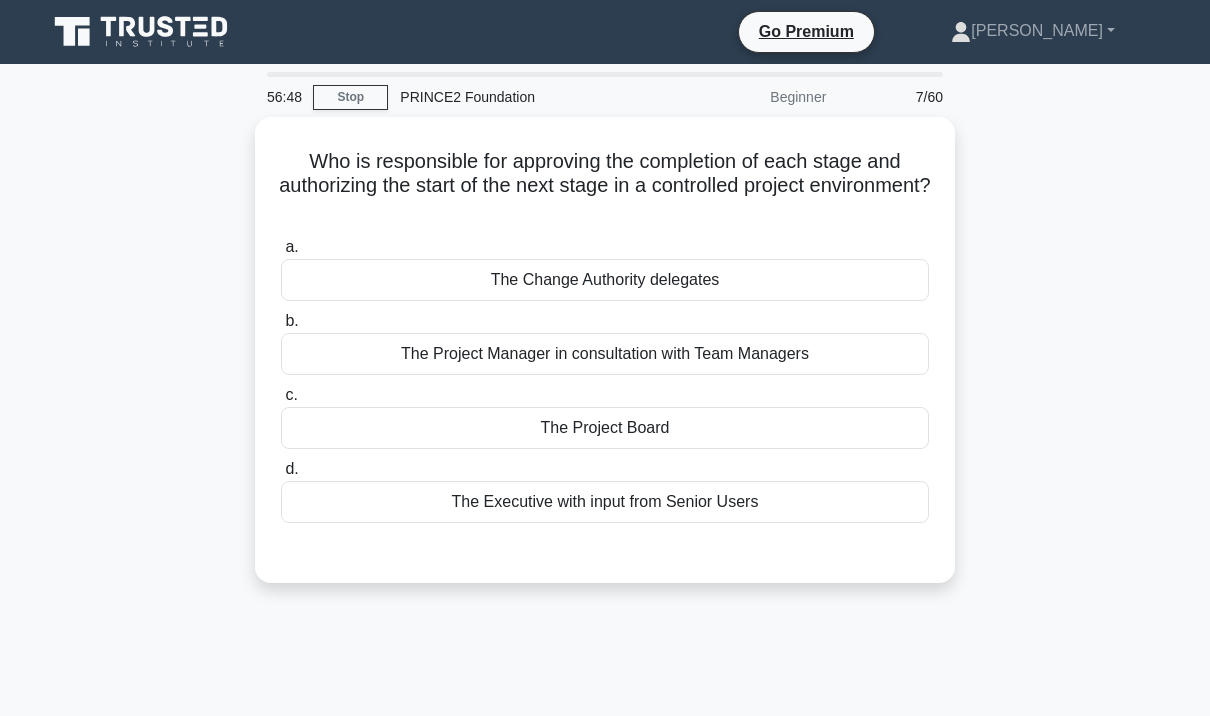 click on "The Project Board" at bounding box center (605, 428) 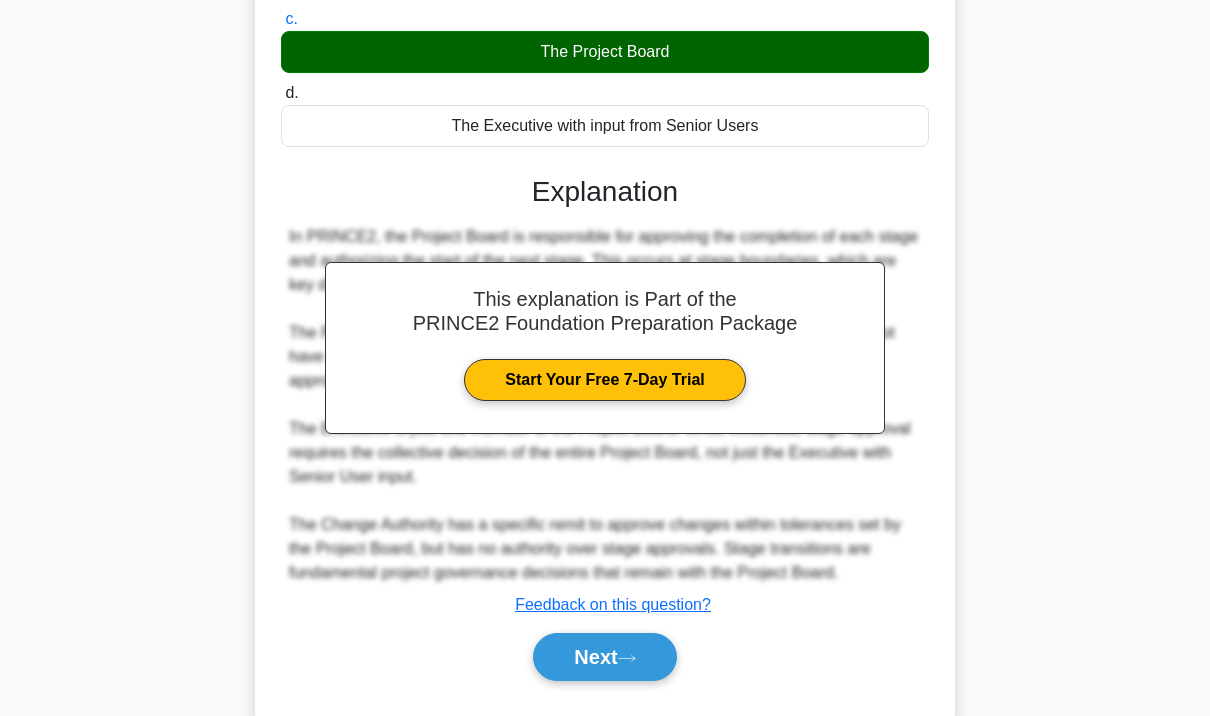 click 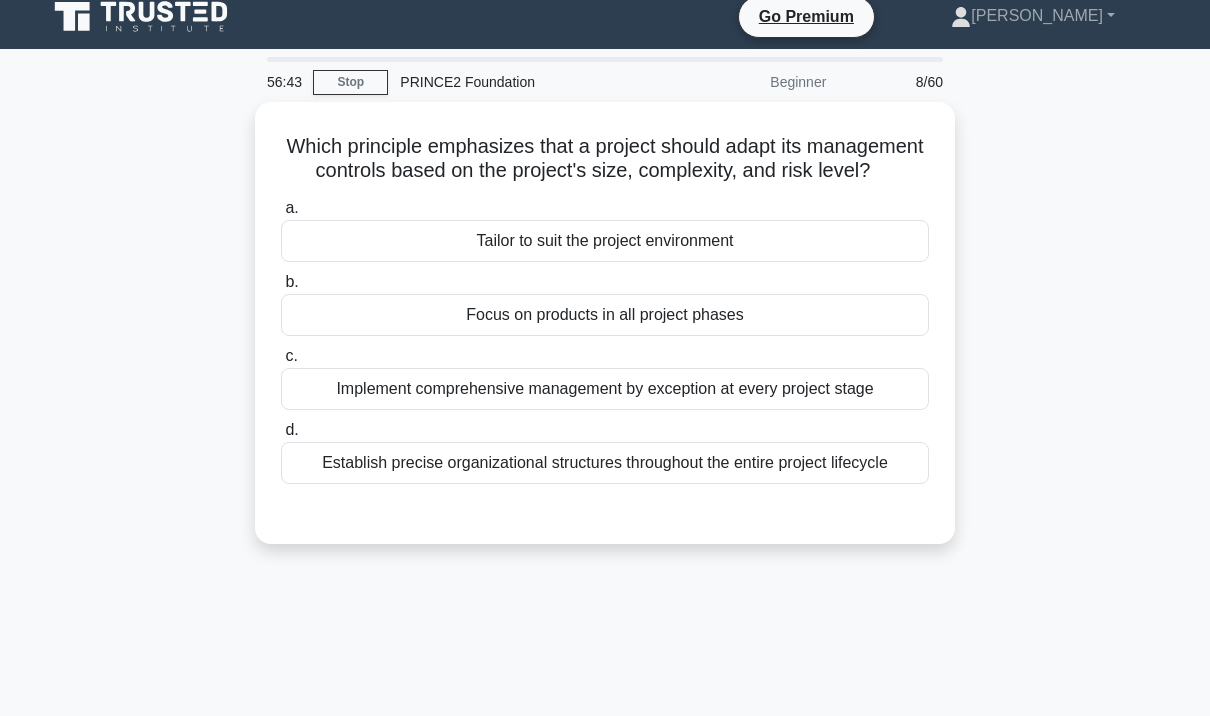 scroll, scrollTop: 0, scrollLeft: 0, axis: both 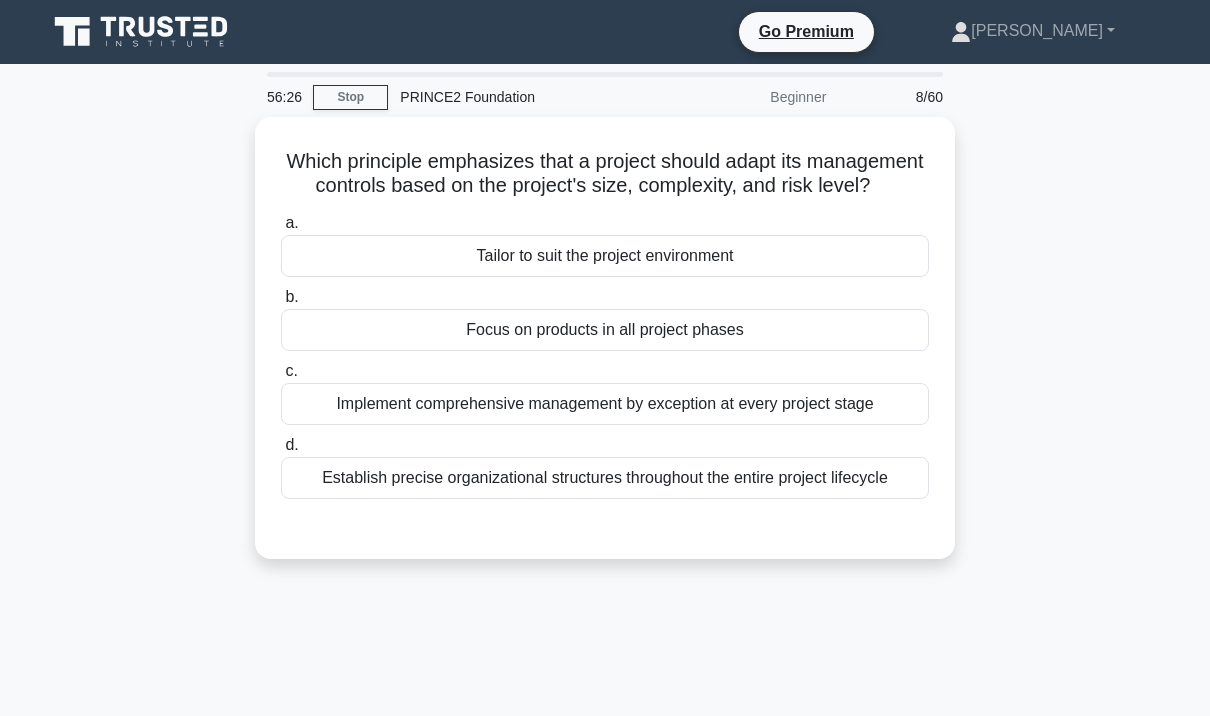click on "56:26
Stop
PRINCE2 Foundation
Beginner
8/60
Which principle emphasizes that a project should adapt its management controls based on the project's size, complexity, and risk level?
.spinner_0XTQ{transform-origin:center;animation:spinner_y6GP .75s linear infinite}@keyframes spinner_y6GP{100%{transform:rotate(360deg)}}
a.
b." at bounding box center [605, 572] 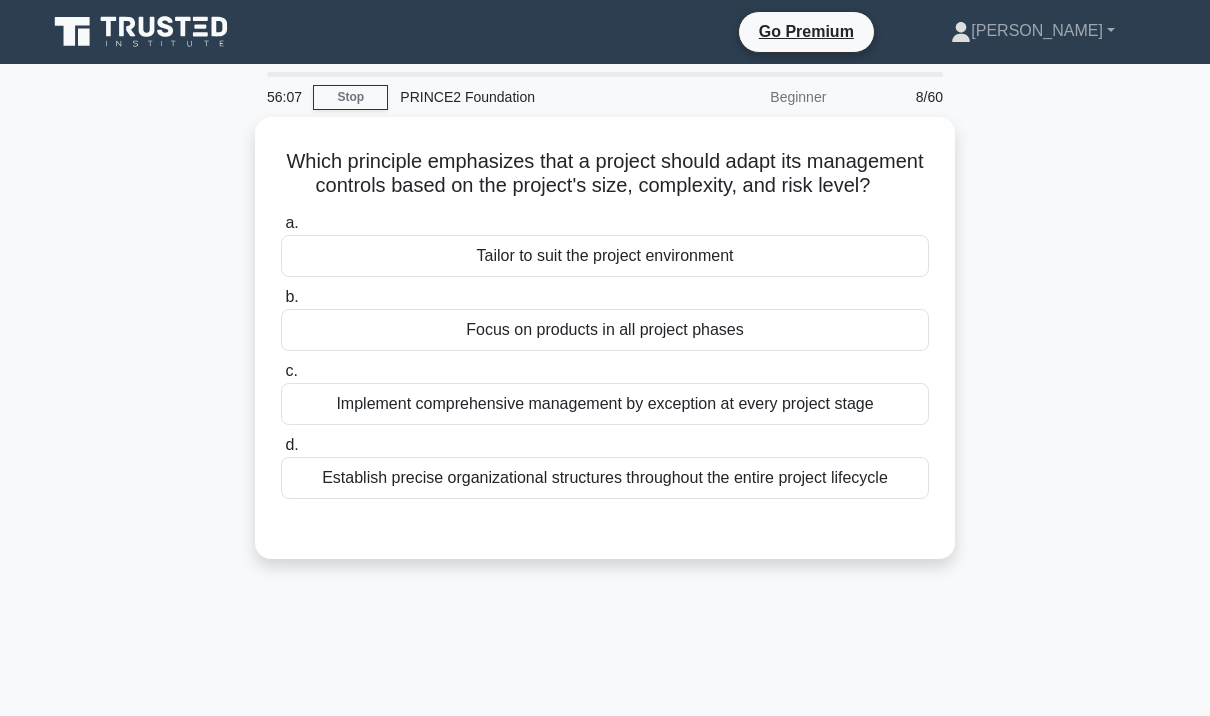 click on "Tailor to suit the project environment" at bounding box center [605, 256] 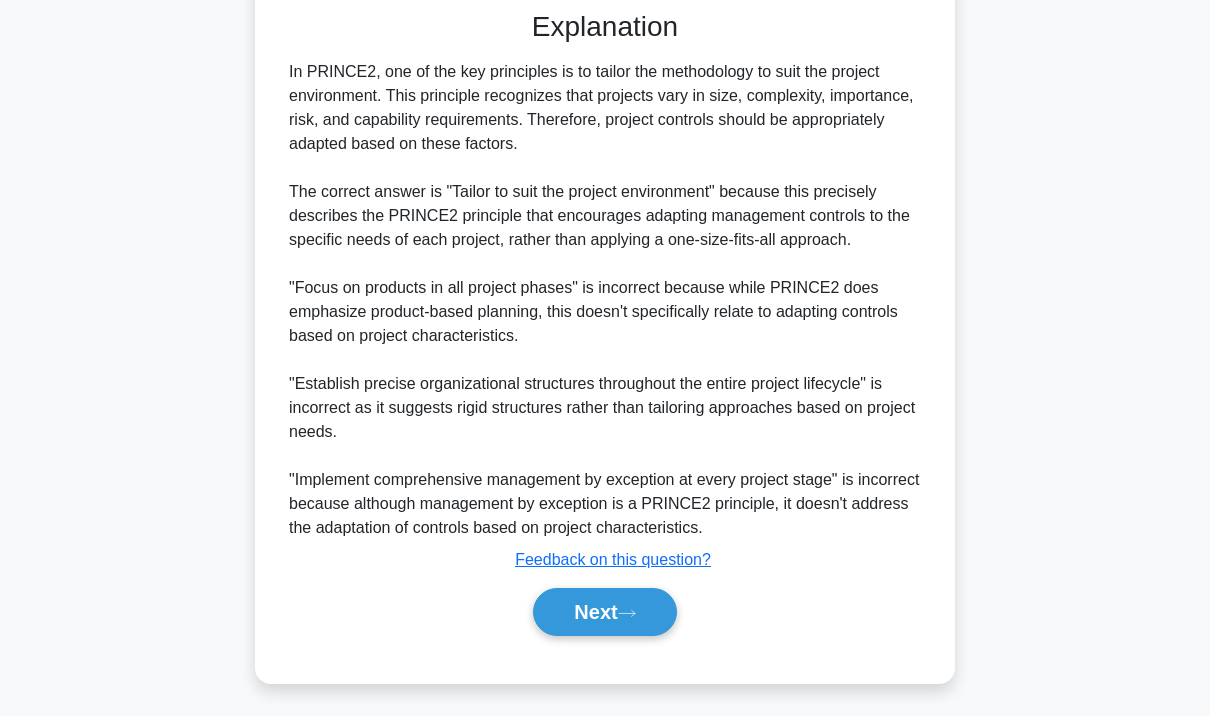 scroll, scrollTop: 544, scrollLeft: 0, axis: vertical 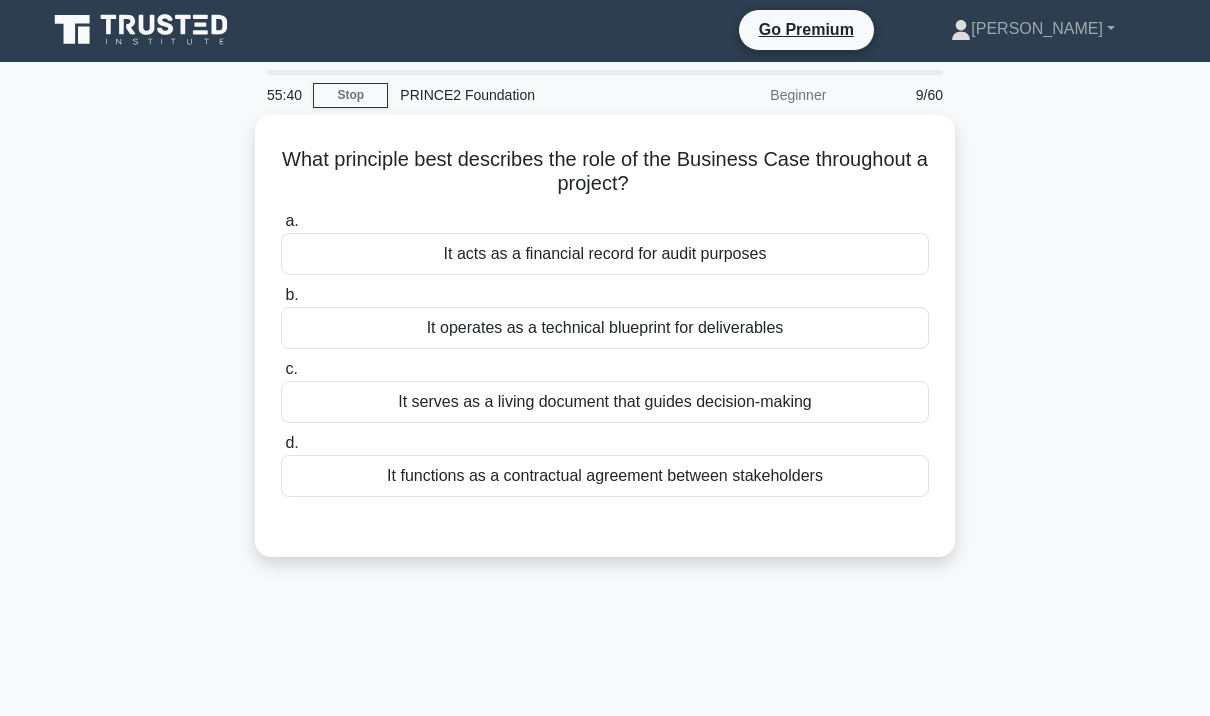 click on "It serves as a living document that guides decision-making" at bounding box center (605, 402) 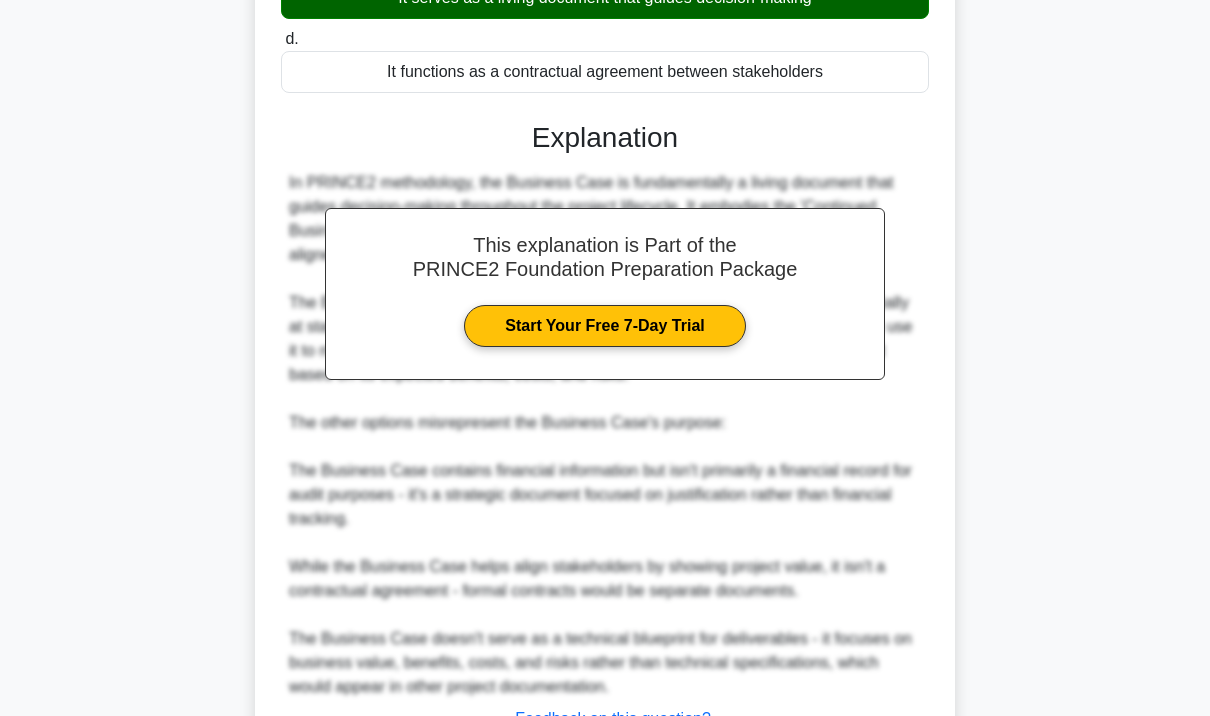 scroll, scrollTop: 495, scrollLeft: 0, axis: vertical 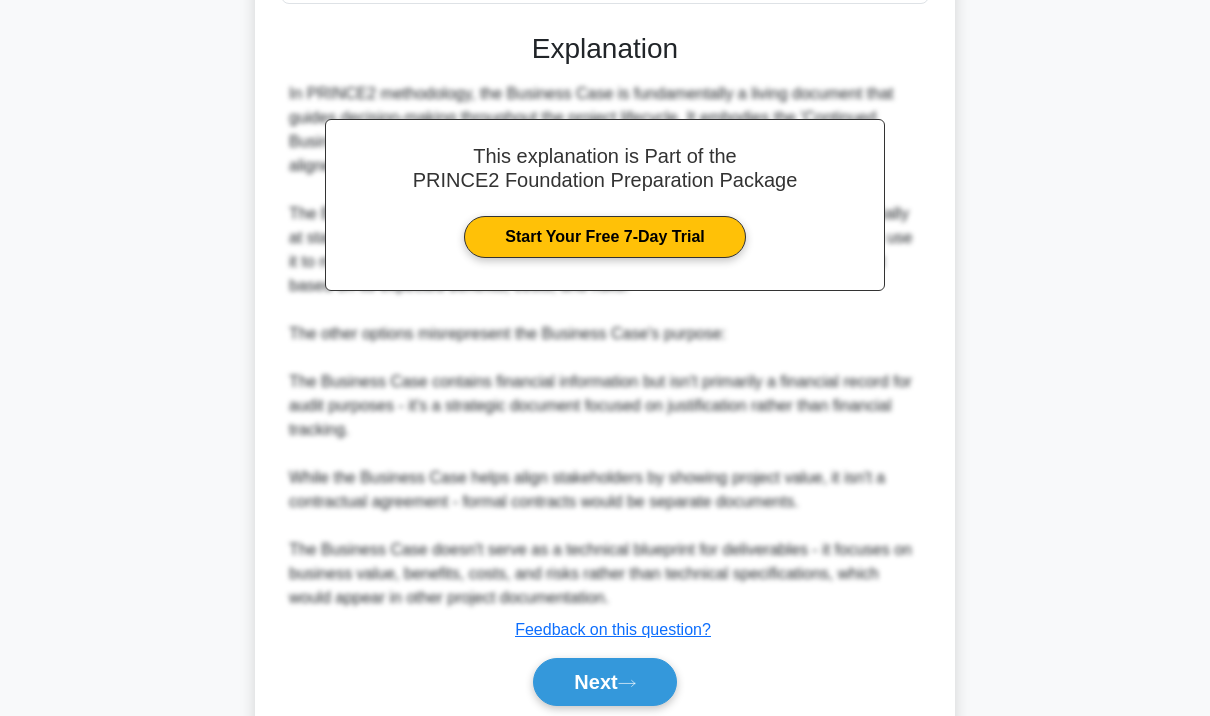 click on "Next" at bounding box center [604, 682] 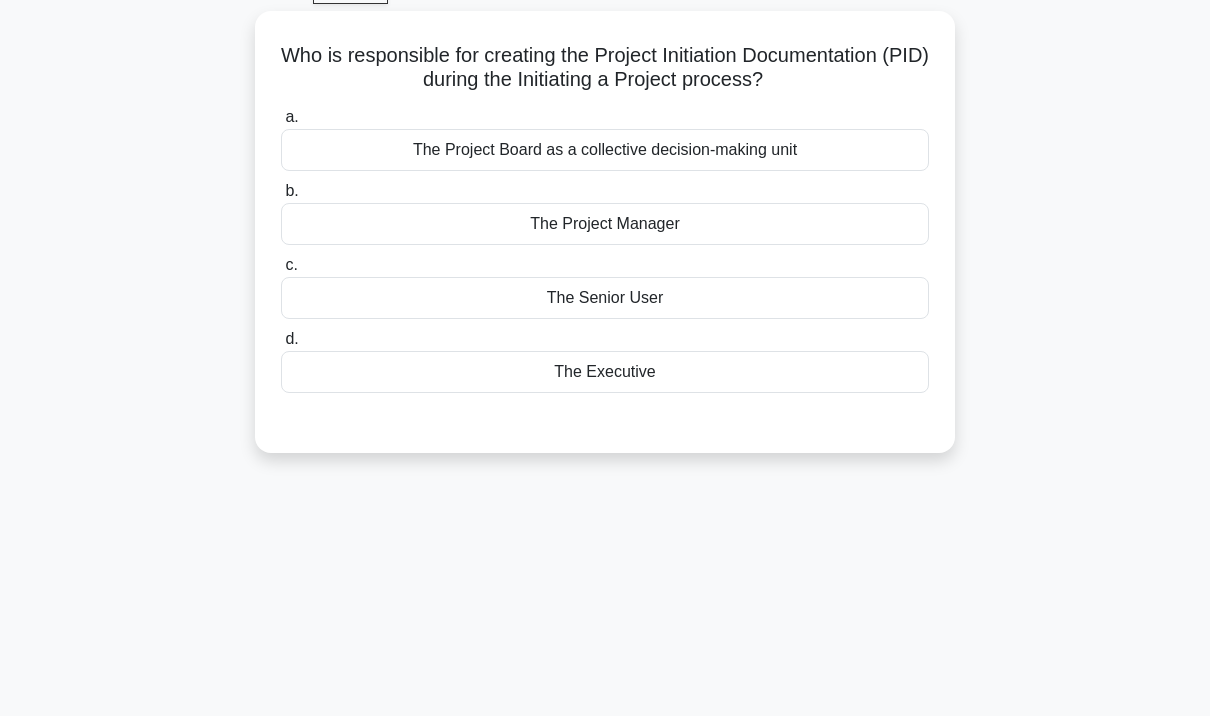 scroll, scrollTop: 0, scrollLeft: 0, axis: both 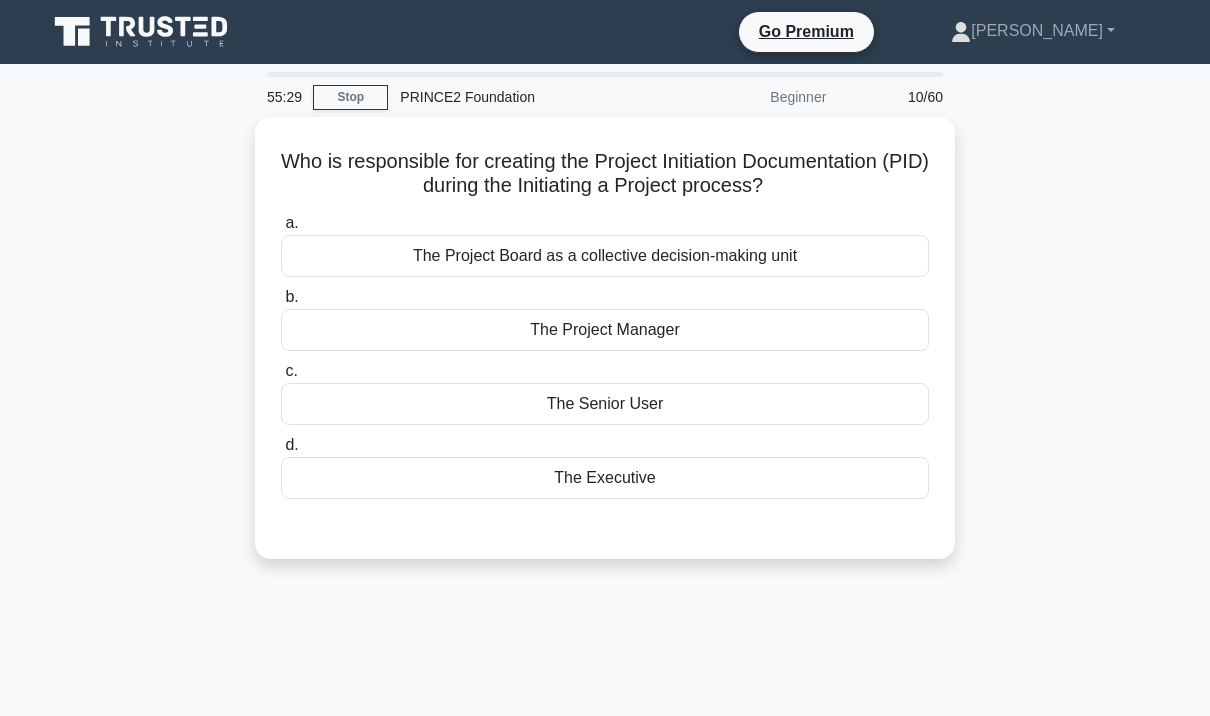 click on "The Project Board as a collective decision-making unit" at bounding box center [605, 256] 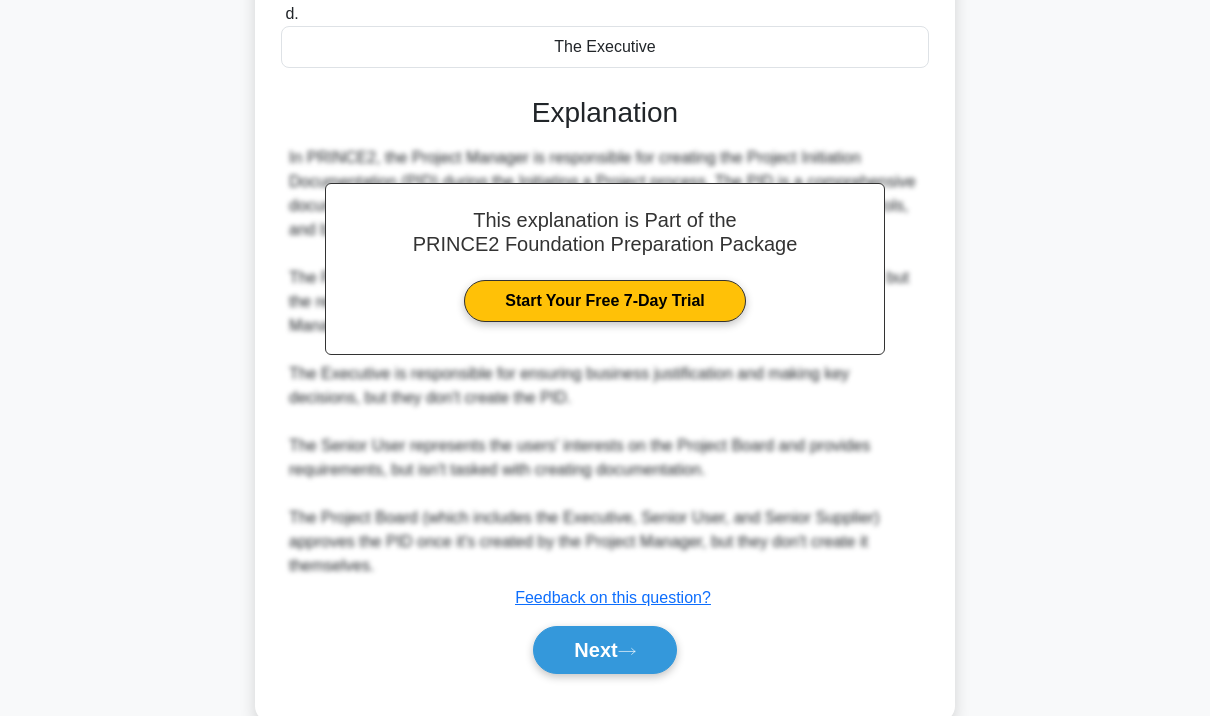 scroll, scrollTop: 430, scrollLeft: 0, axis: vertical 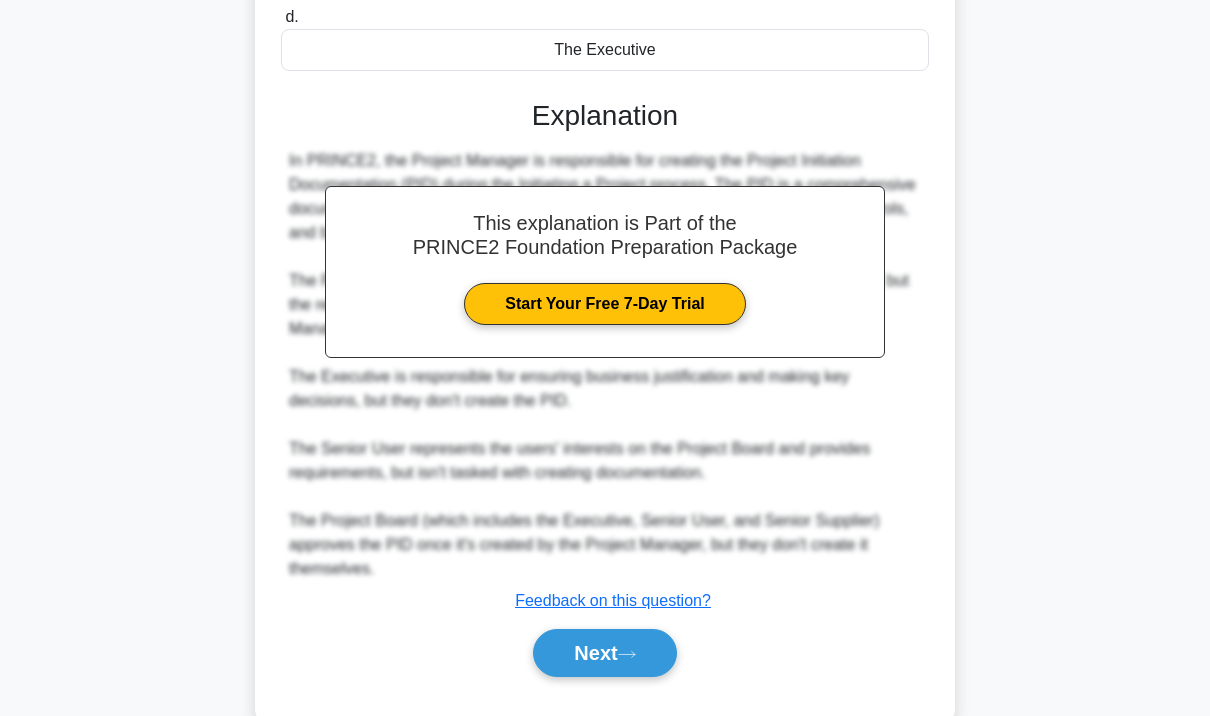 click 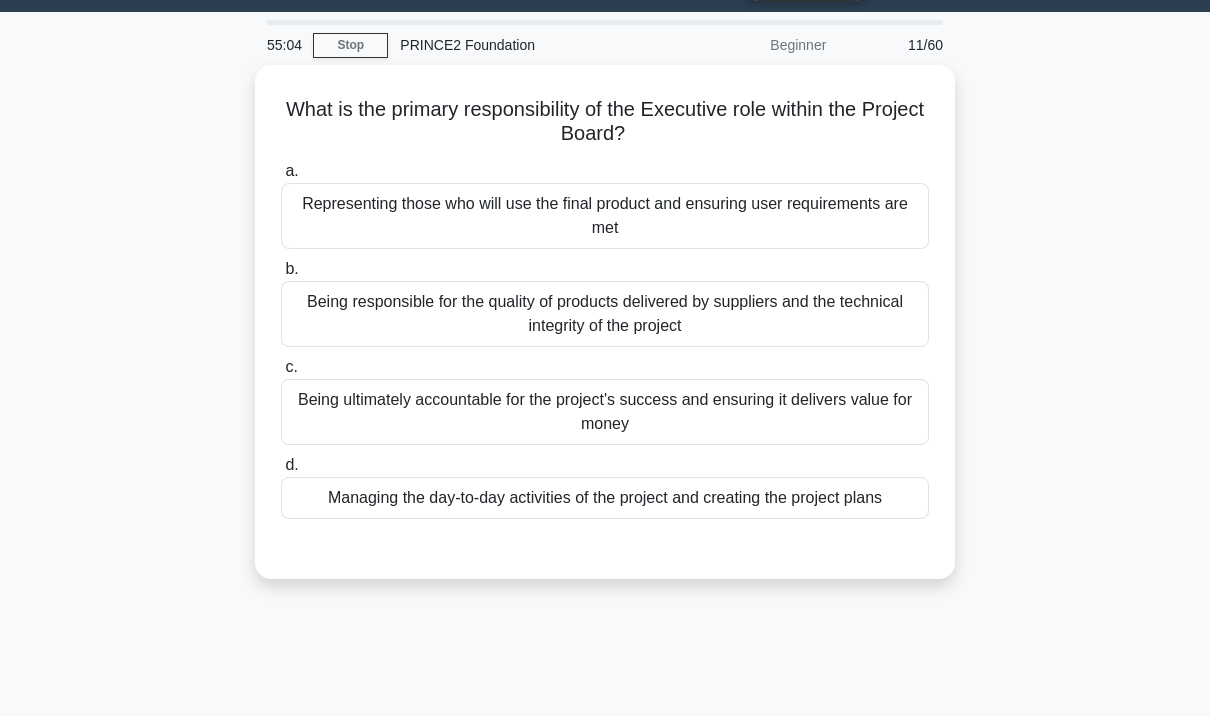 scroll, scrollTop: 46, scrollLeft: 0, axis: vertical 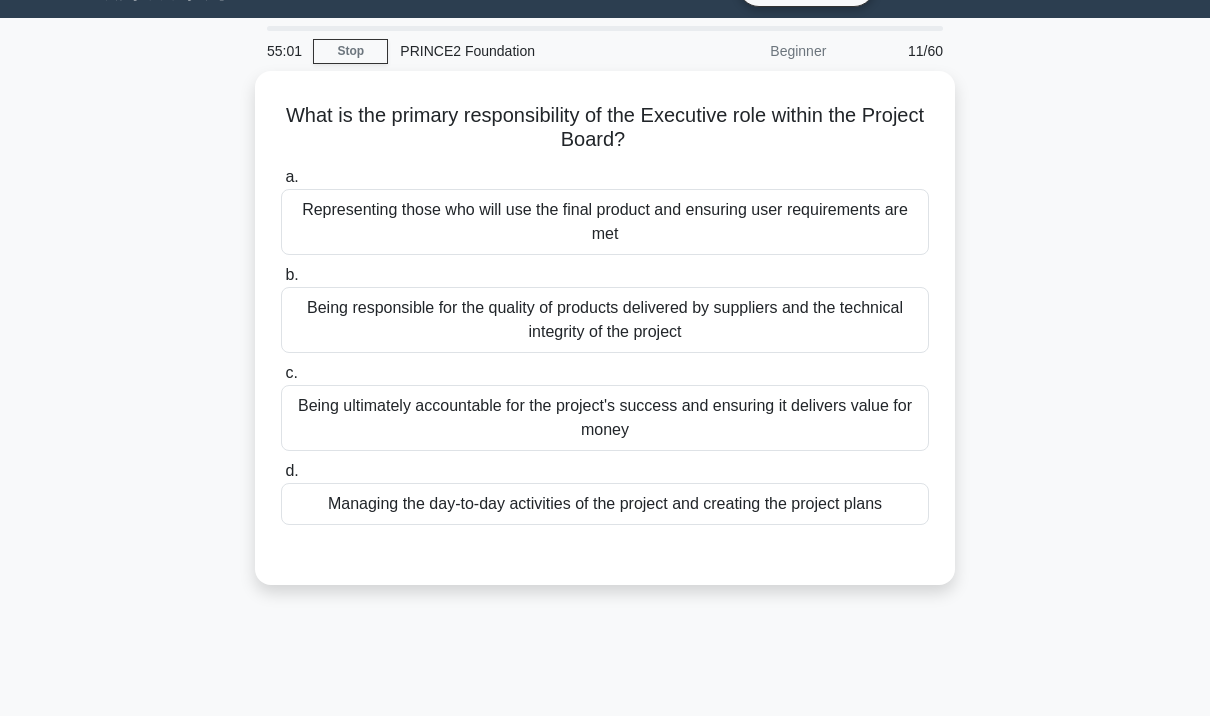 click on "Being ultimately accountable for the project's success and ensuring it delivers value for money" at bounding box center (605, 418) 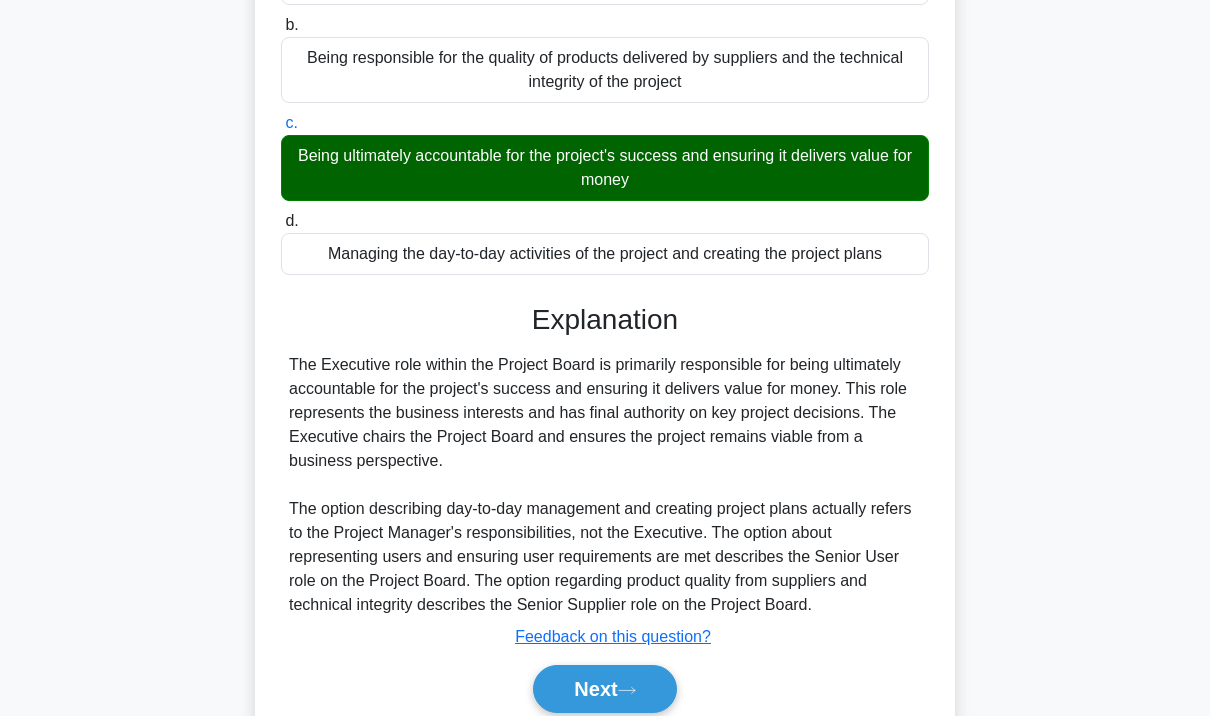 scroll, scrollTop: 352, scrollLeft: 0, axis: vertical 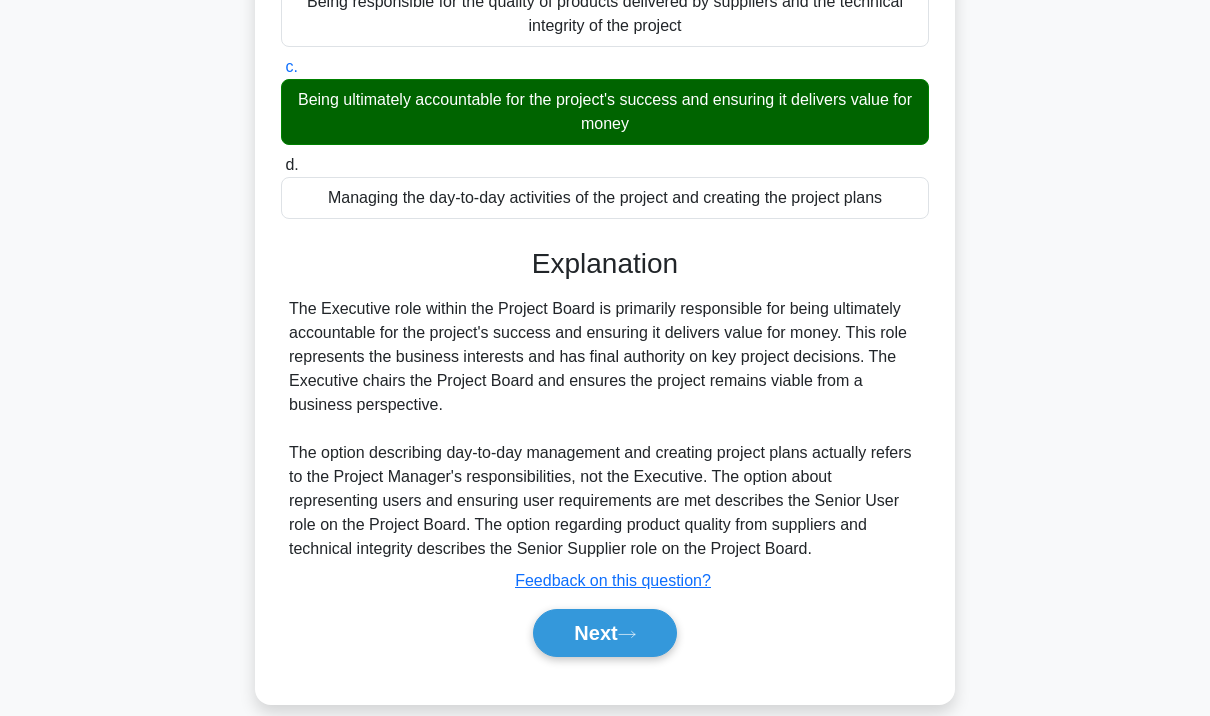 click on "Next" at bounding box center (604, 633) 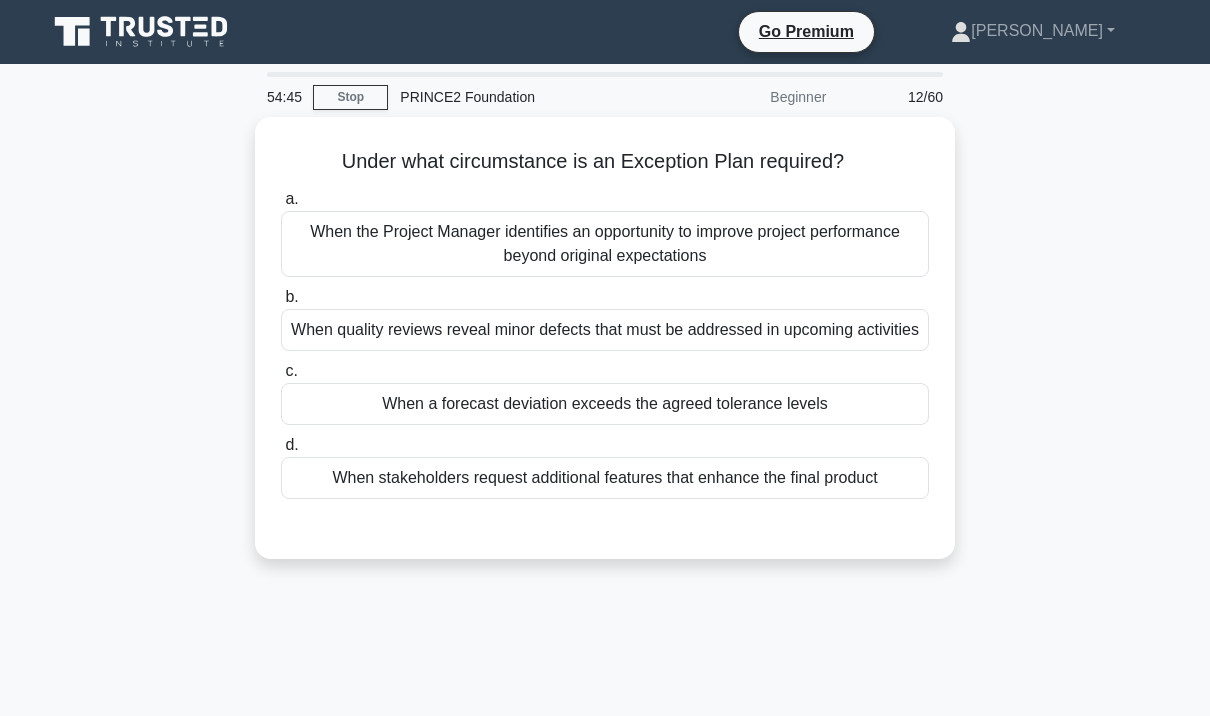 scroll, scrollTop: 32, scrollLeft: 0, axis: vertical 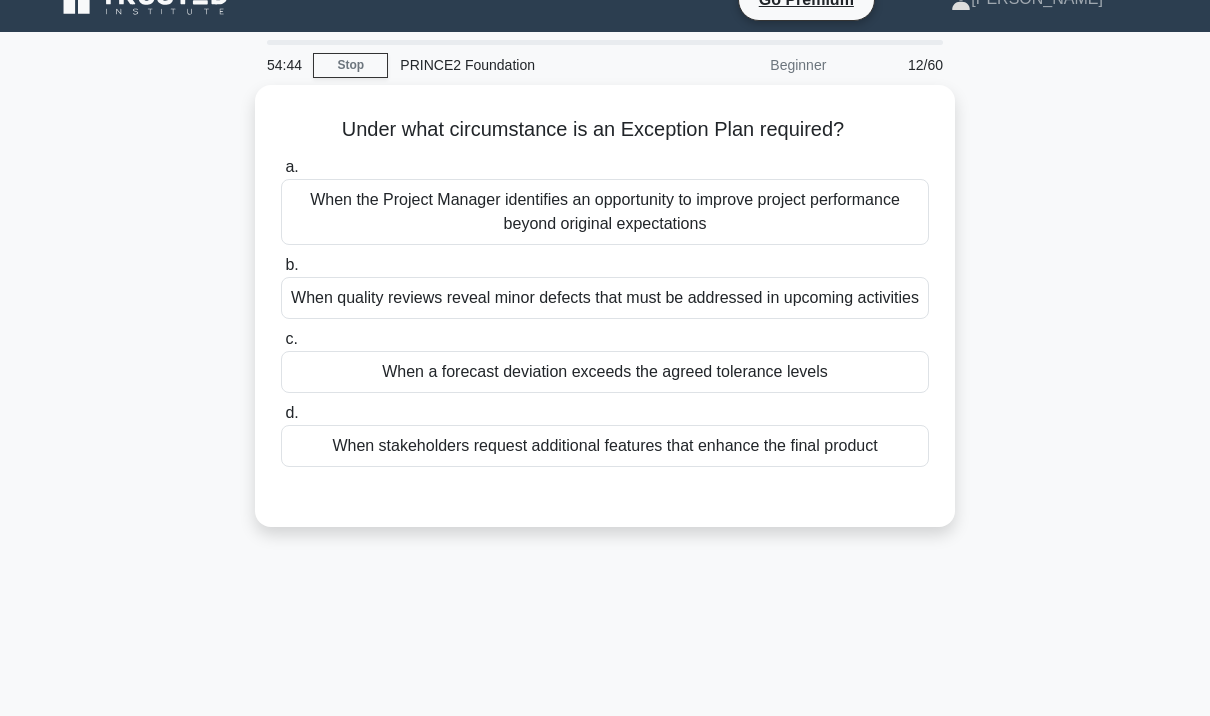 click on "When a forecast deviation exceeds the agreed tolerance levels" at bounding box center (605, 372) 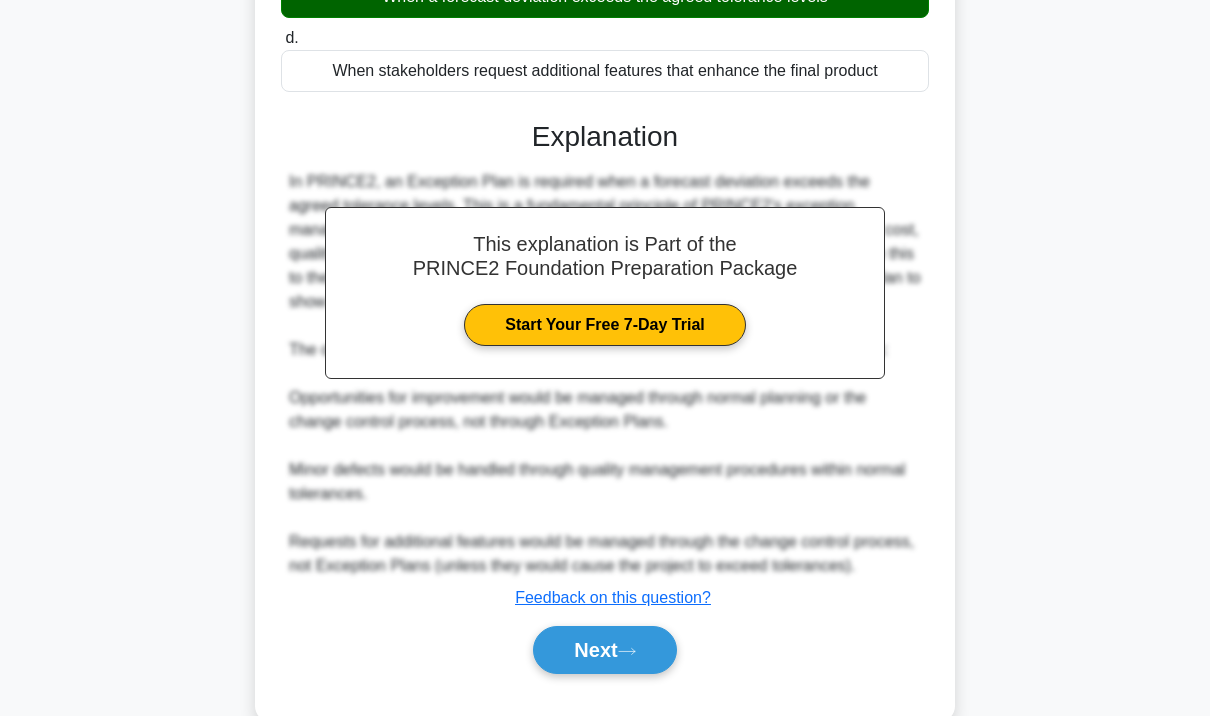 scroll, scrollTop: 472, scrollLeft: 0, axis: vertical 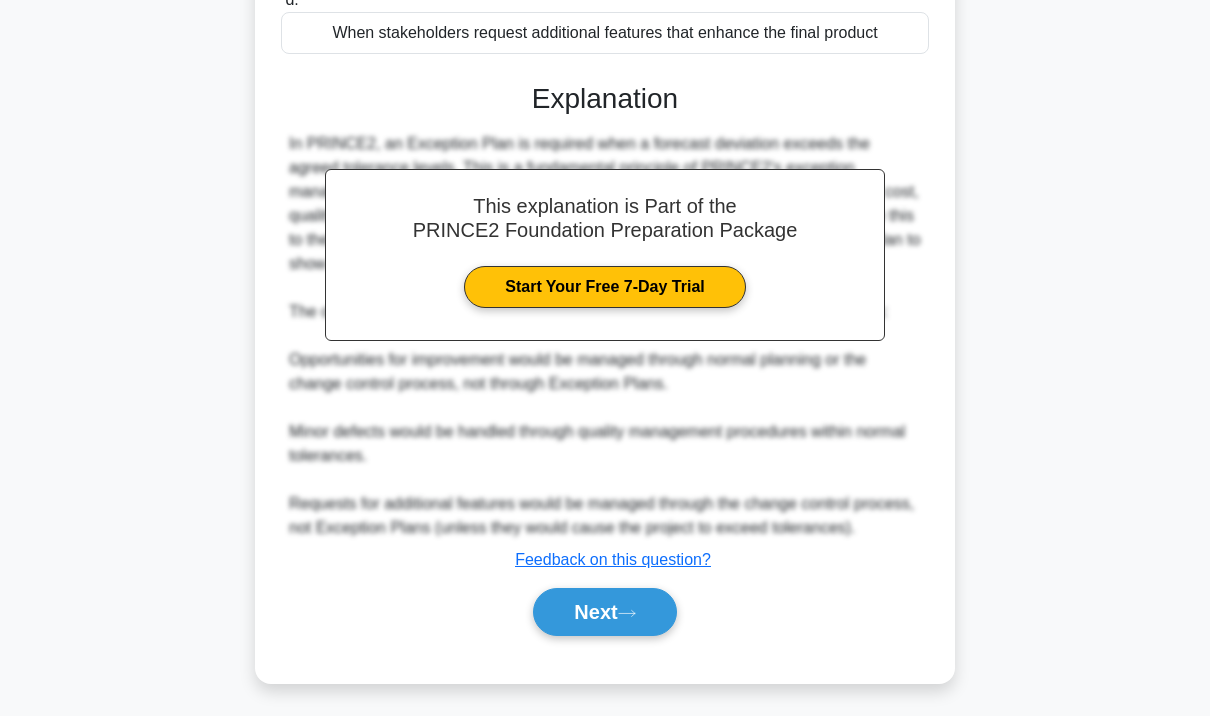 click 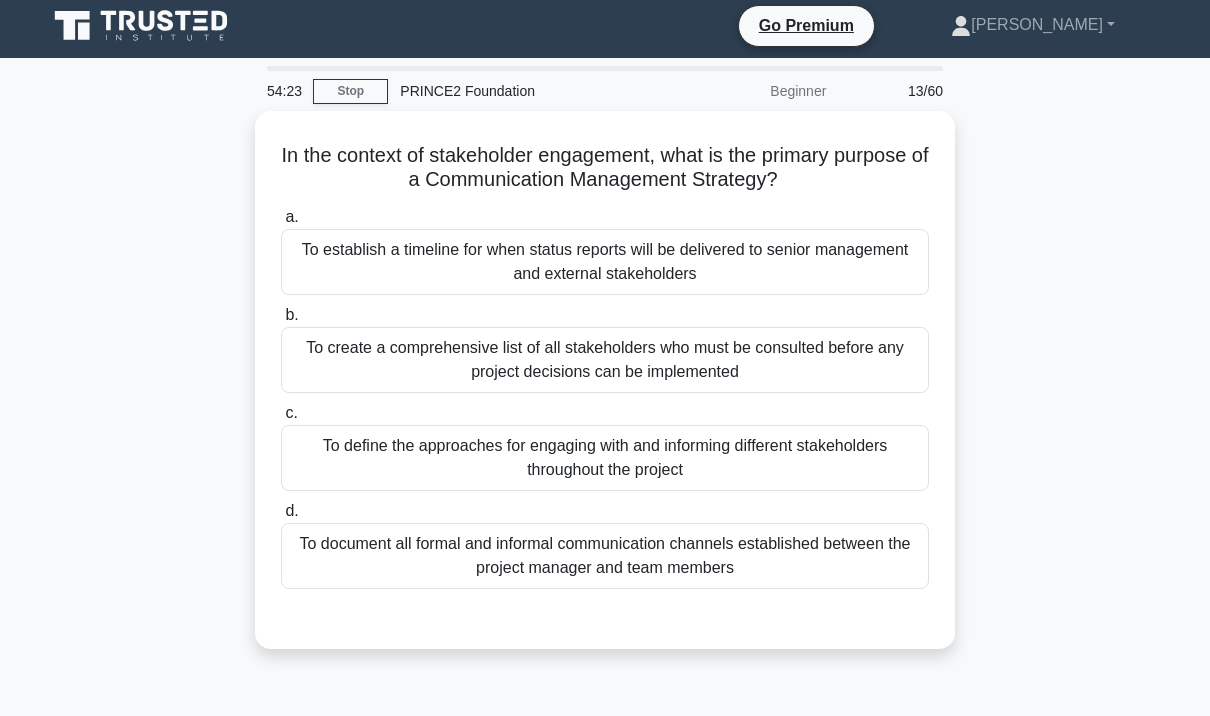 scroll, scrollTop: 11, scrollLeft: 0, axis: vertical 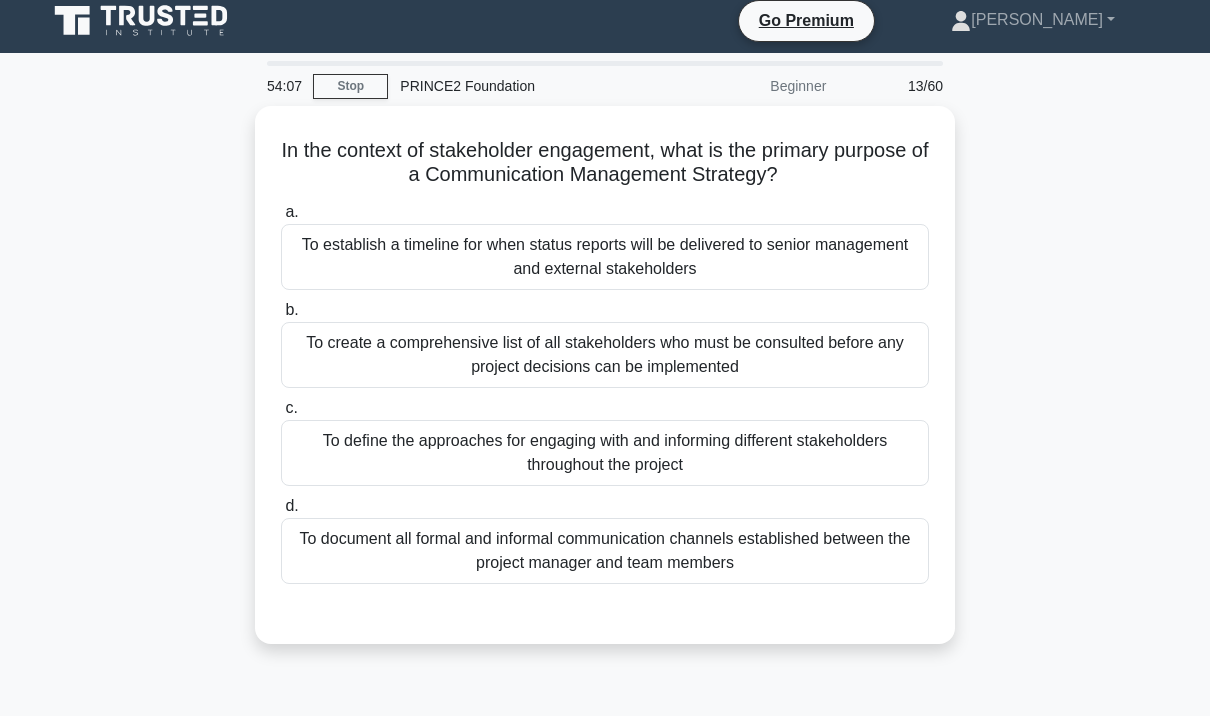 click on "To define the approaches for engaging with and informing different stakeholders throughout the project" at bounding box center (605, 453) 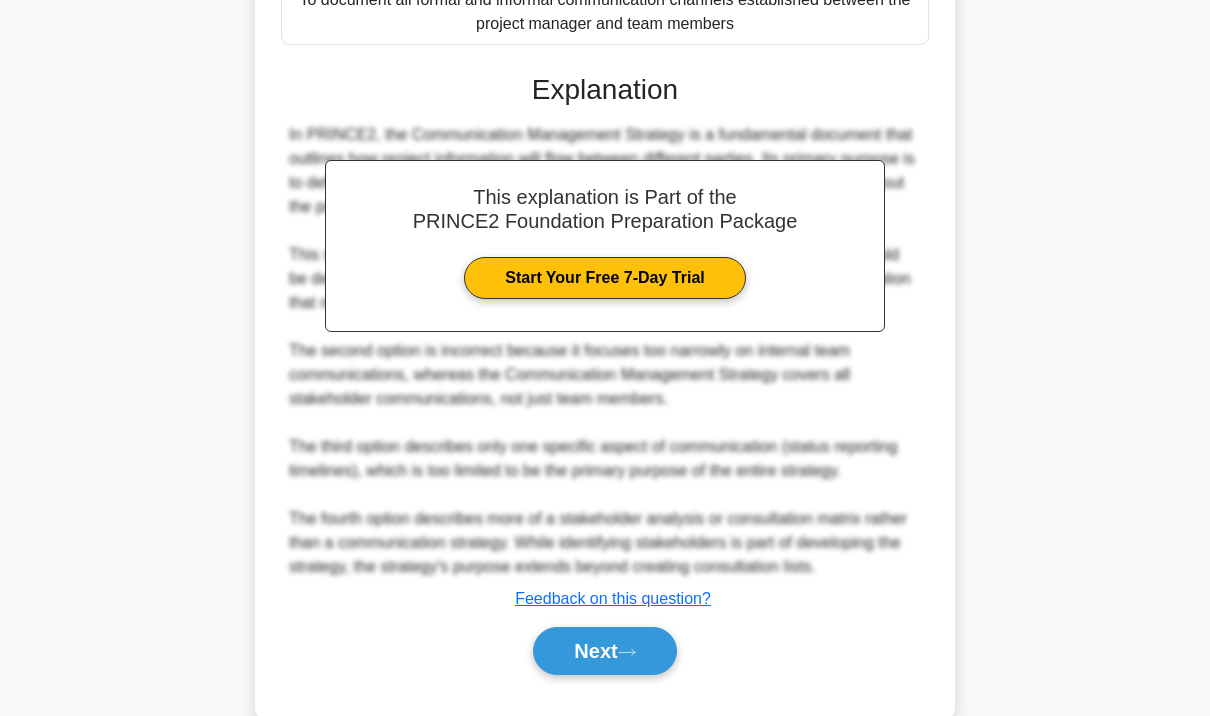 scroll, scrollTop: 568, scrollLeft: 0, axis: vertical 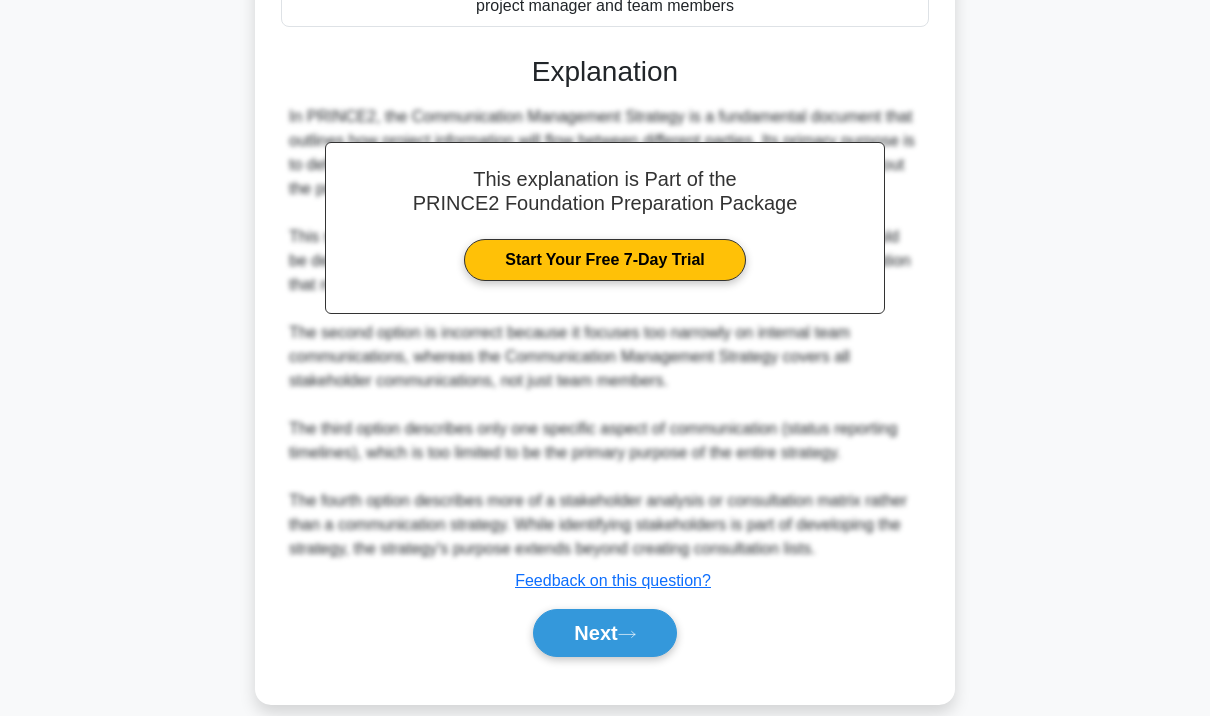 click on "Next" at bounding box center [604, 633] 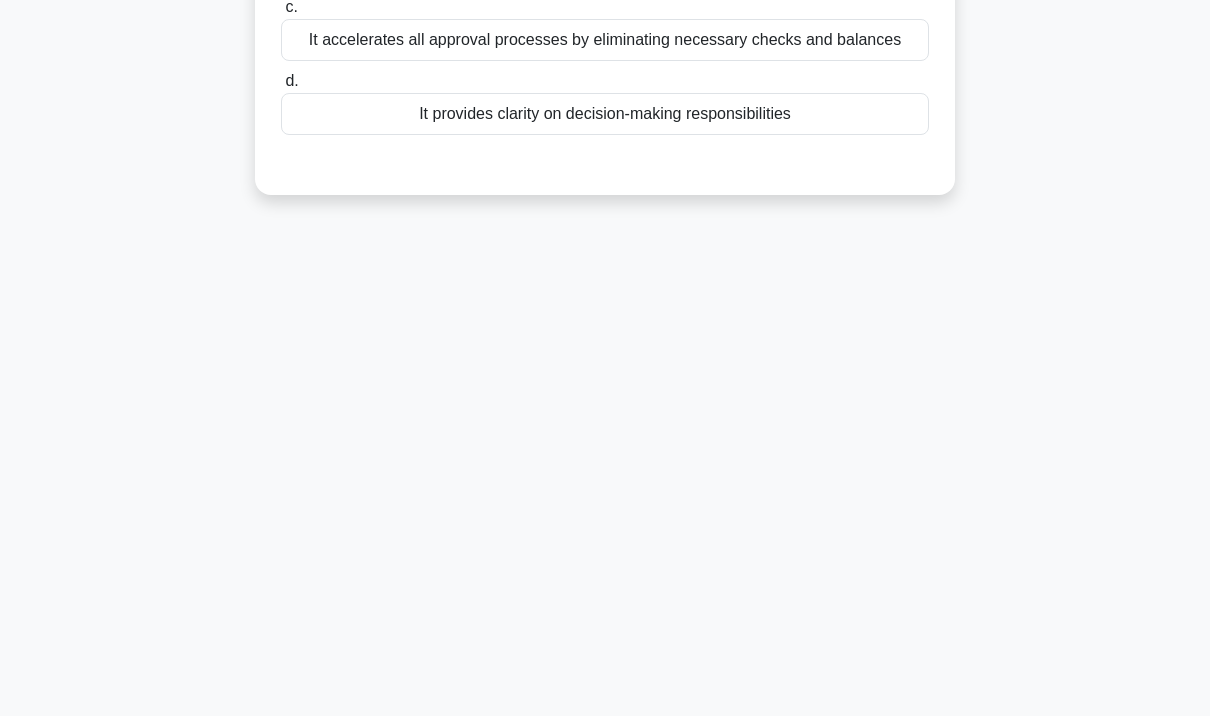 scroll, scrollTop: 295, scrollLeft: 0, axis: vertical 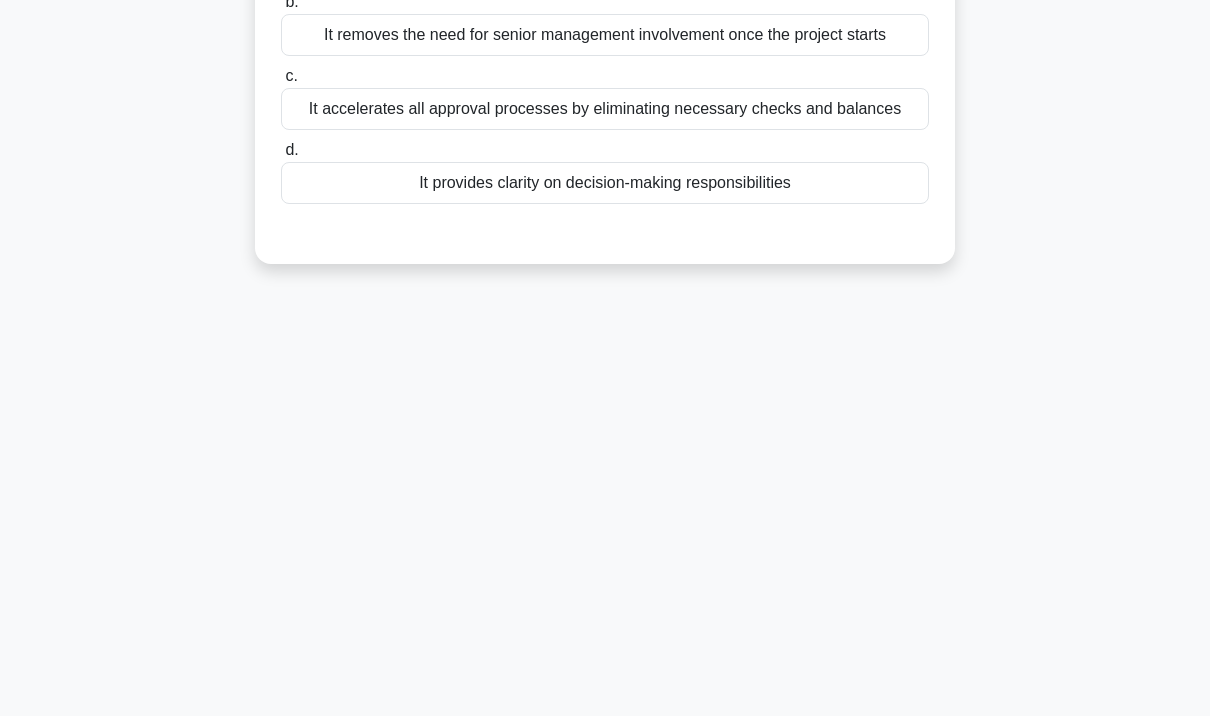 click on "54:01
Stop
PRINCE2 Foundation
Beginner
14/60
Which benefit is achieved by using a defined framework for delegating authority in projects?
.spinner_0XTQ{transform-origin:center;animation:spinner_y6GP .75s linear infinite}@keyframes spinner_y6GP{100%{transform:rotate(360deg)}}
a.
b. c. d." at bounding box center [605, 277] 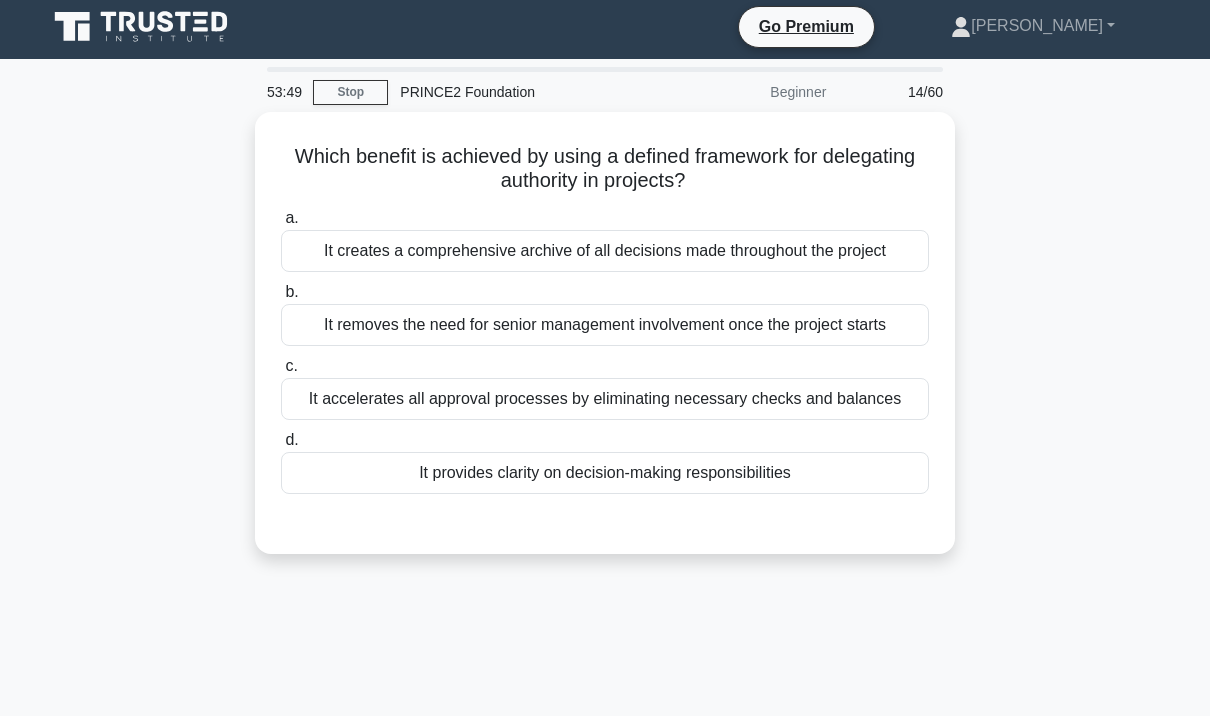scroll, scrollTop: 6, scrollLeft: 0, axis: vertical 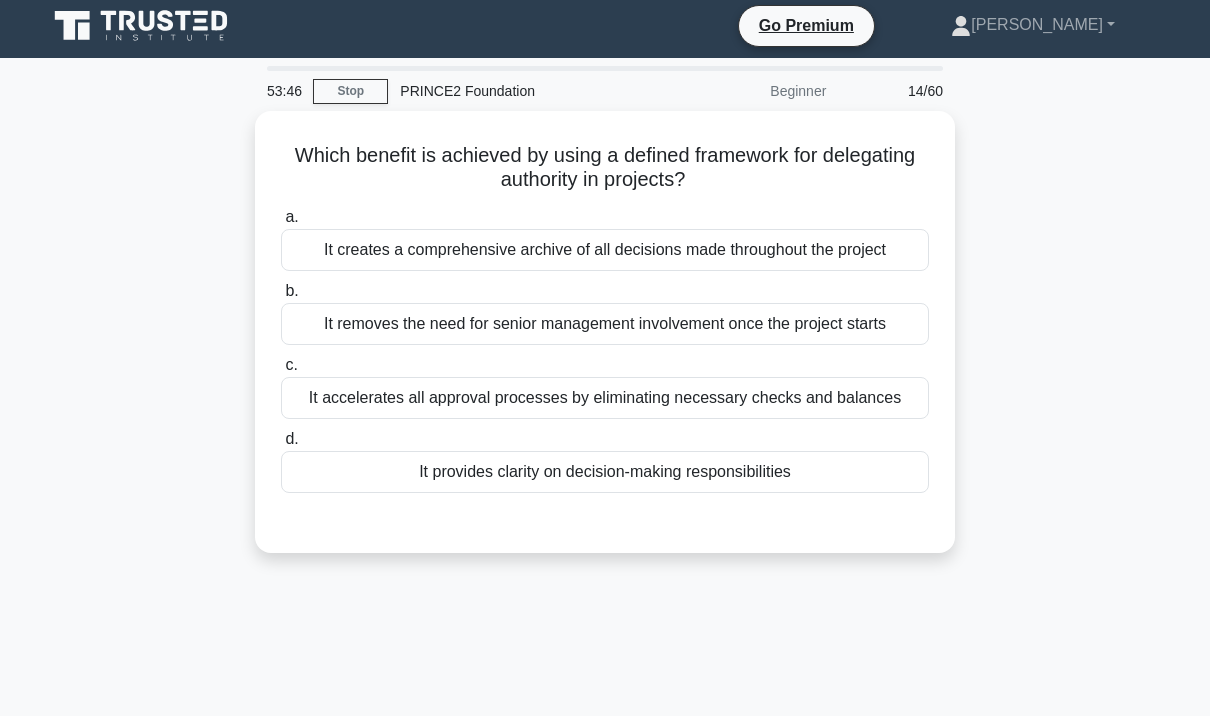 click on "It provides clarity on decision-making responsibilities" at bounding box center [605, 472] 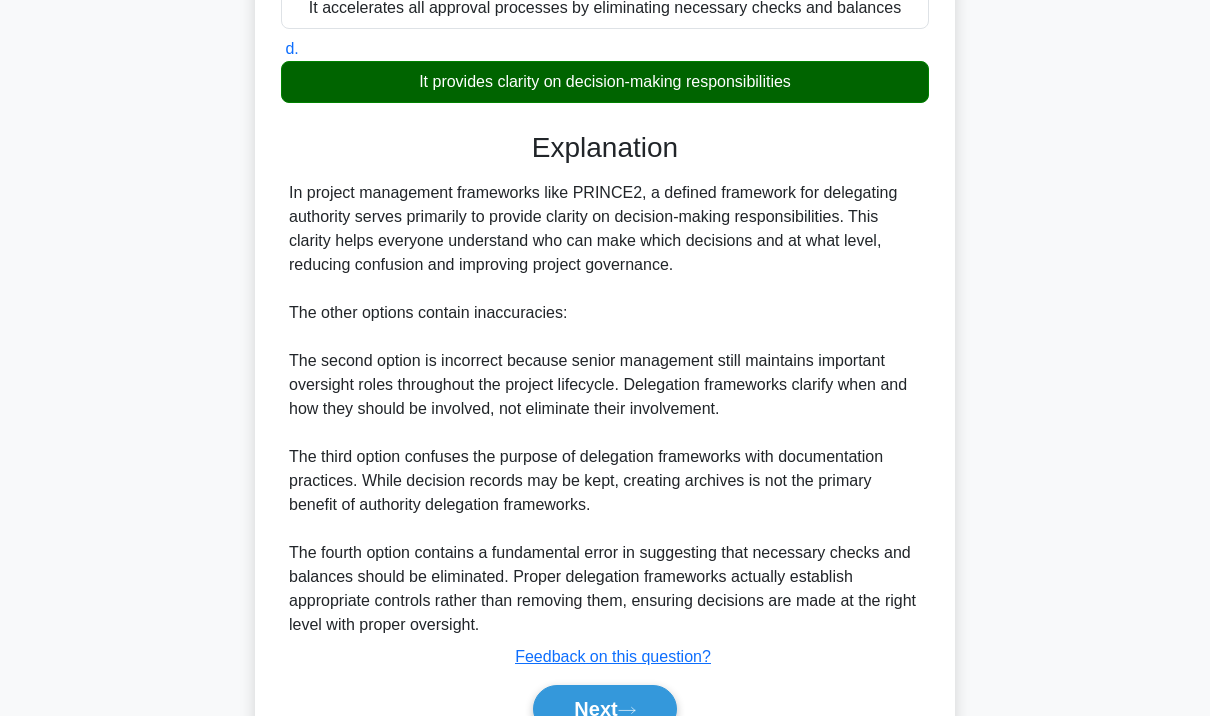 scroll, scrollTop: 519, scrollLeft: 0, axis: vertical 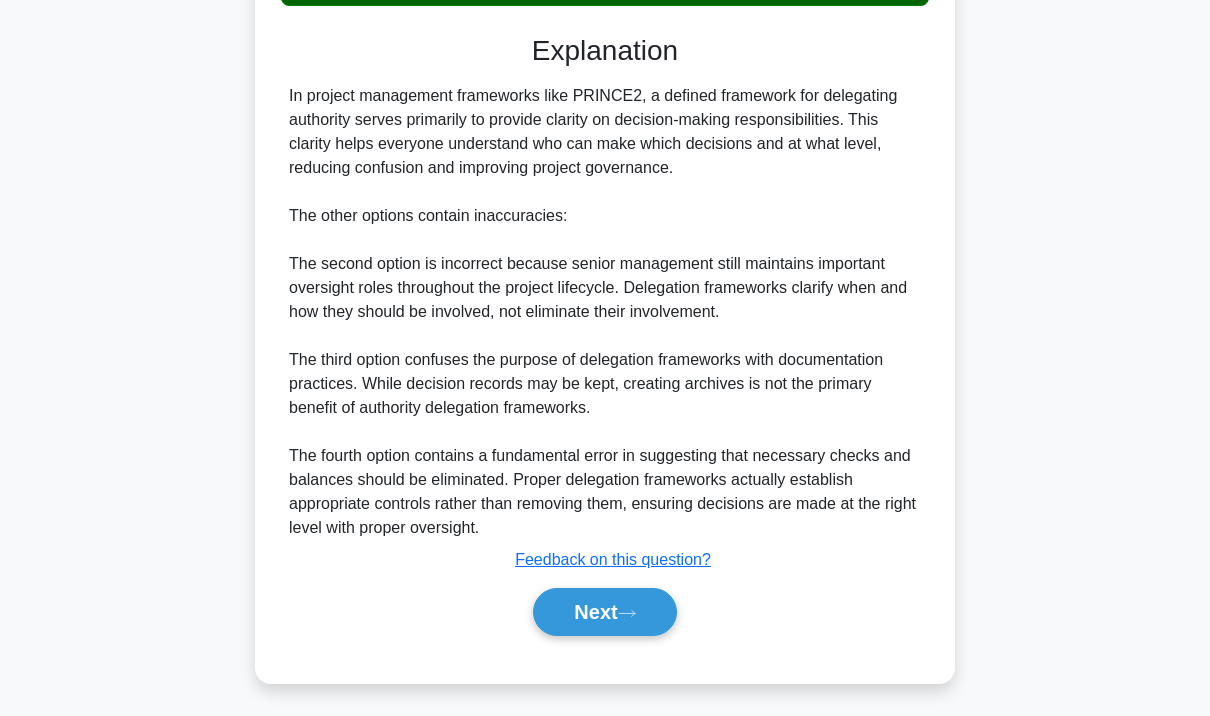 click 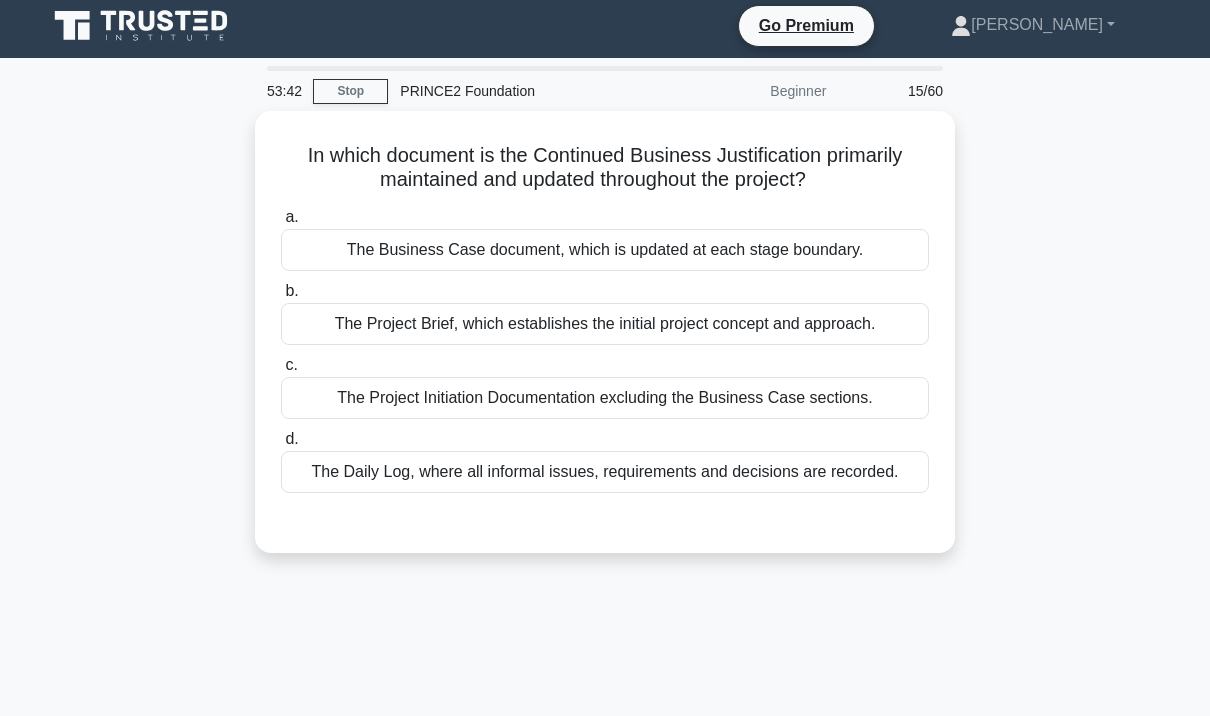 scroll, scrollTop: 0, scrollLeft: 0, axis: both 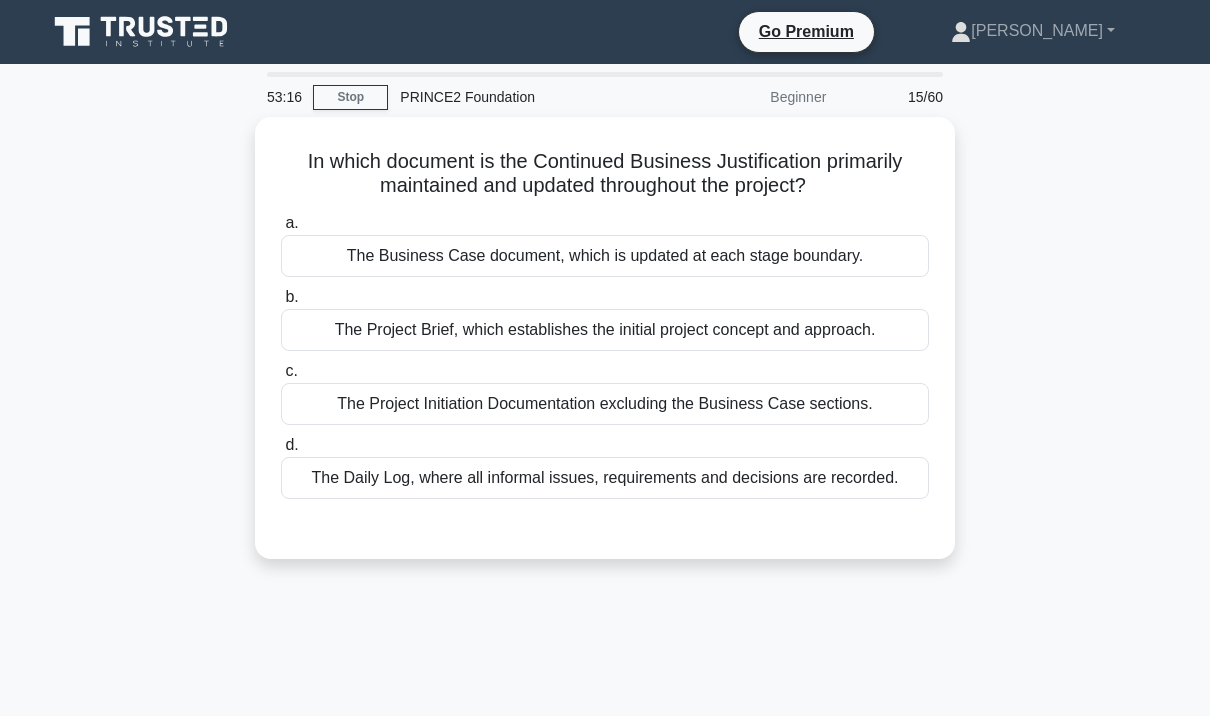 click on "The Business Case document, which is updated at each stage boundary." at bounding box center (605, 256) 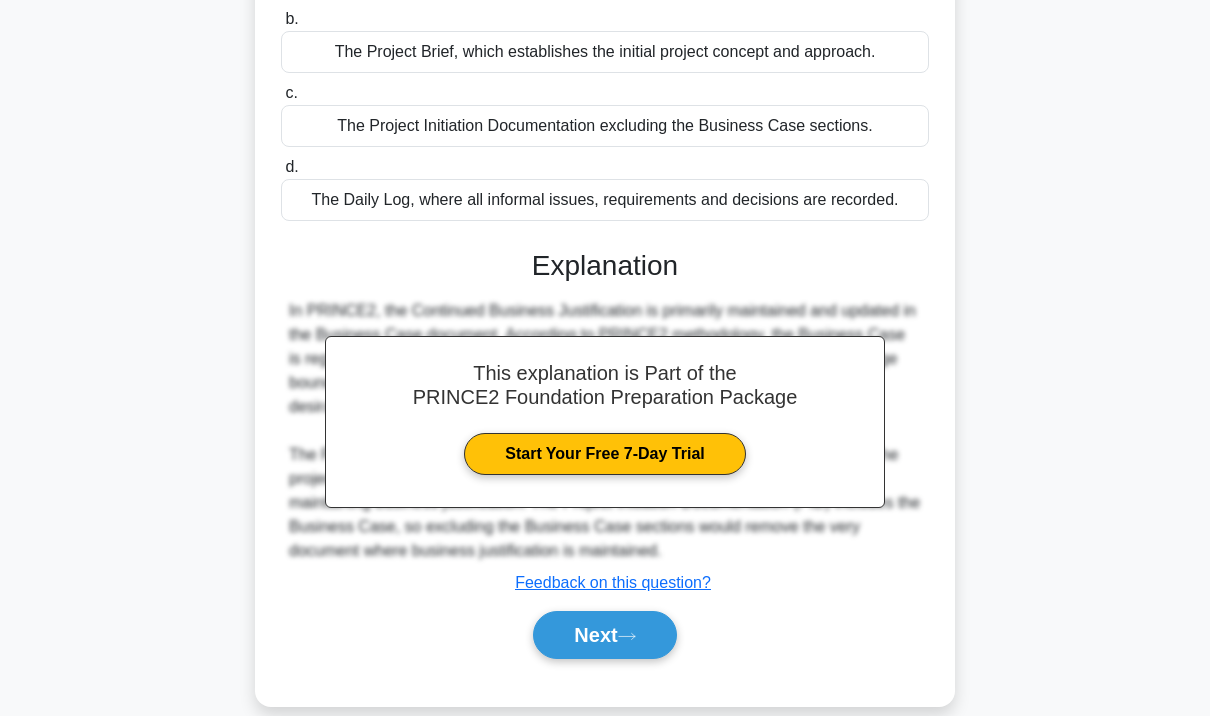 scroll, scrollTop: 295, scrollLeft: 0, axis: vertical 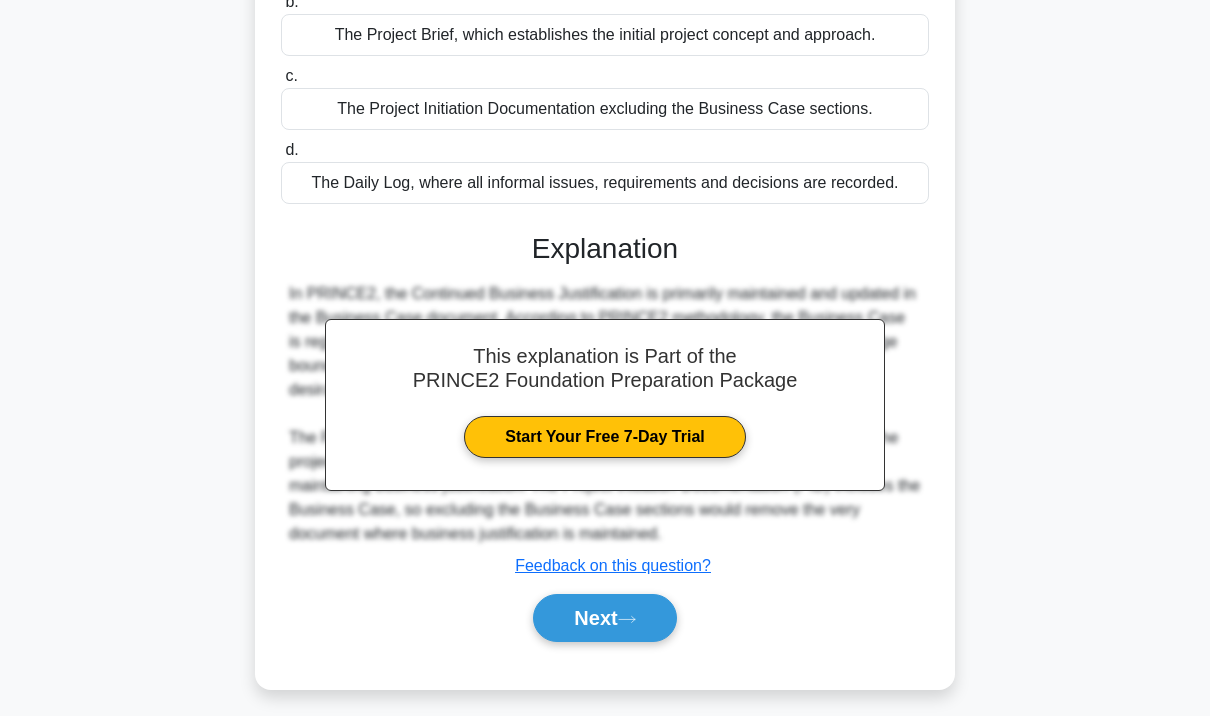 click on "Next" at bounding box center (604, 618) 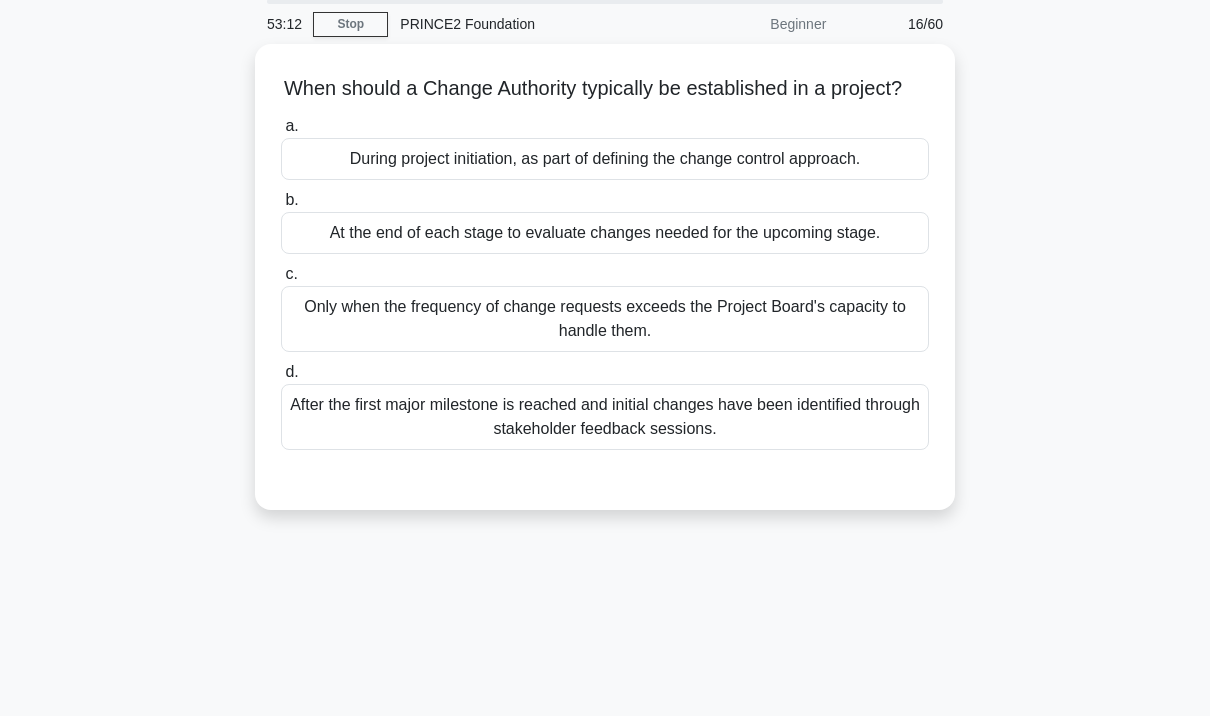 scroll, scrollTop: 0, scrollLeft: 0, axis: both 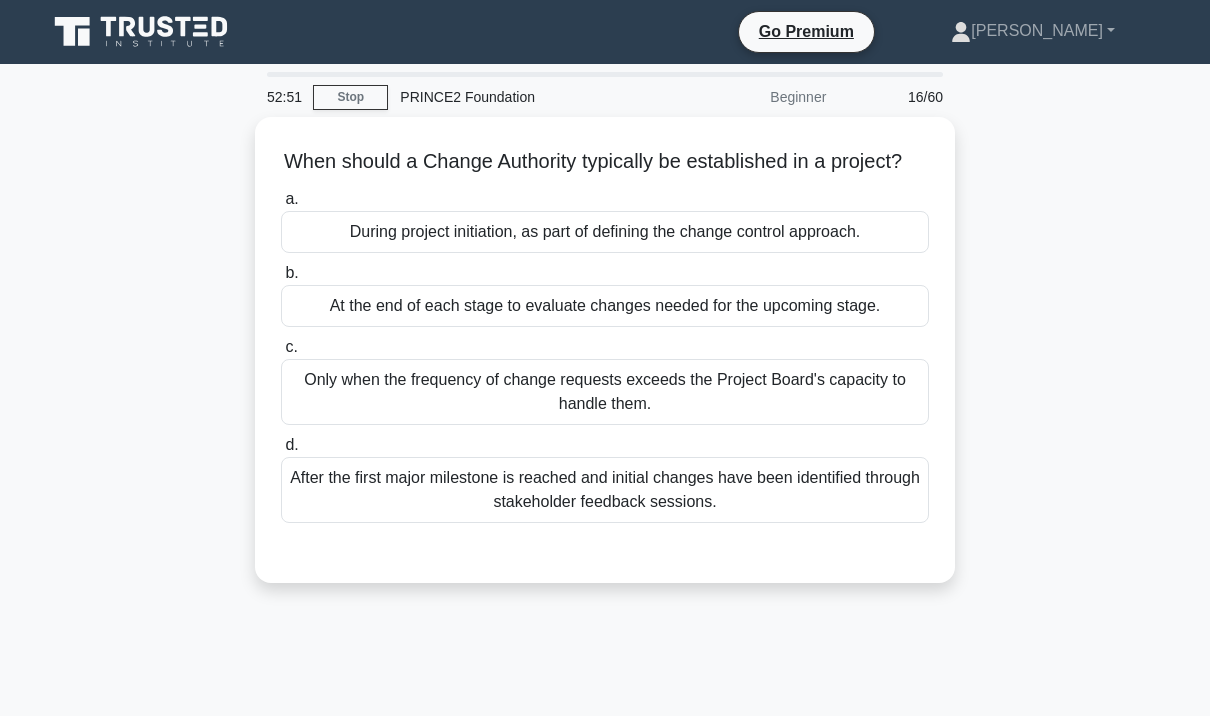 click on "During project initiation, as part of defining the change control approach." at bounding box center [605, 232] 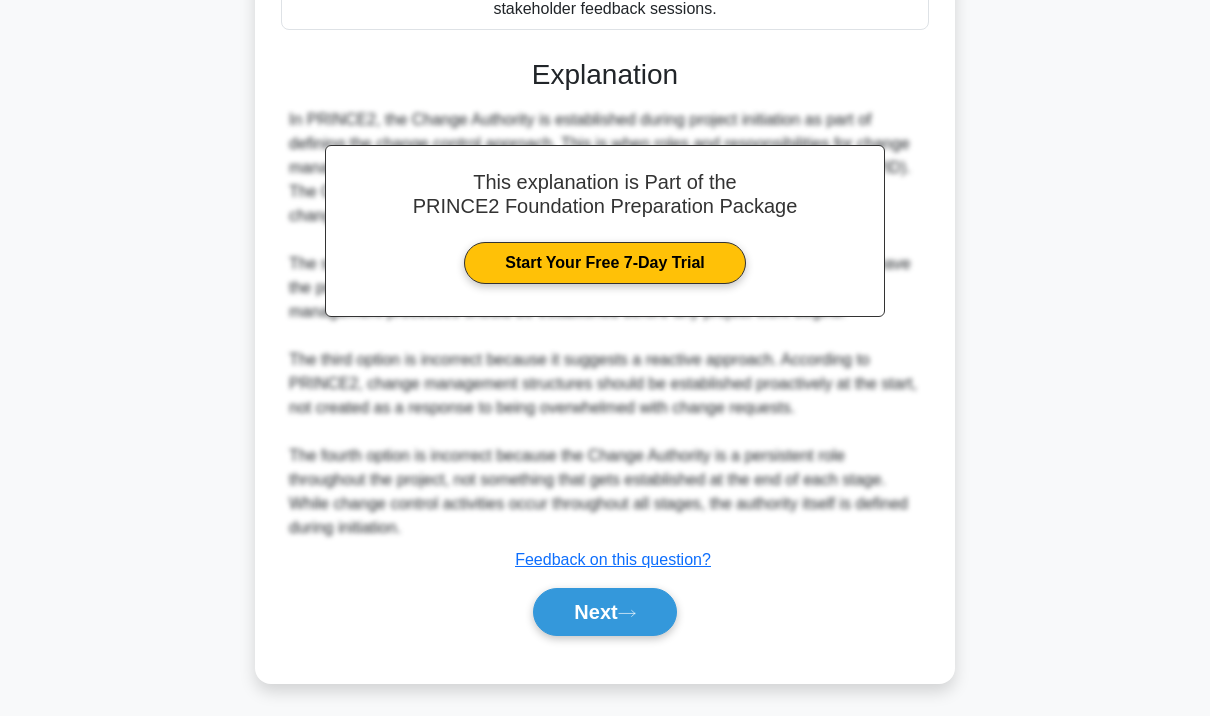 scroll, scrollTop: 520, scrollLeft: 0, axis: vertical 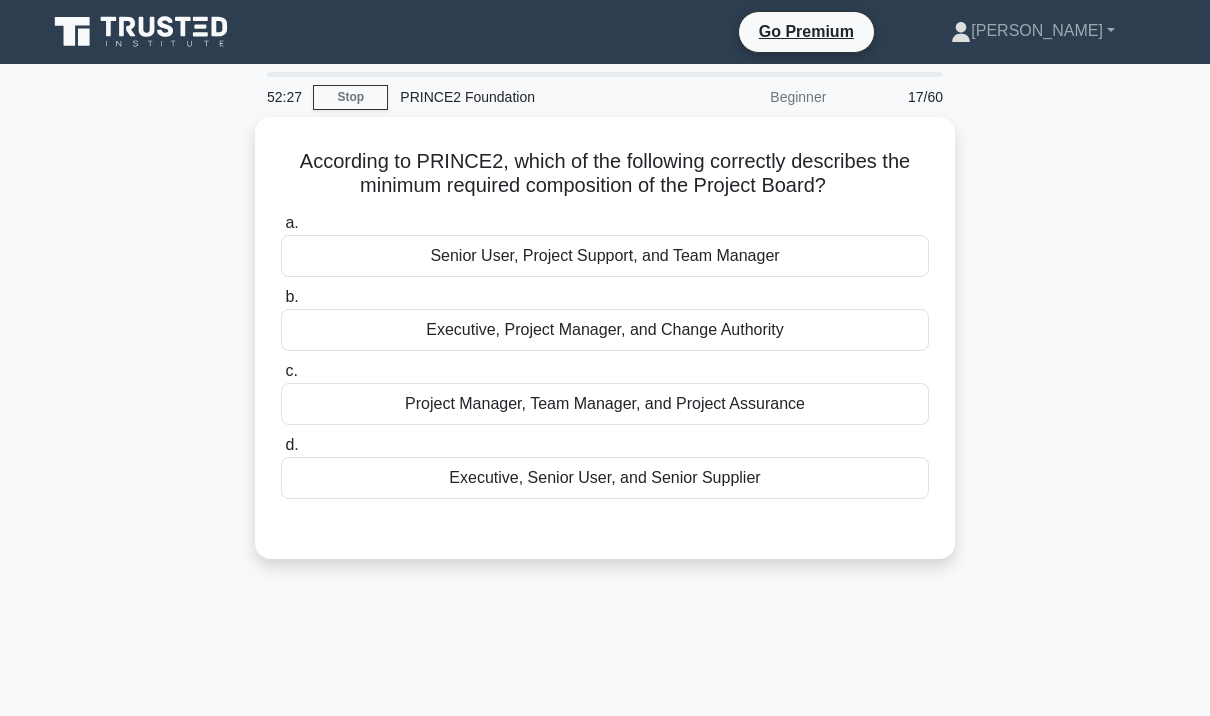 click on "Executive, Project Manager, and Change Authority" at bounding box center (605, 330) 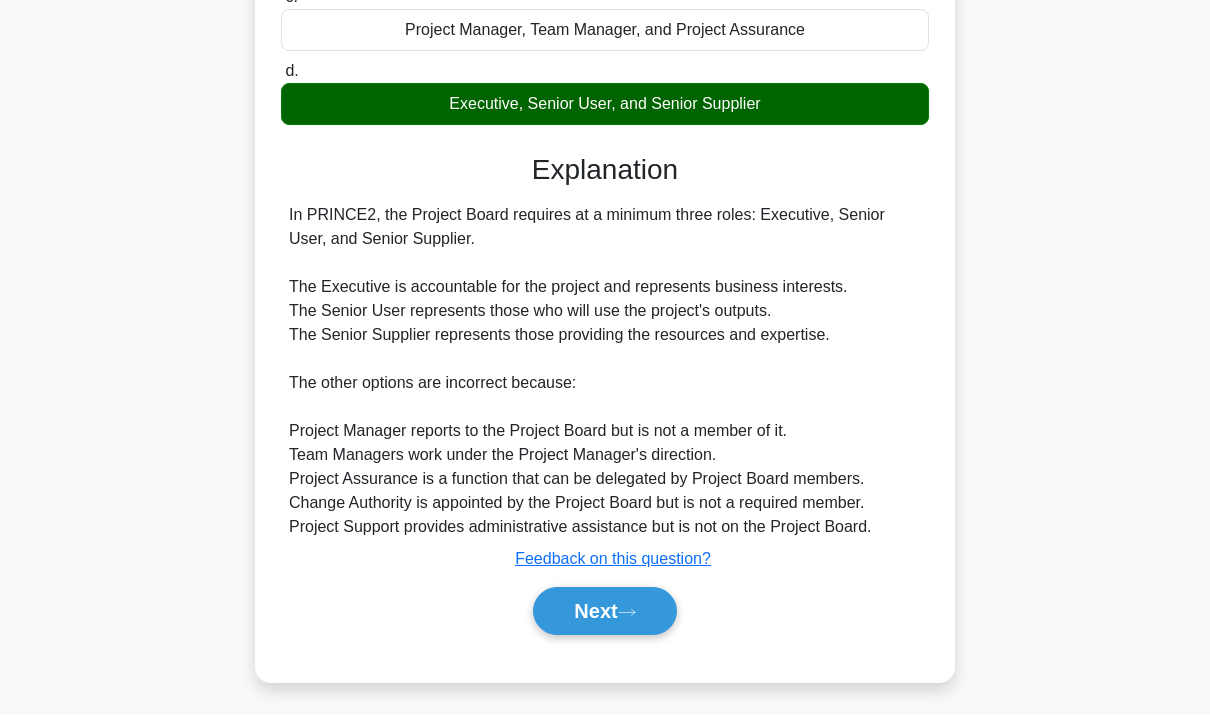 scroll, scrollTop: 402, scrollLeft: 0, axis: vertical 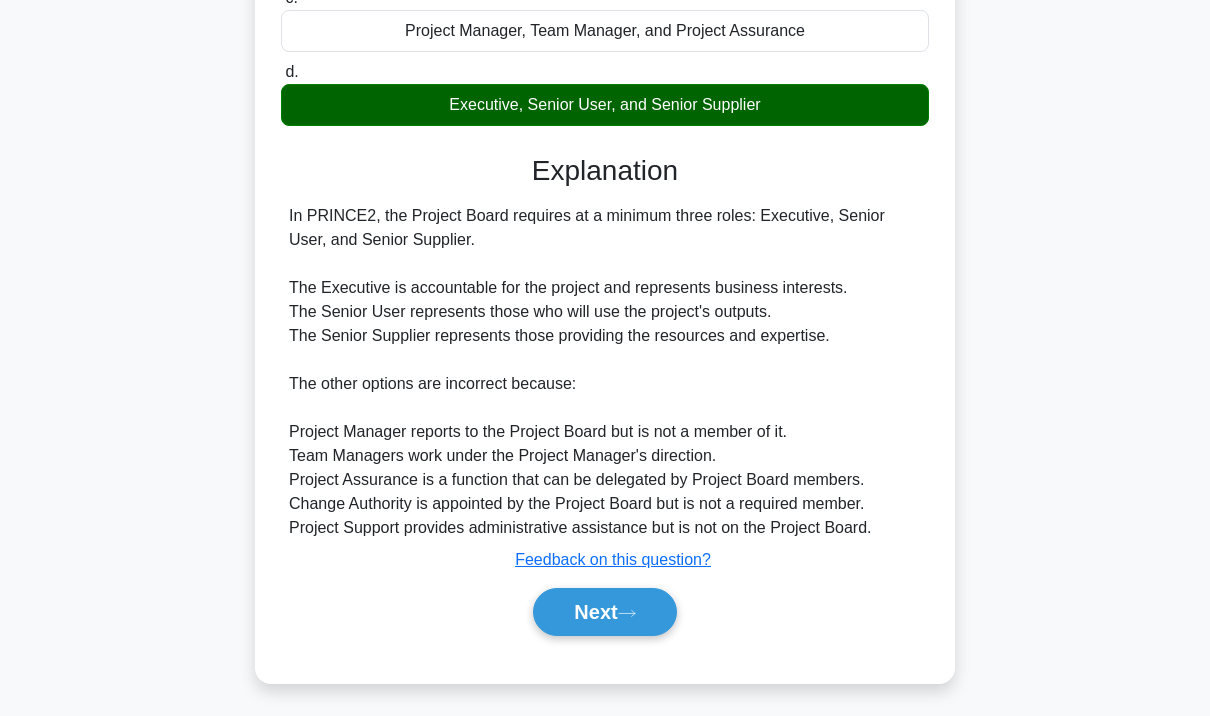 click on "Next" at bounding box center (604, 612) 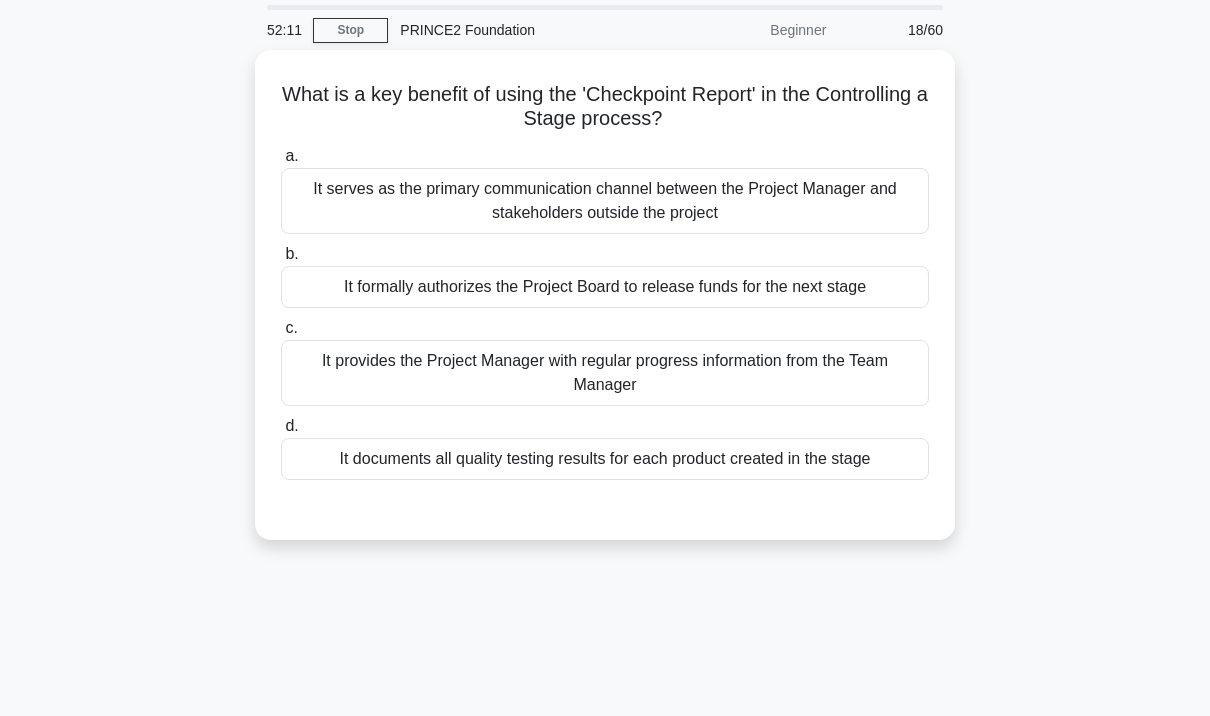 scroll, scrollTop: 0, scrollLeft: 0, axis: both 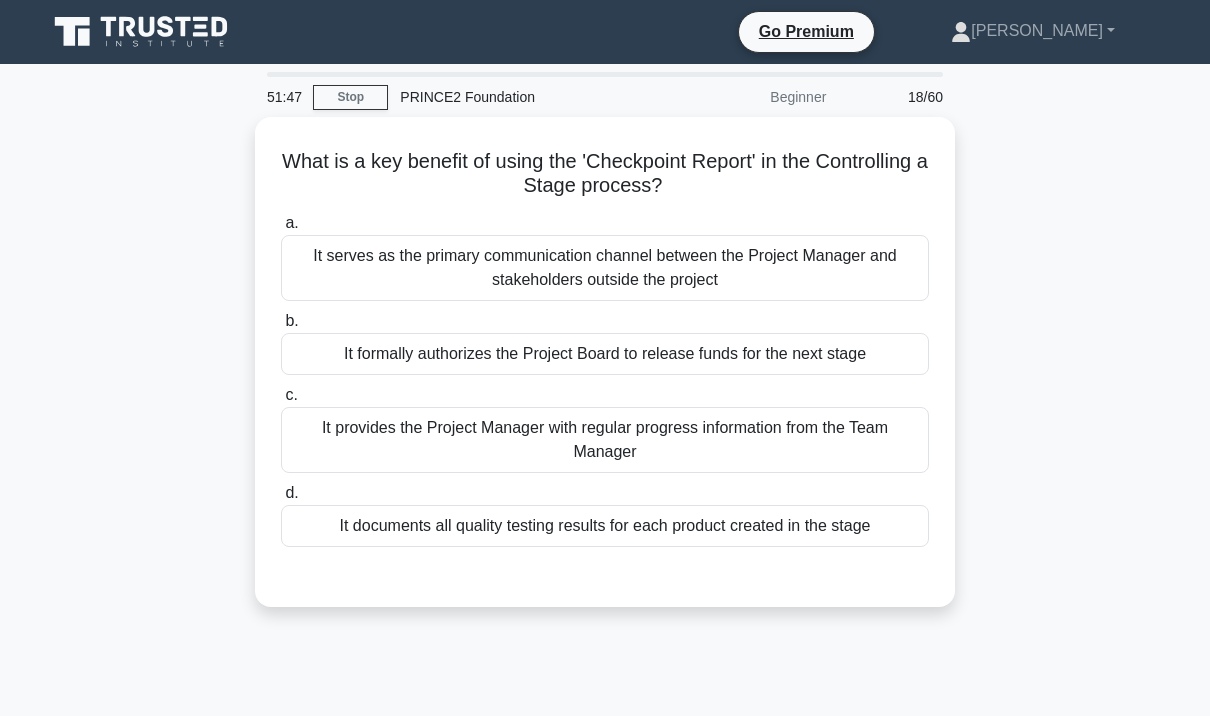 click on "It provides the Project Manager with regular progress information from the Team Manager" at bounding box center [605, 440] 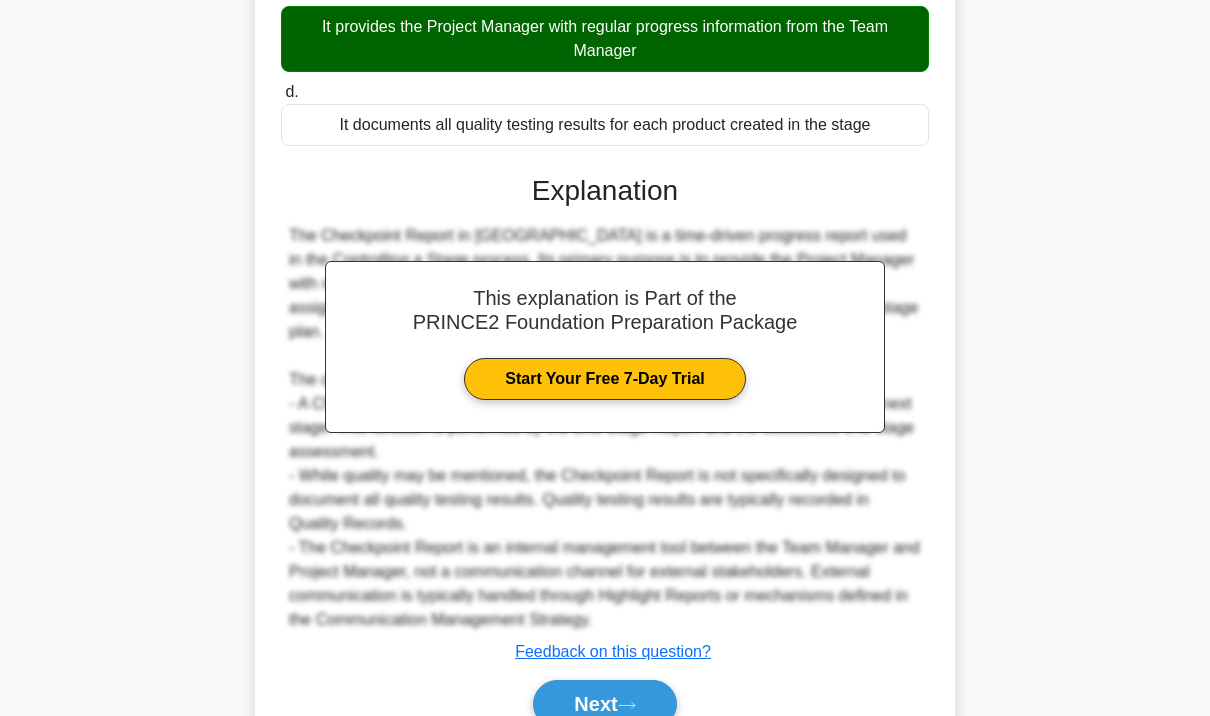 scroll, scrollTop: 424, scrollLeft: 0, axis: vertical 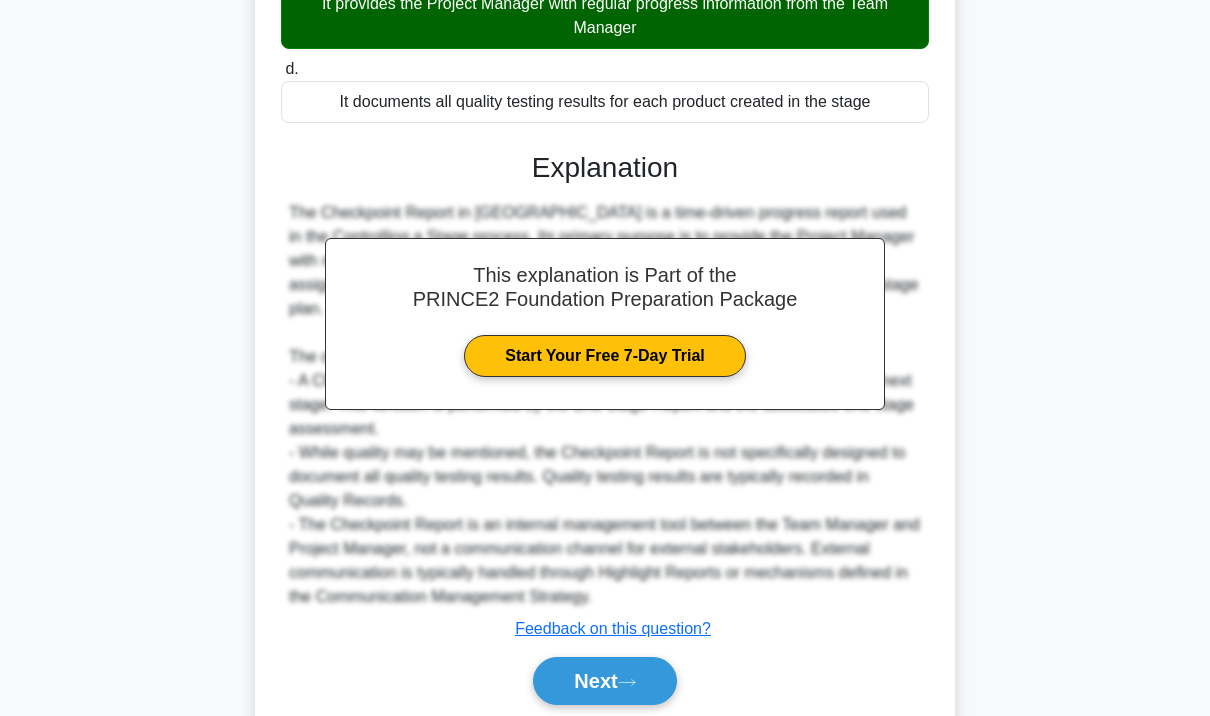 click 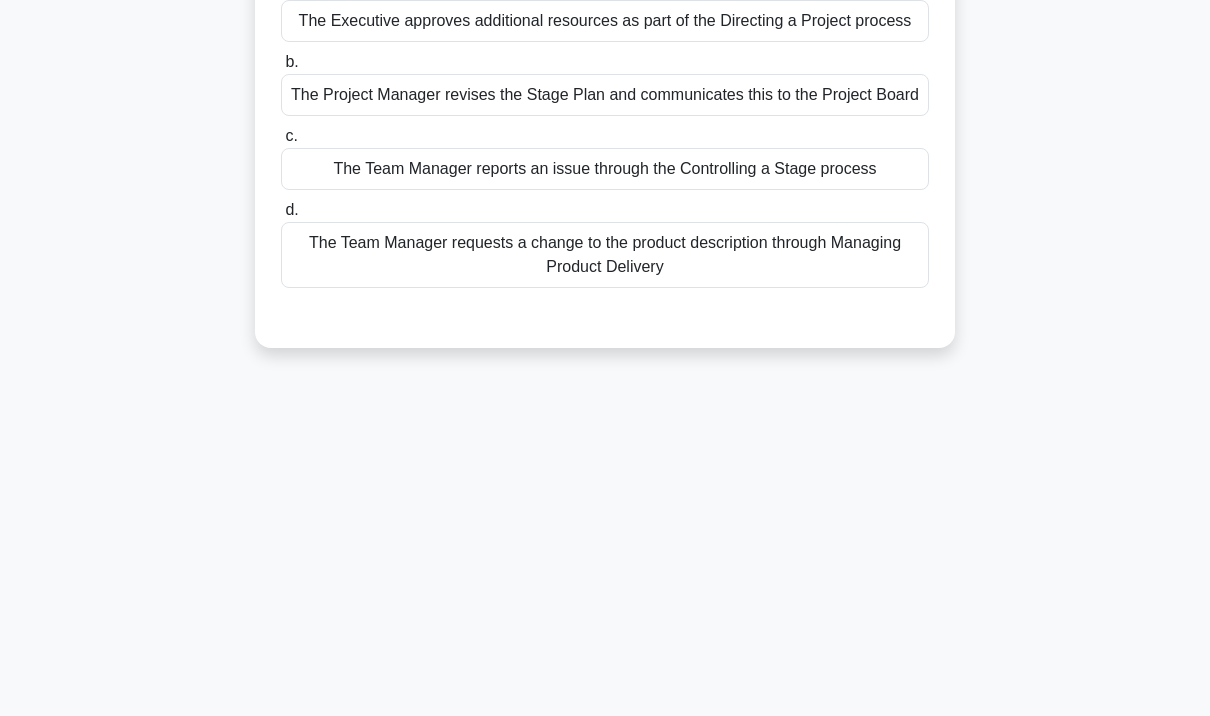 scroll, scrollTop: 0, scrollLeft: 0, axis: both 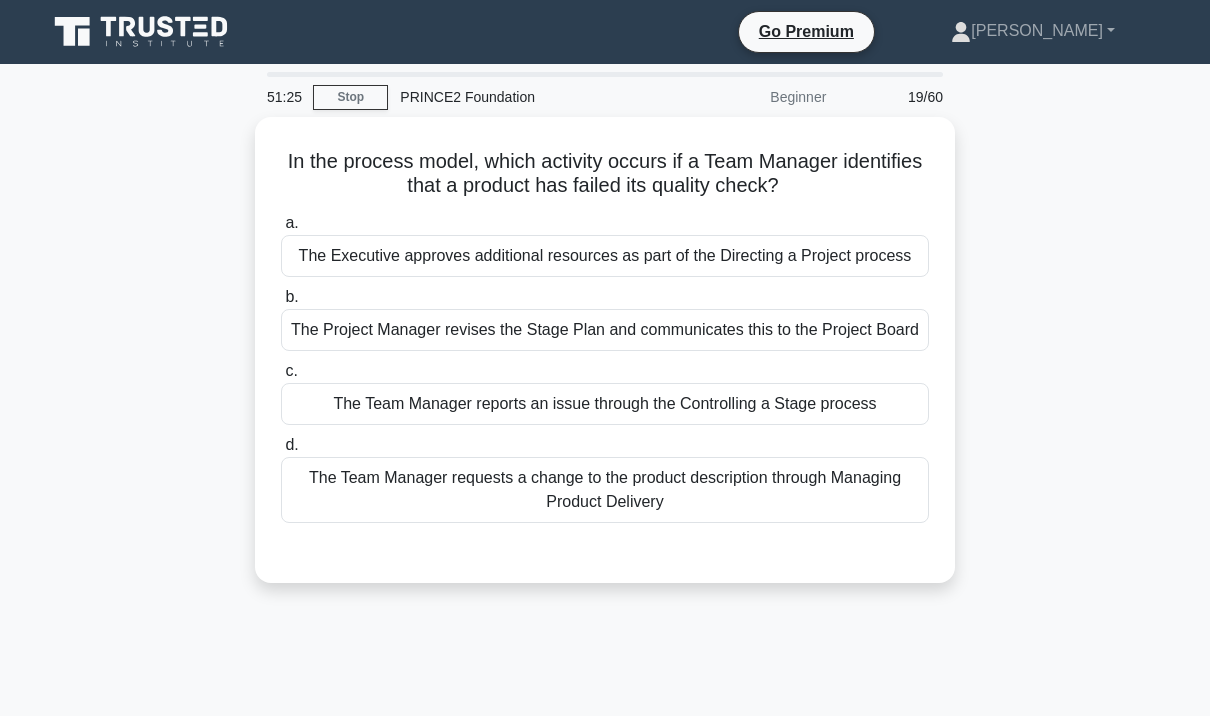 click on "The Team Manager reports an issue through the Controlling a Stage process" at bounding box center (605, 404) 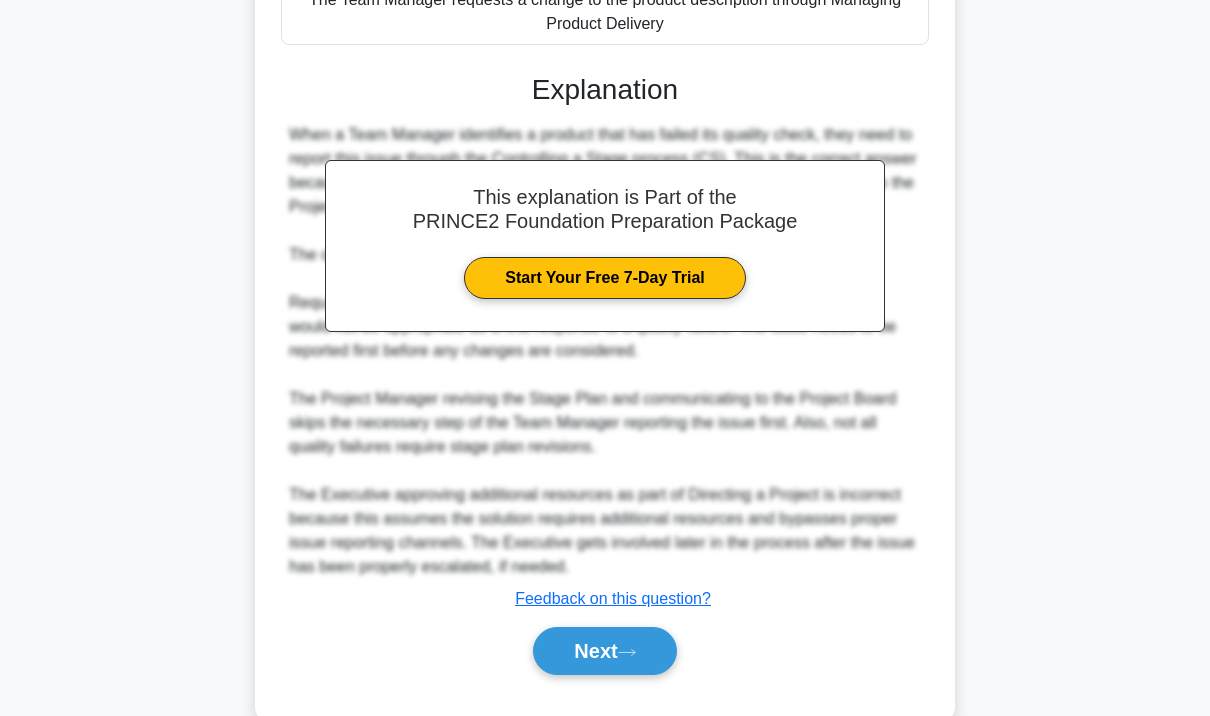 scroll, scrollTop: 520, scrollLeft: 0, axis: vertical 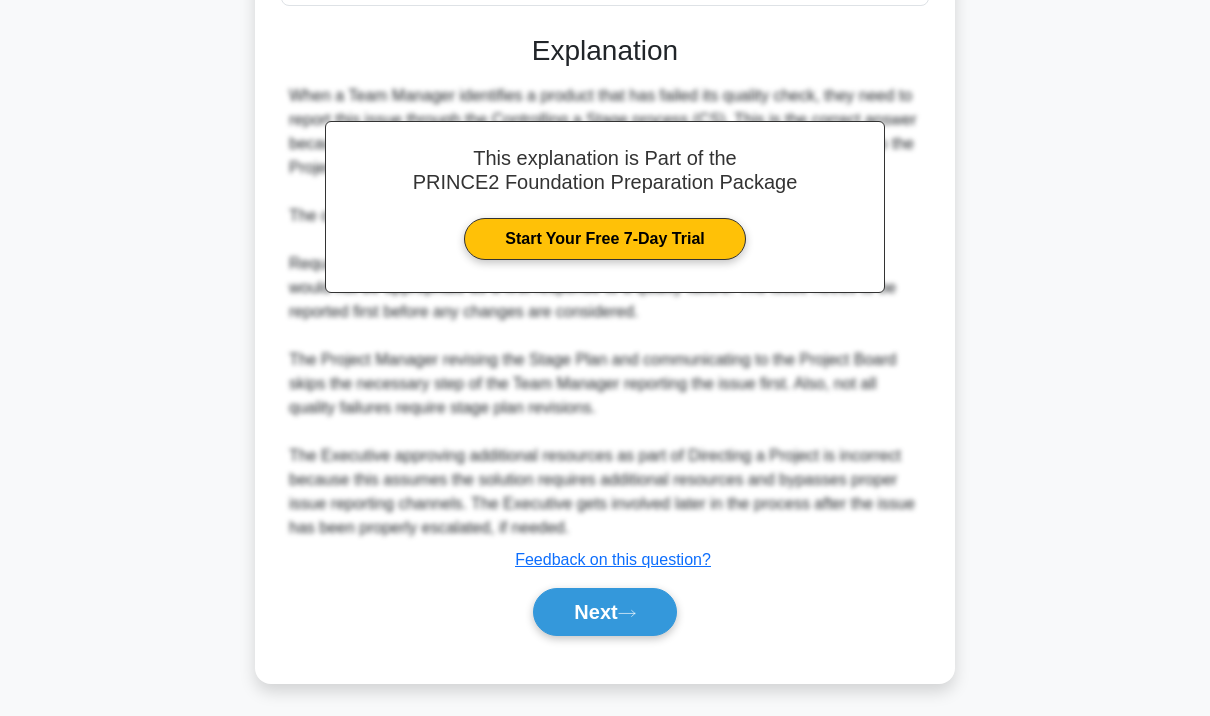 click on "Next" at bounding box center (604, 612) 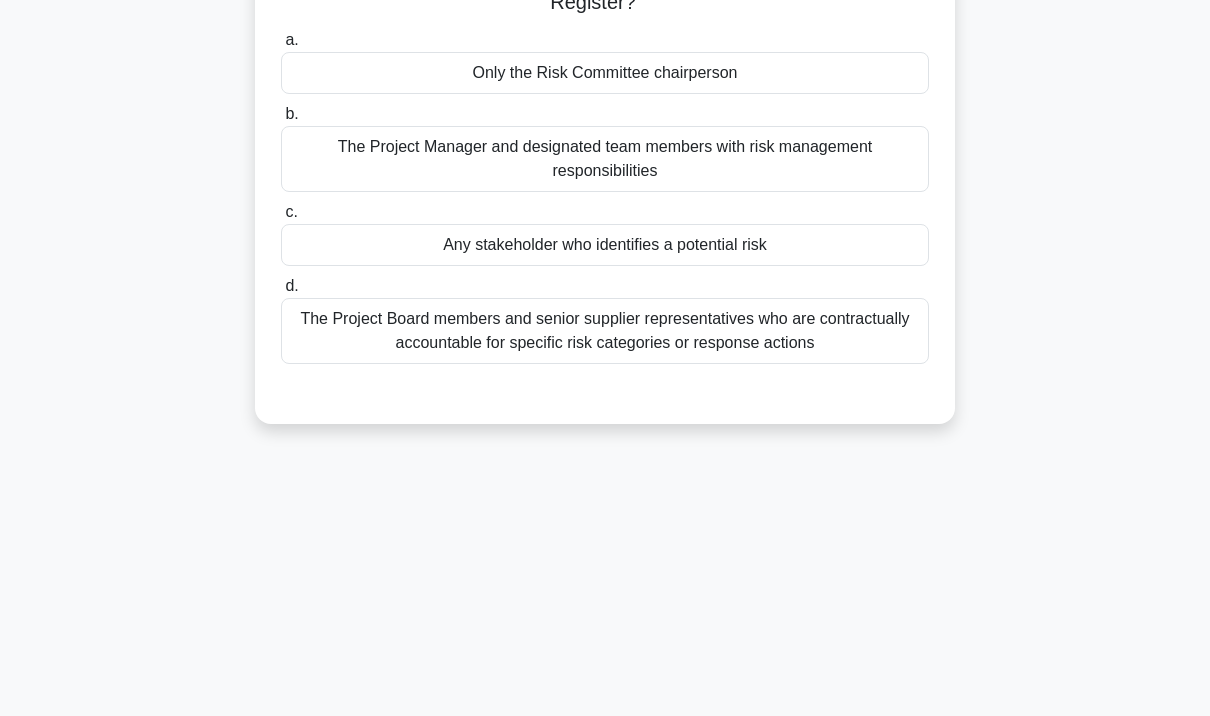 scroll, scrollTop: 0, scrollLeft: 0, axis: both 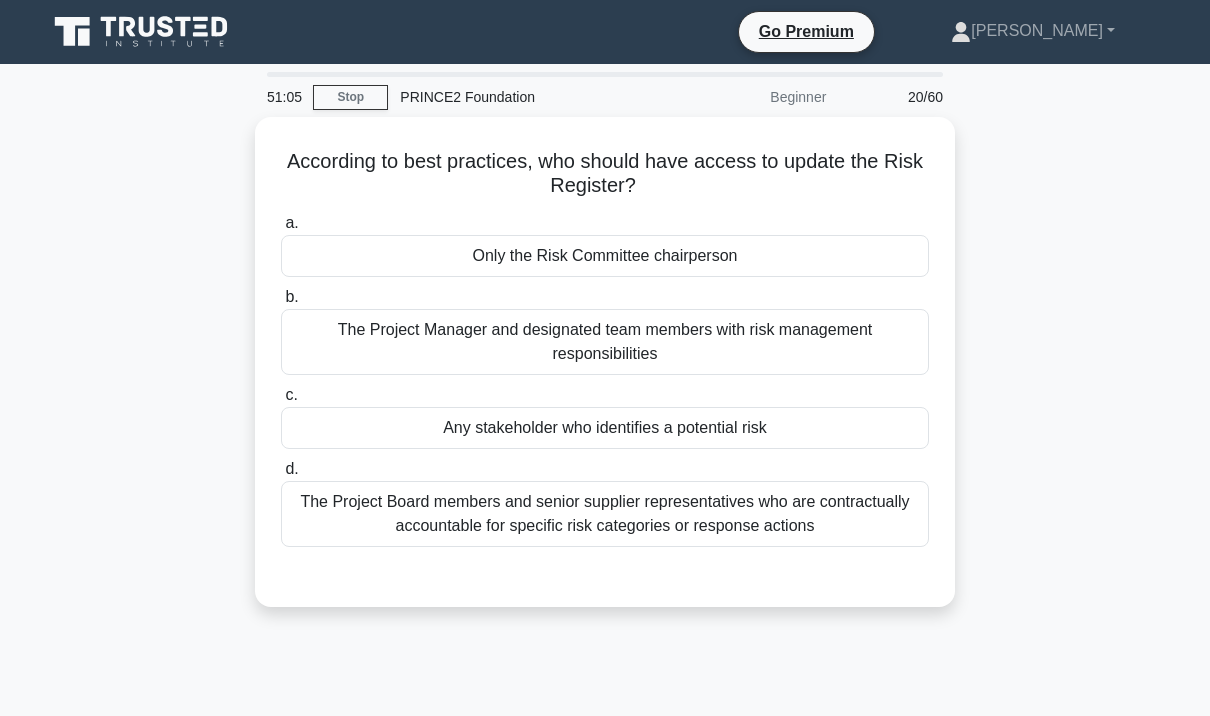 click on "The Project Board members and senior supplier representatives who are contractually accountable for specific risk categories or response actions" at bounding box center [605, 514] 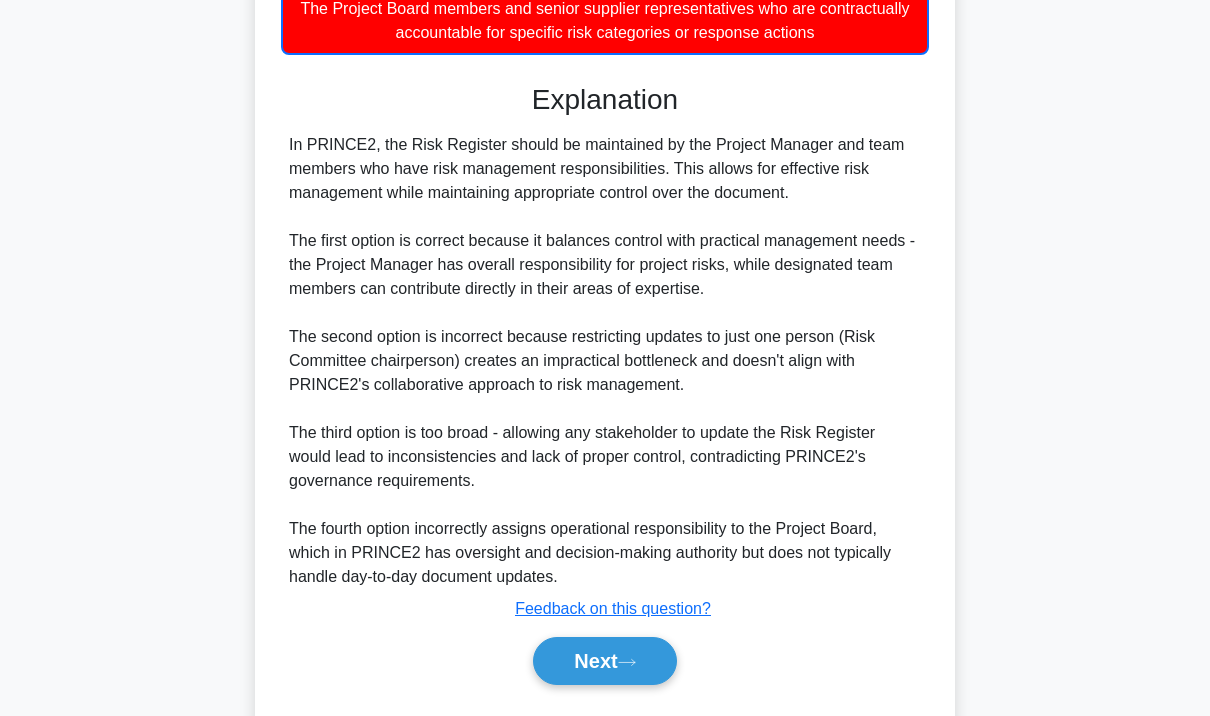 scroll, scrollTop: 522, scrollLeft: 0, axis: vertical 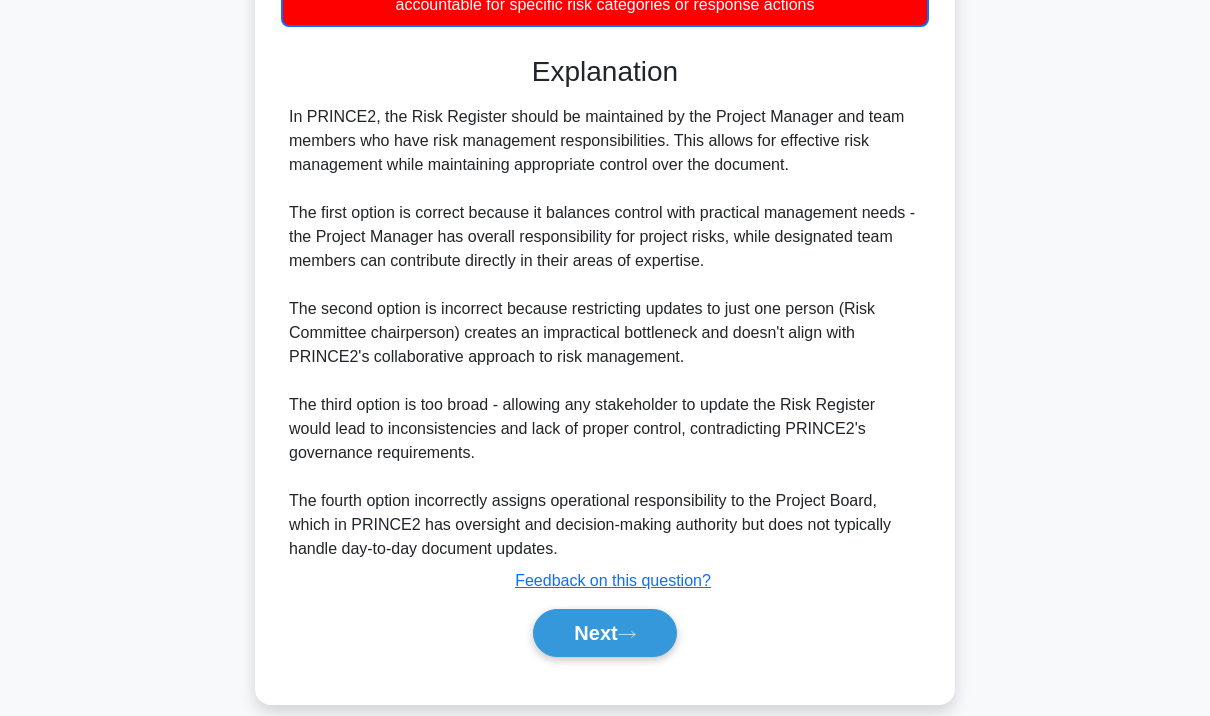 click on "Next" at bounding box center (604, 633) 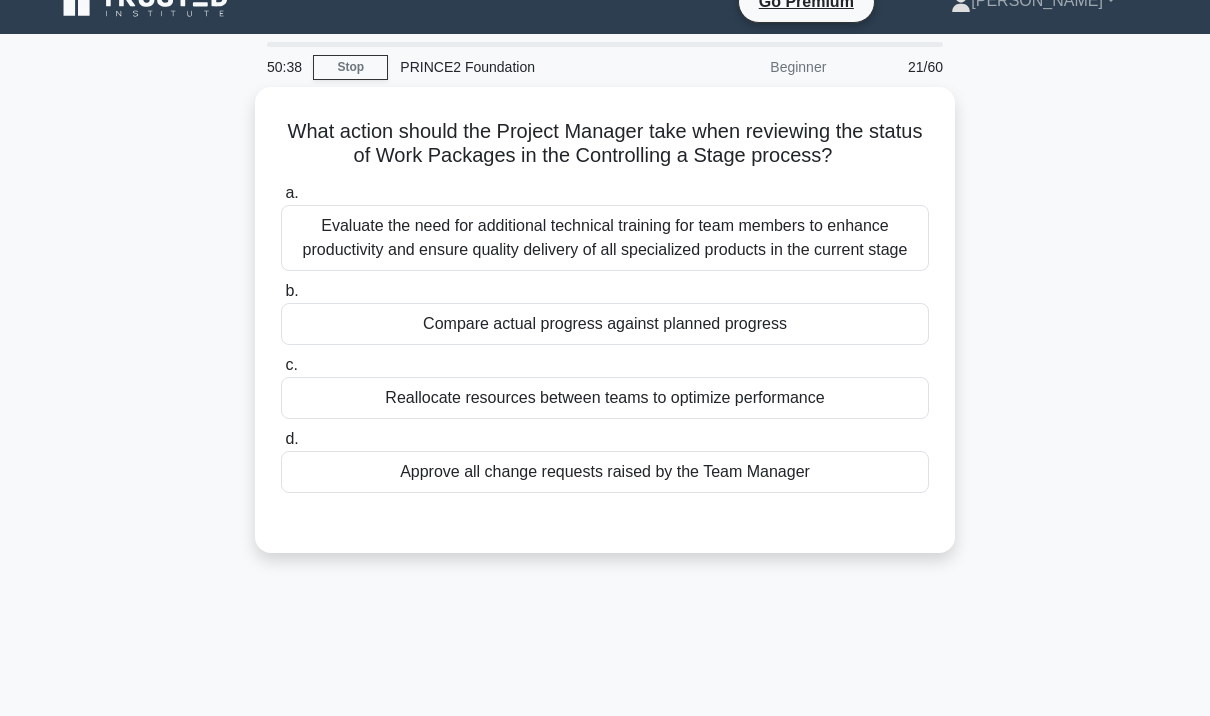 scroll, scrollTop: 0, scrollLeft: 0, axis: both 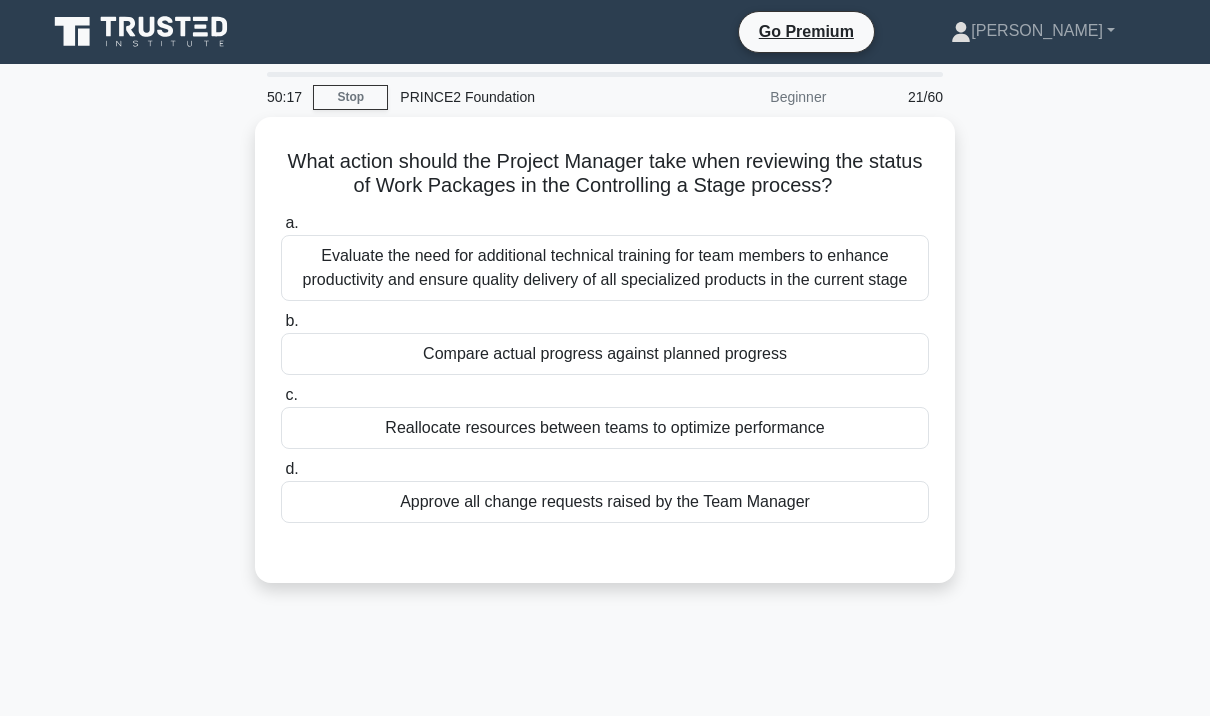 click on "Compare actual progress against planned progress" at bounding box center (605, 354) 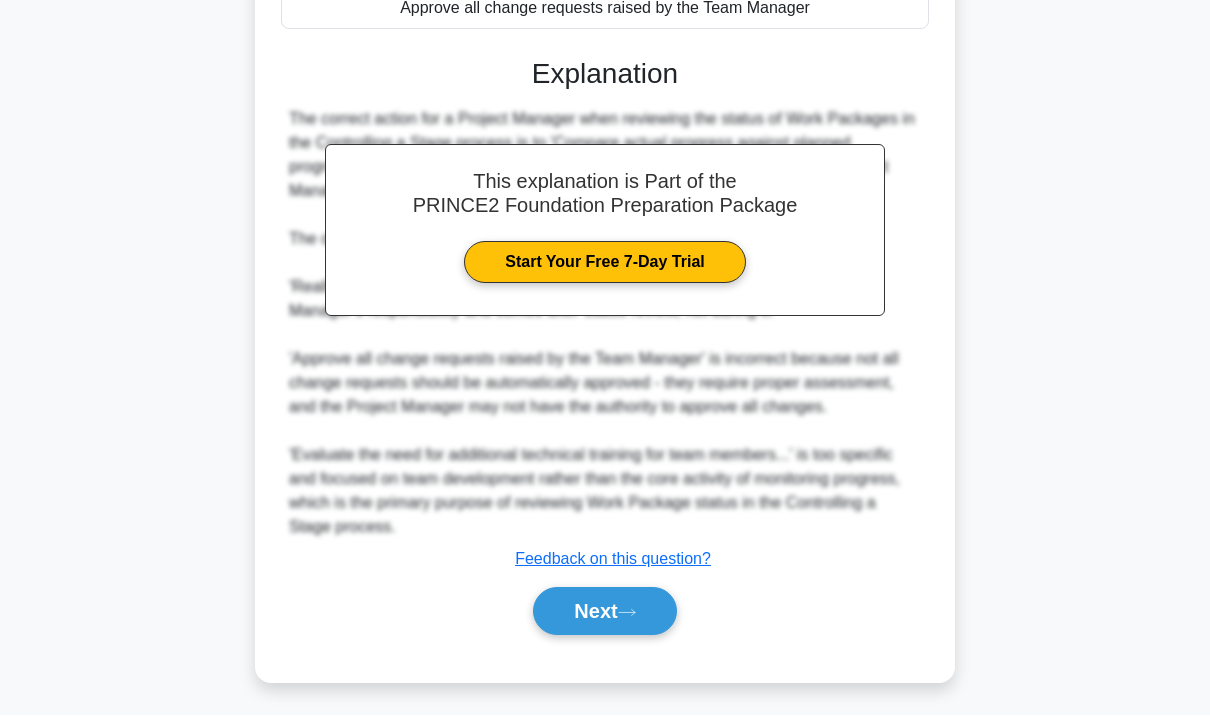 scroll, scrollTop: 520, scrollLeft: 0, axis: vertical 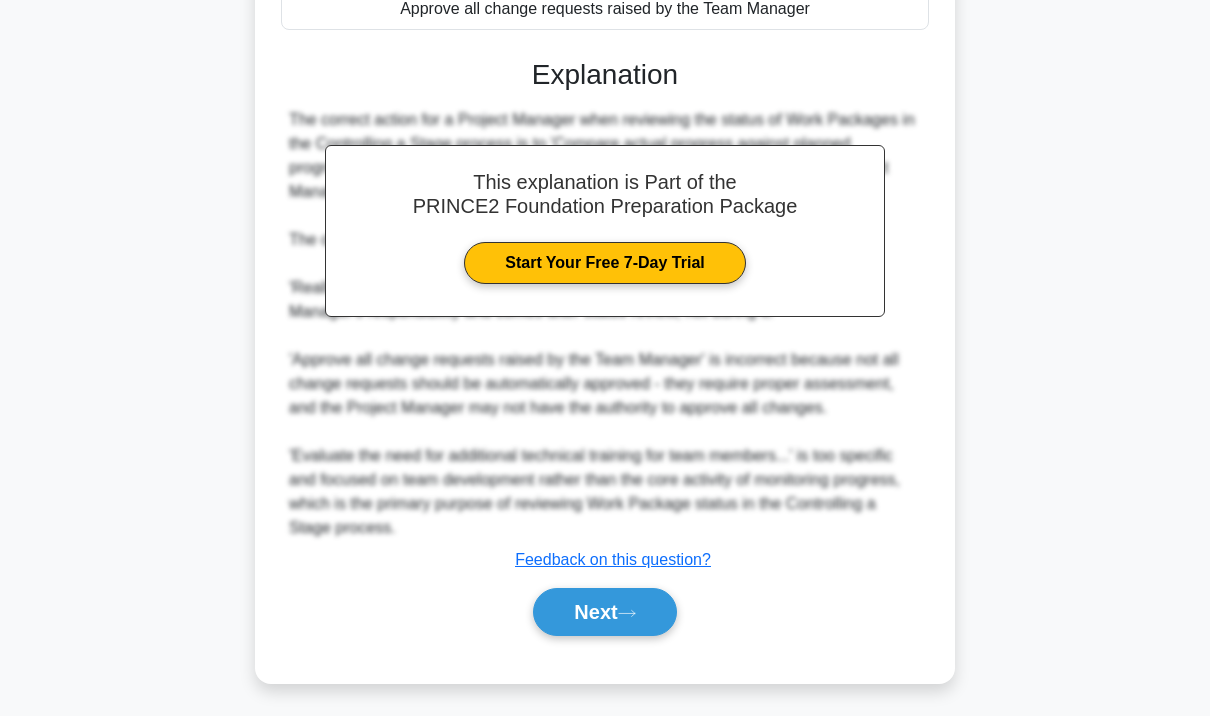 click on "Next" at bounding box center (604, 612) 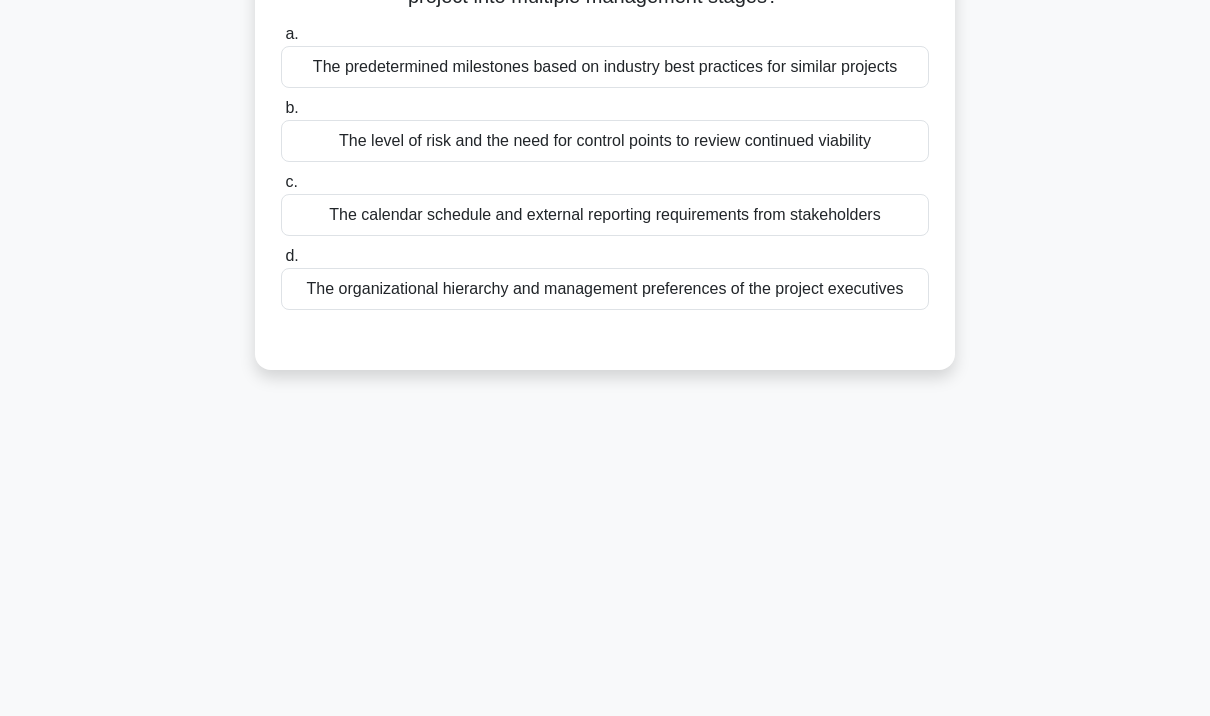 scroll, scrollTop: 0, scrollLeft: 0, axis: both 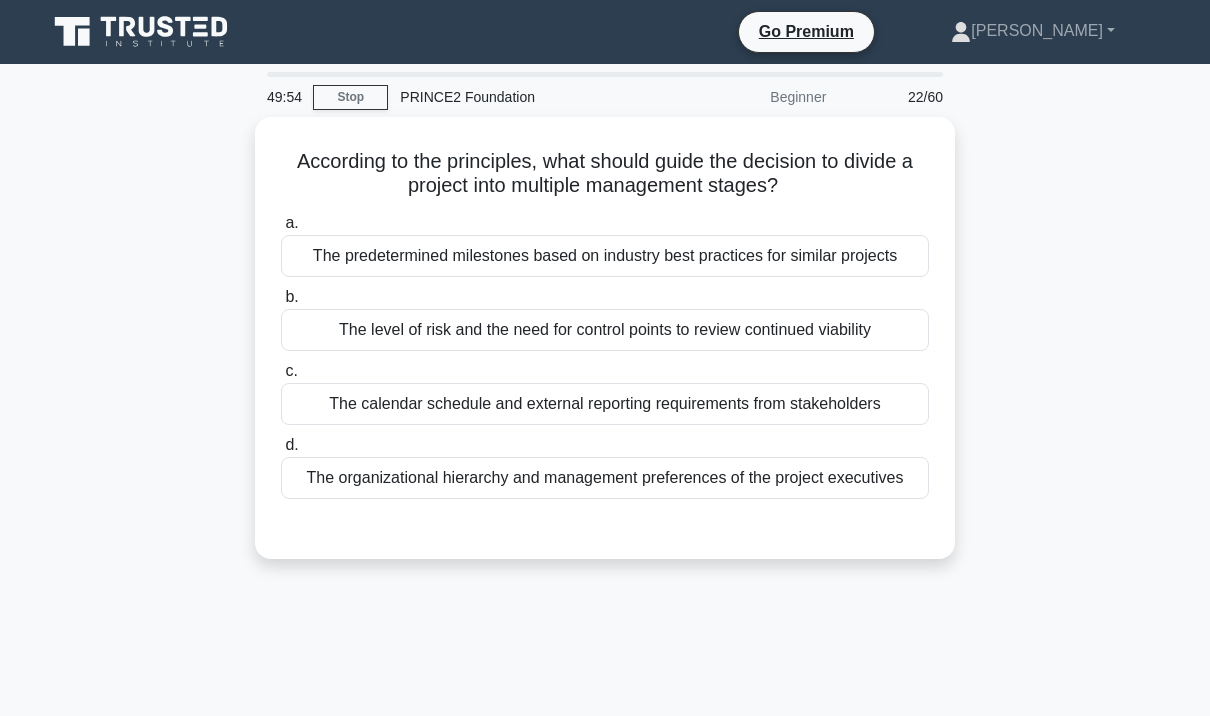 click on "The level of risk and the need for control points to review continued viability" at bounding box center (605, 330) 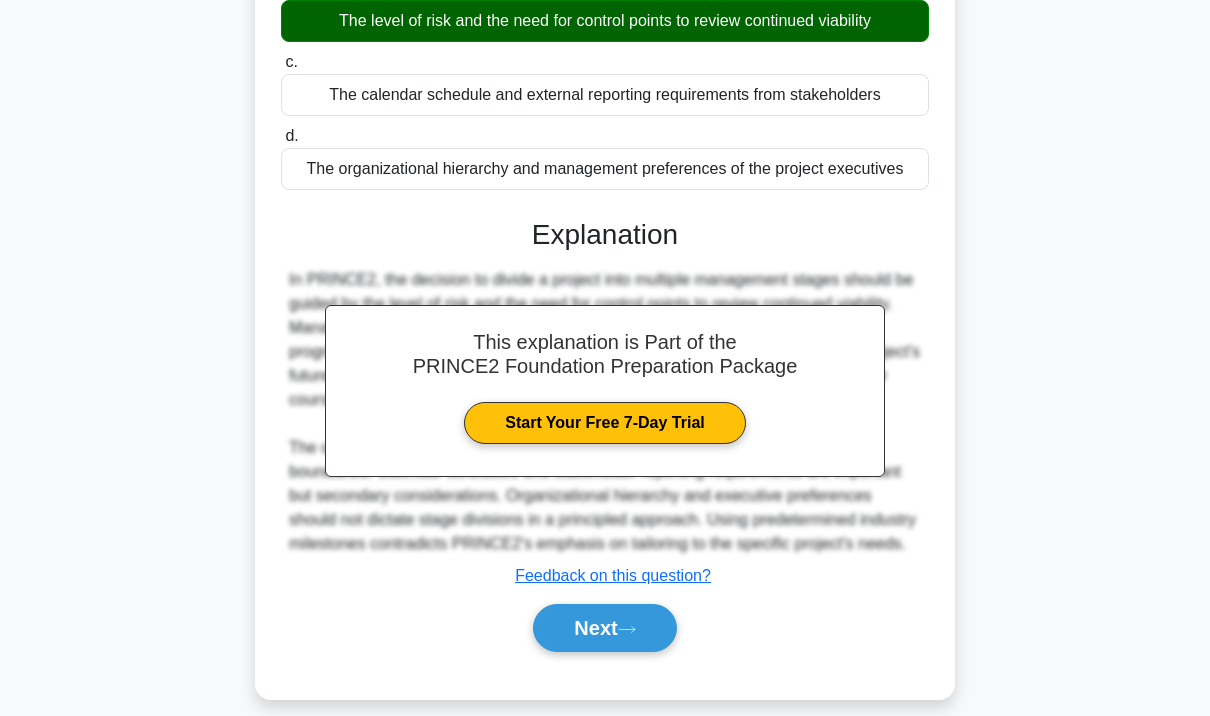 scroll, scrollTop: 328, scrollLeft: 0, axis: vertical 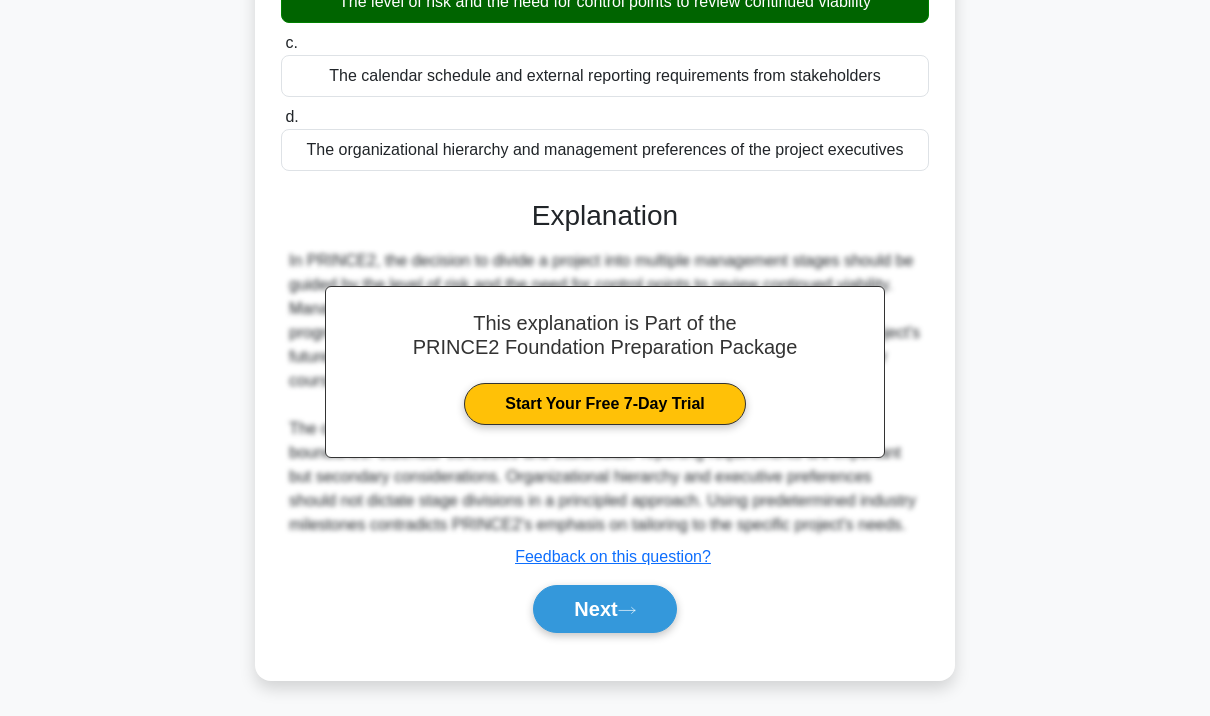 click on "Next" at bounding box center (604, 609) 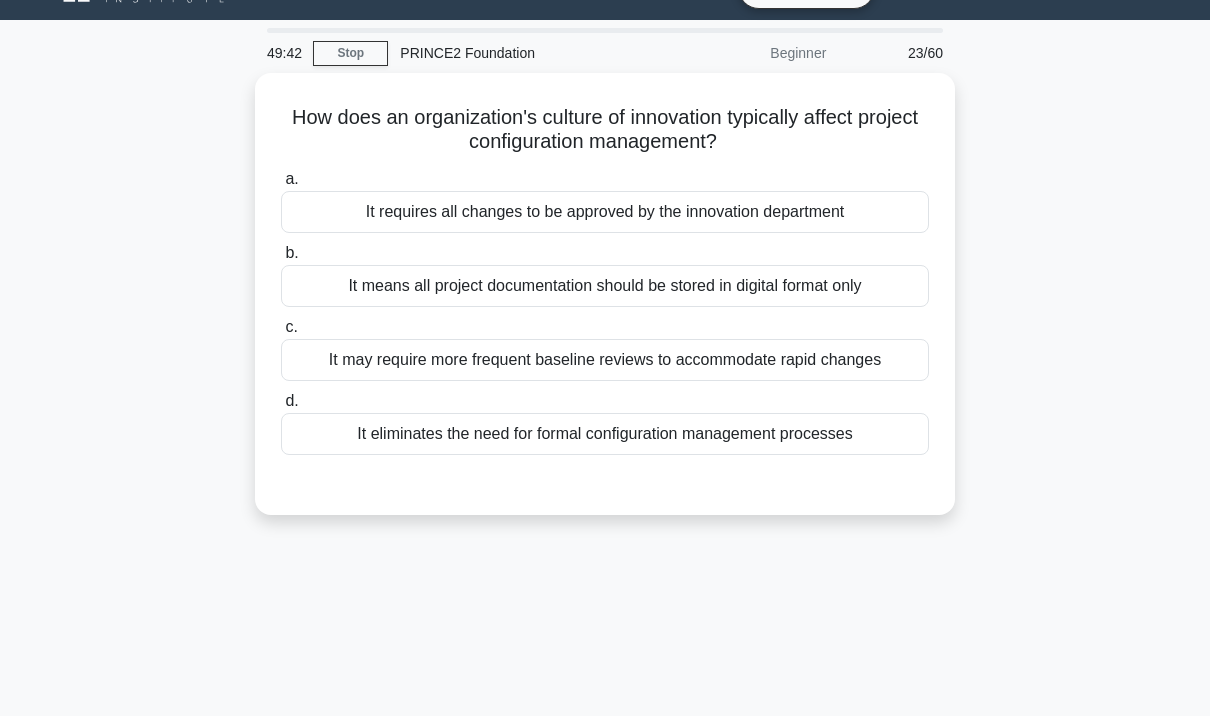 scroll, scrollTop: 51, scrollLeft: 0, axis: vertical 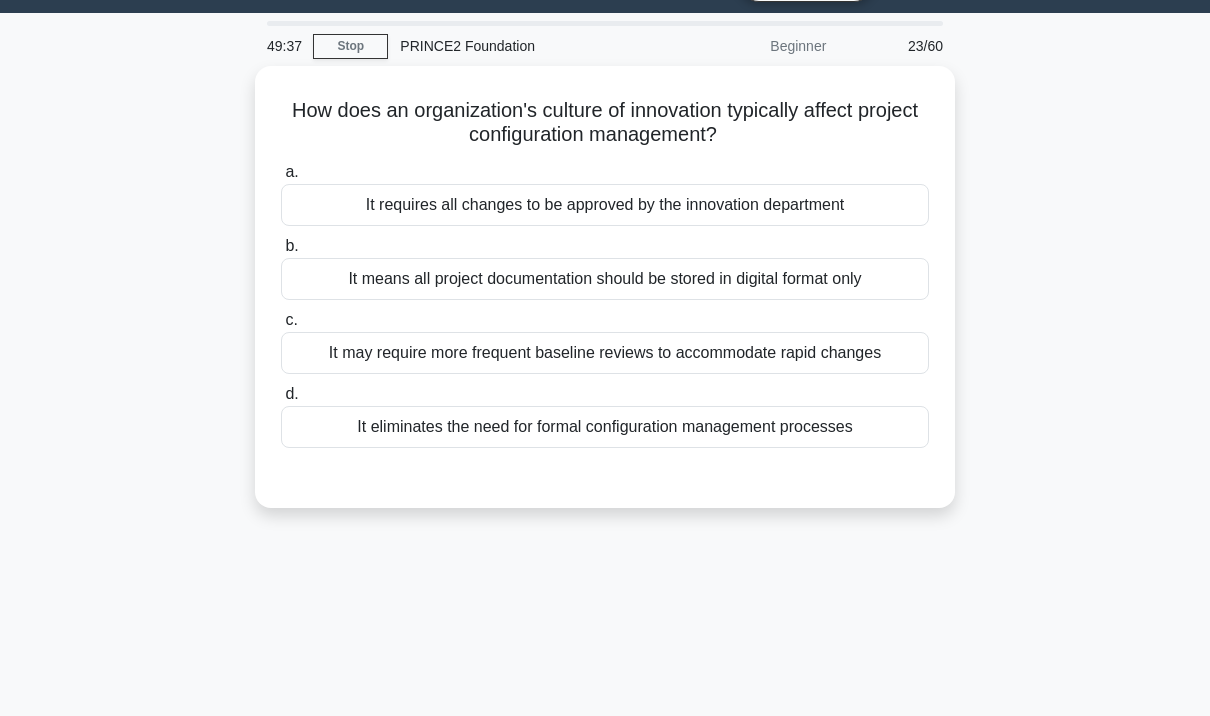 click on "It may require more frequent baseline reviews to accommodate rapid changes" at bounding box center [605, 353] 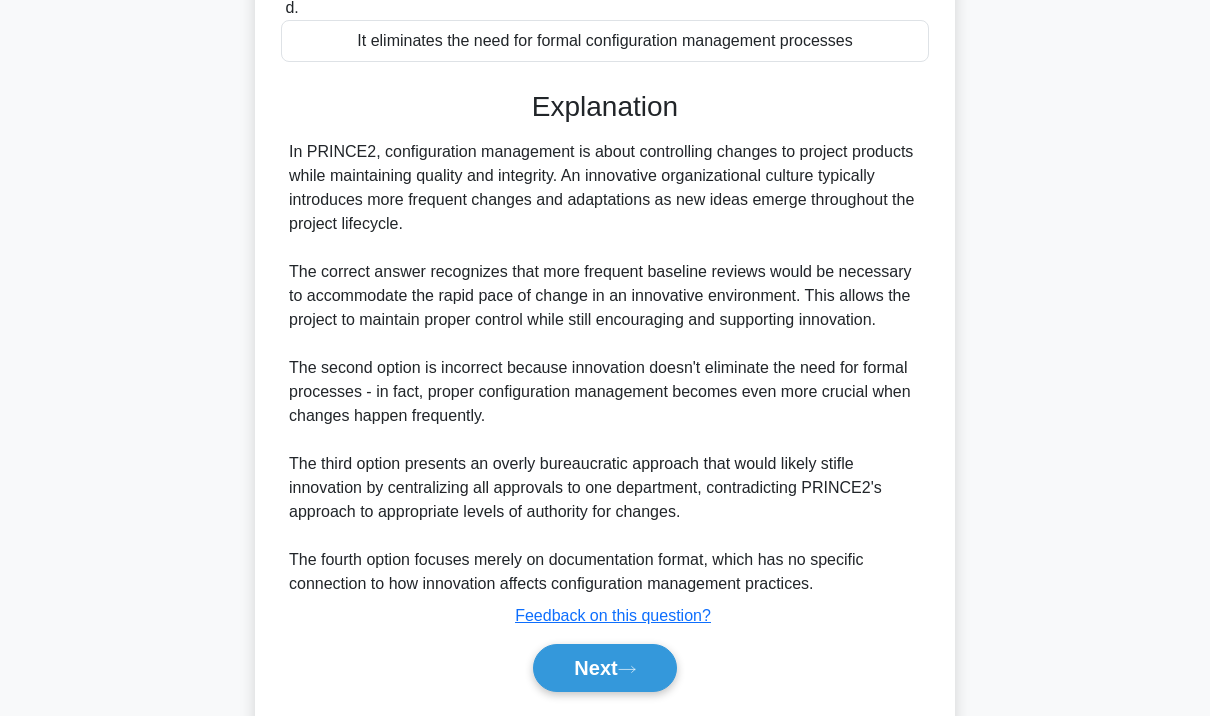 scroll, scrollTop: 496, scrollLeft: 0, axis: vertical 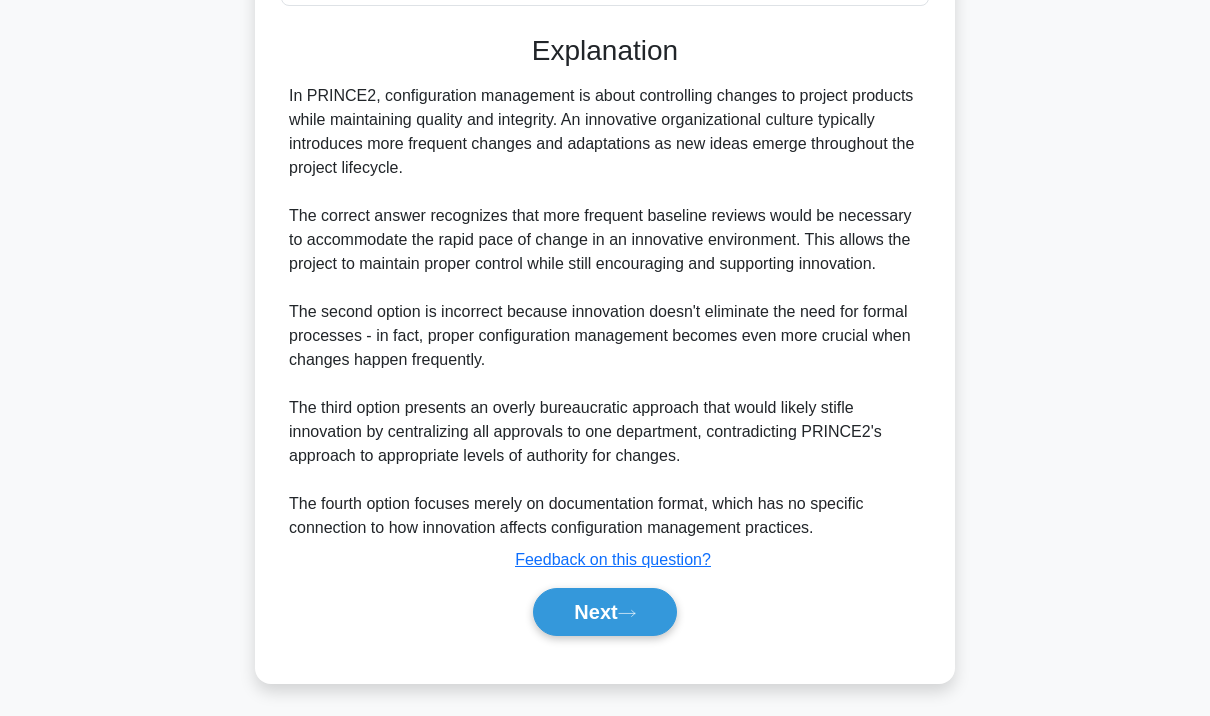 click on "Next" at bounding box center (604, 612) 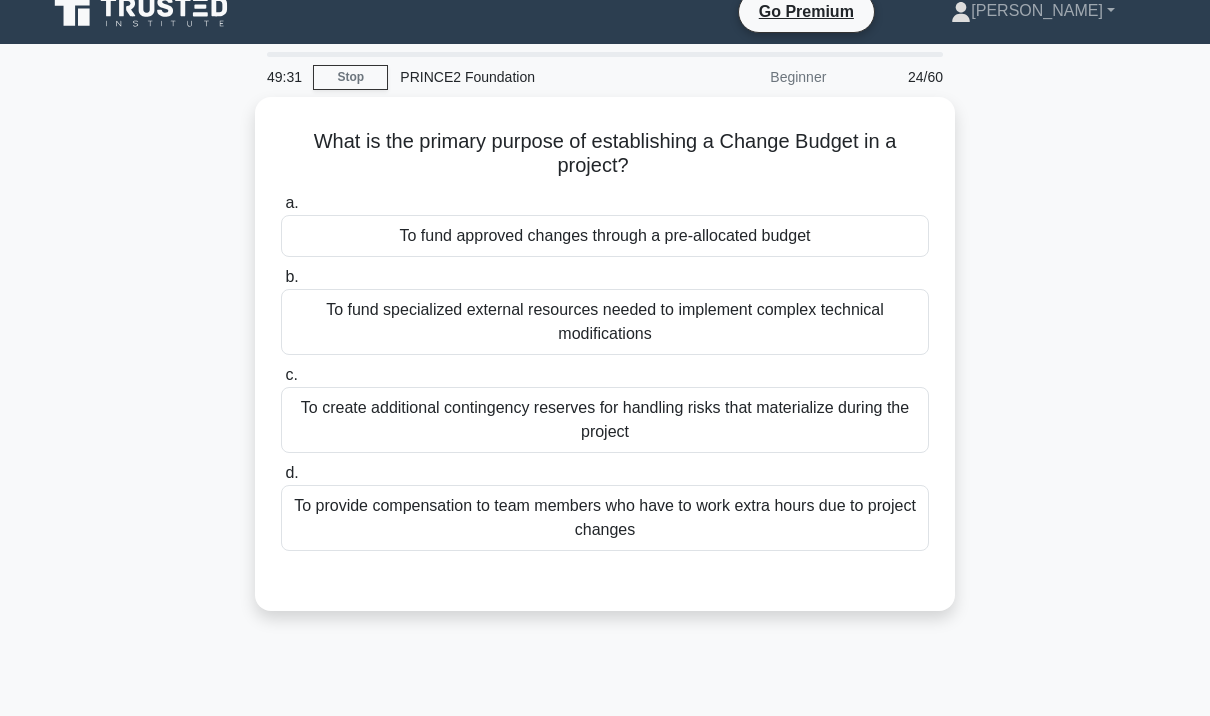 scroll, scrollTop: 0, scrollLeft: 0, axis: both 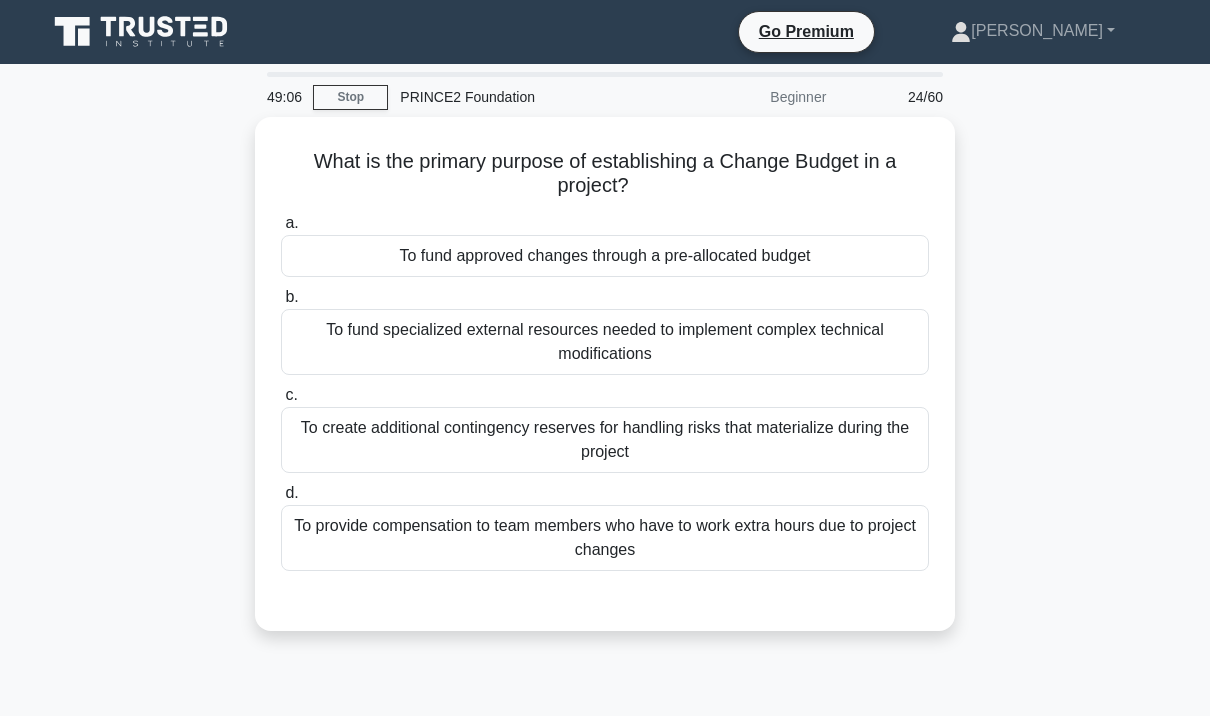 click on "To fund approved changes through a pre-allocated budget" at bounding box center (605, 256) 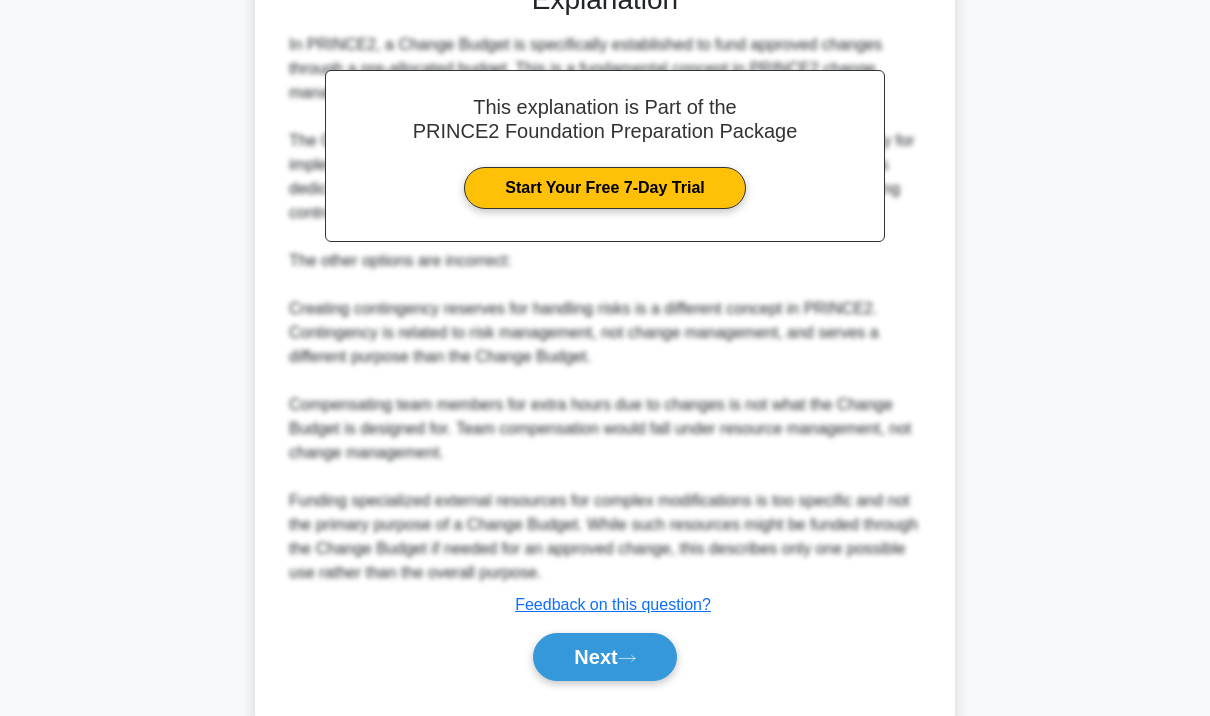 click on "Next" at bounding box center (604, 657) 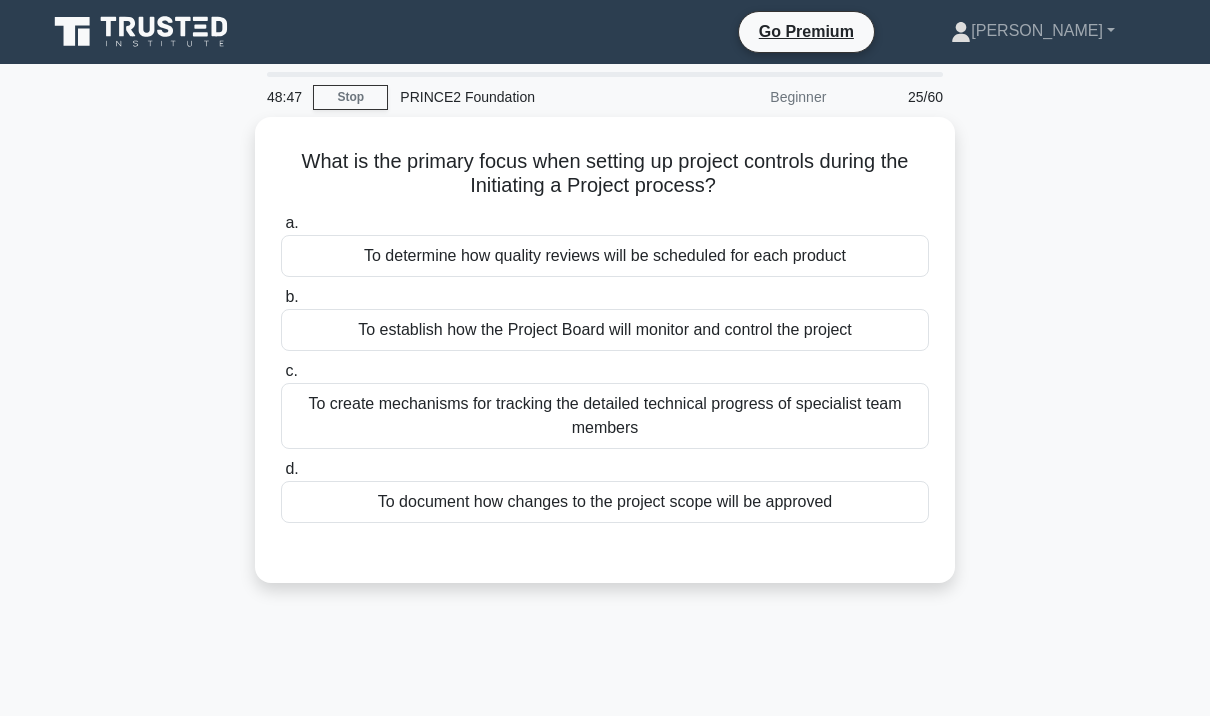 scroll, scrollTop: 33, scrollLeft: 0, axis: vertical 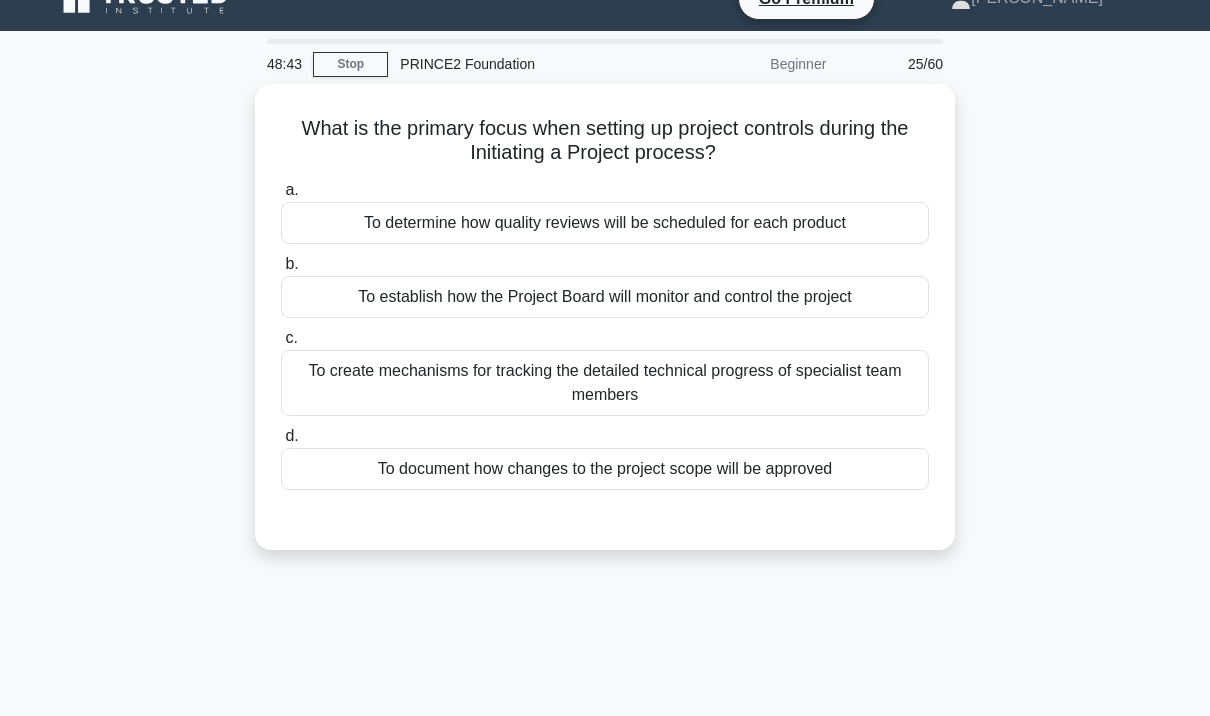 click on "To create mechanisms for tracking the detailed technical progress of specialist team members" at bounding box center (605, 383) 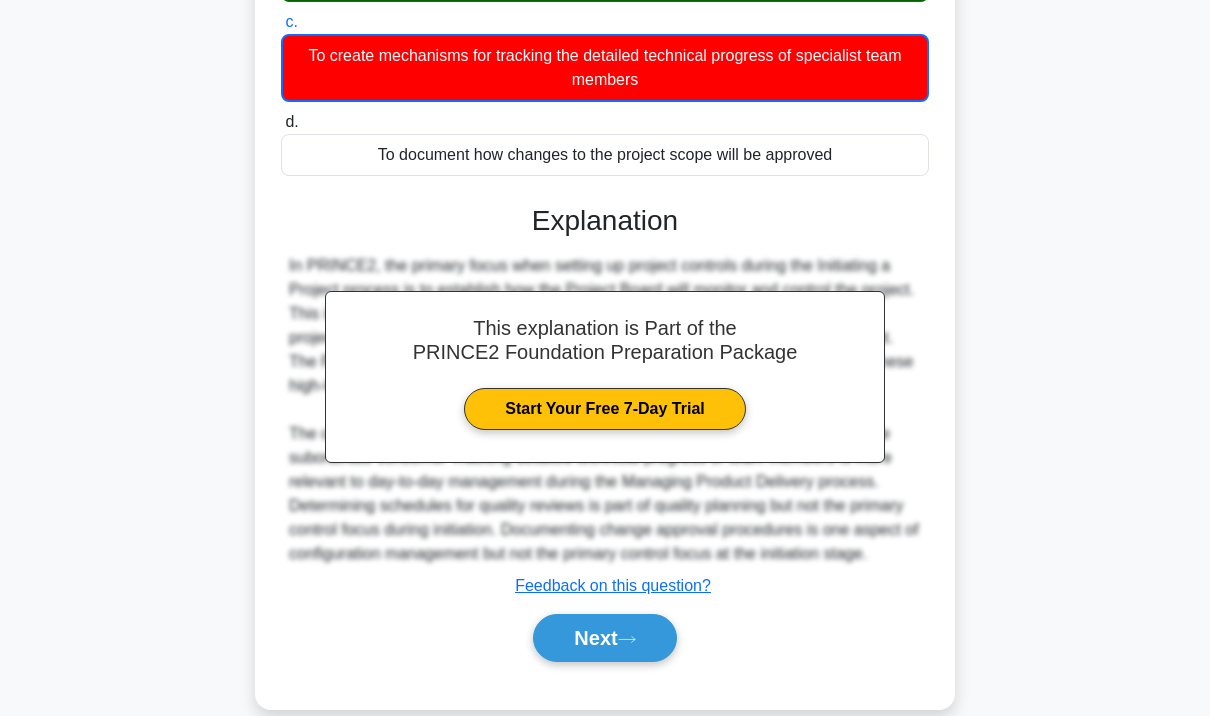 scroll, scrollTop: 354, scrollLeft: 0, axis: vertical 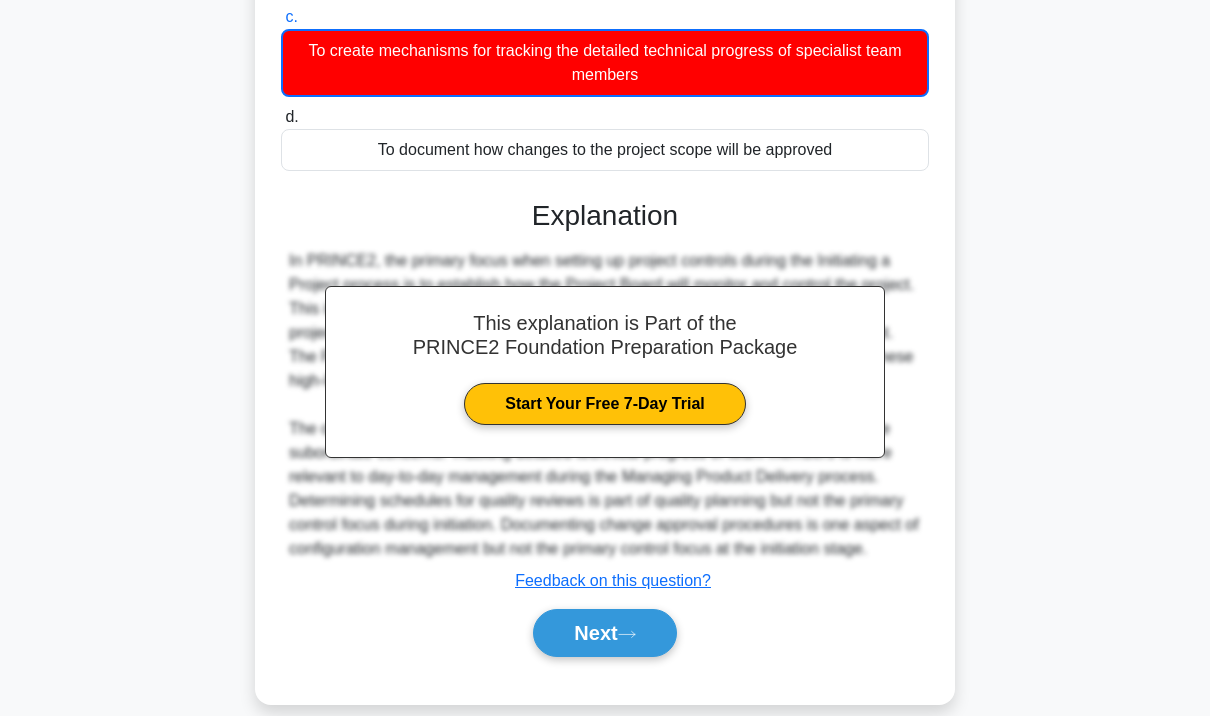 click on "Next" at bounding box center (604, 633) 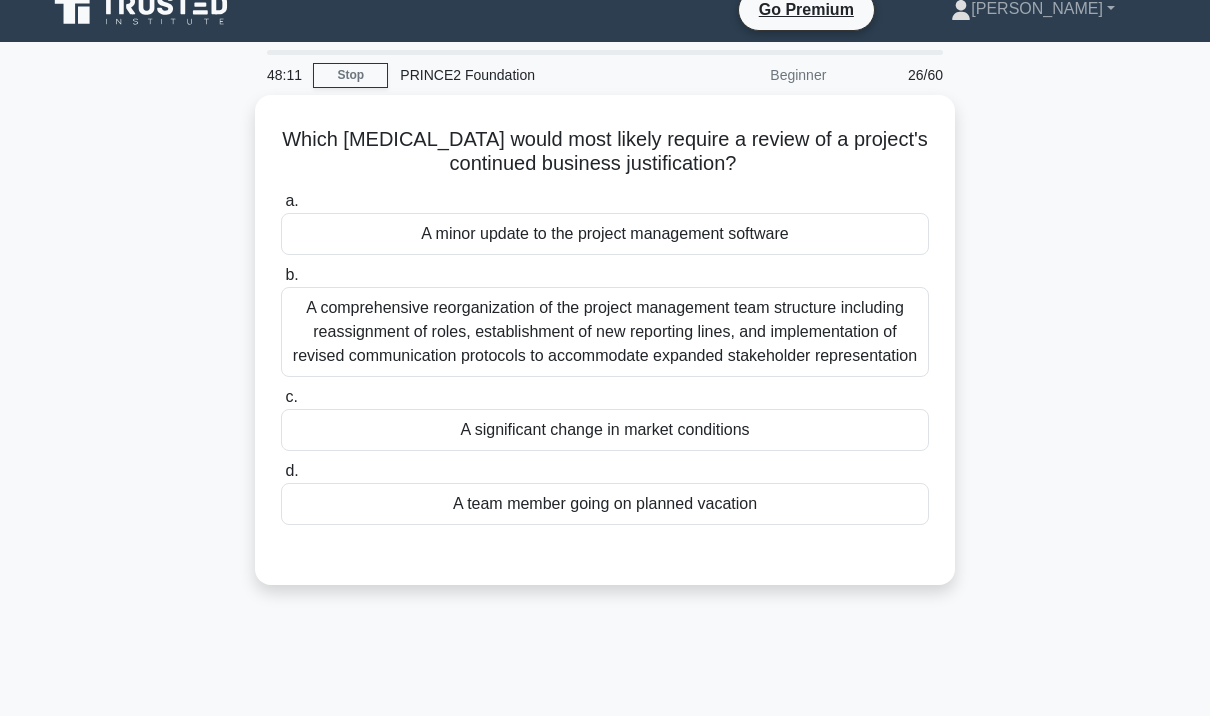 scroll, scrollTop: 21, scrollLeft: 0, axis: vertical 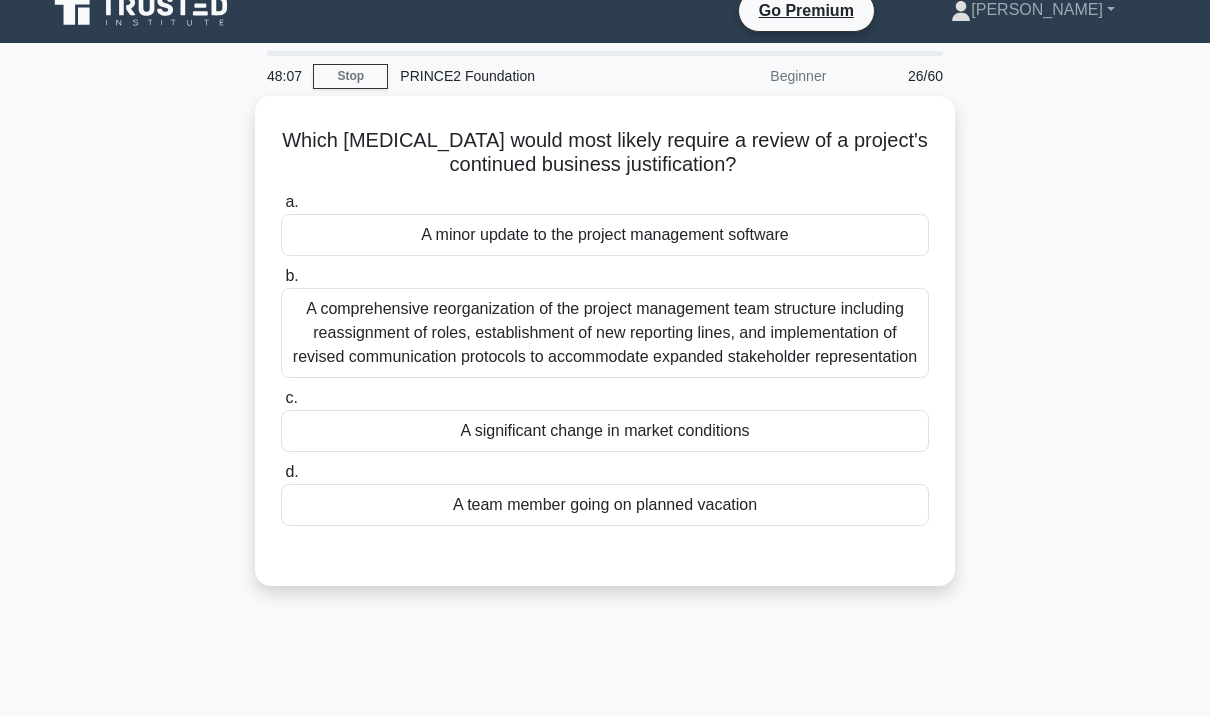 click on "A comprehensive reorganization of the project management team structure including reassignment of roles, establishment of new reporting lines, and implementation of revised communication protocols to accommodate expanded stakeholder representation" at bounding box center [605, 333] 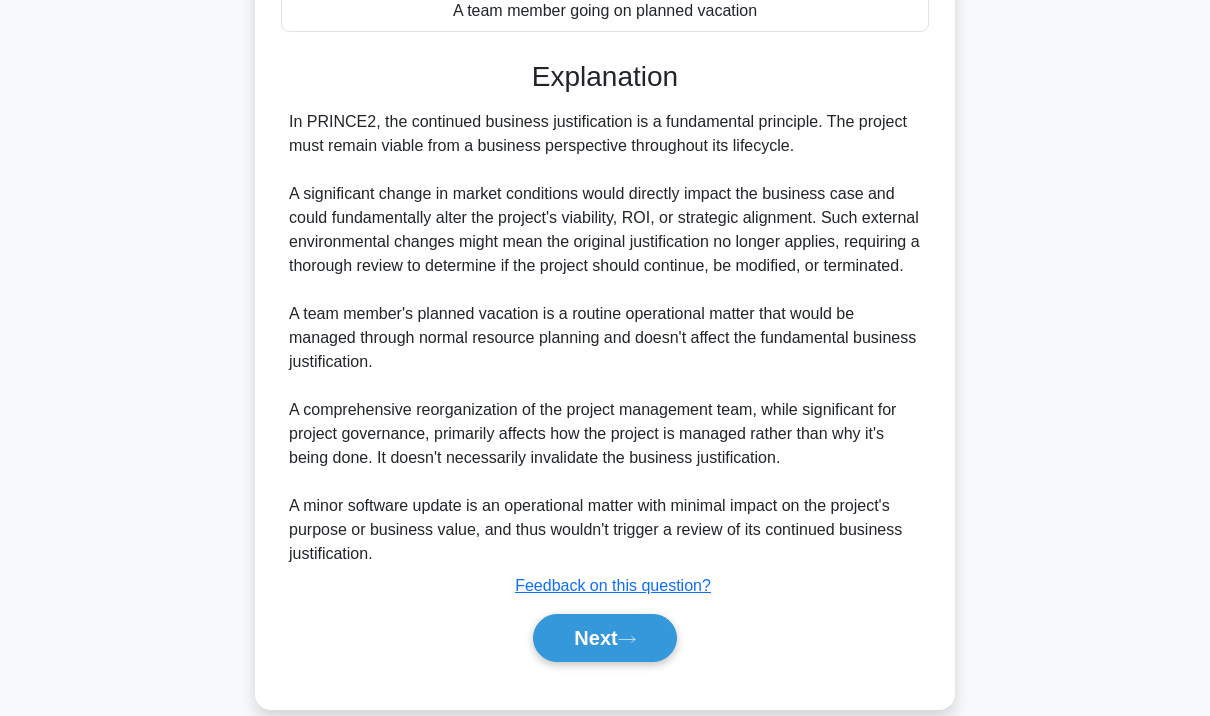 scroll, scrollTop: 570, scrollLeft: 0, axis: vertical 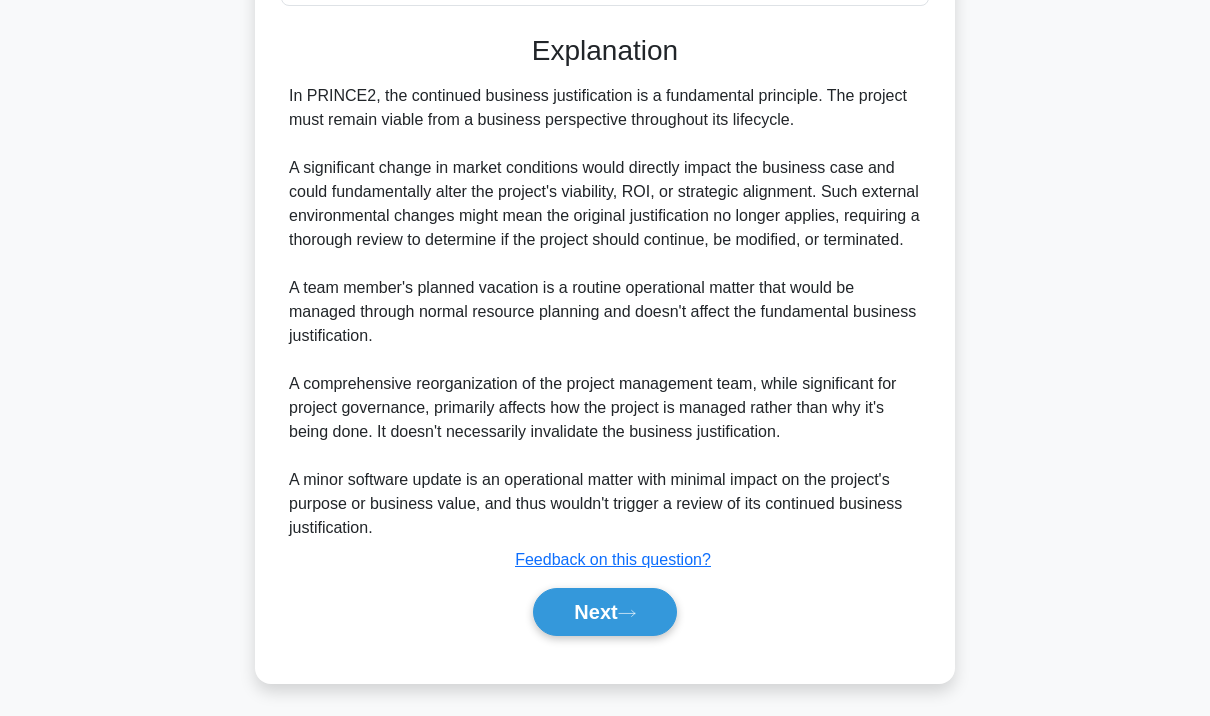 click on "Next" at bounding box center (604, 612) 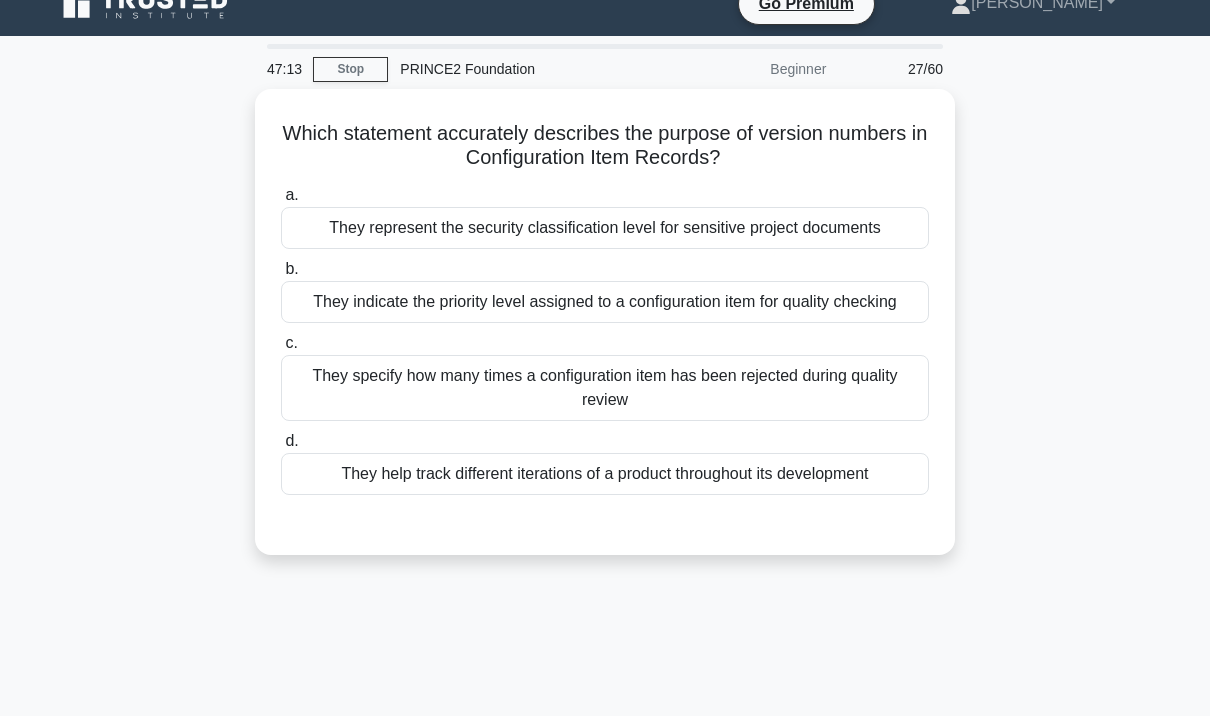 scroll, scrollTop: 27, scrollLeft: 0, axis: vertical 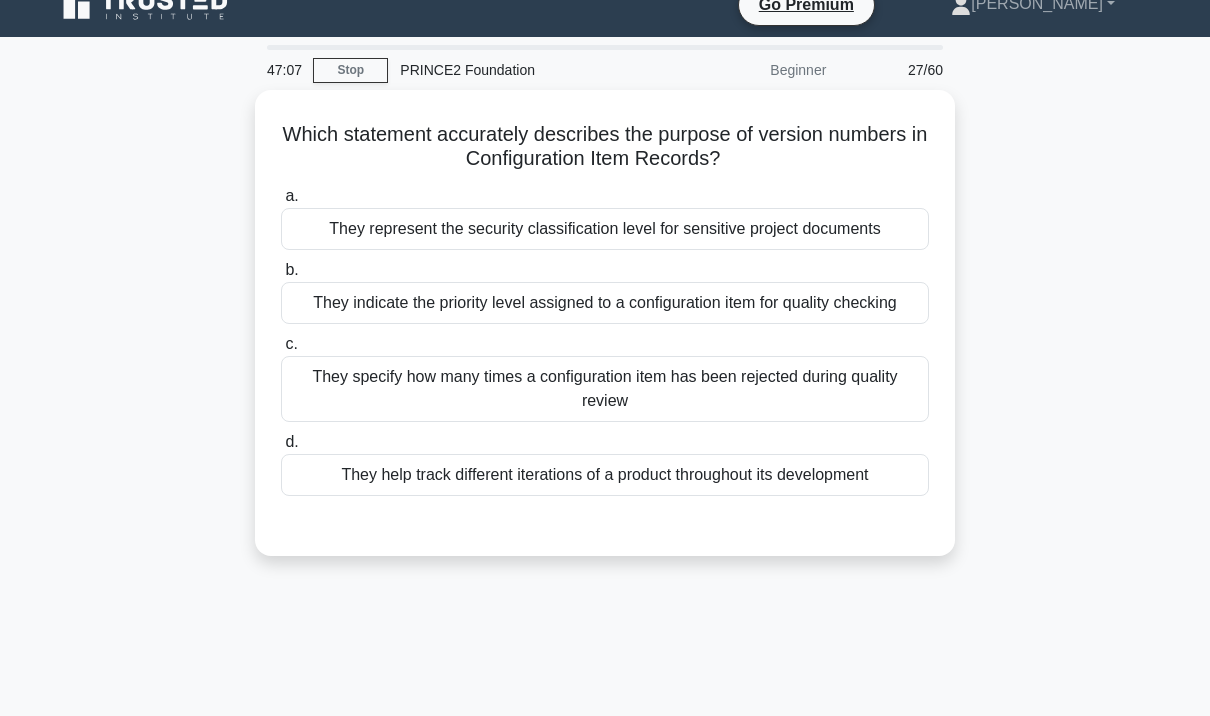 click on "They help track different iterations of a product throughout its development" at bounding box center [605, 475] 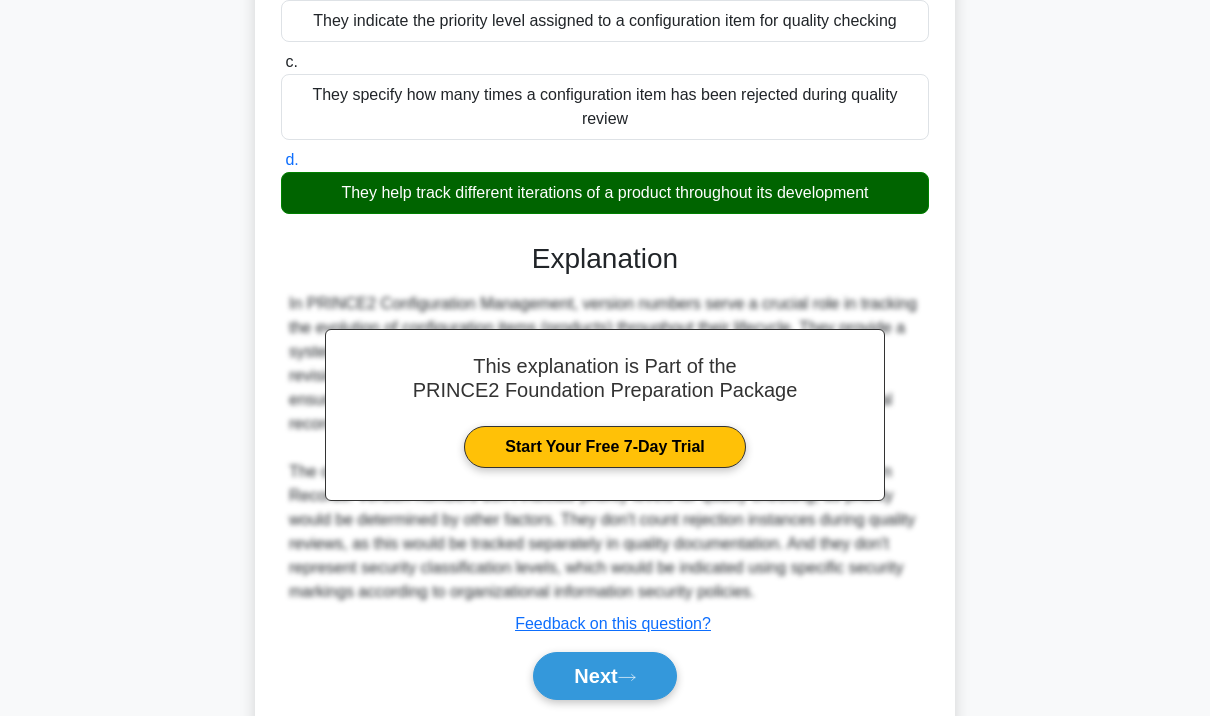 scroll, scrollTop: 400, scrollLeft: 0, axis: vertical 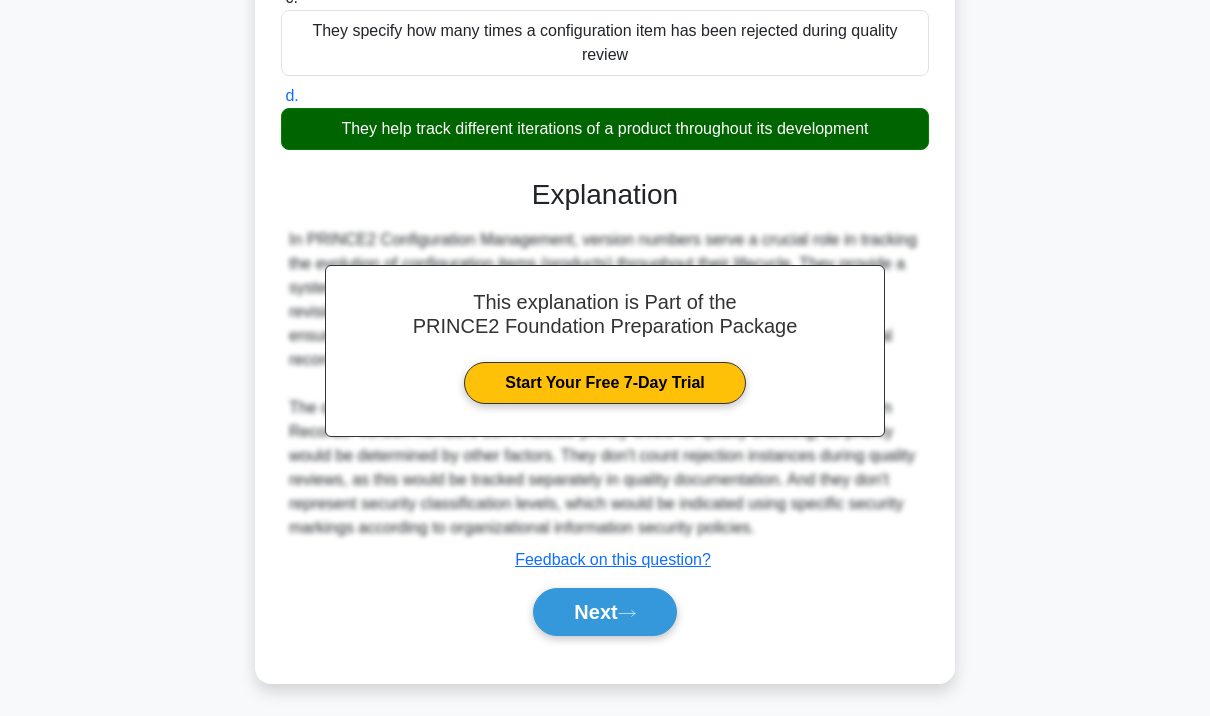 click on "Next" at bounding box center (604, 612) 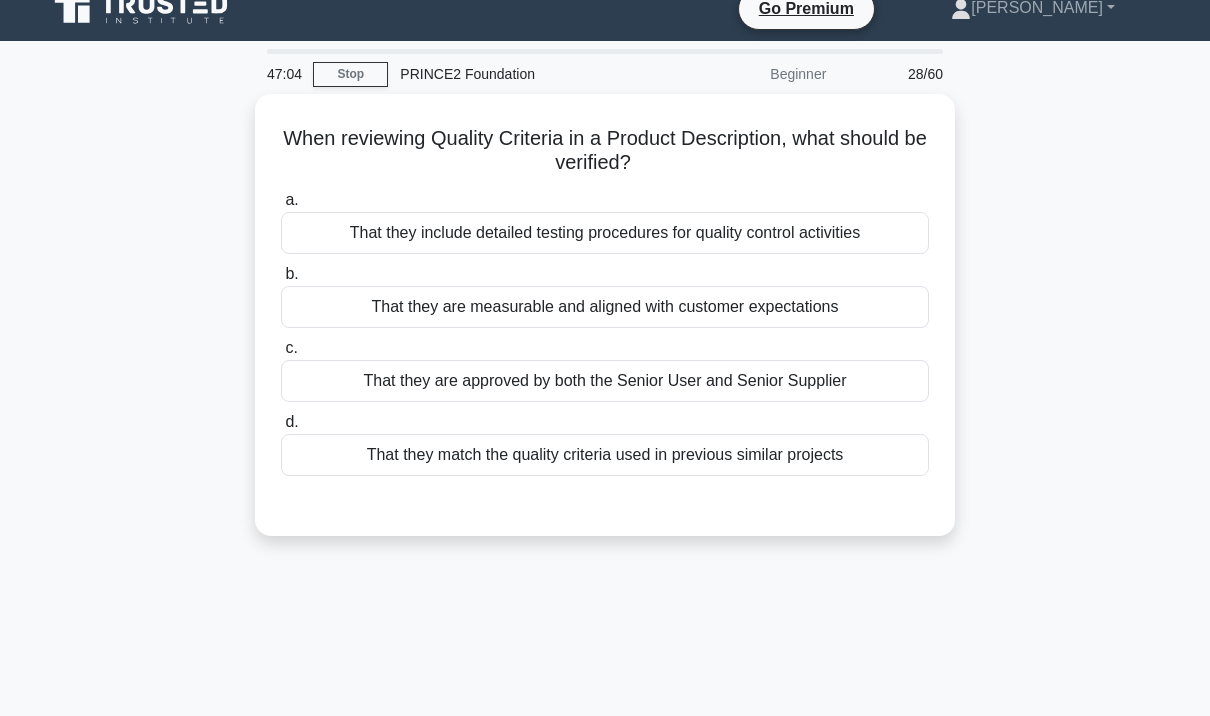 scroll, scrollTop: 0, scrollLeft: 0, axis: both 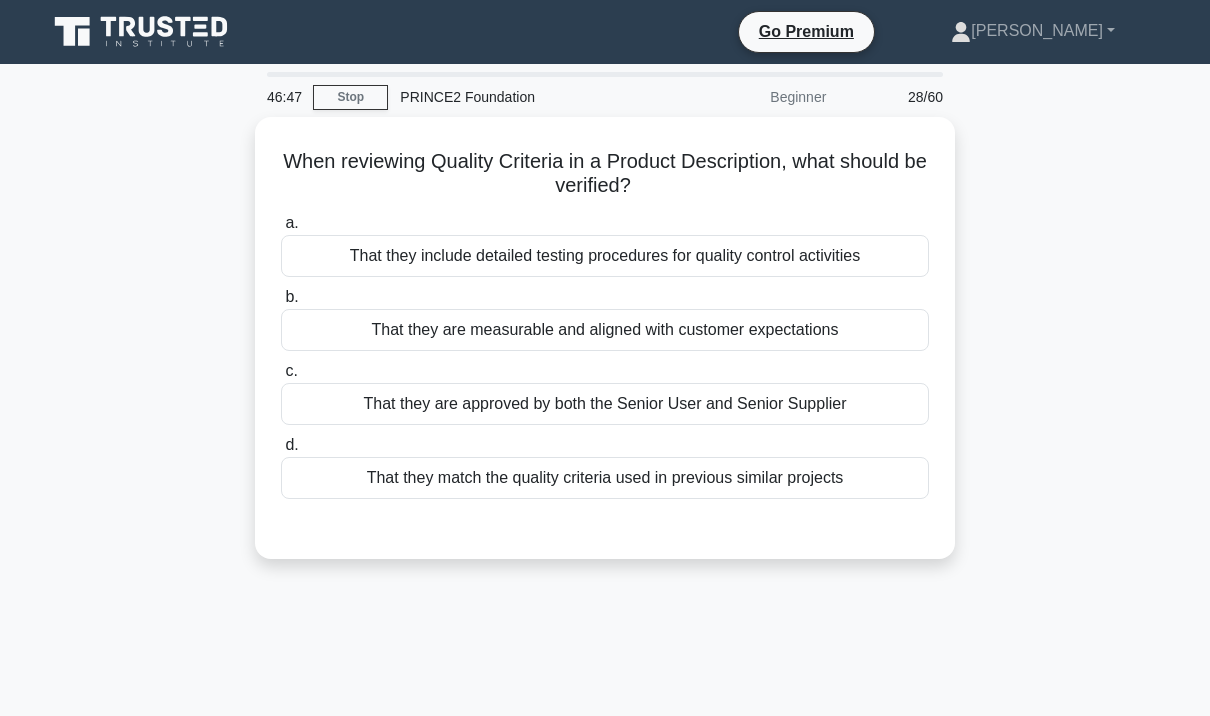 click on "That they are measurable and aligned with customer expectations" at bounding box center (605, 330) 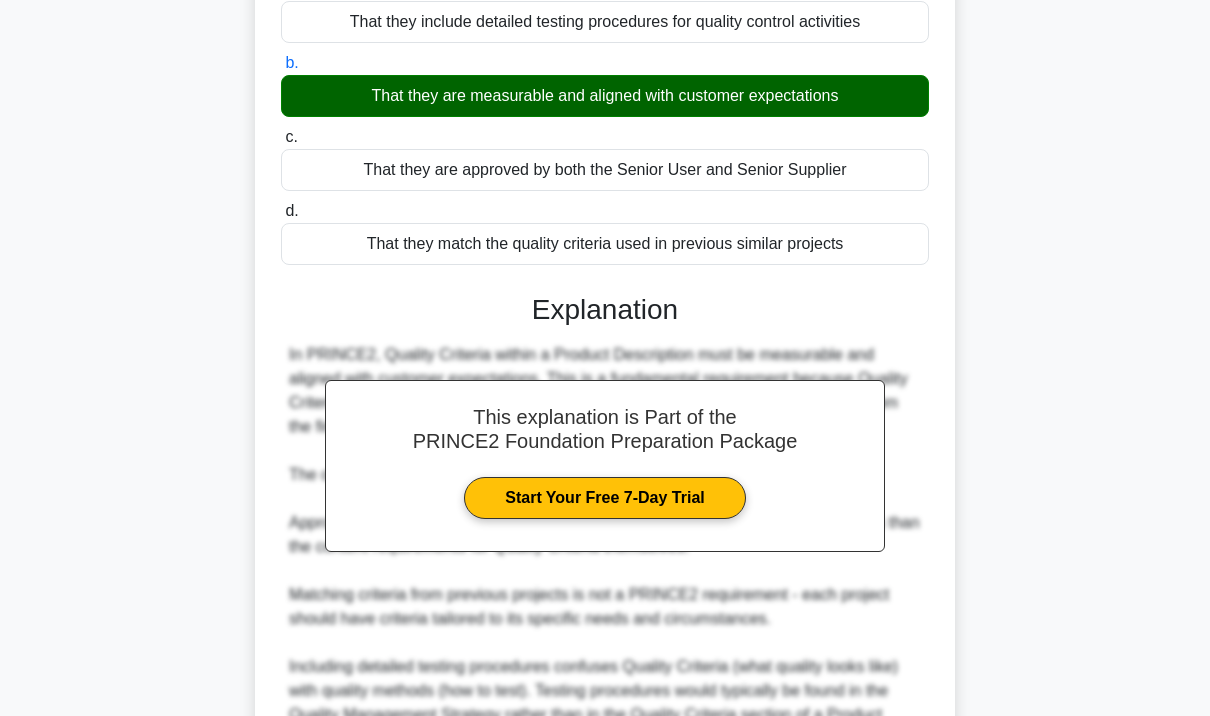 scroll, scrollTop: 376, scrollLeft: 0, axis: vertical 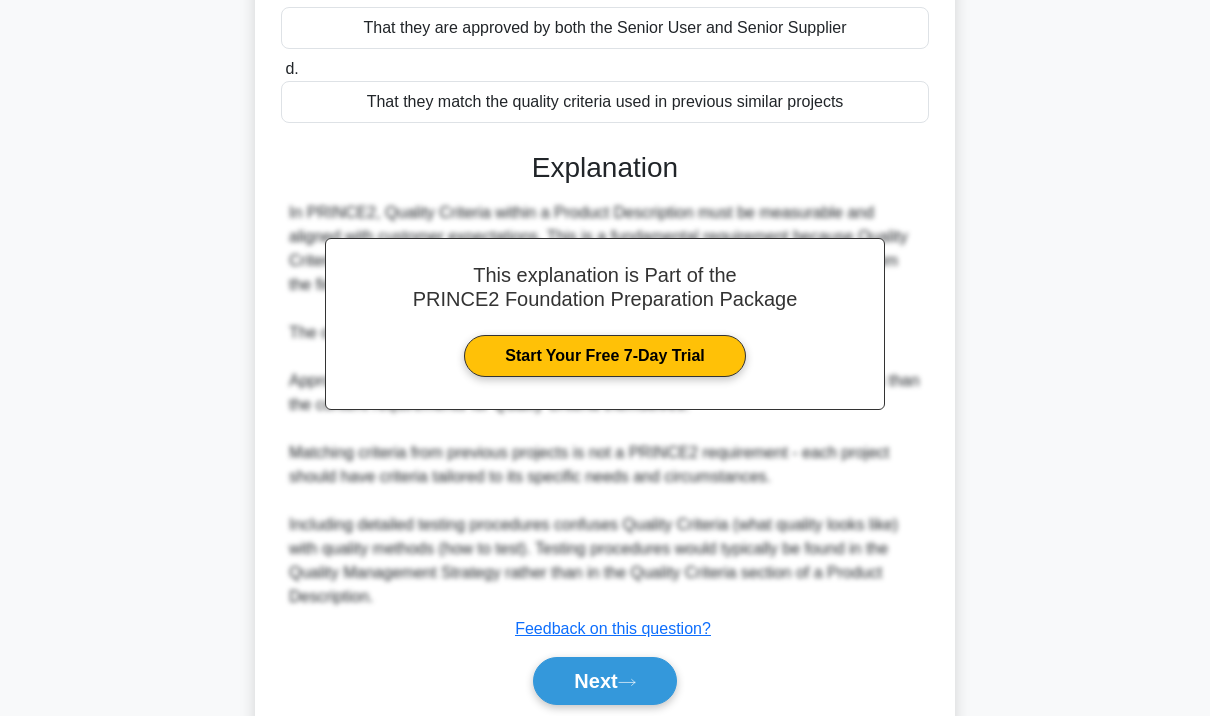 click 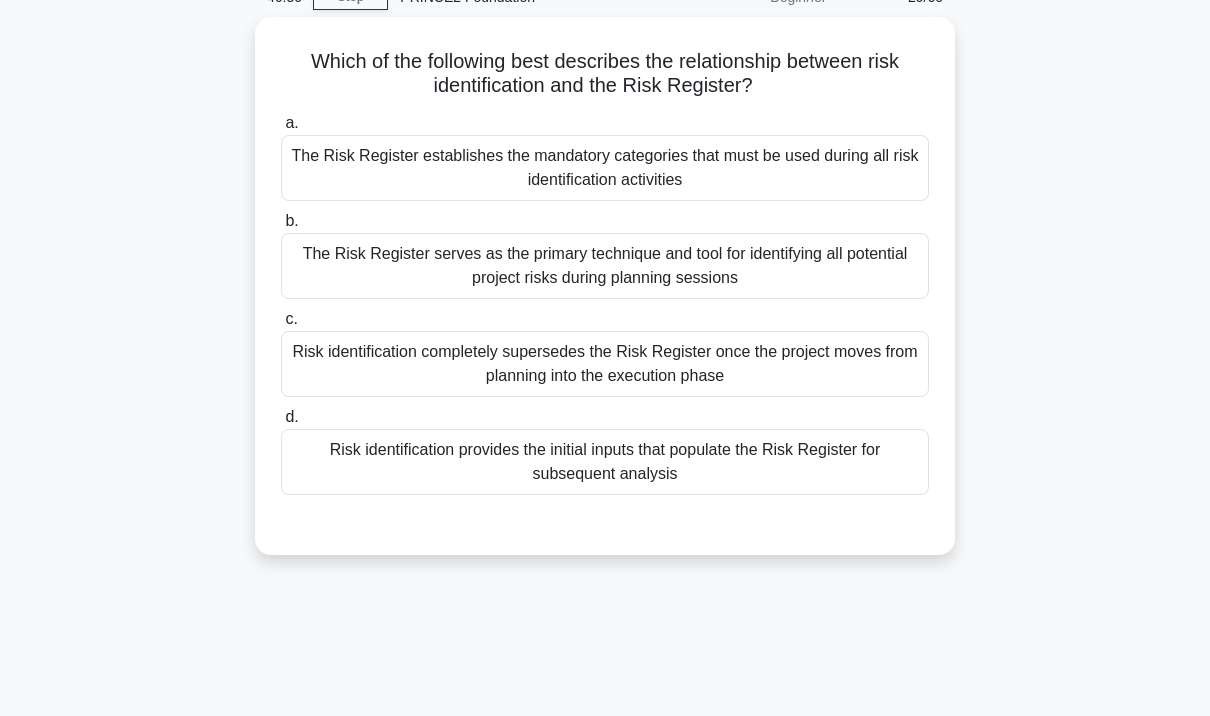 scroll, scrollTop: 100, scrollLeft: 0, axis: vertical 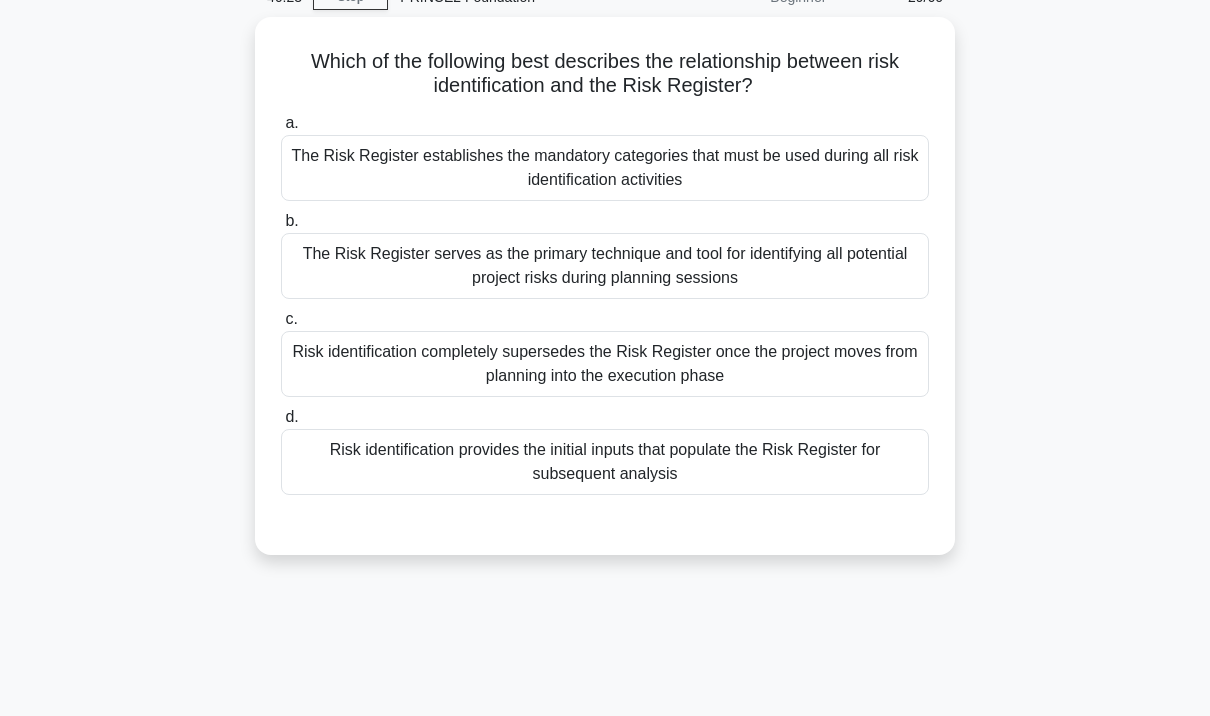 click on "Risk identification provides the initial inputs that populate the Risk Register for subsequent analysis" at bounding box center [605, 462] 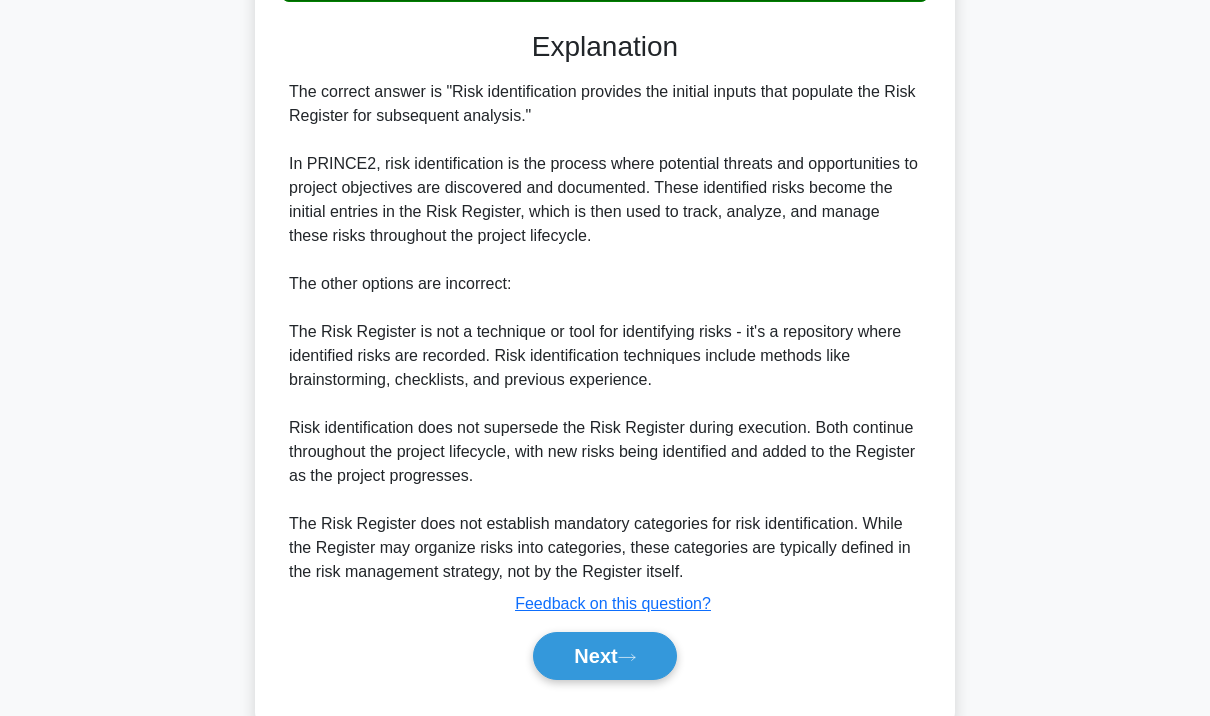 scroll, scrollTop: 616, scrollLeft: 0, axis: vertical 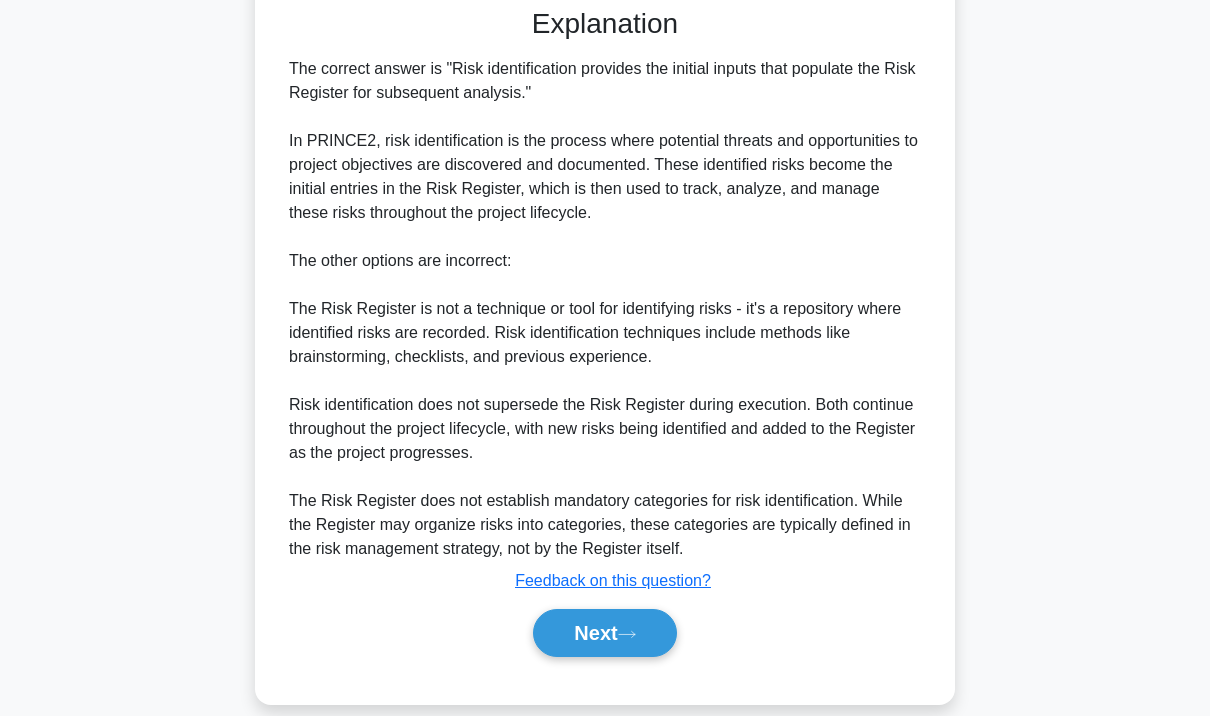 click on "Next" at bounding box center (604, 633) 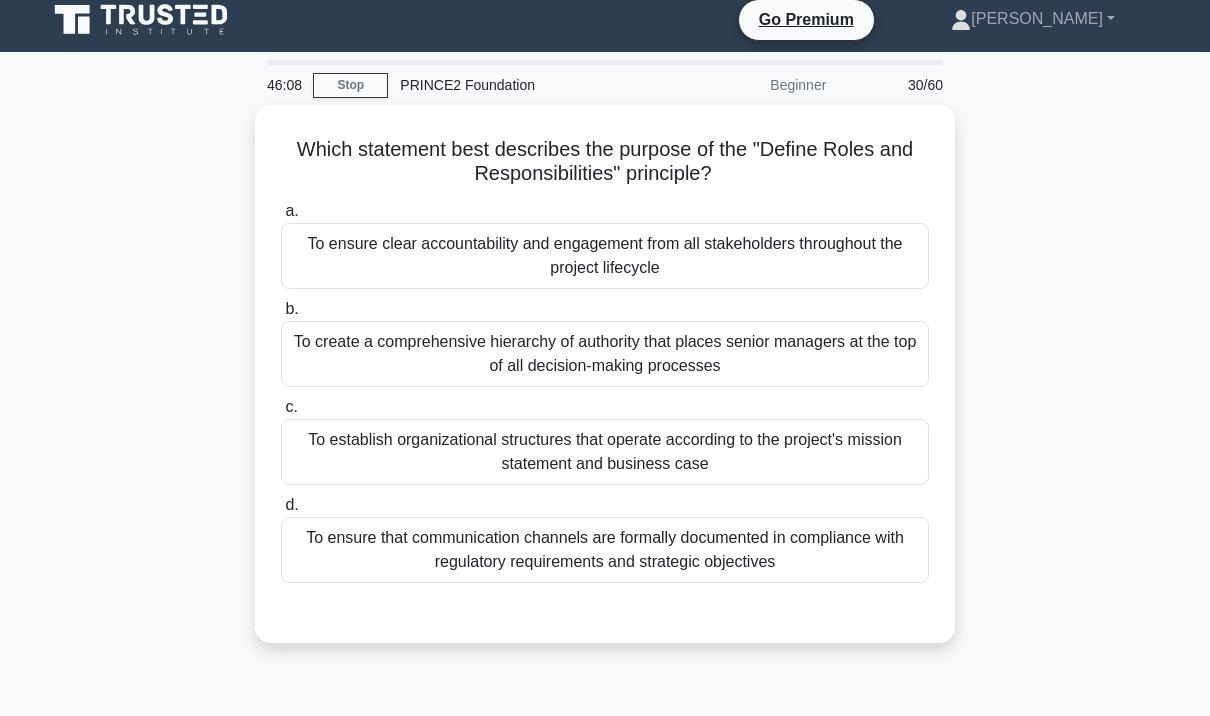 scroll, scrollTop: 12, scrollLeft: 0, axis: vertical 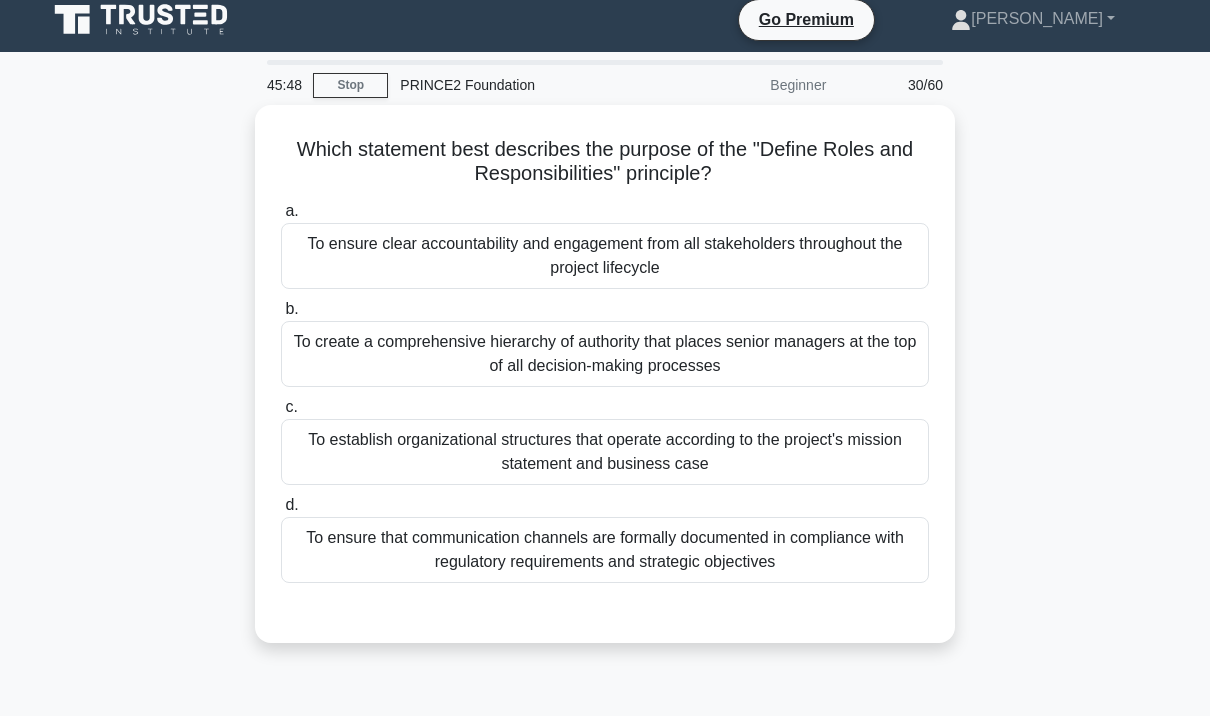 click on "To ensure clear accountability and engagement from all stakeholders throughout the project lifecycle" at bounding box center [605, 256] 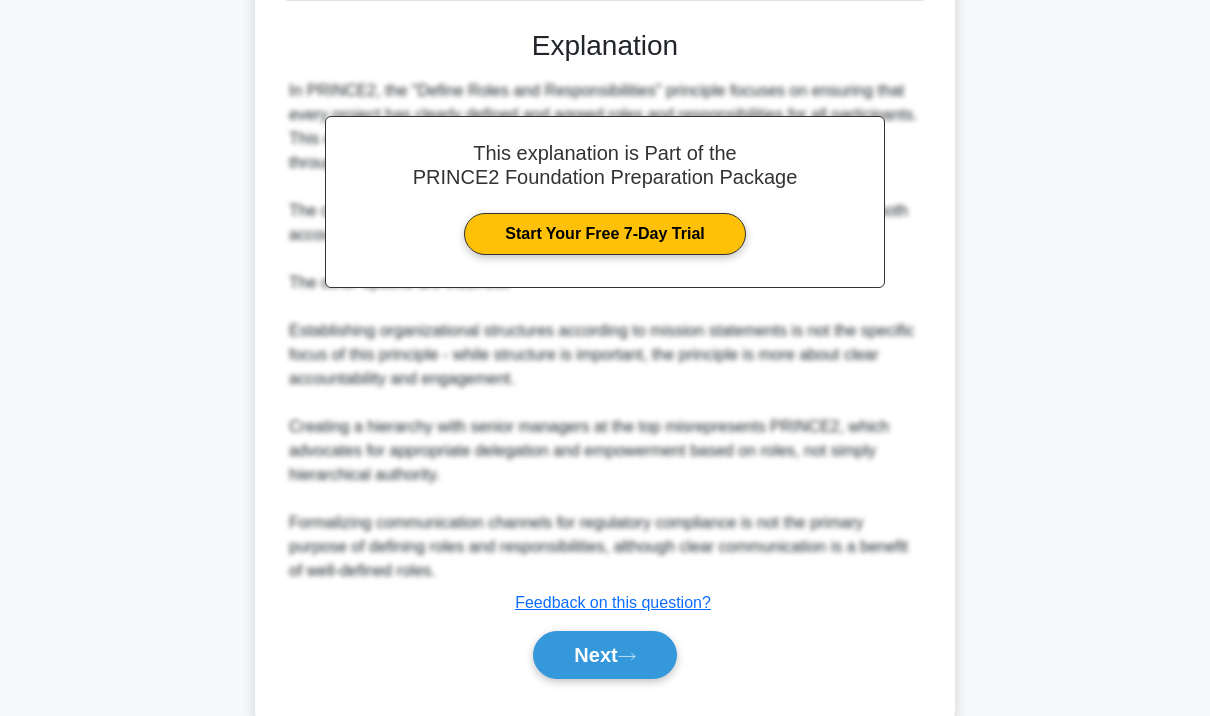 scroll, scrollTop: 616, scrollLeft: 0, axis: vertical 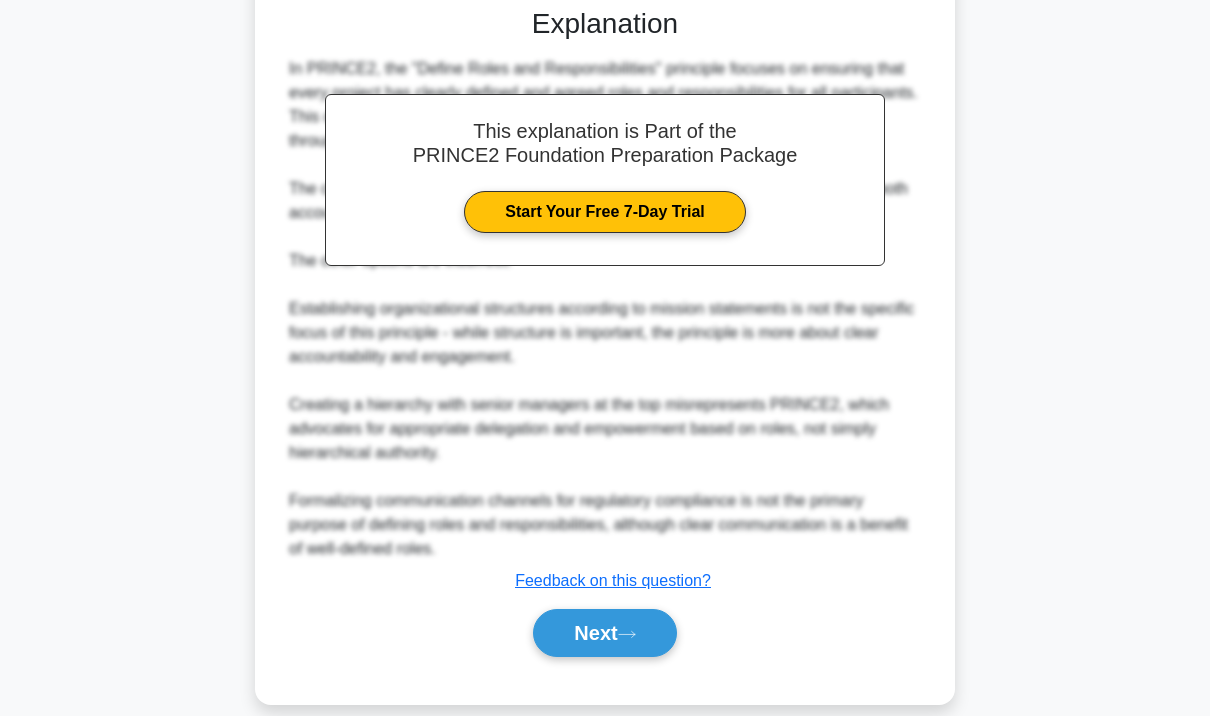 click on "Next" at bounding box center (604, 633) 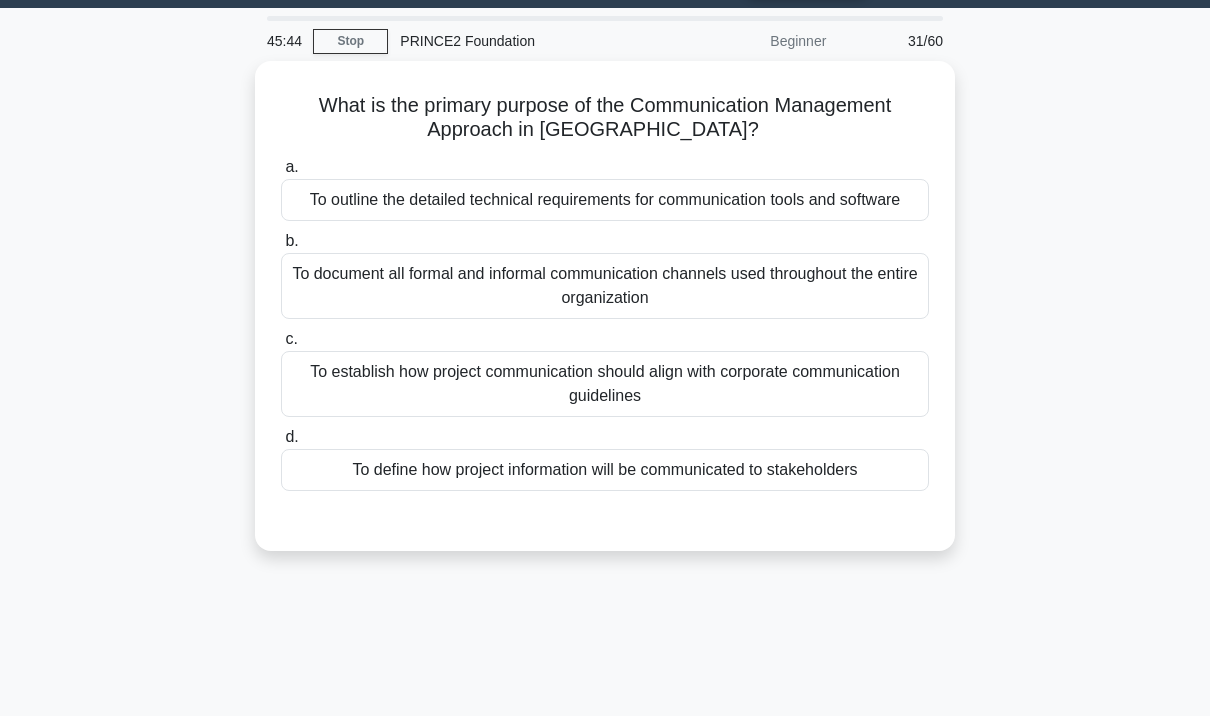 scroll, scrollTop: 0, scrollLeft: 0, axis: both 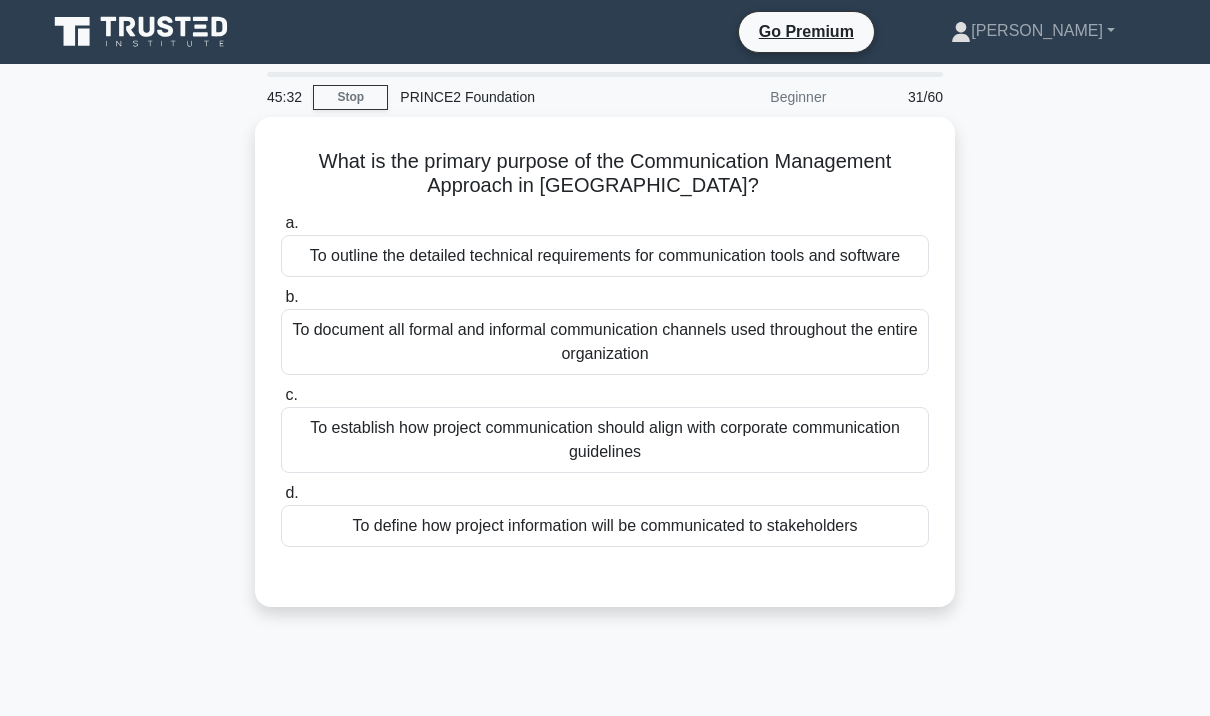 click on "To document all formal and informal communication channels used throughout the entire organization" at bounding box center [605, 342] 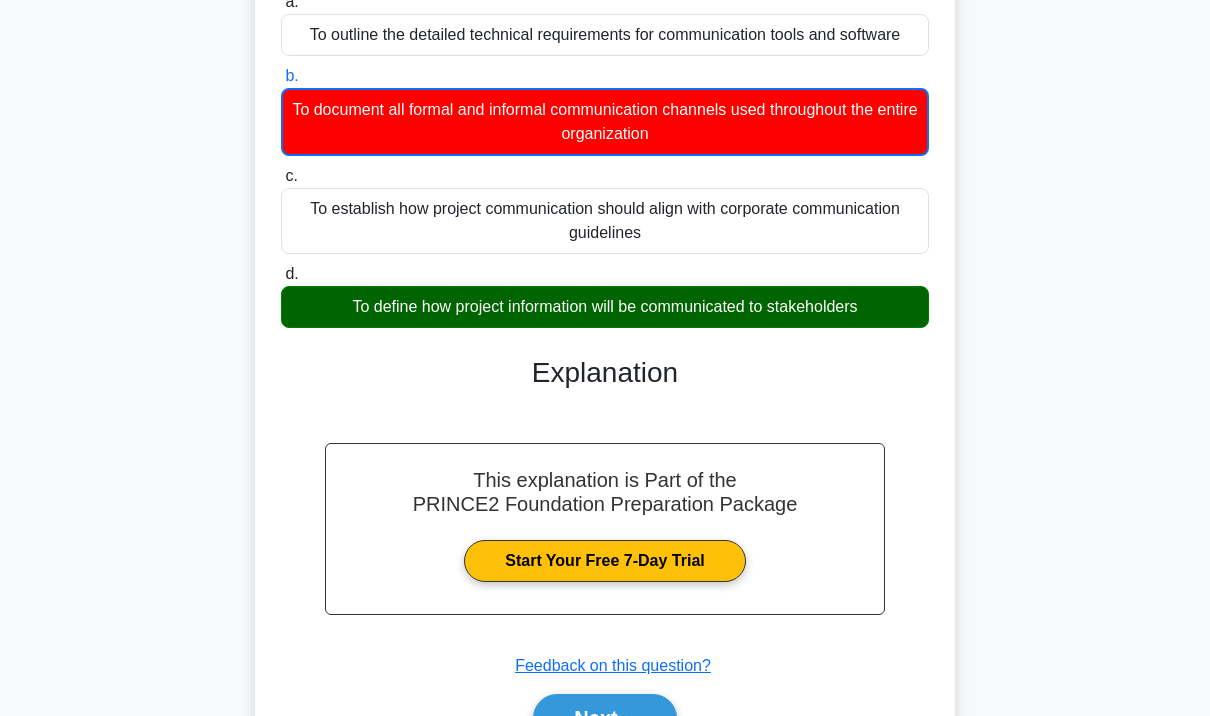 scroll, scrollTop: 295, scrollLeft: 0, axis: vertical 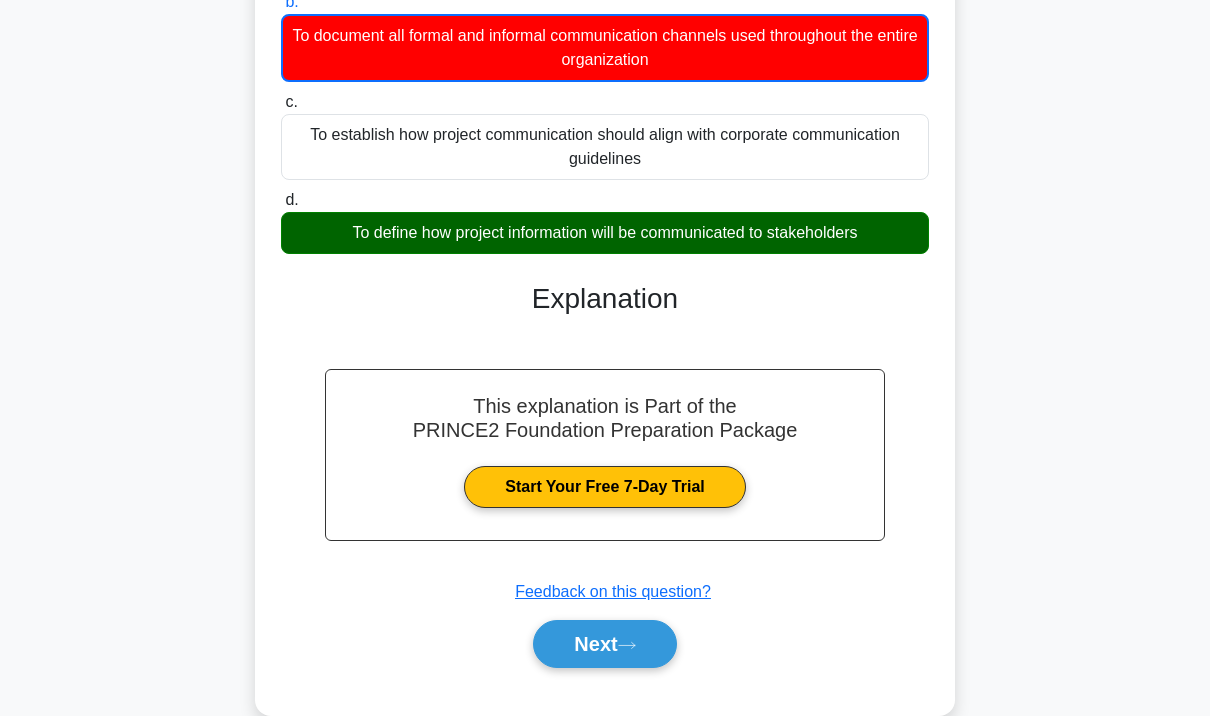 click on "Next" at bounding box center [604, 644] 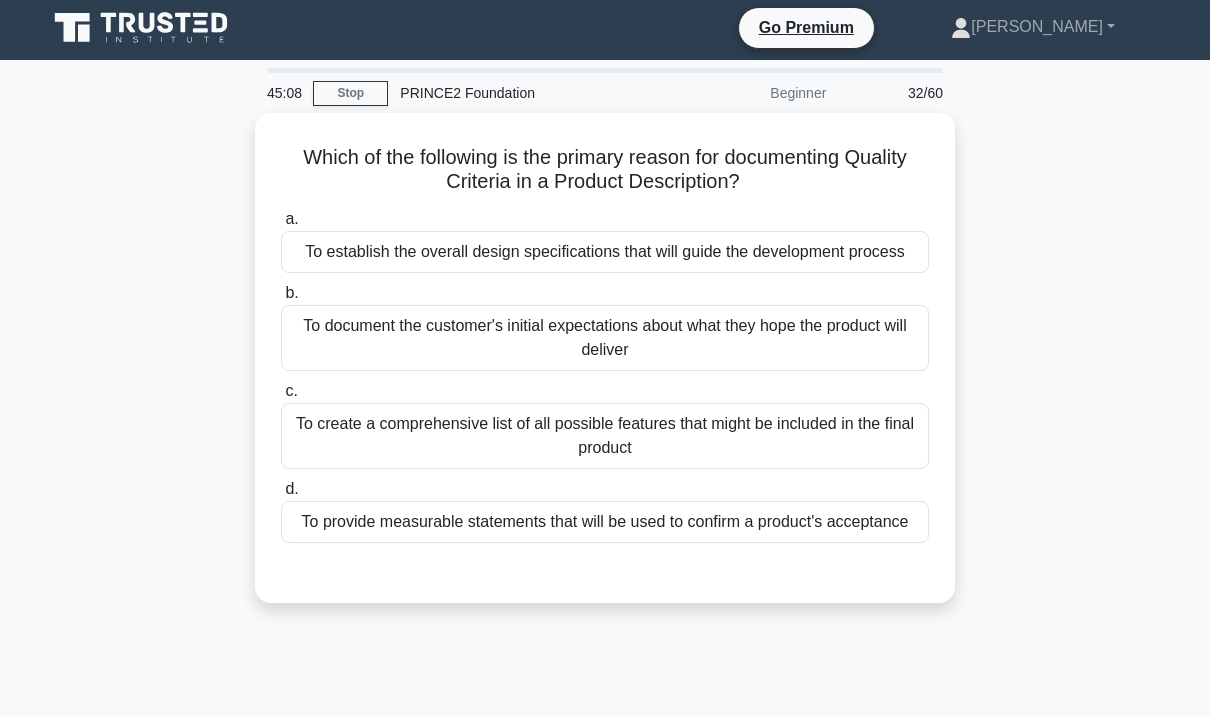 scroll, scrollTop: 7, scrollLeft: 0, axis: vertical 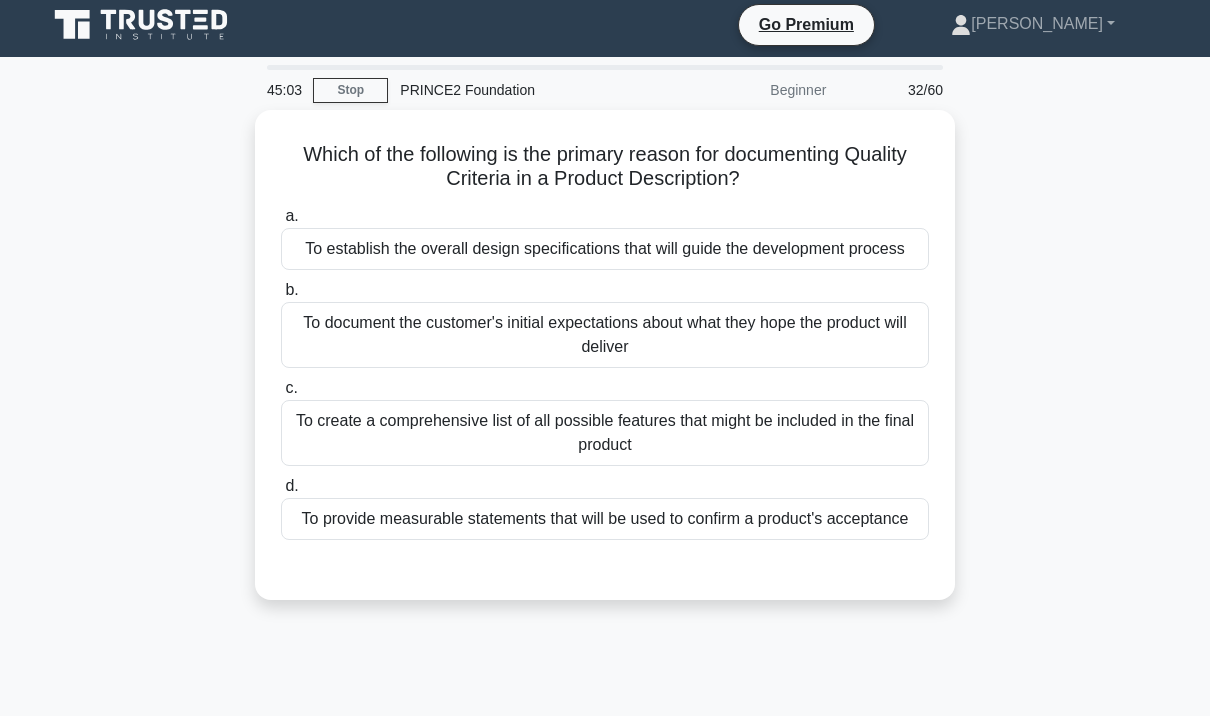 click on "To provide measurable statements that will be used to confirm a product's acceptance" at bounding box center (605, 519) 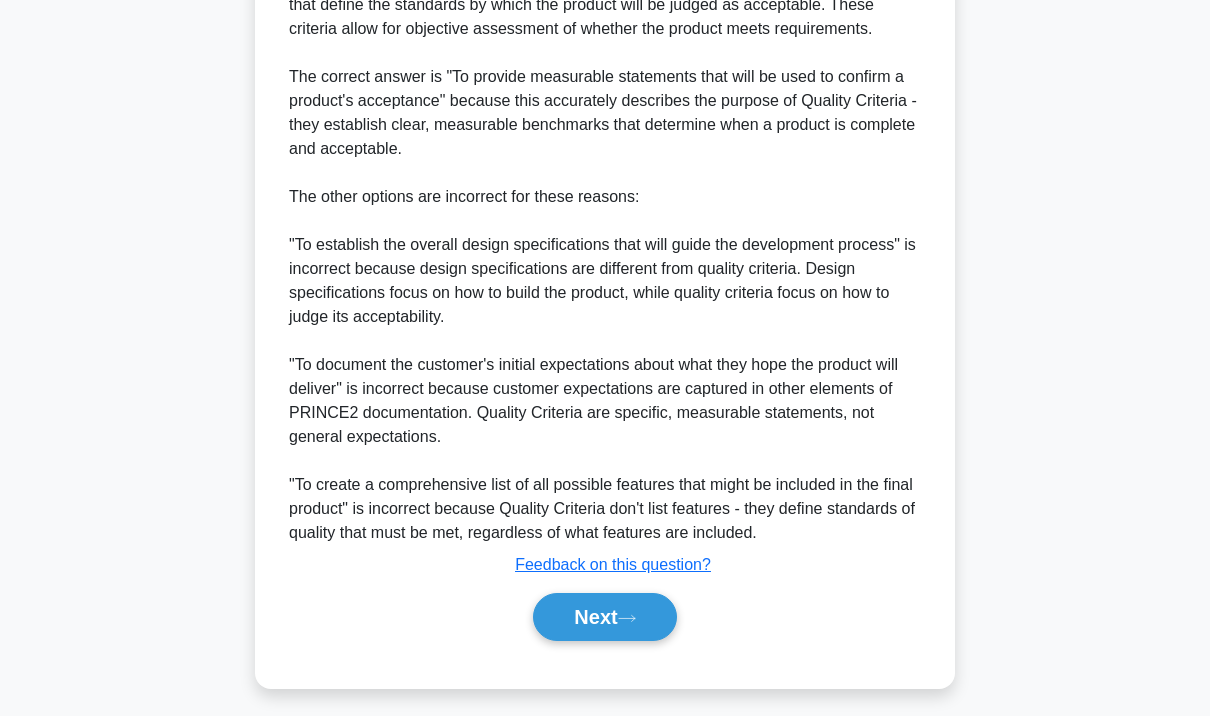 scroll, scrollTop: 688, scrollLeft: 0, axis: vertical 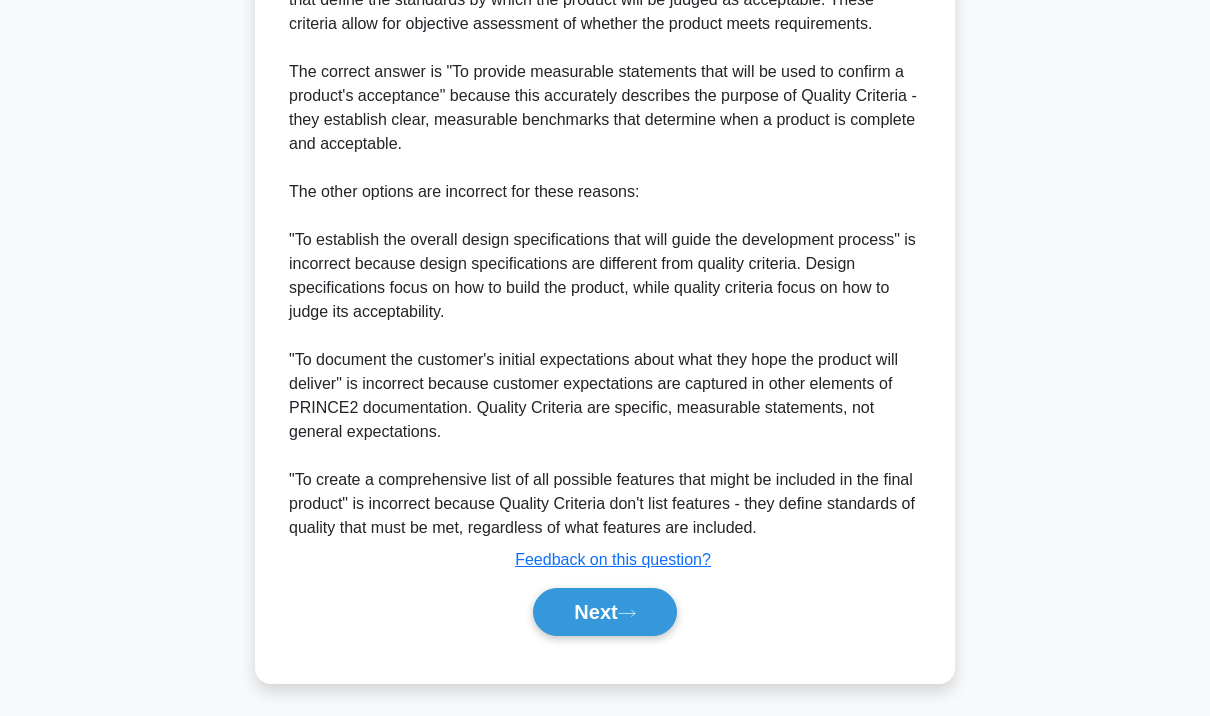 click on "Next" at bounding box center (604, 612) 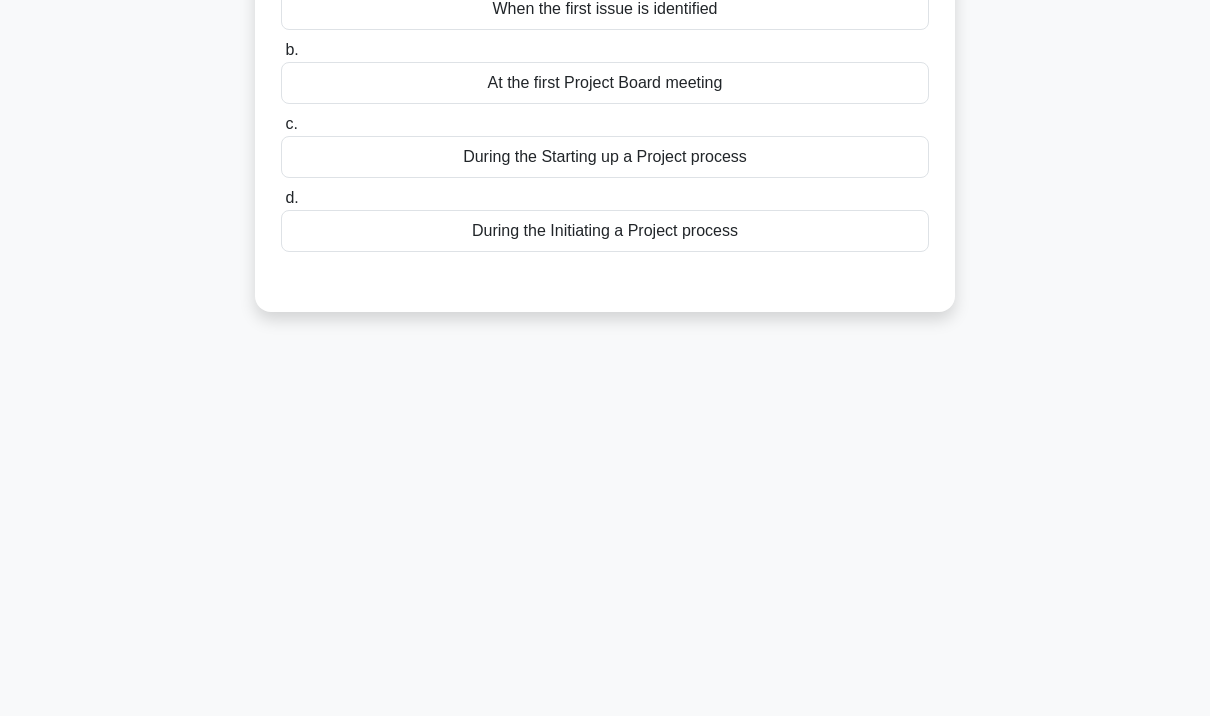 scroll, scrollTop: 0, scrollLeft: 0, axis: both 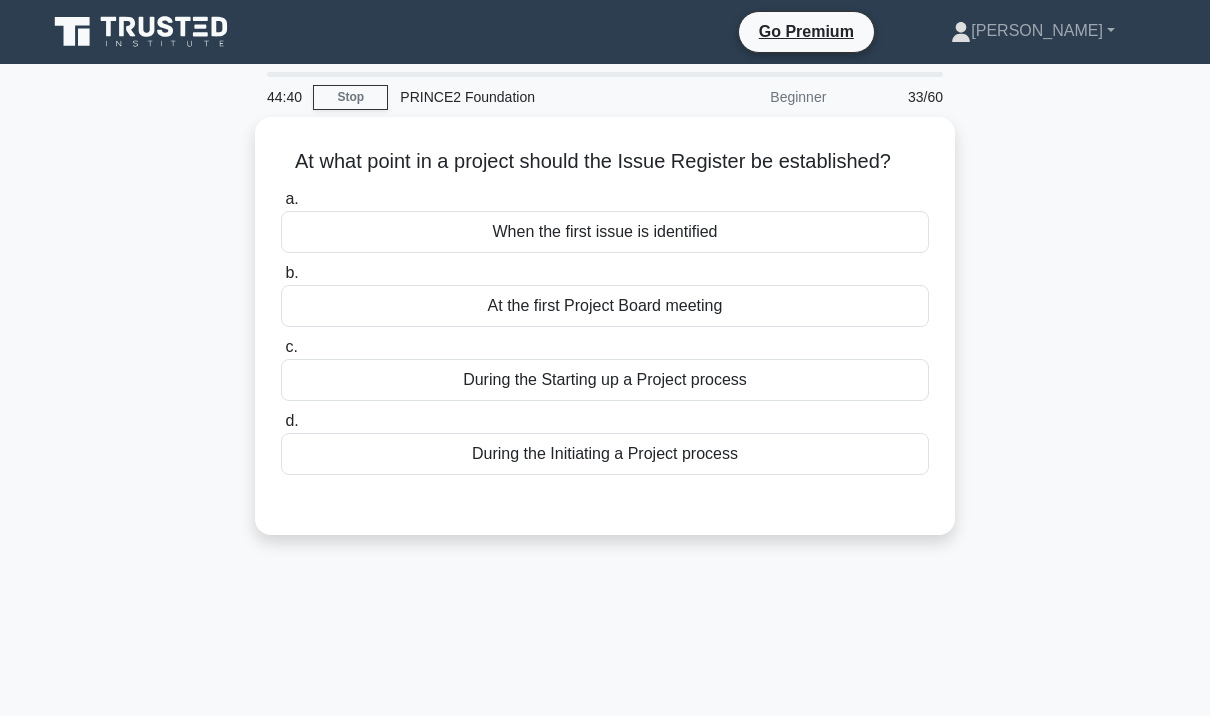click on "During the Initiating a Project process" at bounding box center [605, 454] 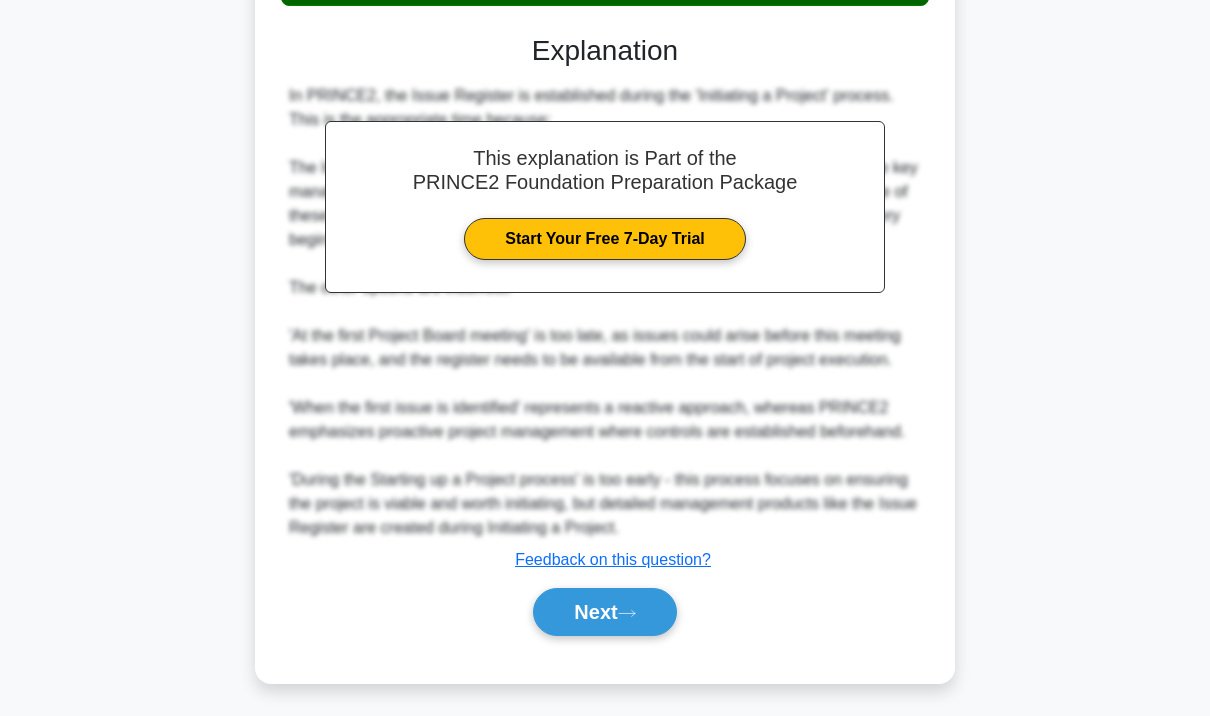 scroll, scrollTop: 496, scrollLeft: 0, axis: vertical 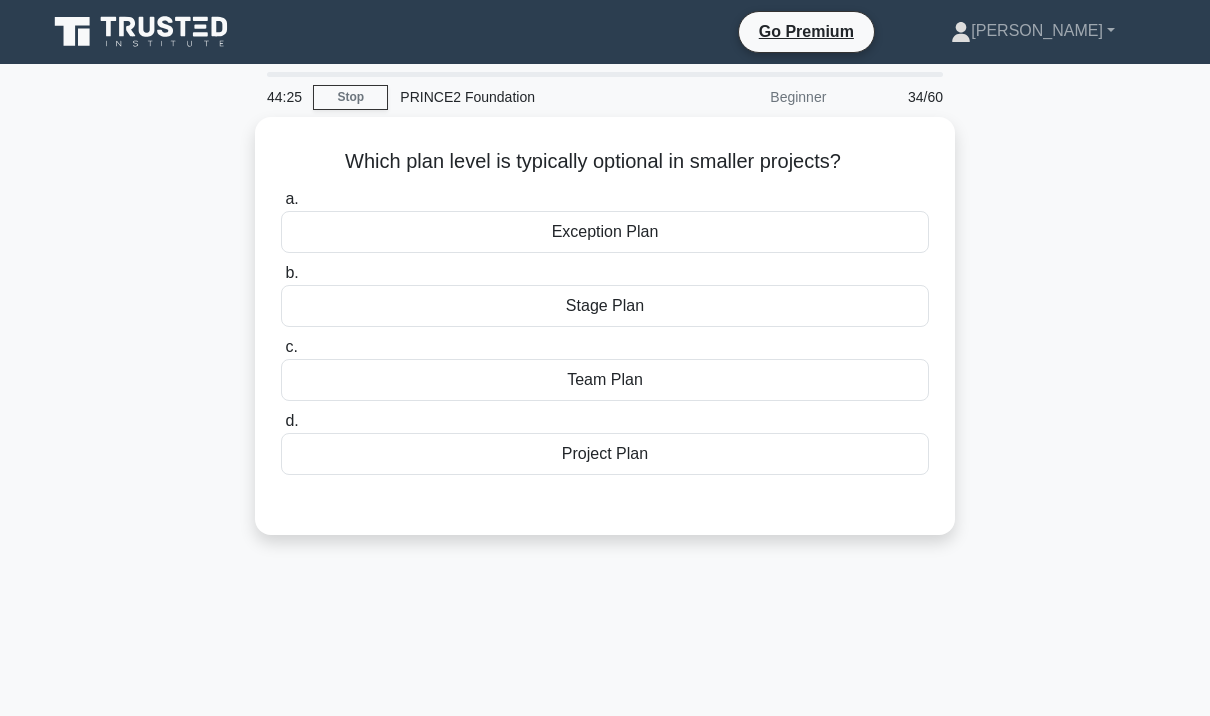 click on "Team Plan" at bounding box center (605, 380) 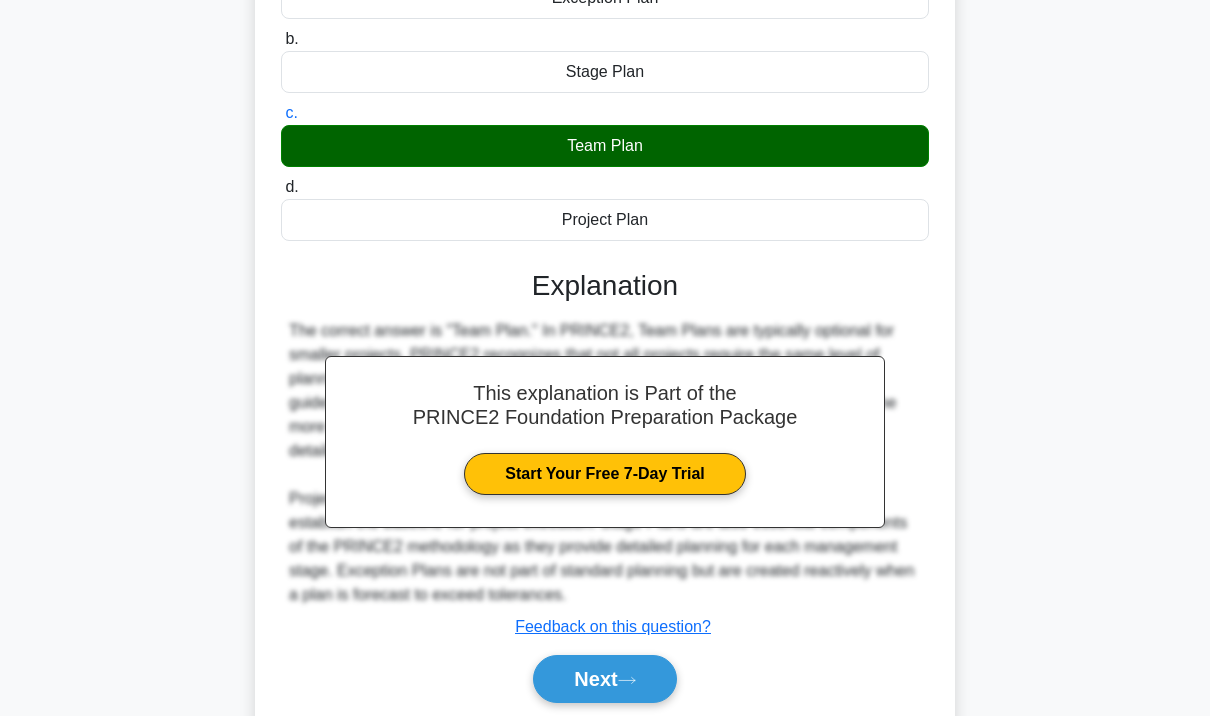 scroll, scrollTop: 295, scrollLeft: 0, axis: vertical 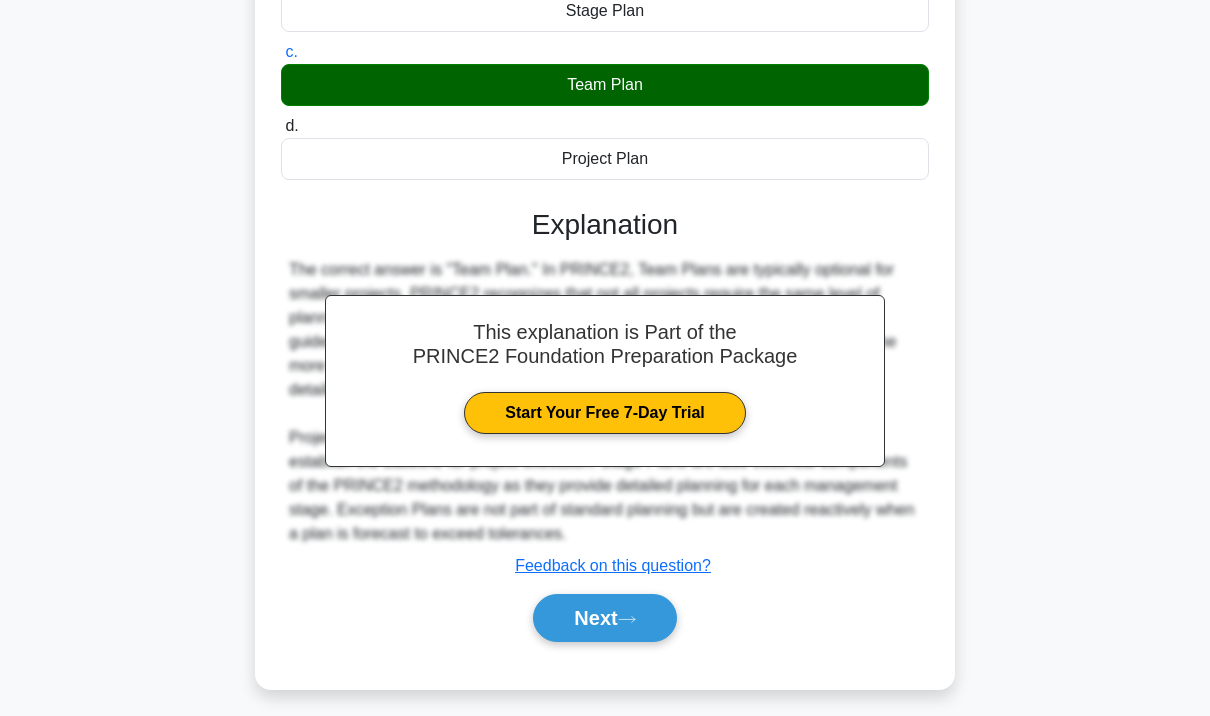 click 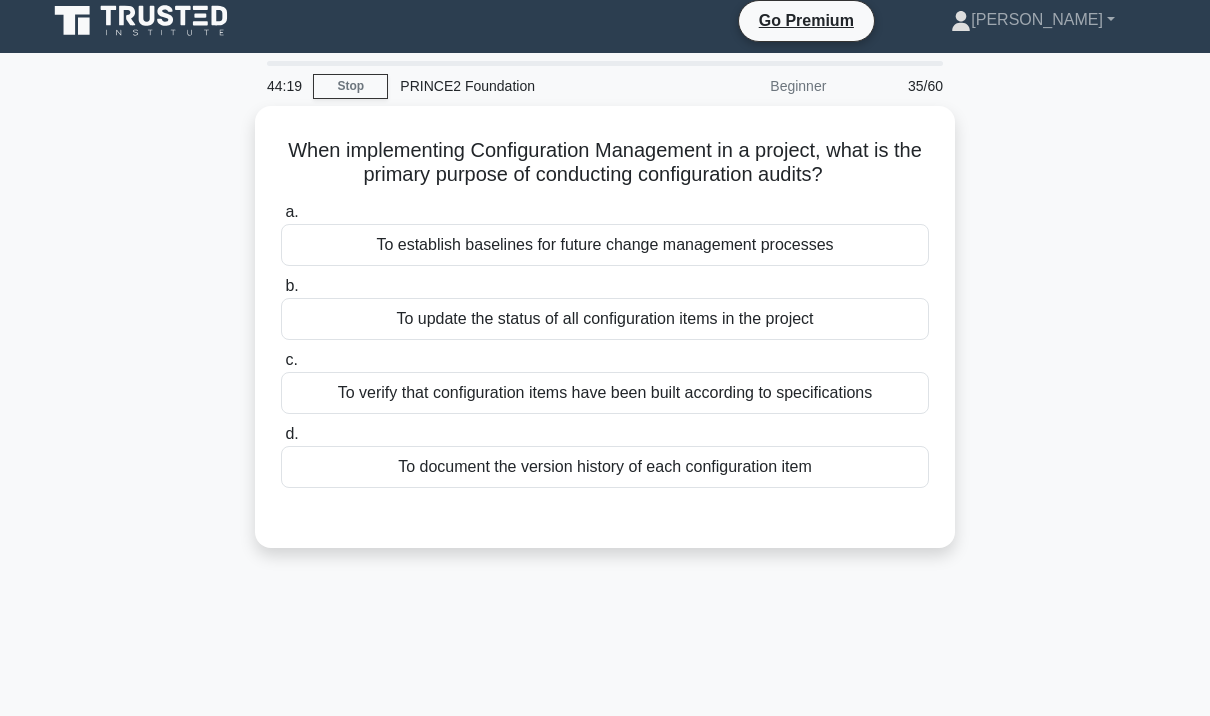 scroll, scrollTop: 0, scrollLeft: 0, axis: both 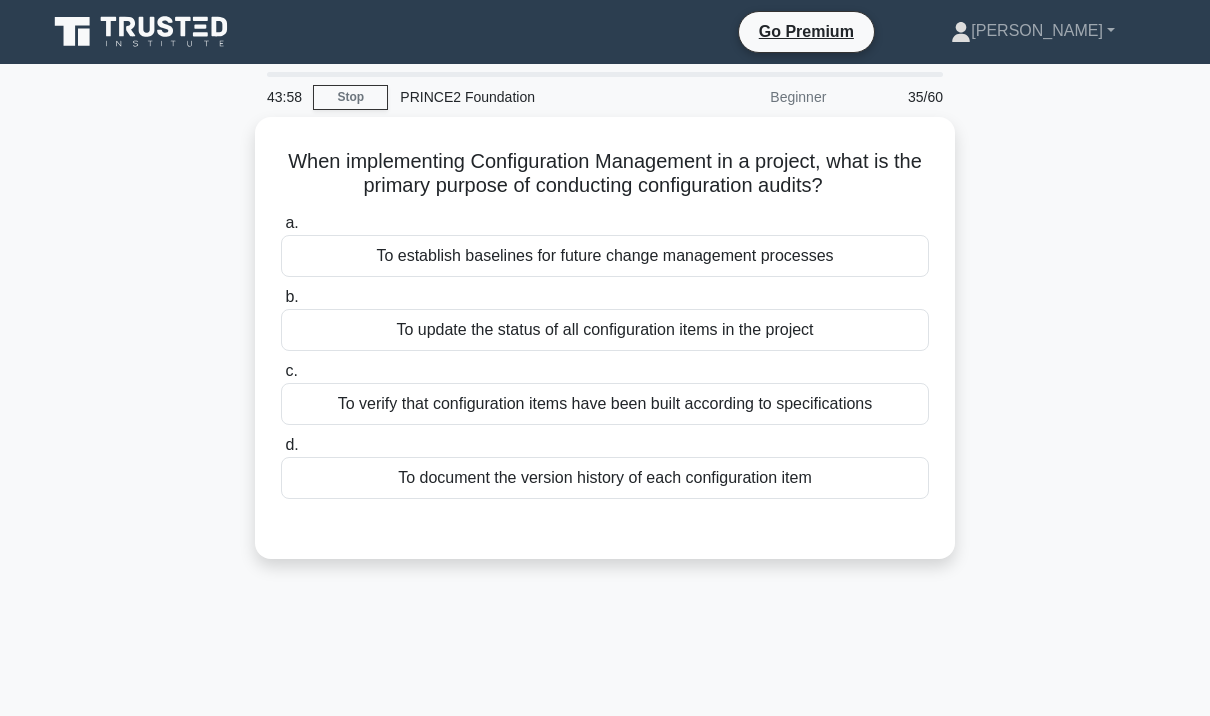 click on "To verify that configuration items have been built according to specifications" at bounding box center (605, 404) 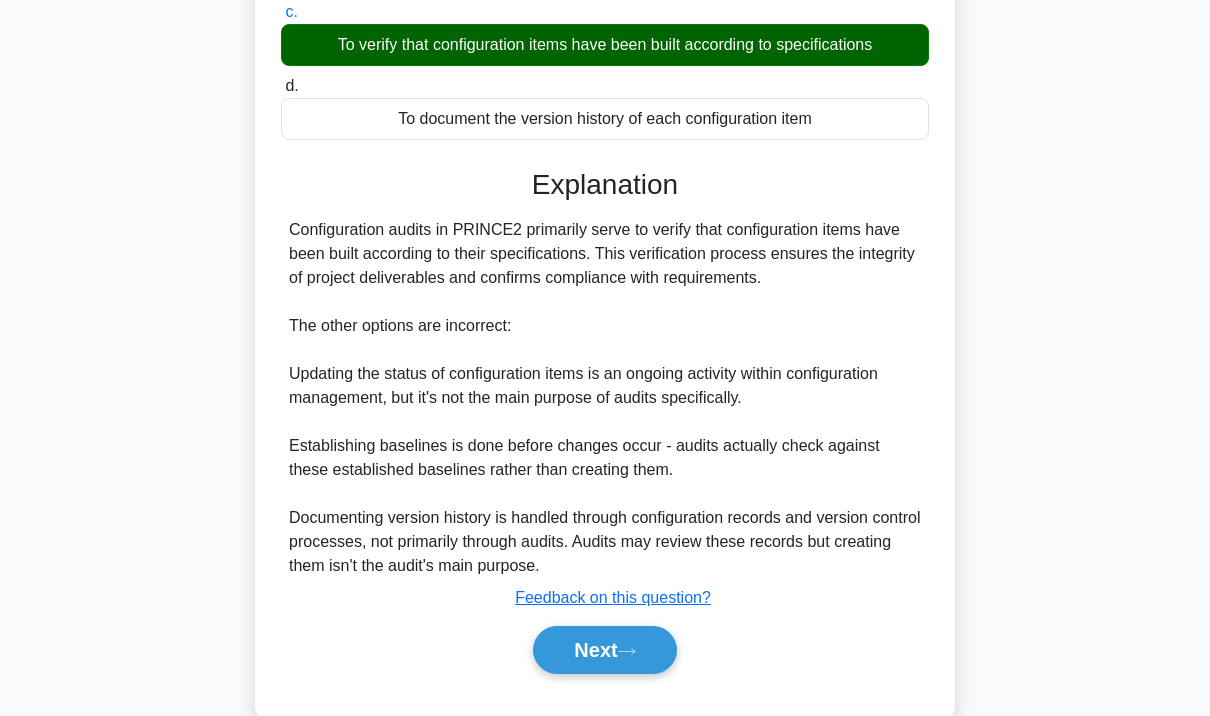 scroll, scrollTop: 400, scrollLeft: 0, axis: vertical 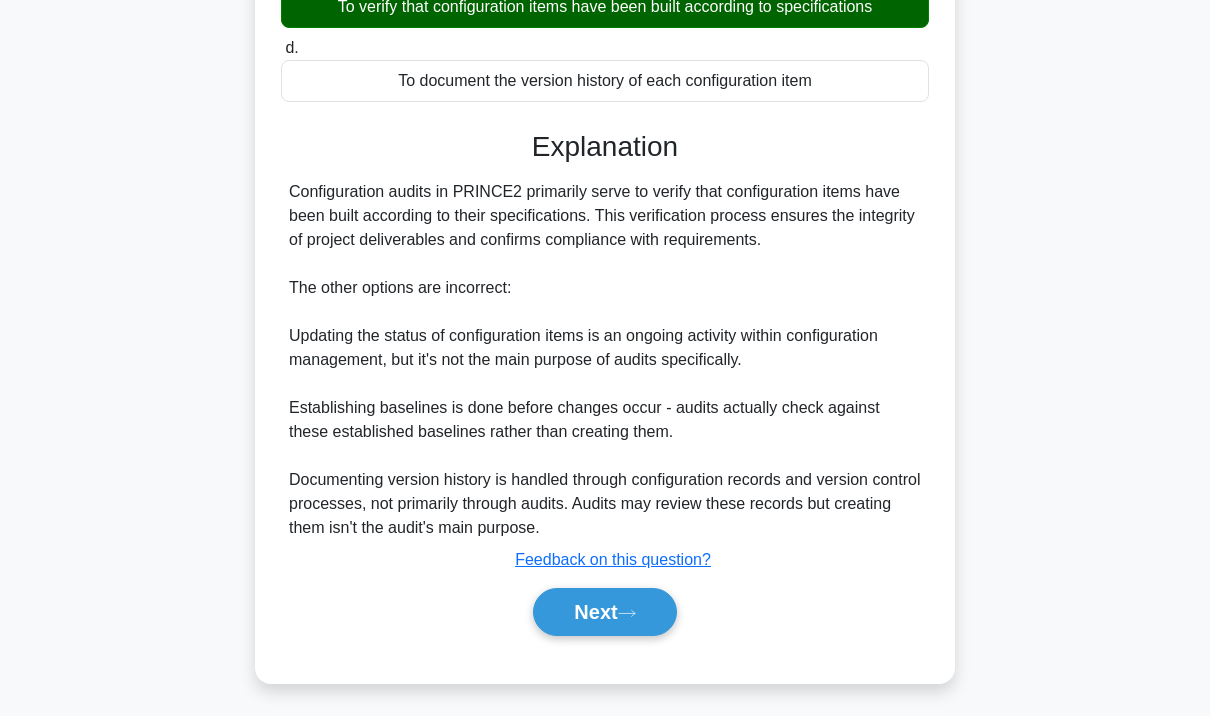 click on "Next" at bounding box center (604, 612) 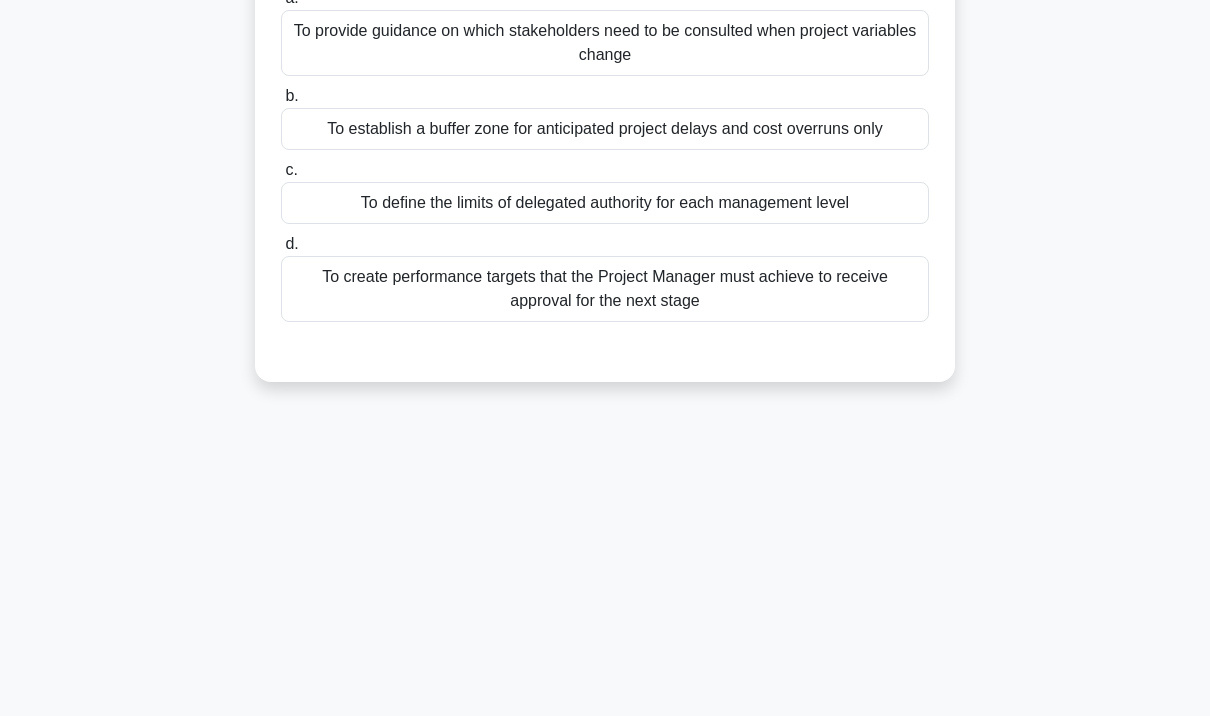 scroll, scrollTop: 0, scrollLeft: 0, axis: both 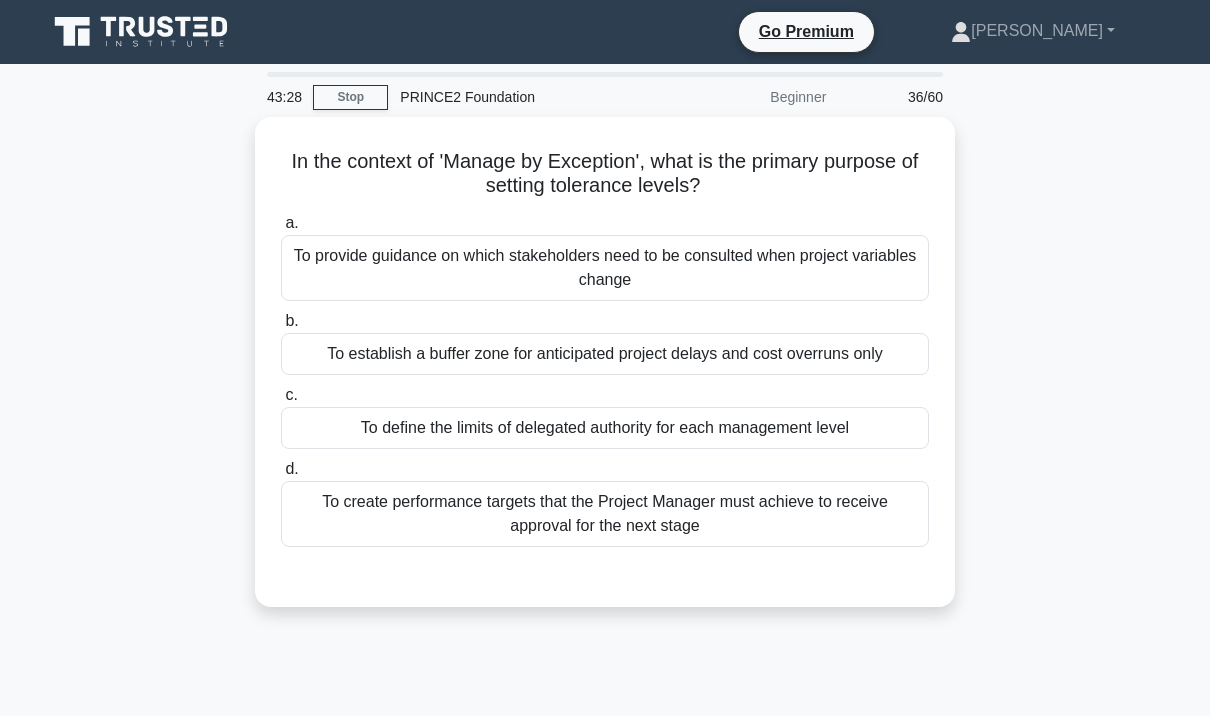 click on "To define the limits of delegated authority for each management level" at bounding box center (605, 428) 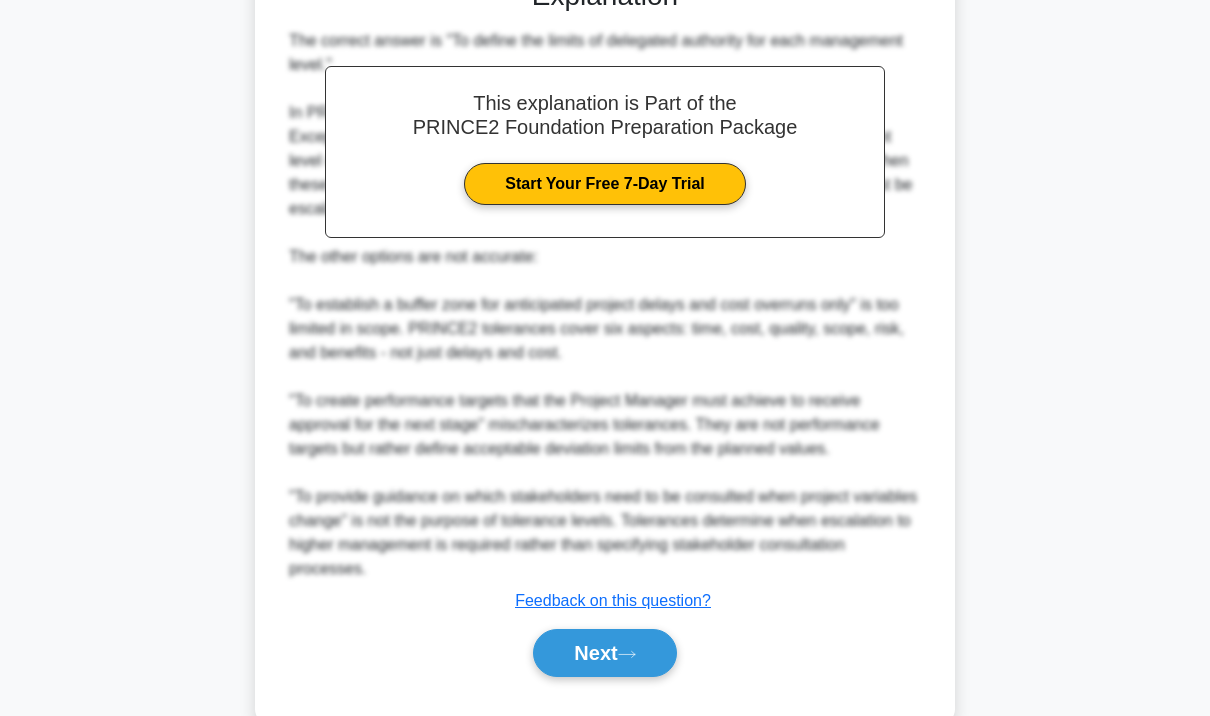 scroll, scrollTop: 616, scrollLeft: 0, axis: vertical 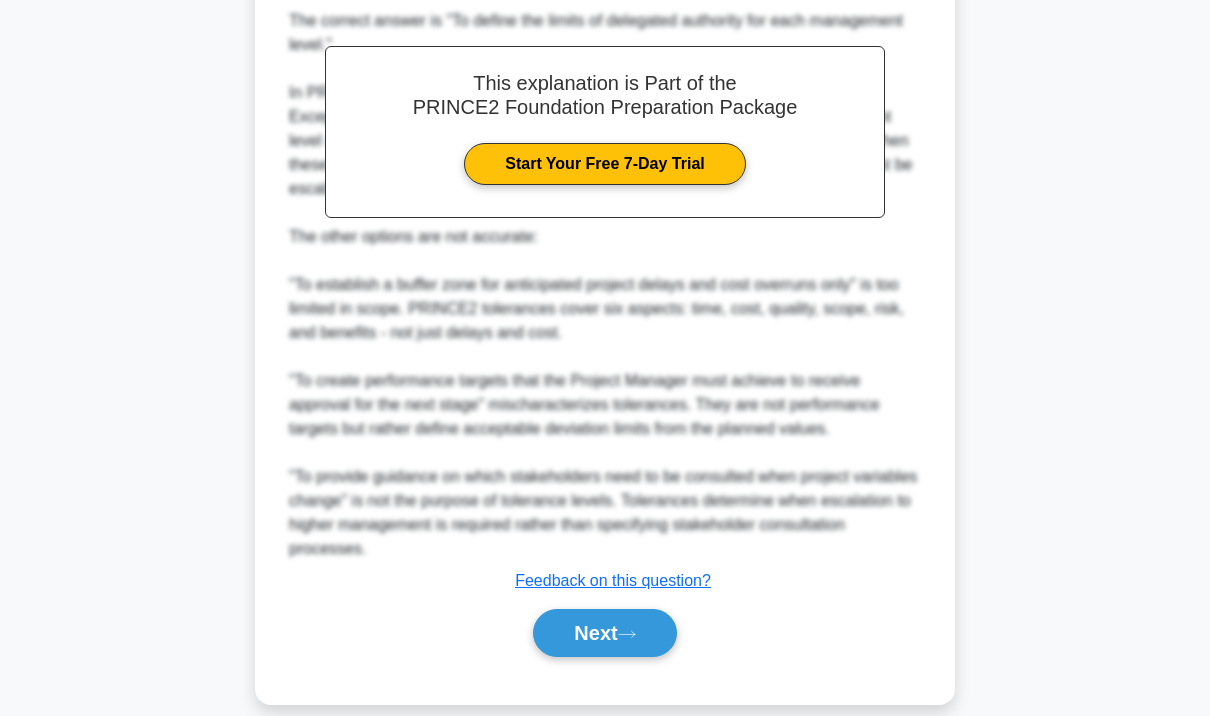 click 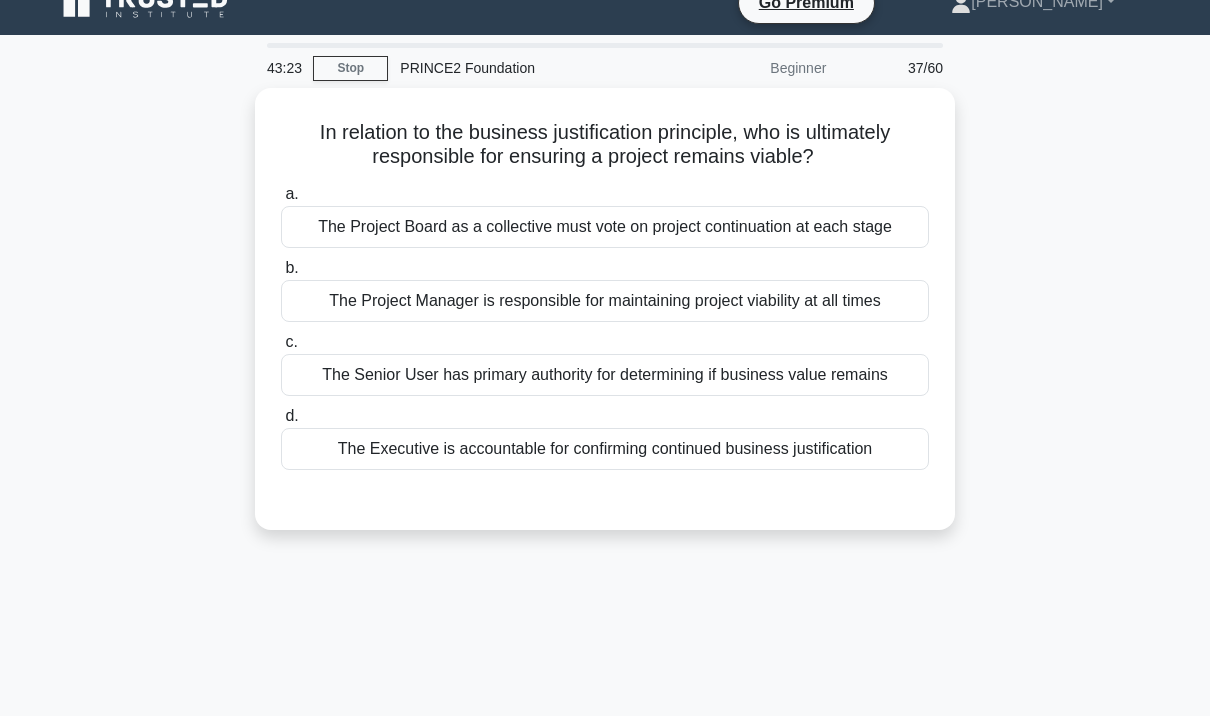 scroll, scrollTop: 0, scrollLeft: 0, axis: both 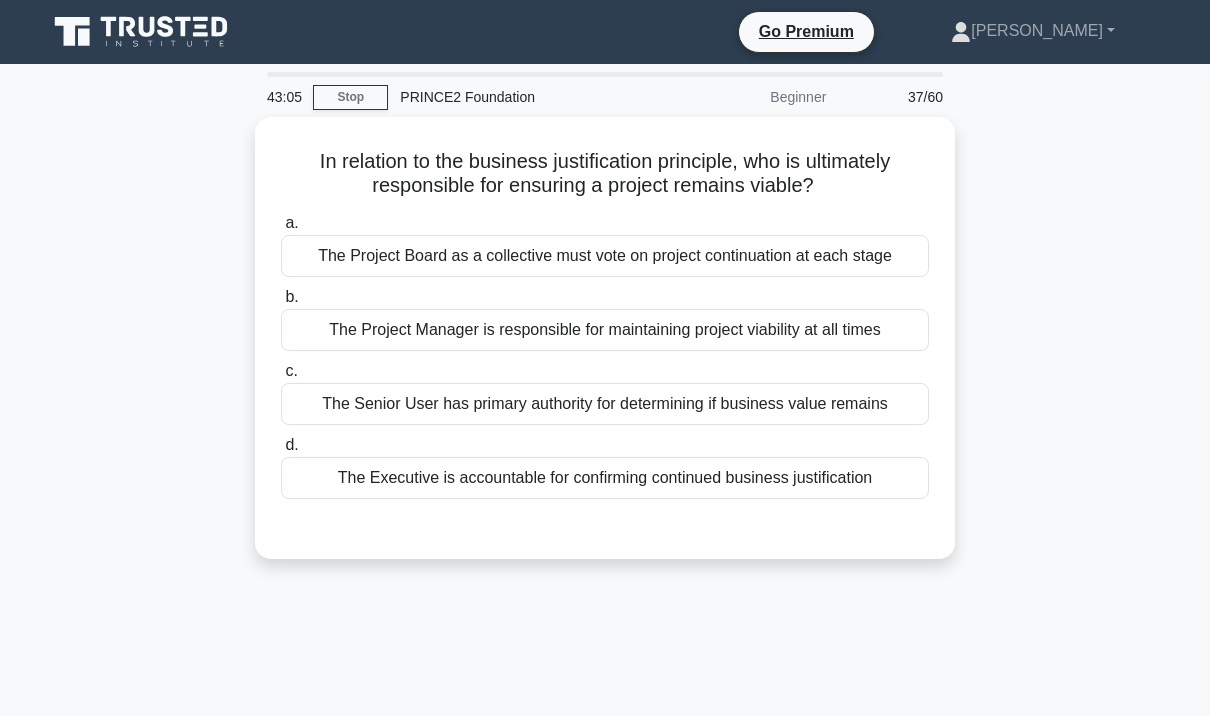click on "The Executive is accountable for confirming continued business justification" at bounding box center (605, 478) 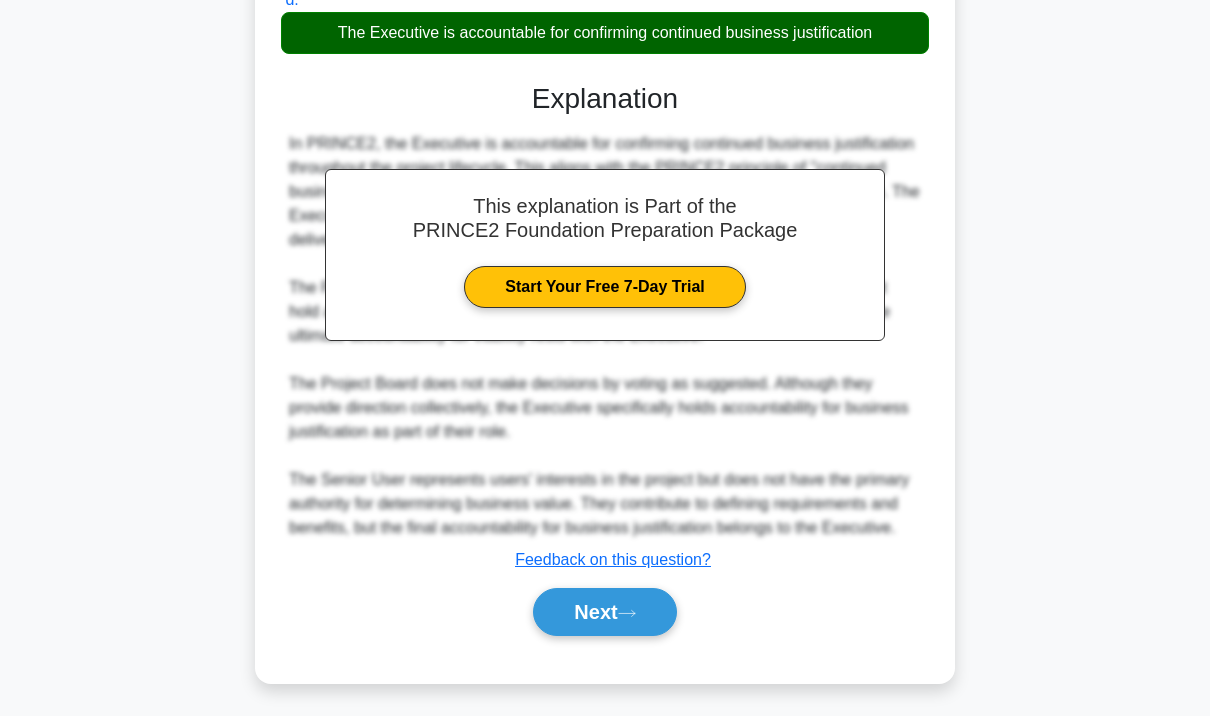 scroll, scrollTop: 520, scrollLeft: 0, axis: vertical 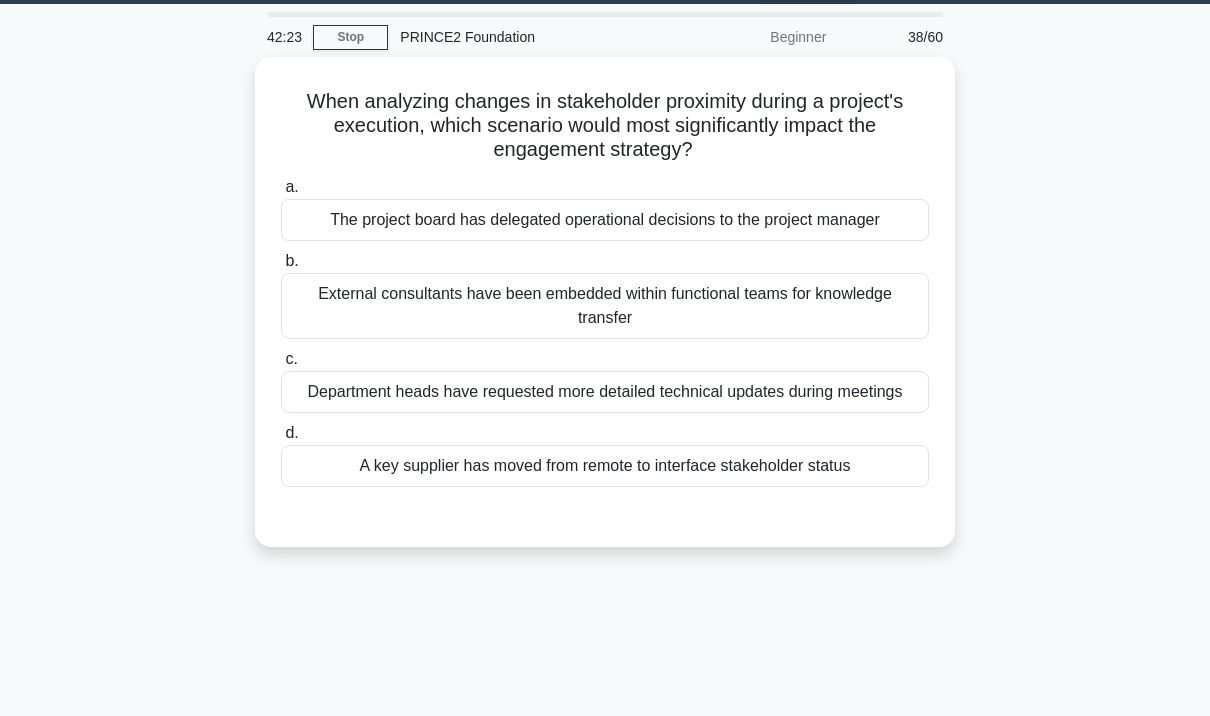 click on "A key supplier has moved from remote to interface stakeholder status" at bounding box center [605, 466] 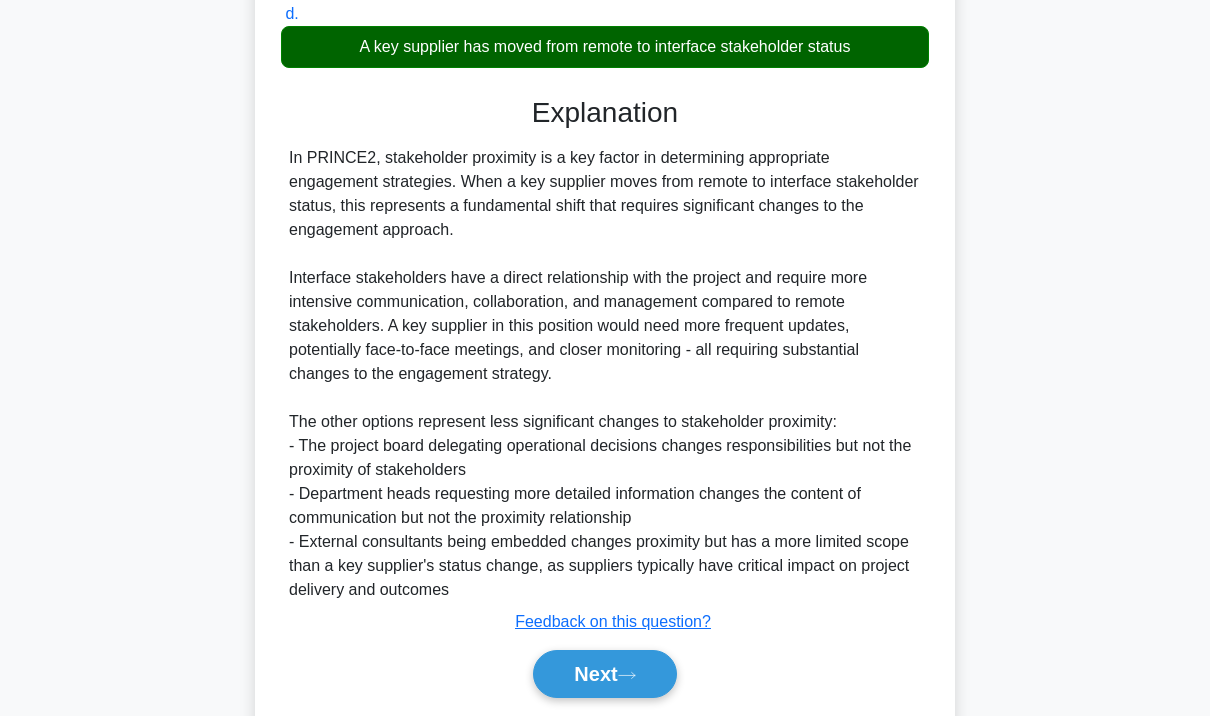 scroll, scrollTop: 496, scrollLeft: 0, axis: vertical 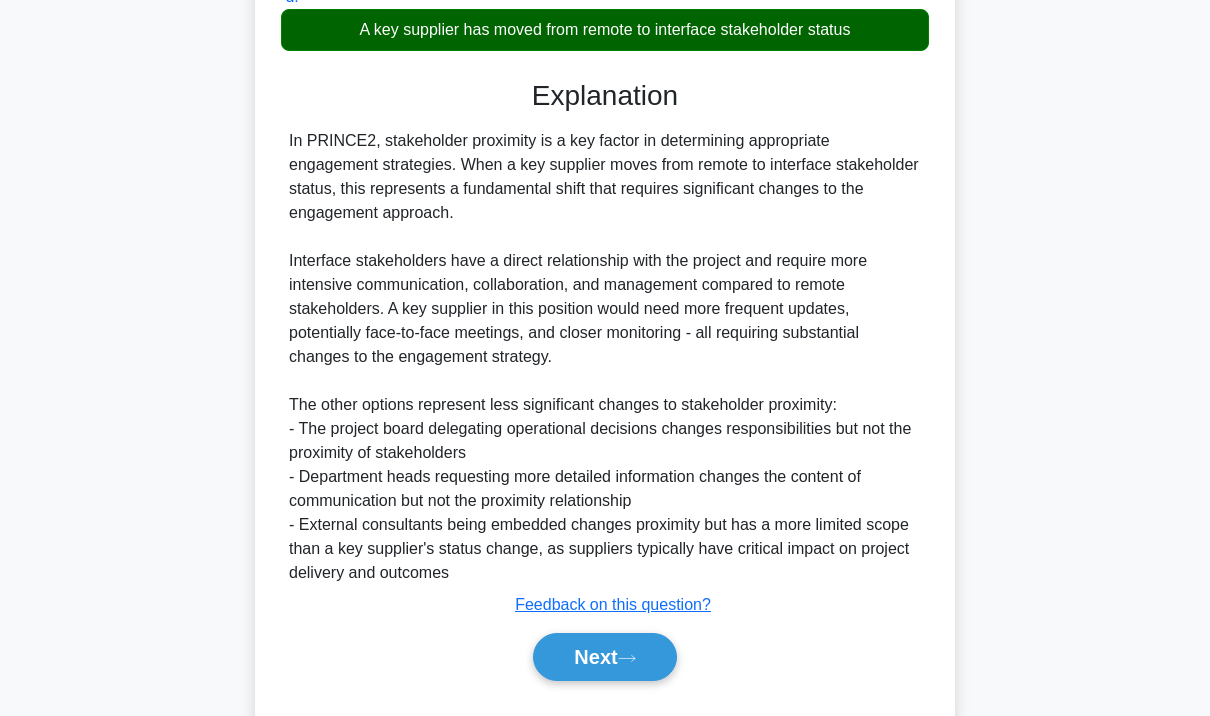 click on "Next" at bounding box center [604, 657] 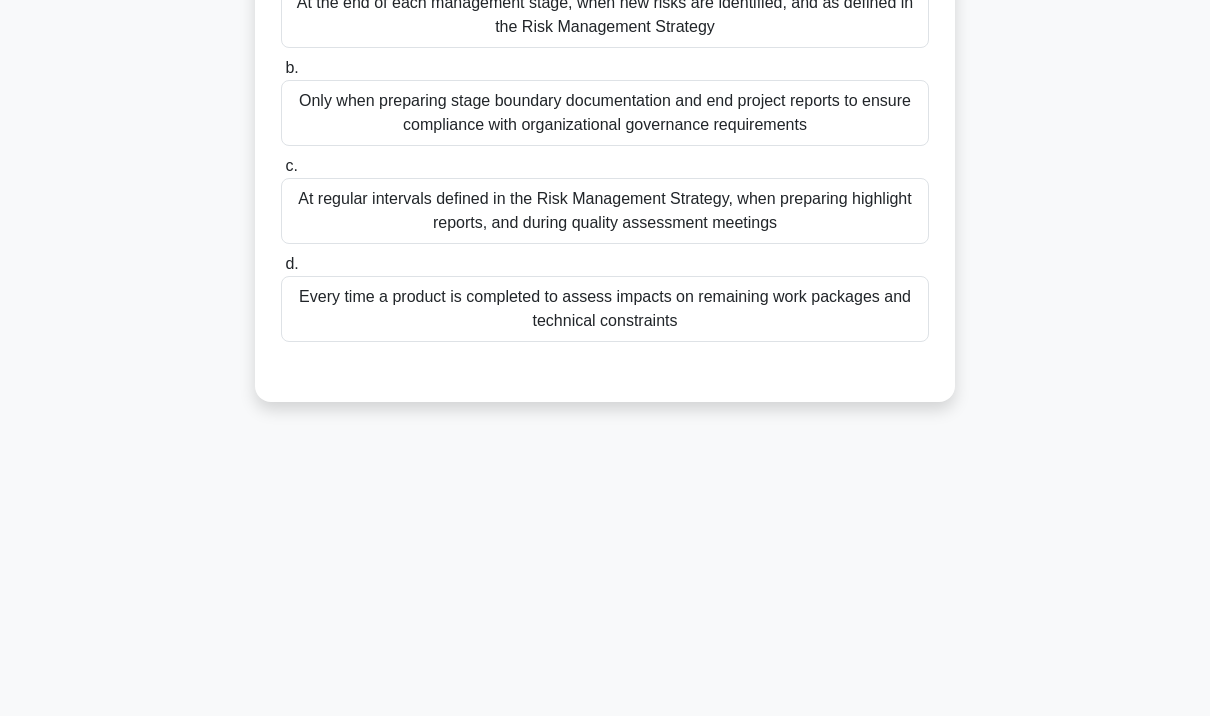 scroll, scrollTop: 0, scrollLeft: 0, axis: both 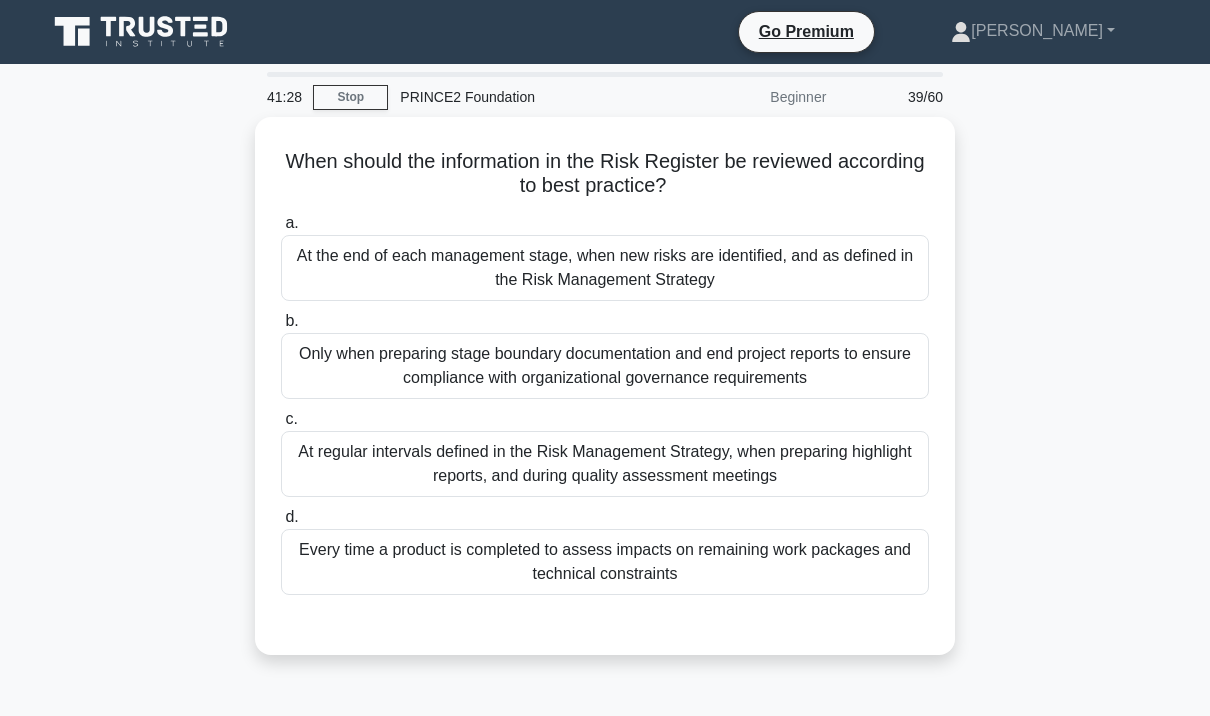 click on "At regular intervals defined in the Risk Management Strategy, when preparing highlight reports, and during quality assessment meetings" at bounding box center (605, 464) 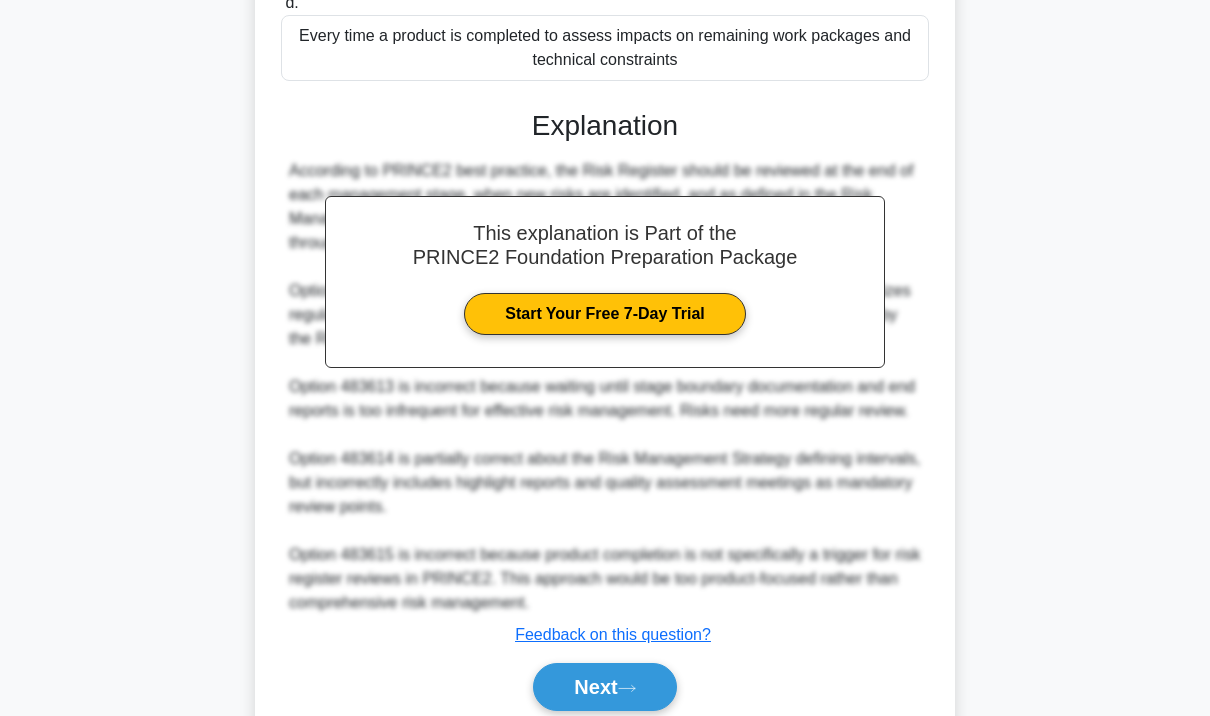 scroll, scrollTop: 546, scrollLeft: 0, axis: vertical 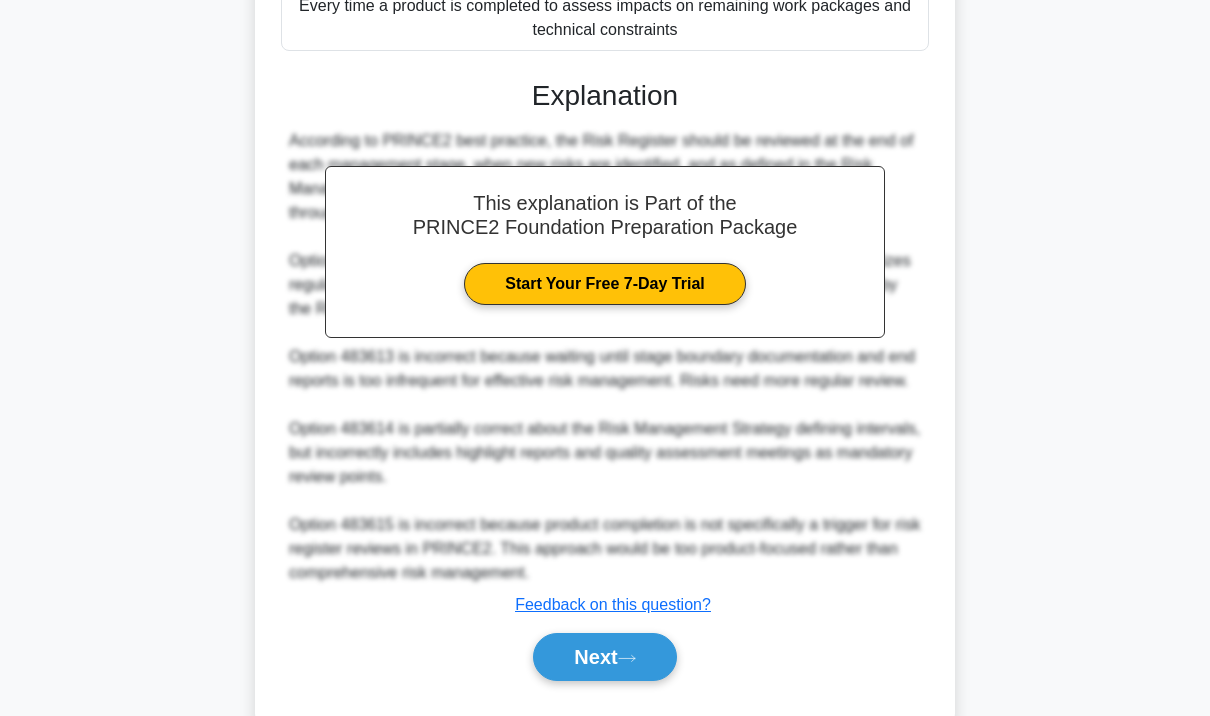 click on "Next" at bounding box center [604, 657] 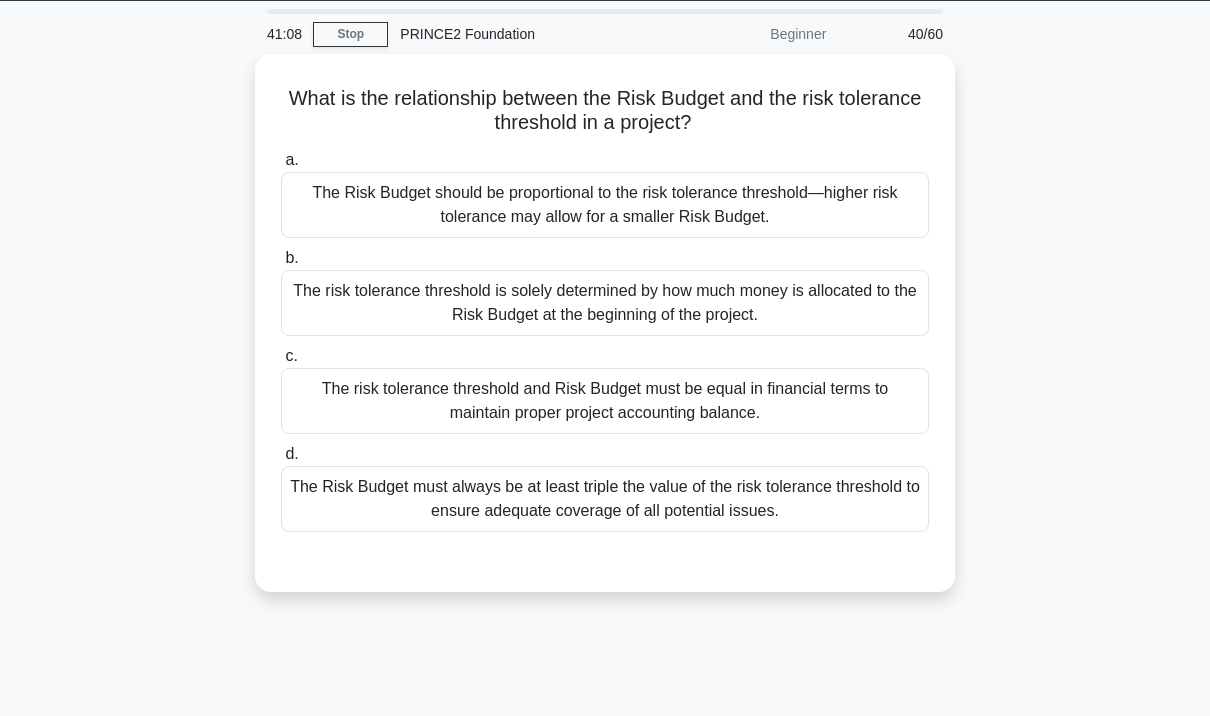scroll, scrollTop: 0, scrollLeft: 0, axis: both 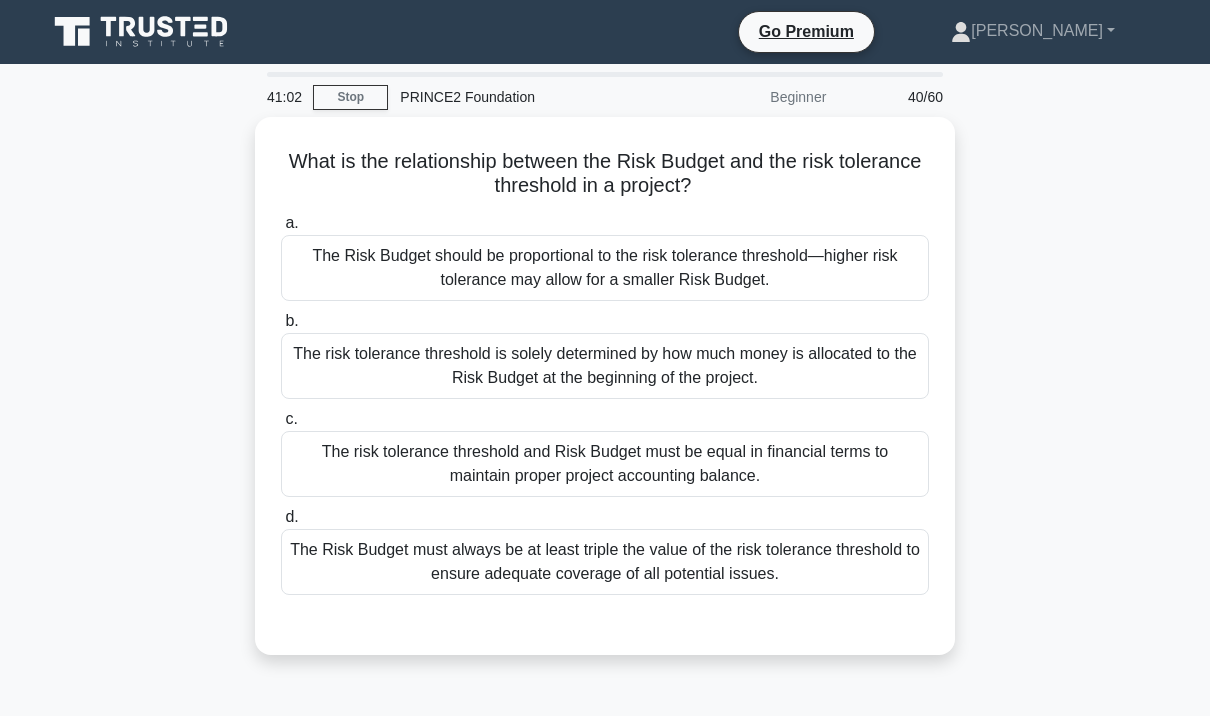 click on "The Risk Budget should be proportional to the risk tolerance threshold—higher risk tolerance may allow for a smaller Risk Budget." at bounding box center (605, 268) 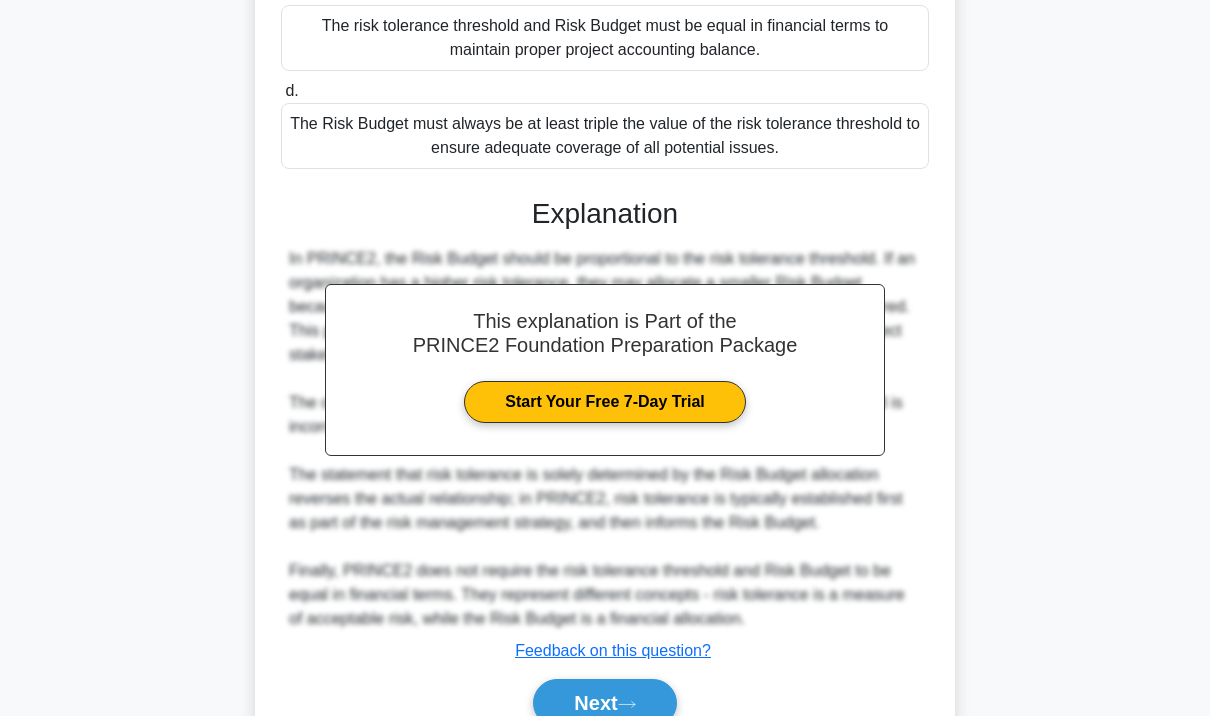 scroll, scrollTop: 520, scrollLeft: 0, axis: vertical 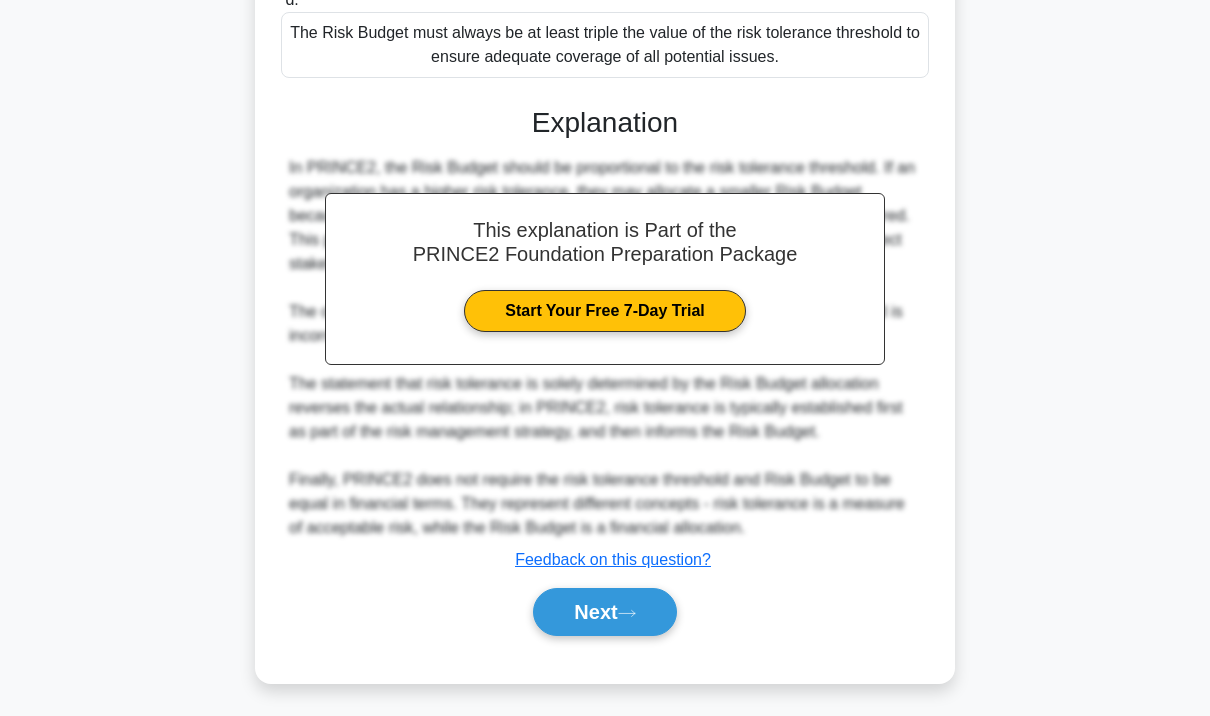 click on "Next" at bounding box center (604, 612) 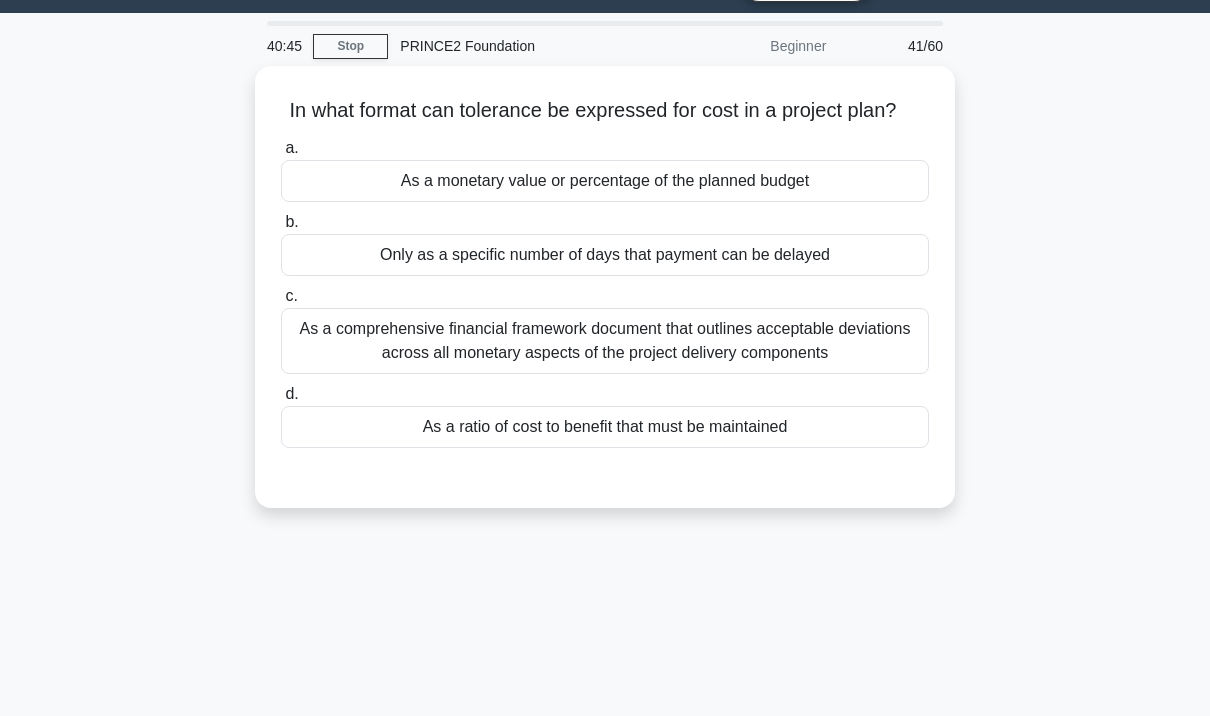 scroll, scrollTop: 59, scrollLeft: 0, axis: vertical 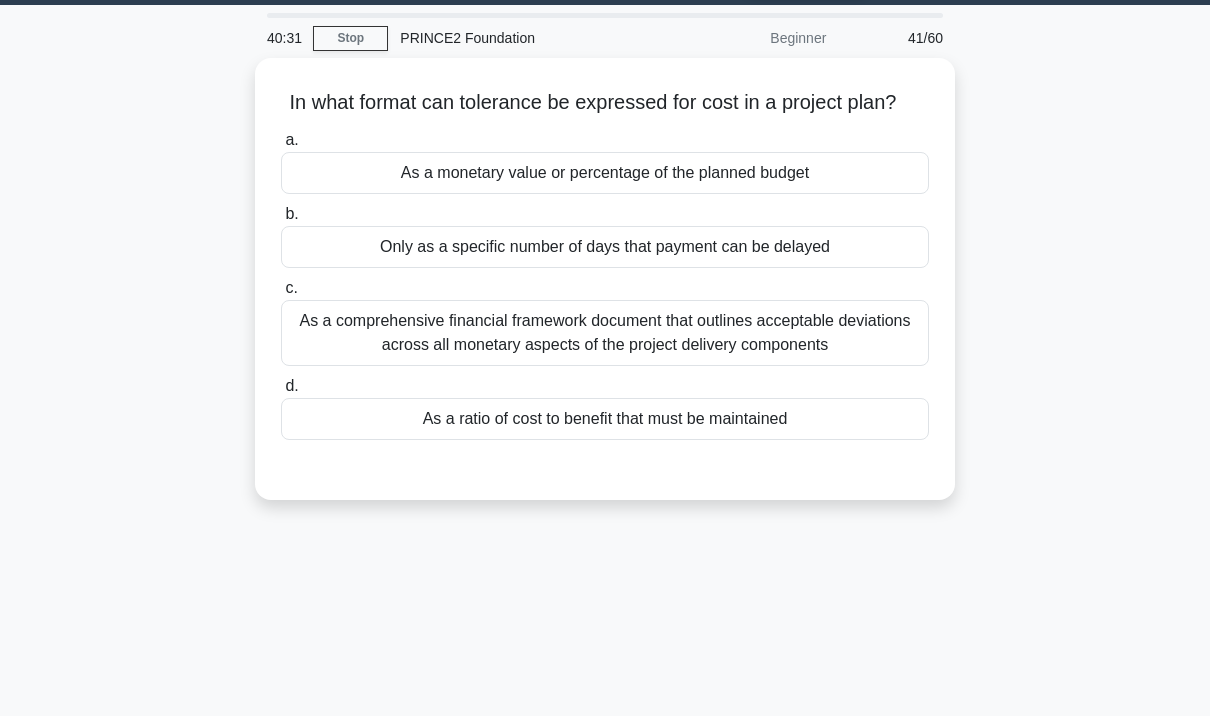 click on "As a comprehensive financial framework document that outlines acceptable deviations across all monetary aspects of the project delivery components" at bounding box center [605, 333] 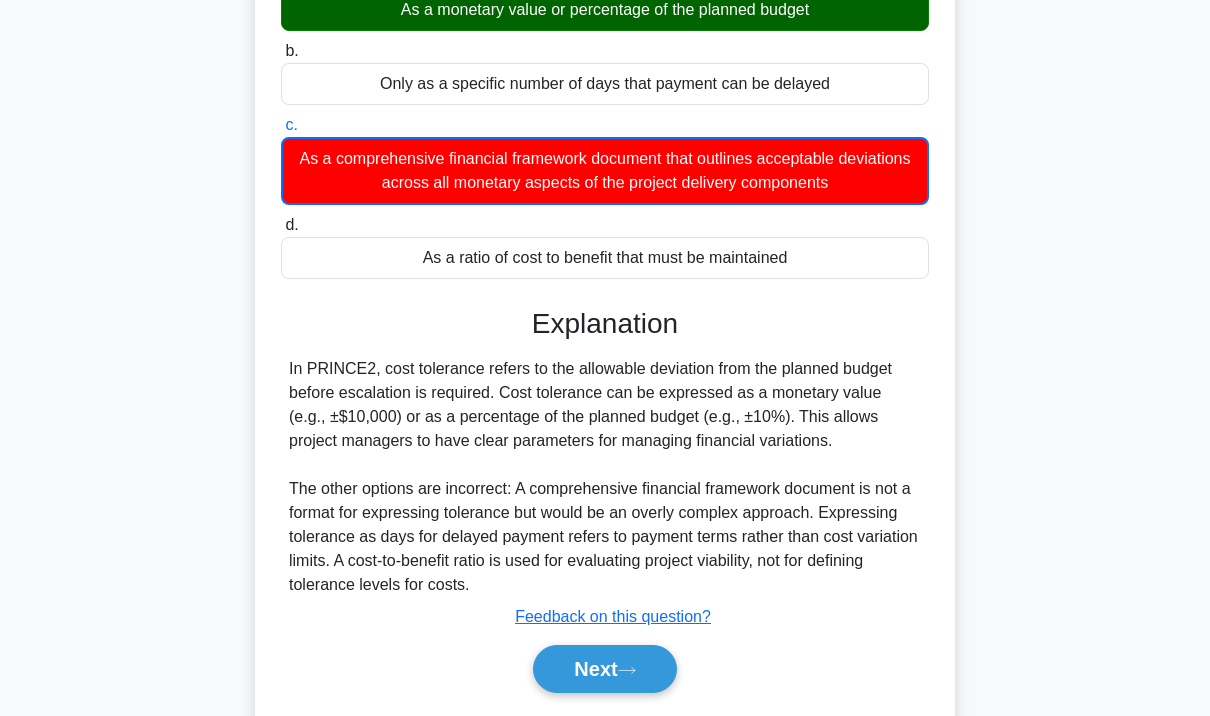 scroll, scrollTop: 295, scrollLeft: 0, axis: vertical 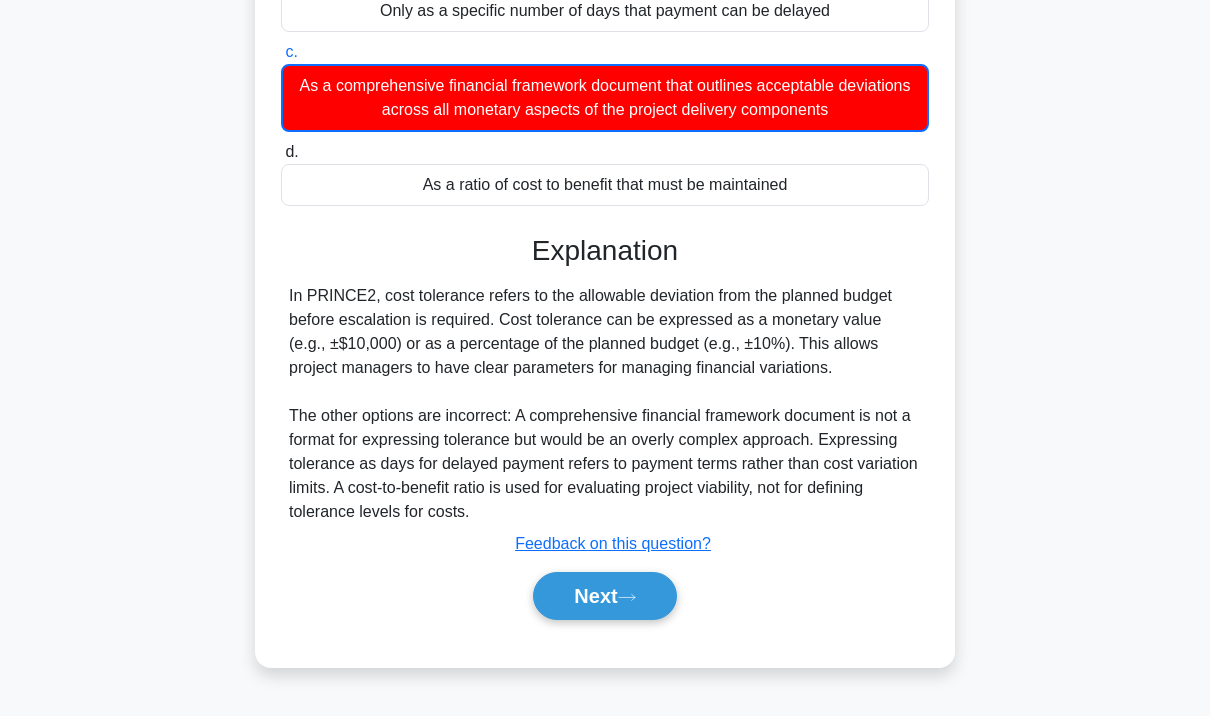 click on "Next" at bounding box center (604, 596) 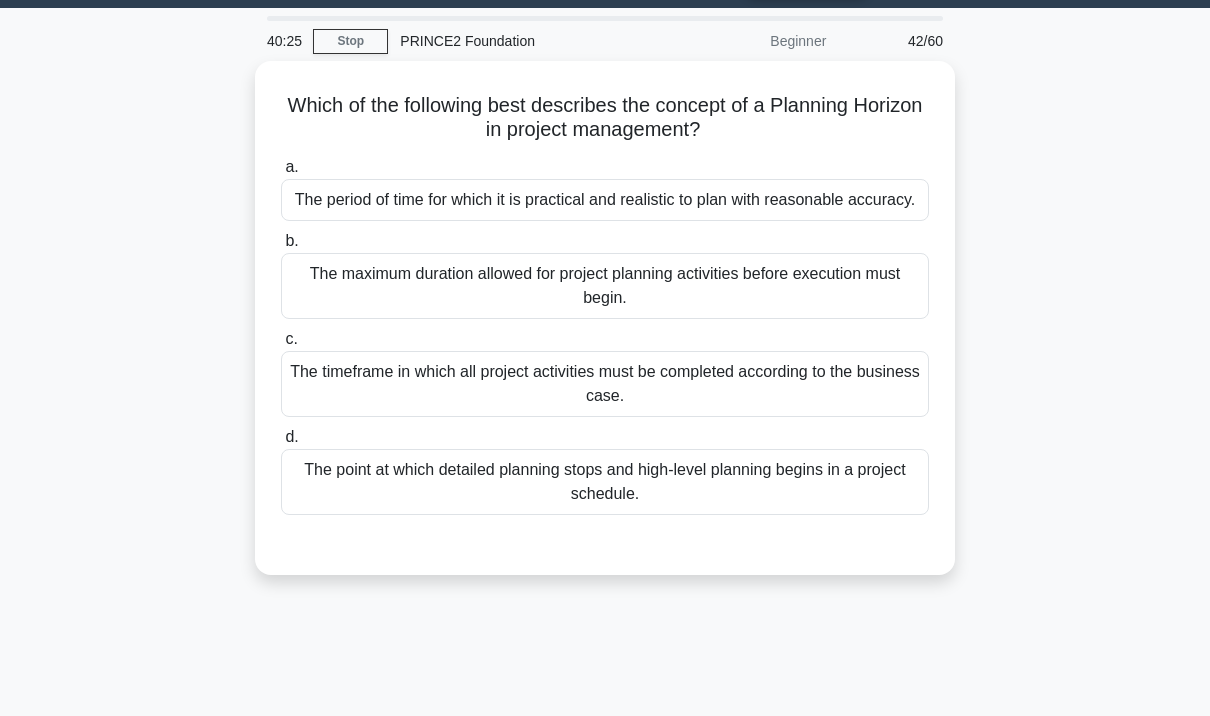 scroll, scrollTop: 0, scrollLeft: 0, axis: both 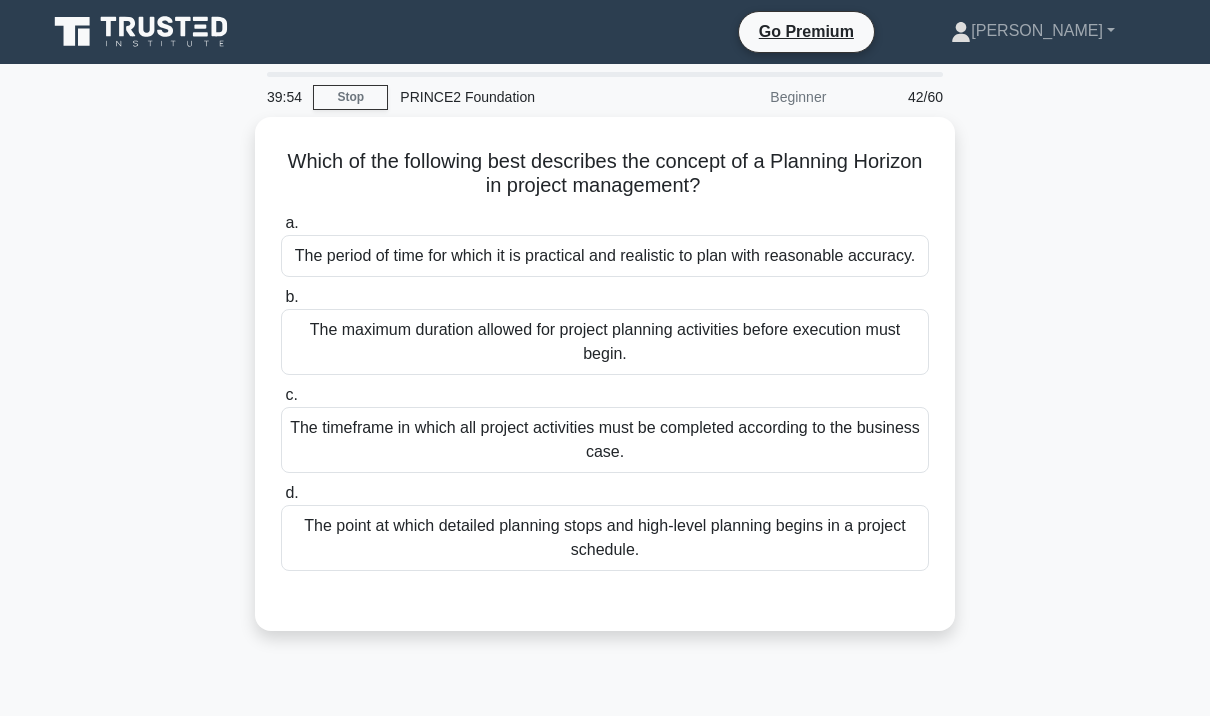 click on "Go Premium
Paul
Profile" at bounding box center (605, 32) 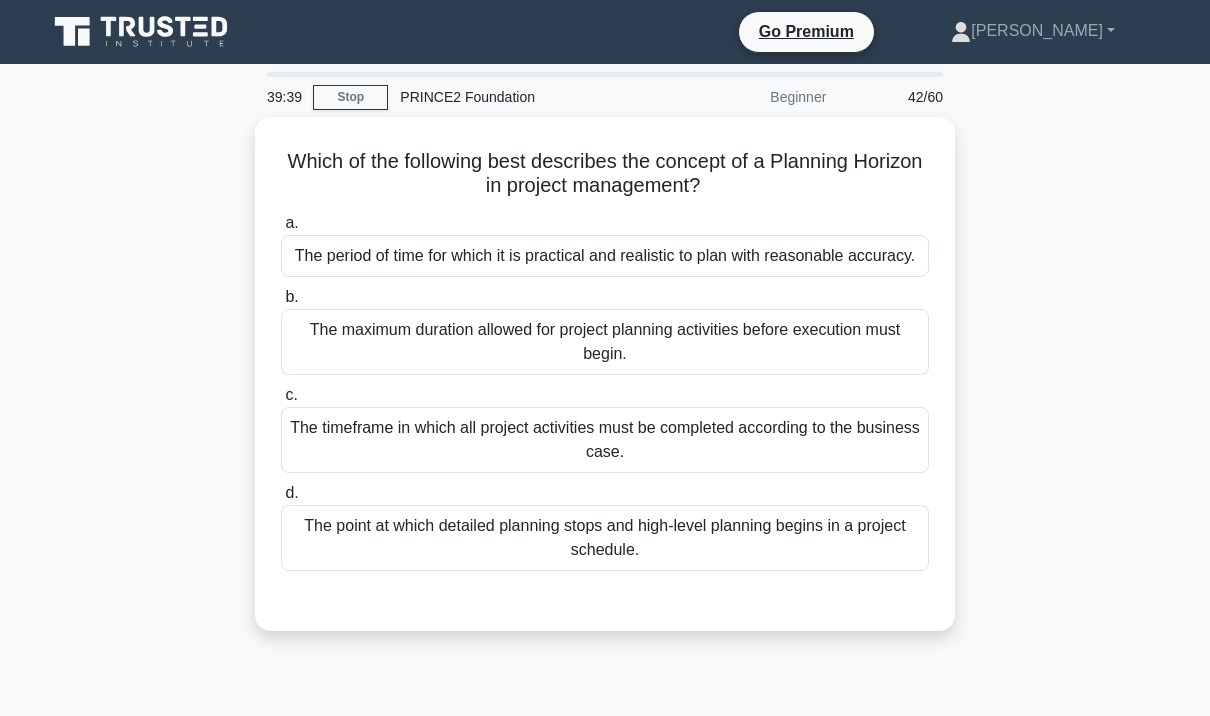 click on "The period of time for which it is practical and realistic to plan with reasonable accuracy." at bounding box center (605, 256) 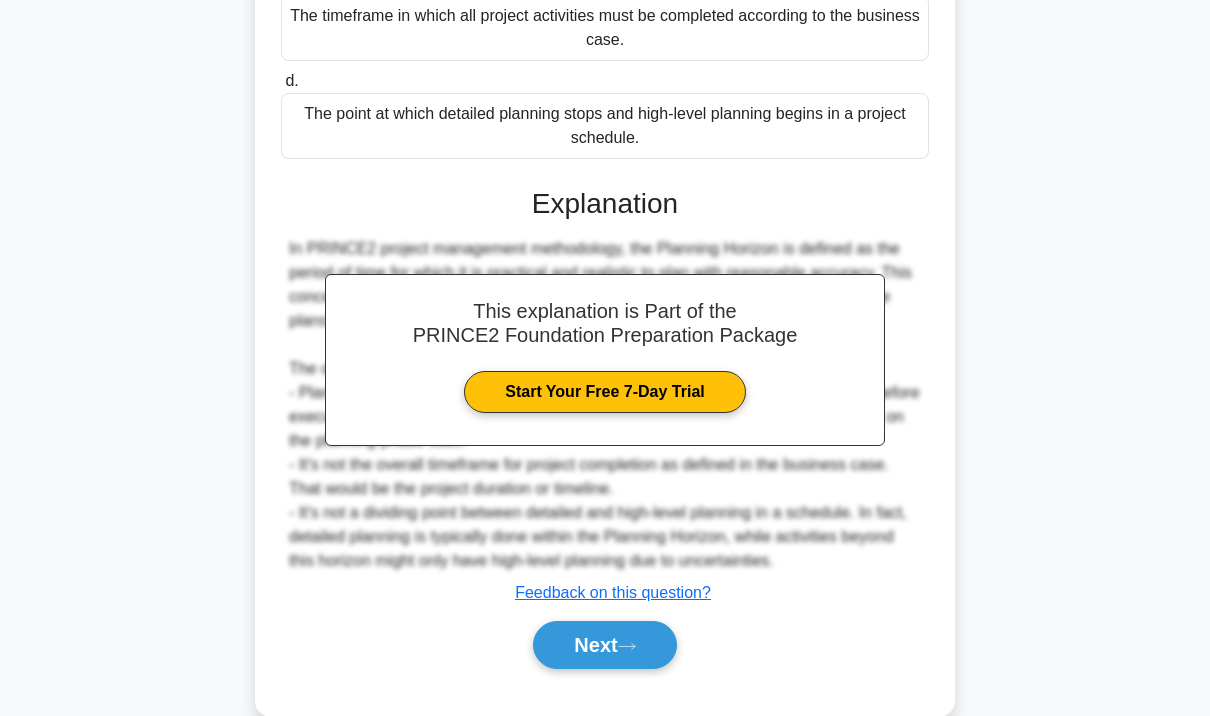 scroll, scrollTop: 448, scrollLeft: 0, axis: vertical 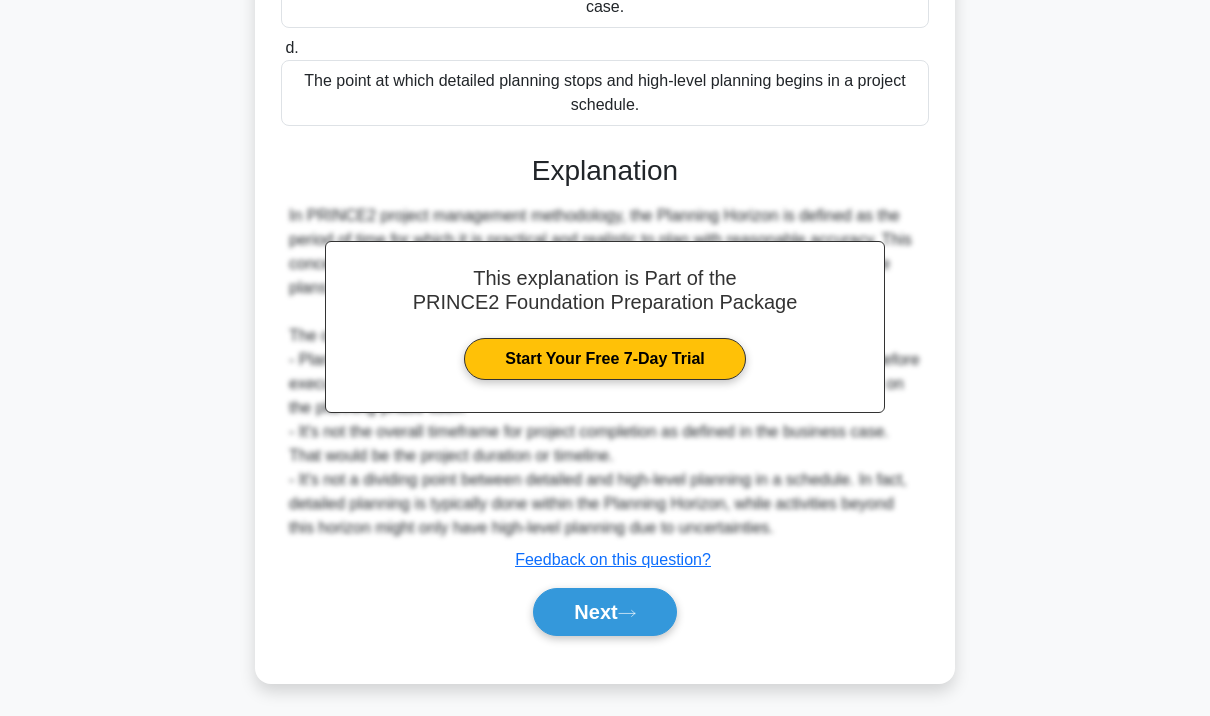 click on "Next" at bounding box center (604, 612) 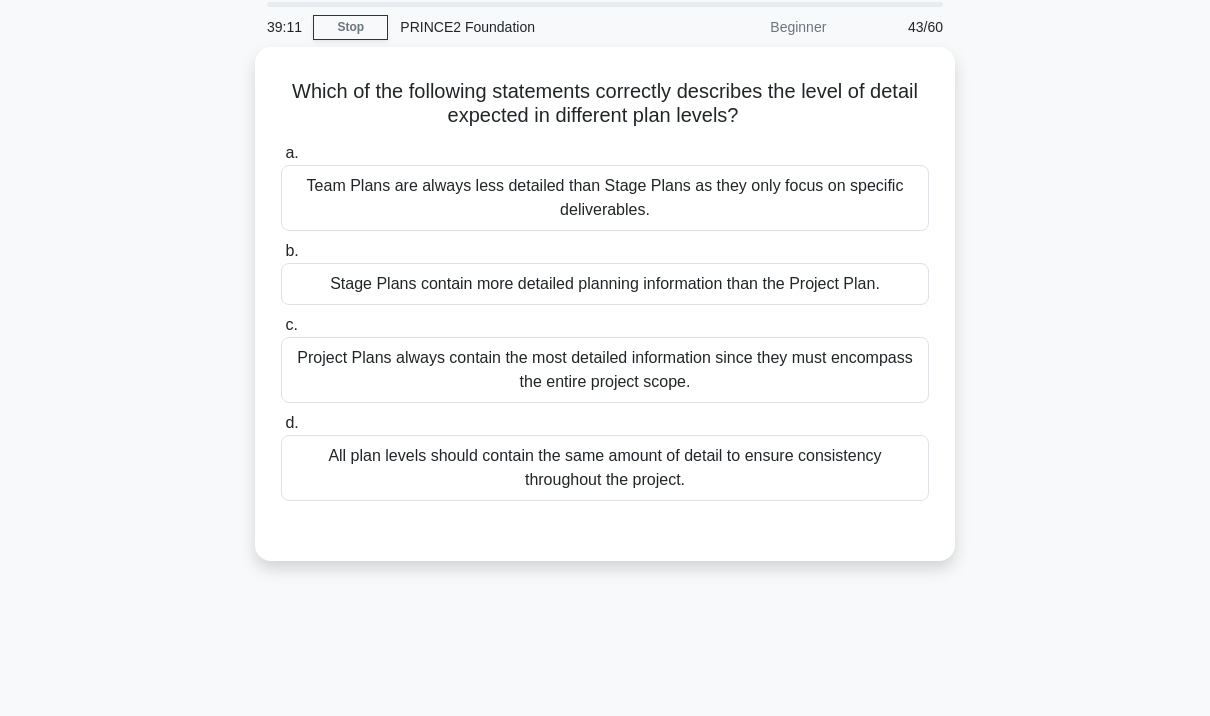 scroll, scrollTop: 6, scrollLeft: 0, axis: vertical 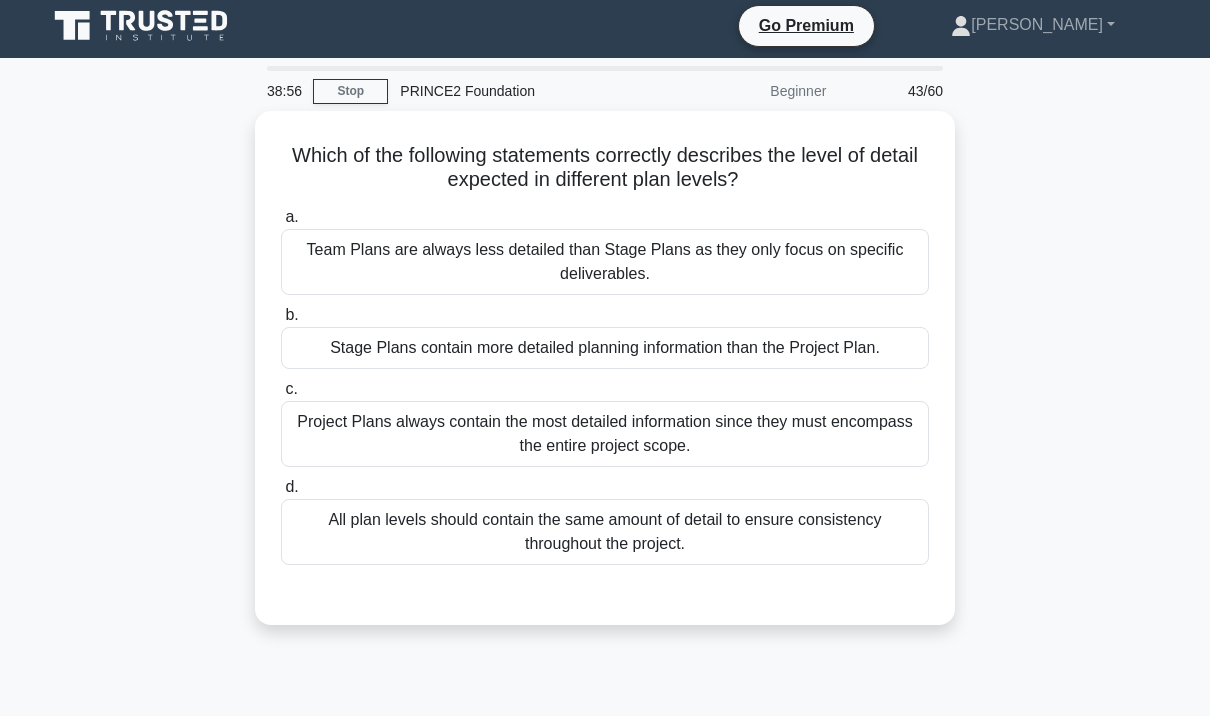 click on "Stage Plans contain more detailed planning information than the Project Plan." at bounding box center (605, 348) 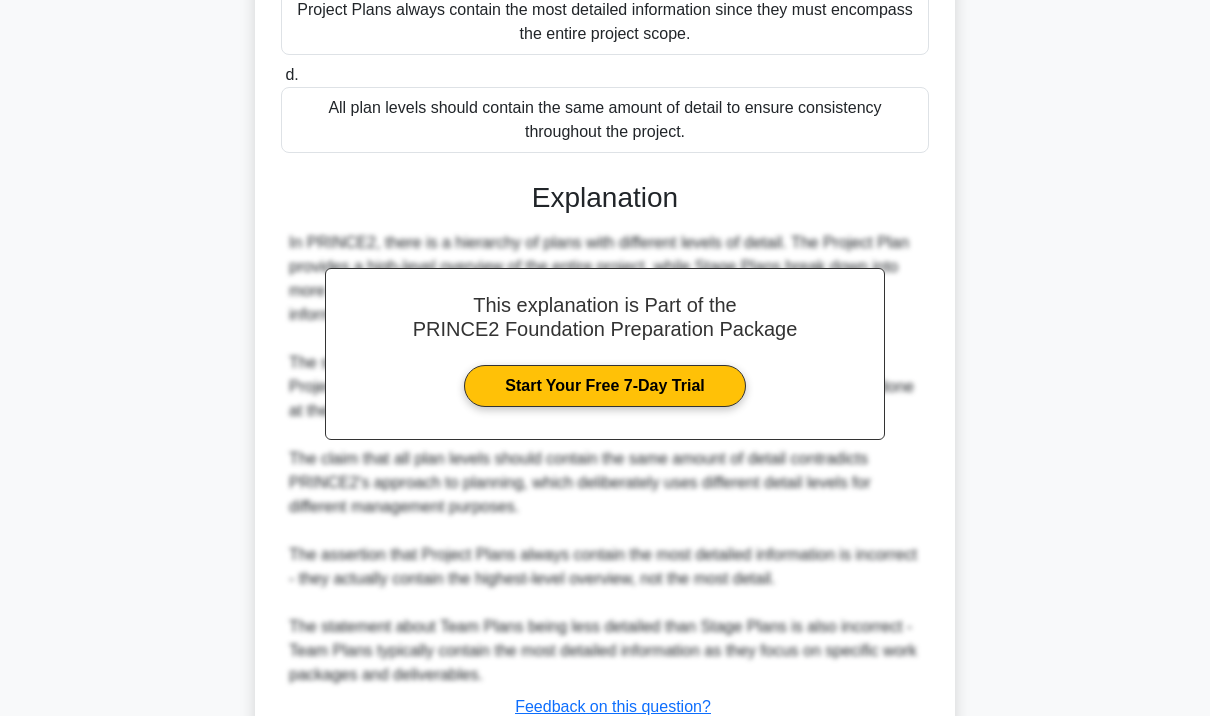 scroll, scrollTop: 544, scrollLeft: 0, axis: vertical 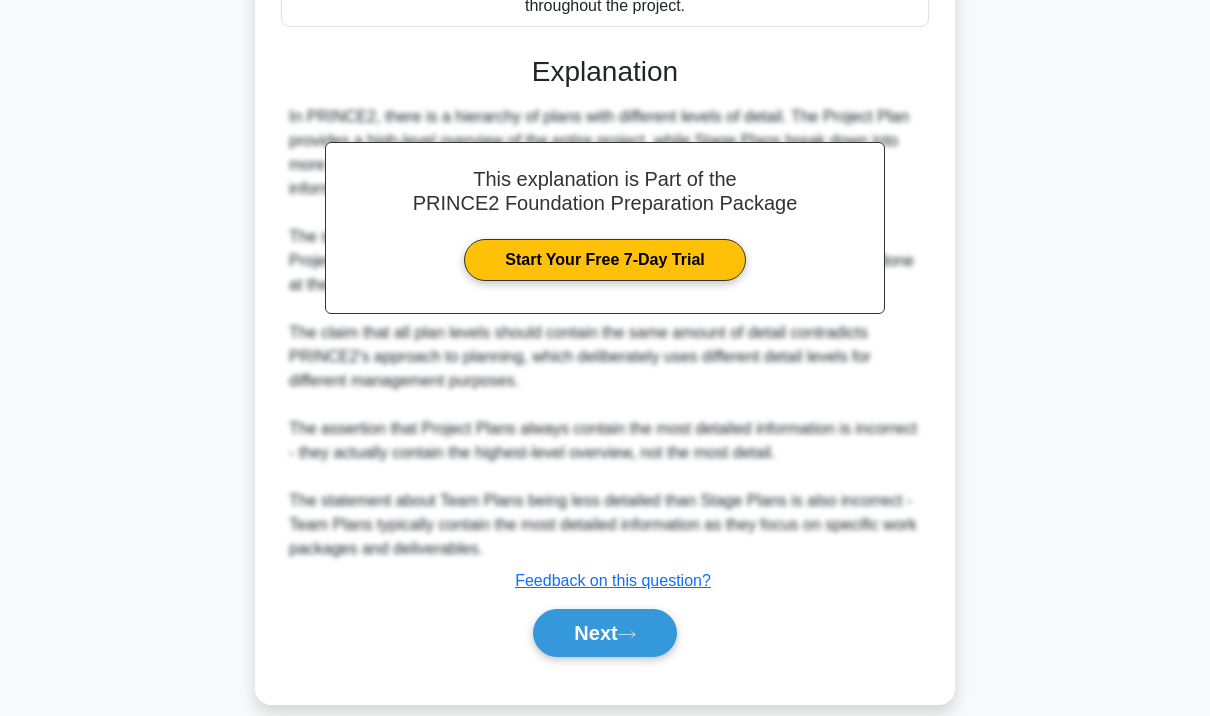 click on "Next" at bounding box center (604, 633) 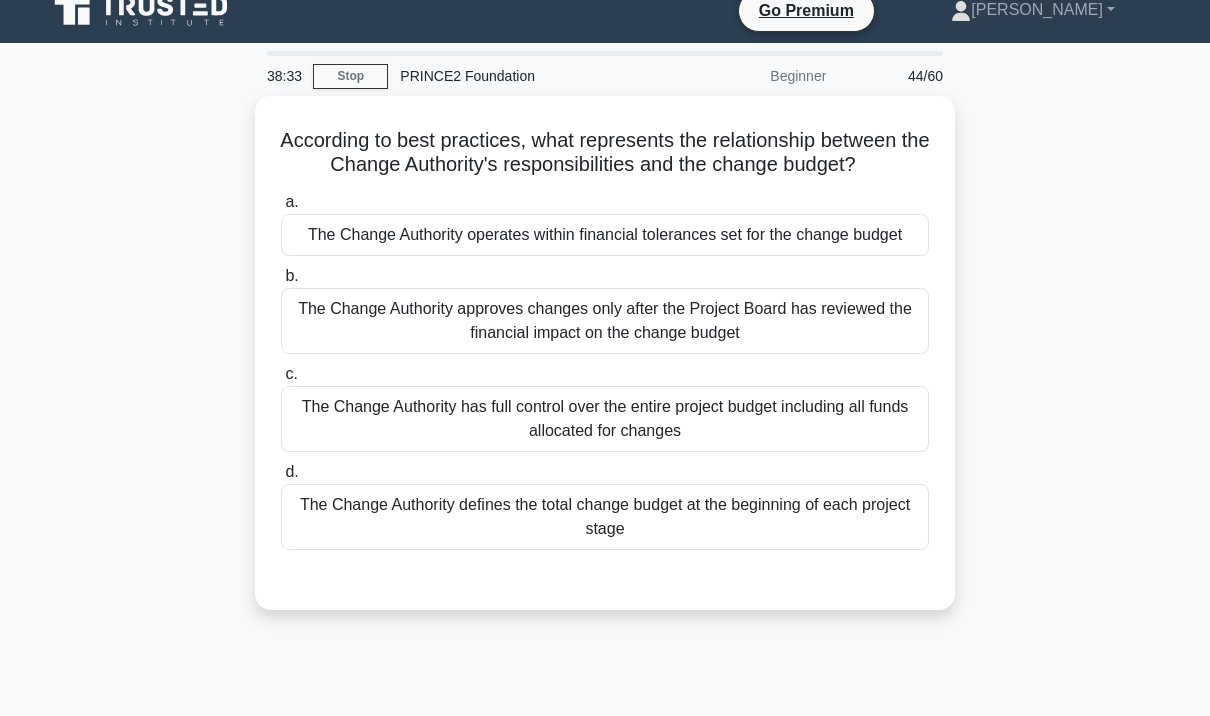 scroll, scrollTop: 0, scrollLeft: 0, axis: both 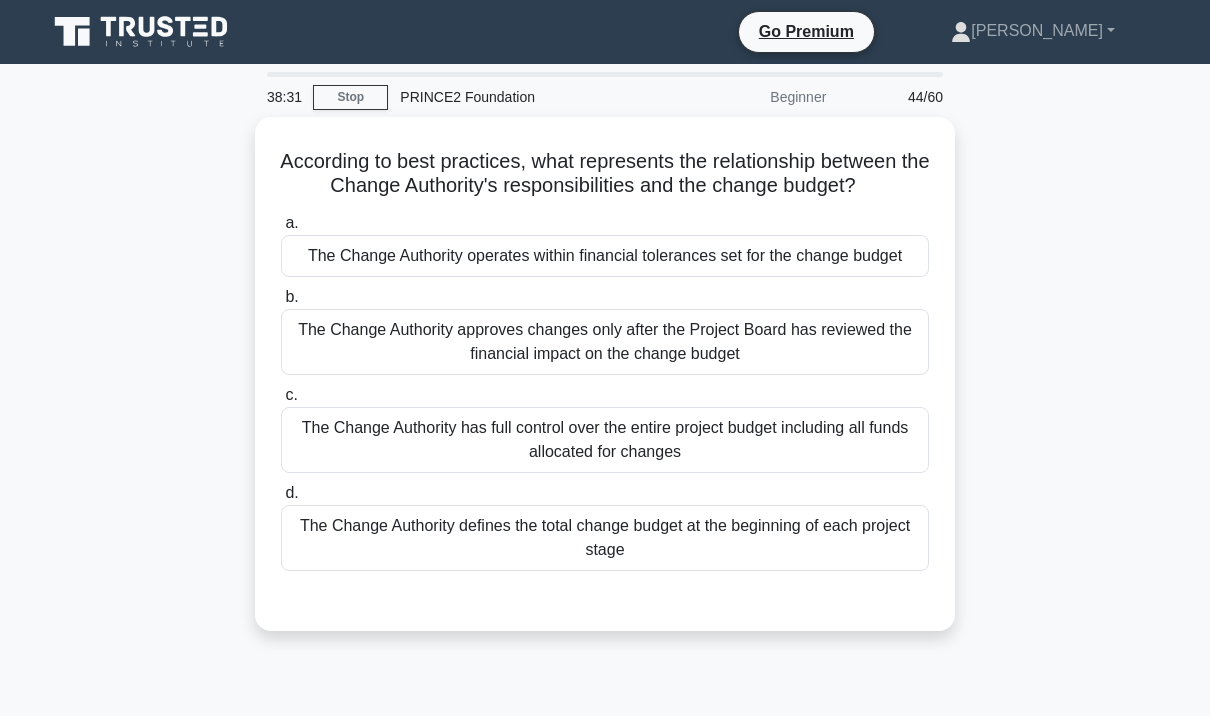 click on "The Change Authority operates within financial tolerances set for the change budget" at bounding box center (605, 256) 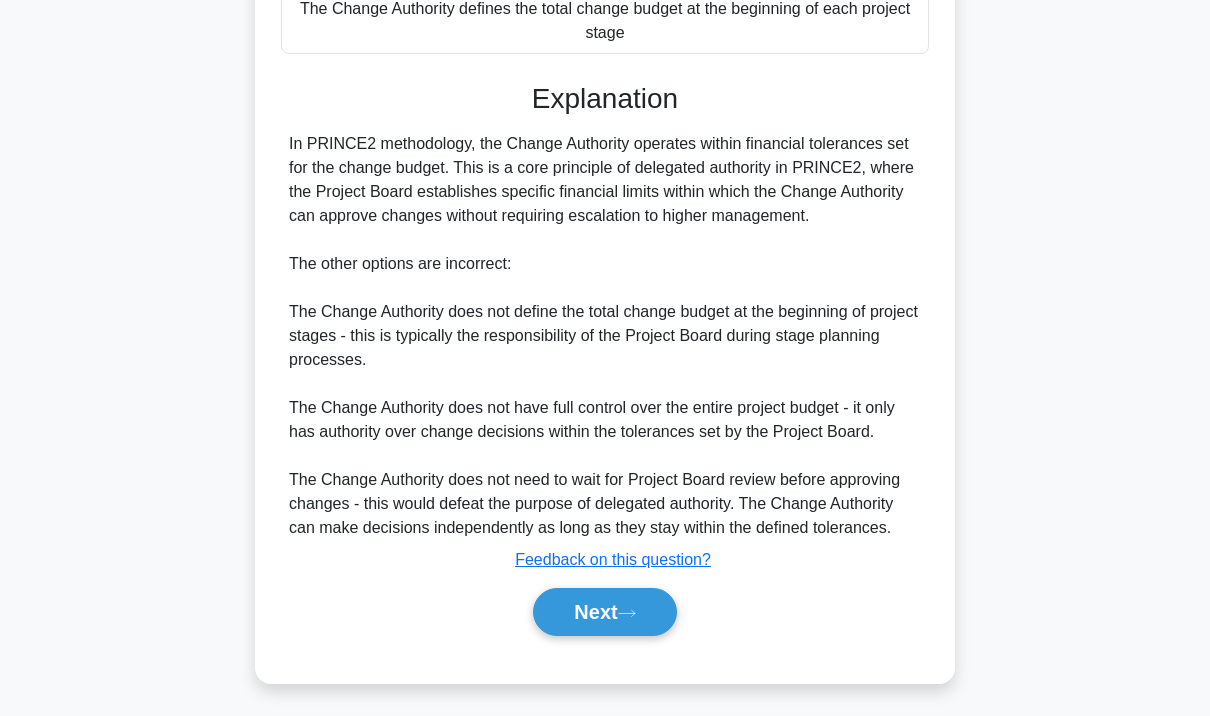 scroll, scrollTop: 568, scrollLeft: 0, axis: vertical 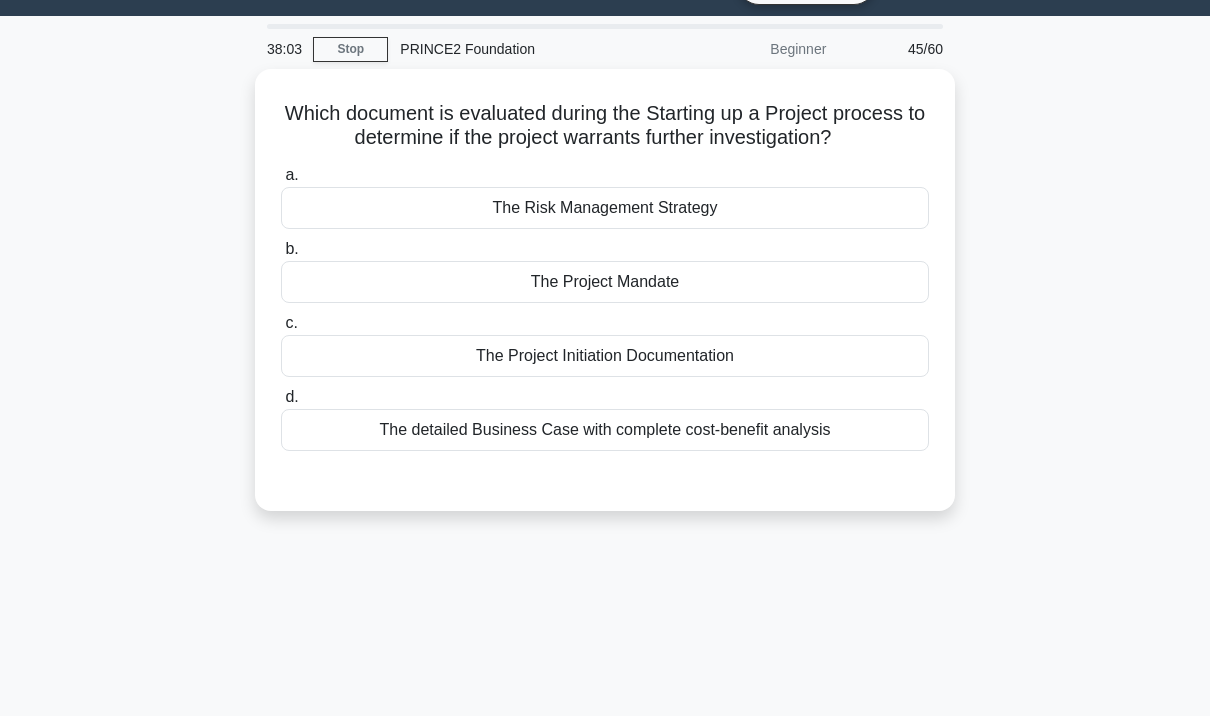 click on "The Project Initiation Documentation" at bounding box center (605, 356) 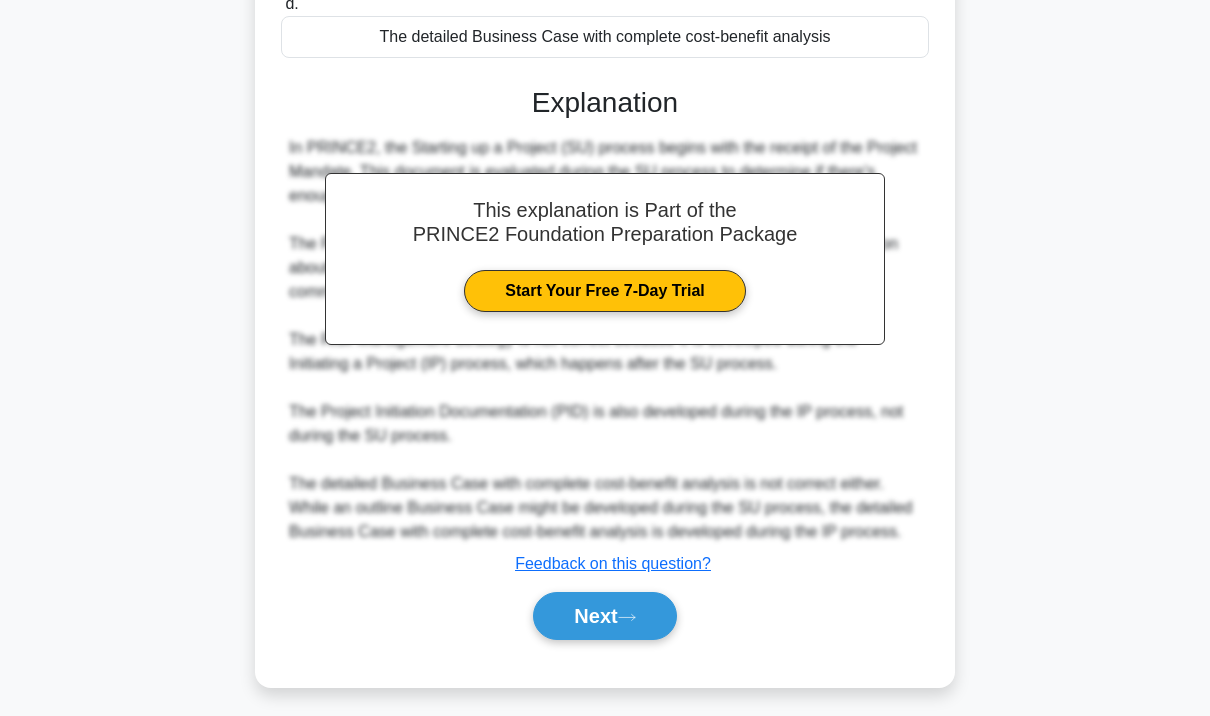 scroll, scrollTop: 450, scrollLeft: 0, axis: vertical 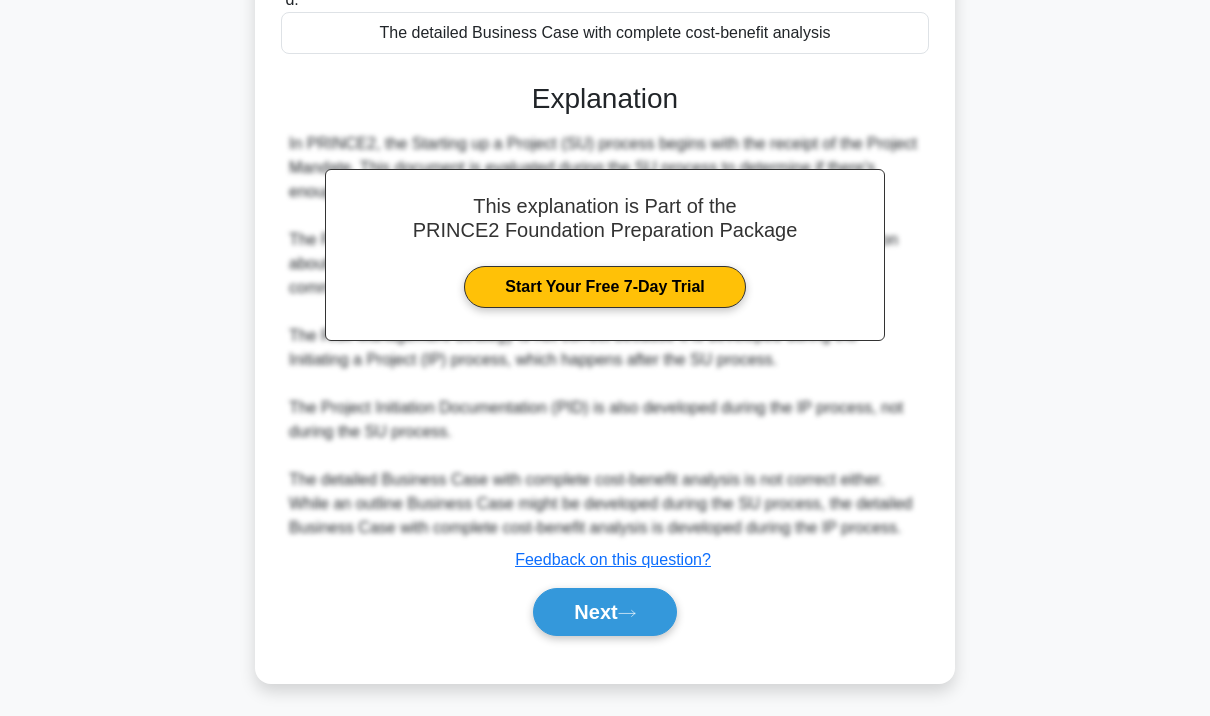 click on "Next" at bounding box center [604, 612] 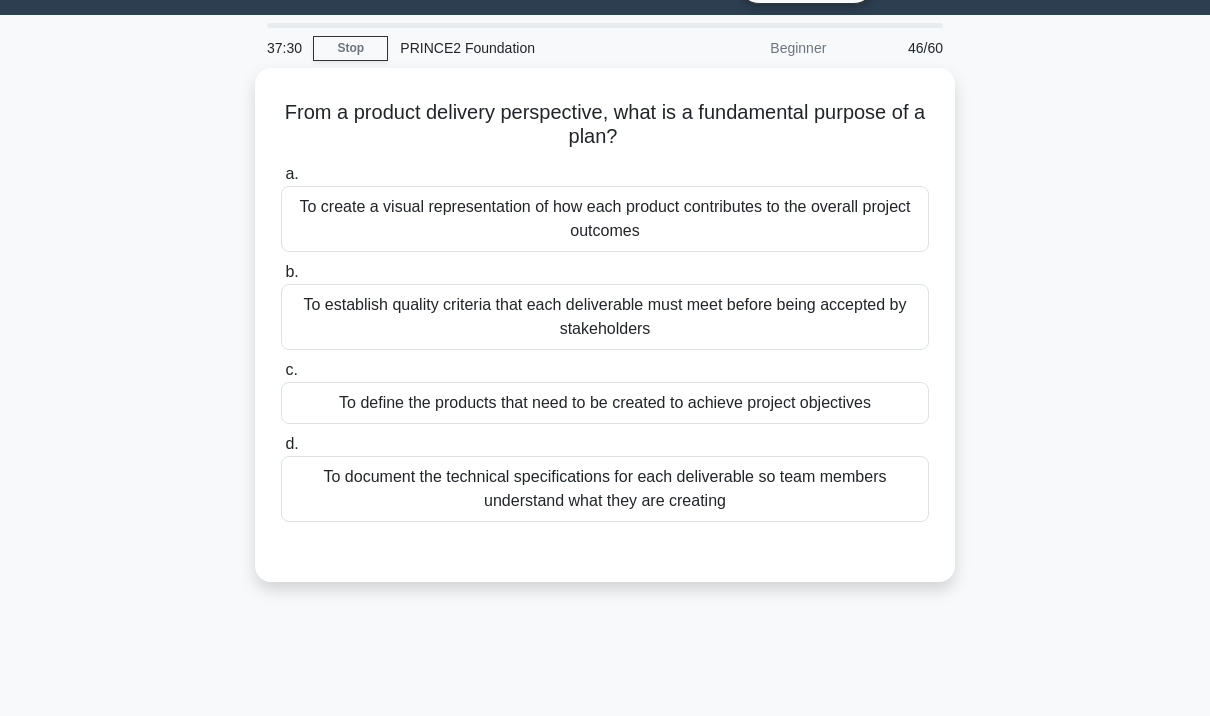 scroll, scrollTop: 45, scrollLeft: 0, axis: vertical 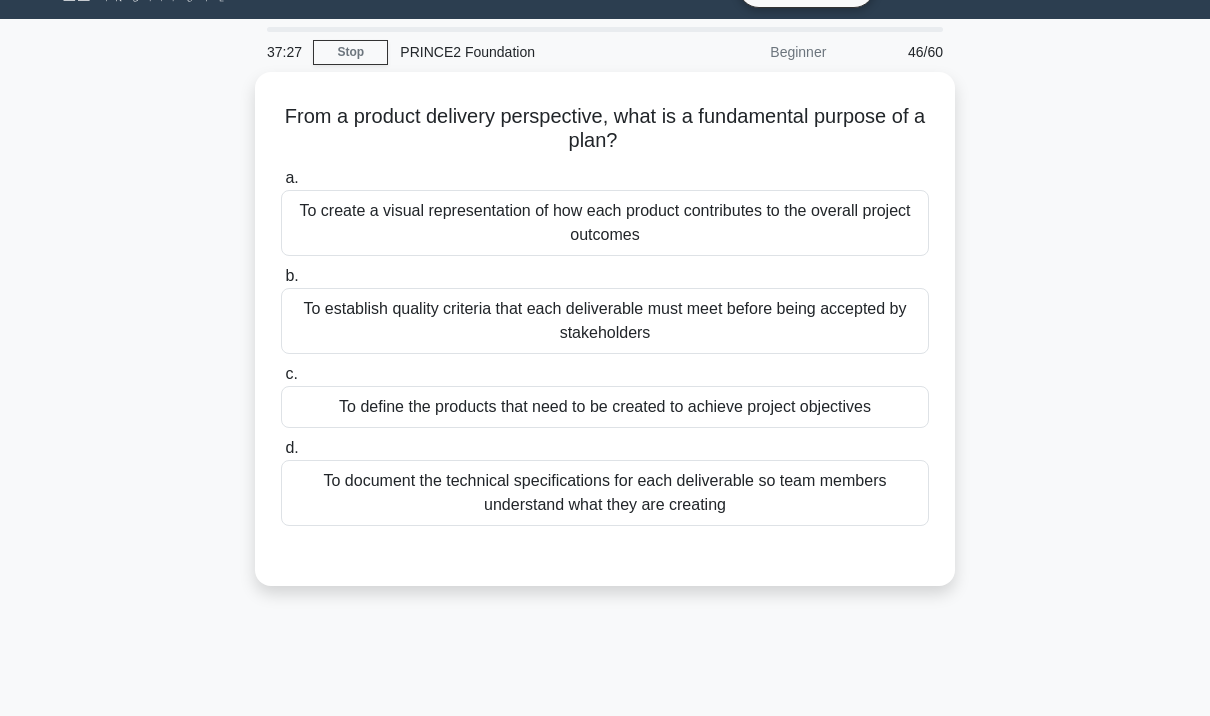 click on "To define the products that need to be created to achieve project objectives" at bounding box center [605, 407] 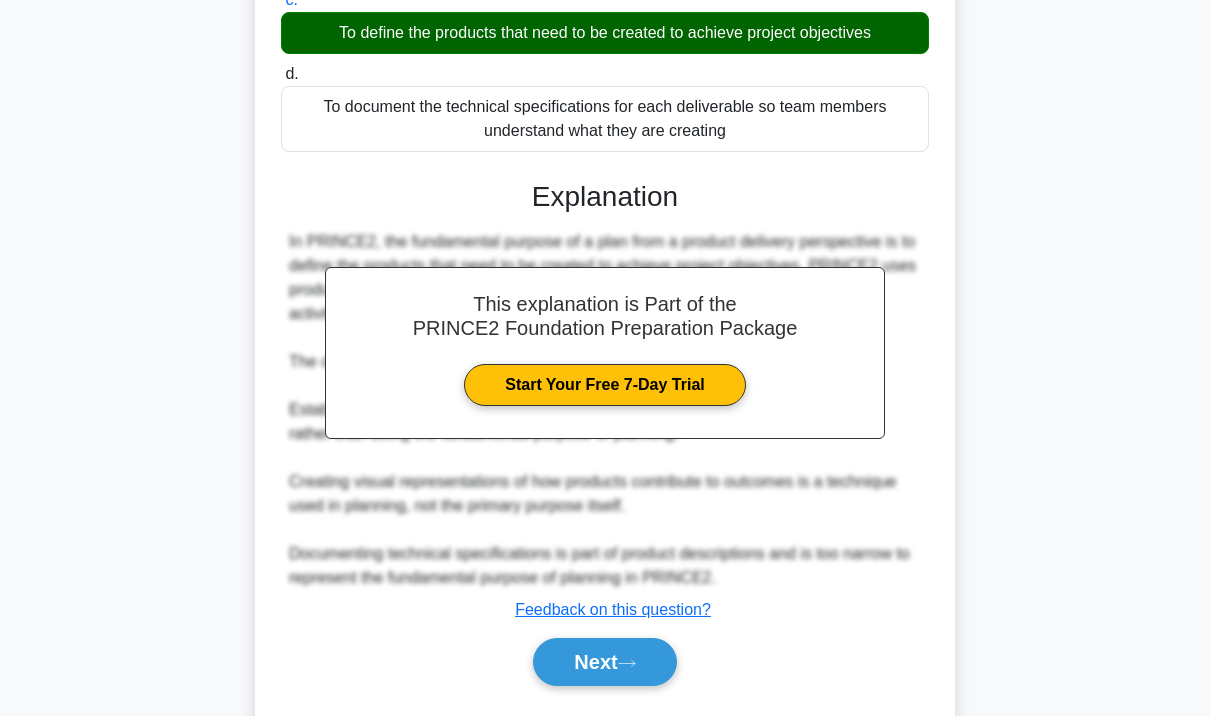 scroll, scrollTop: 424, scrollLeft: 0, axis: vertical 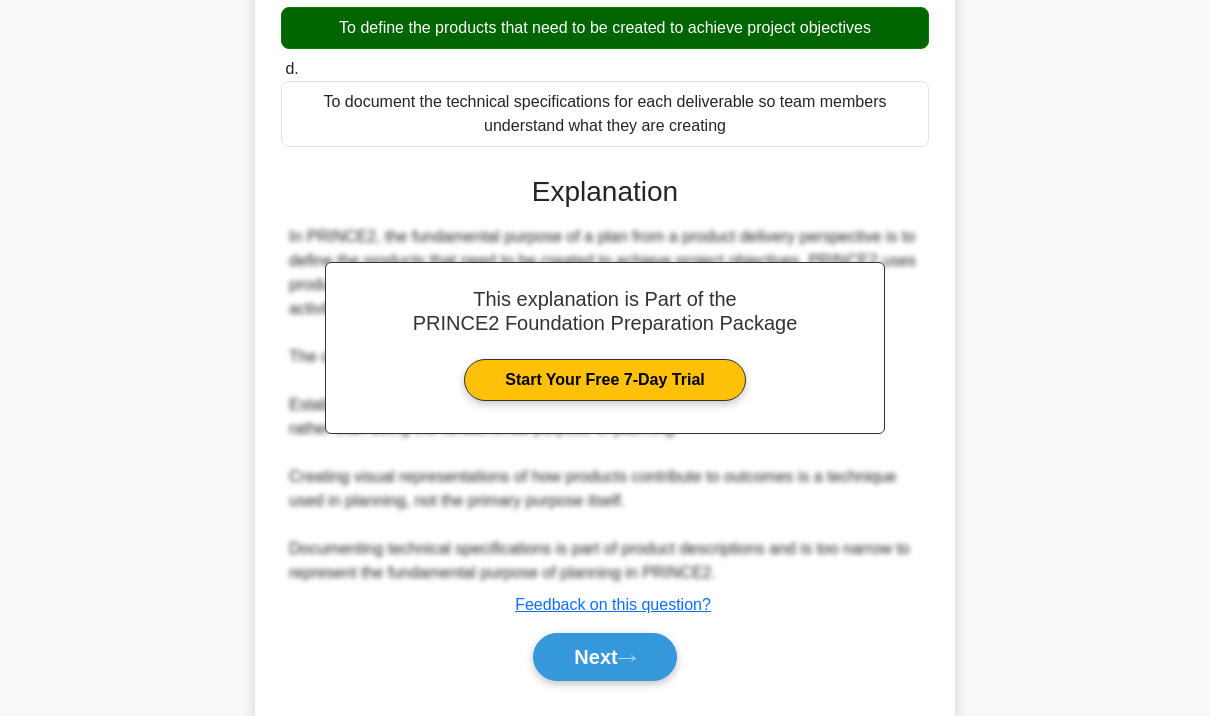 click 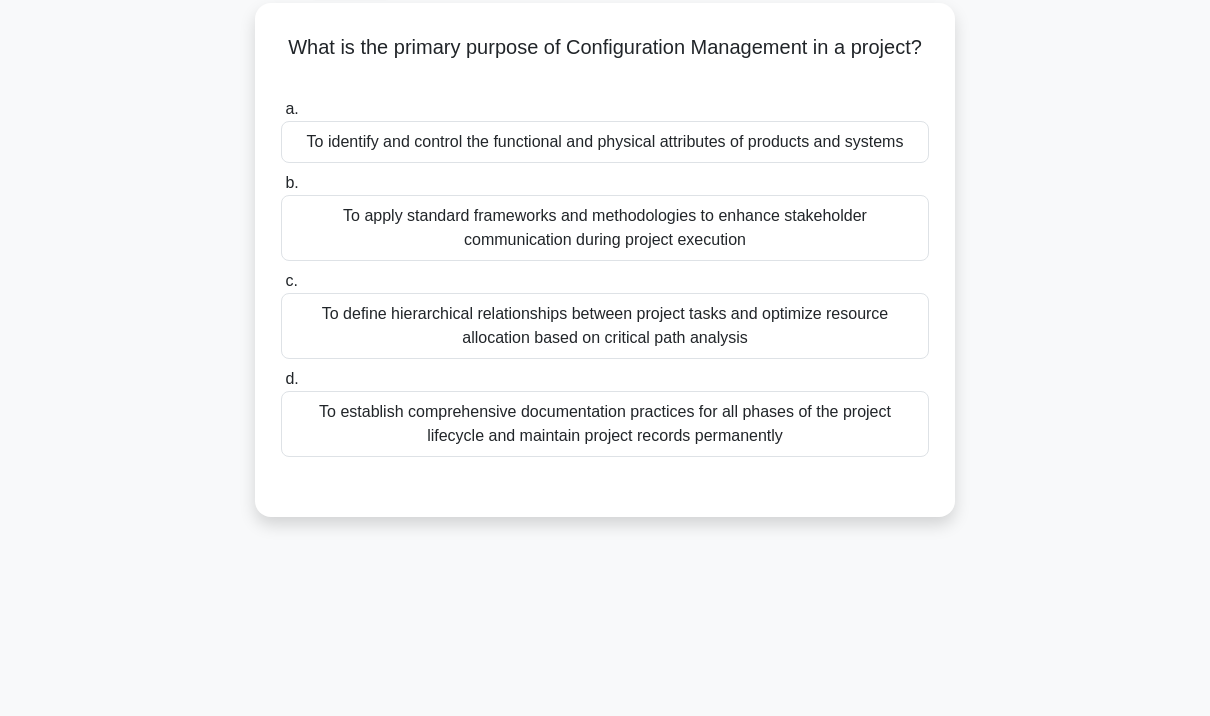 scroll, scrollTop: 0, scrollLeft: 0, axis: both 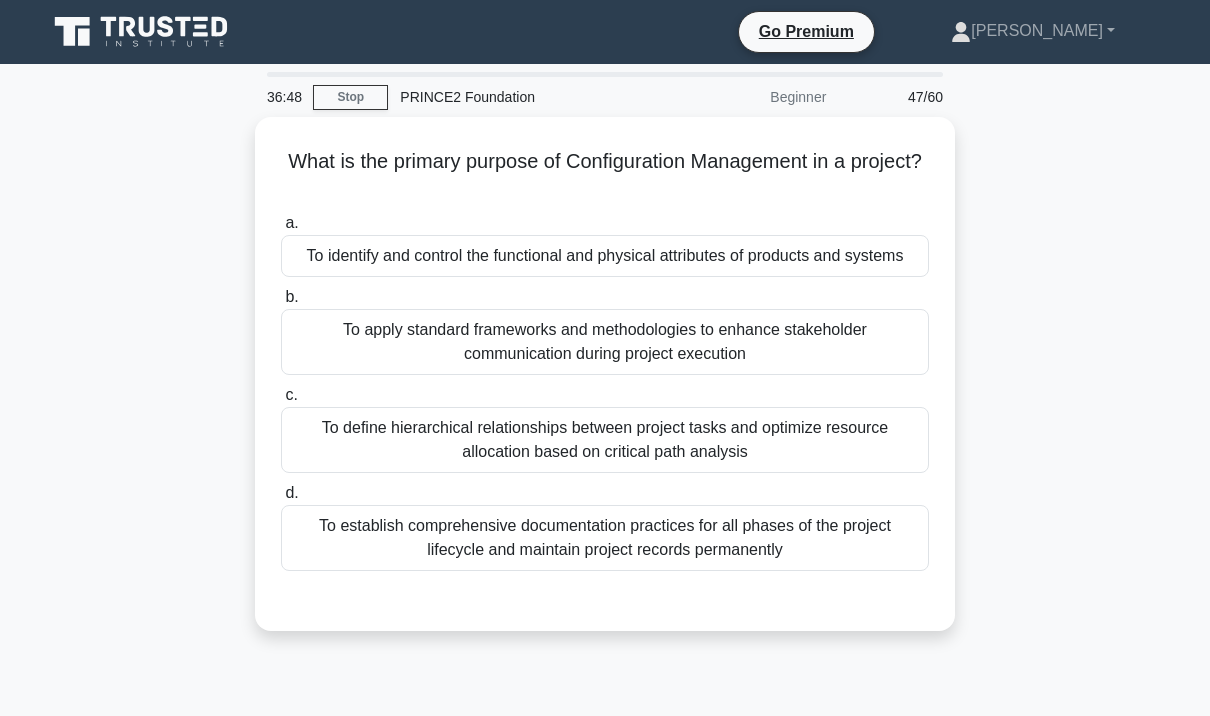 click on "To identify and control the functional and physical attributes of products and systems" at bounding box center (605, 256) 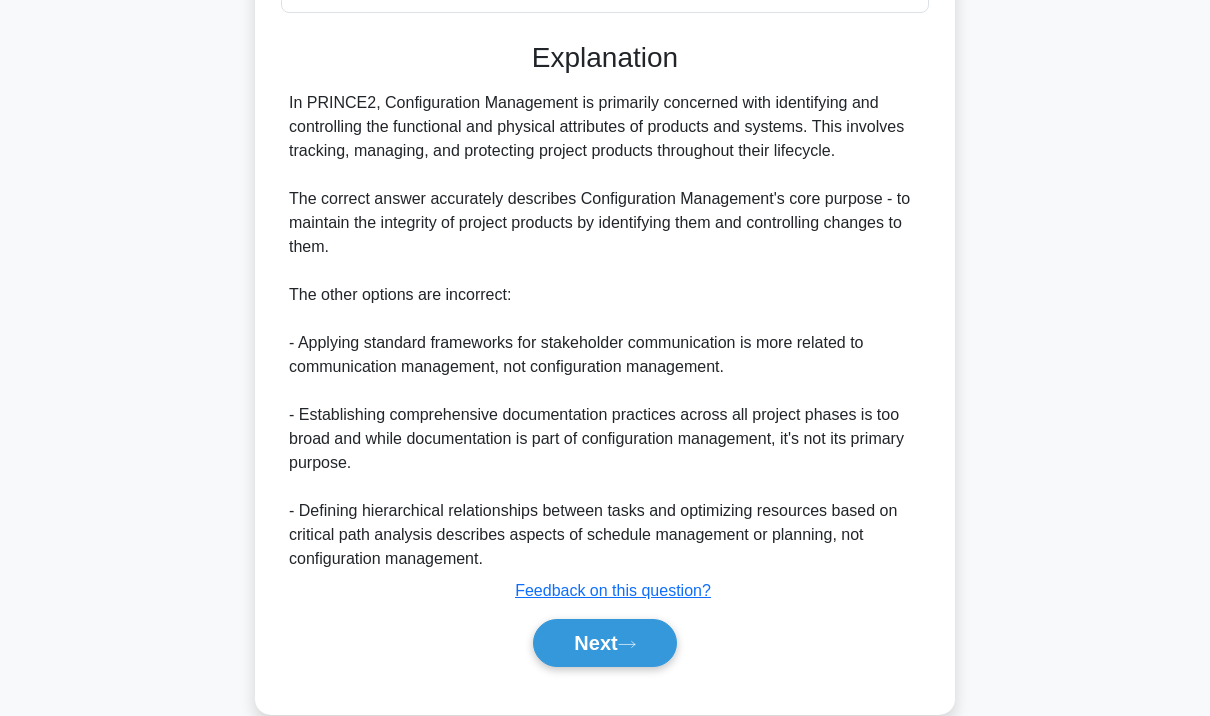 scroll, scrollTop: 568, scrollLeft: 0, axis: vertical 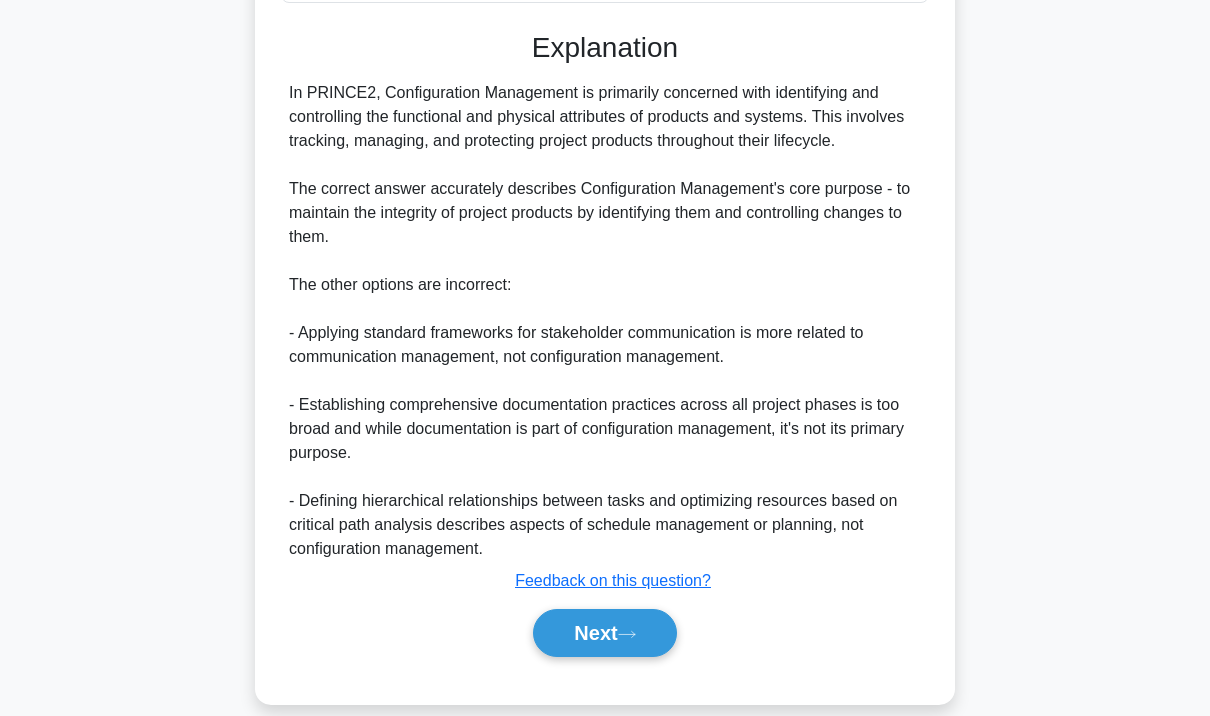 click on "Next" at bounding box center [604, 633] 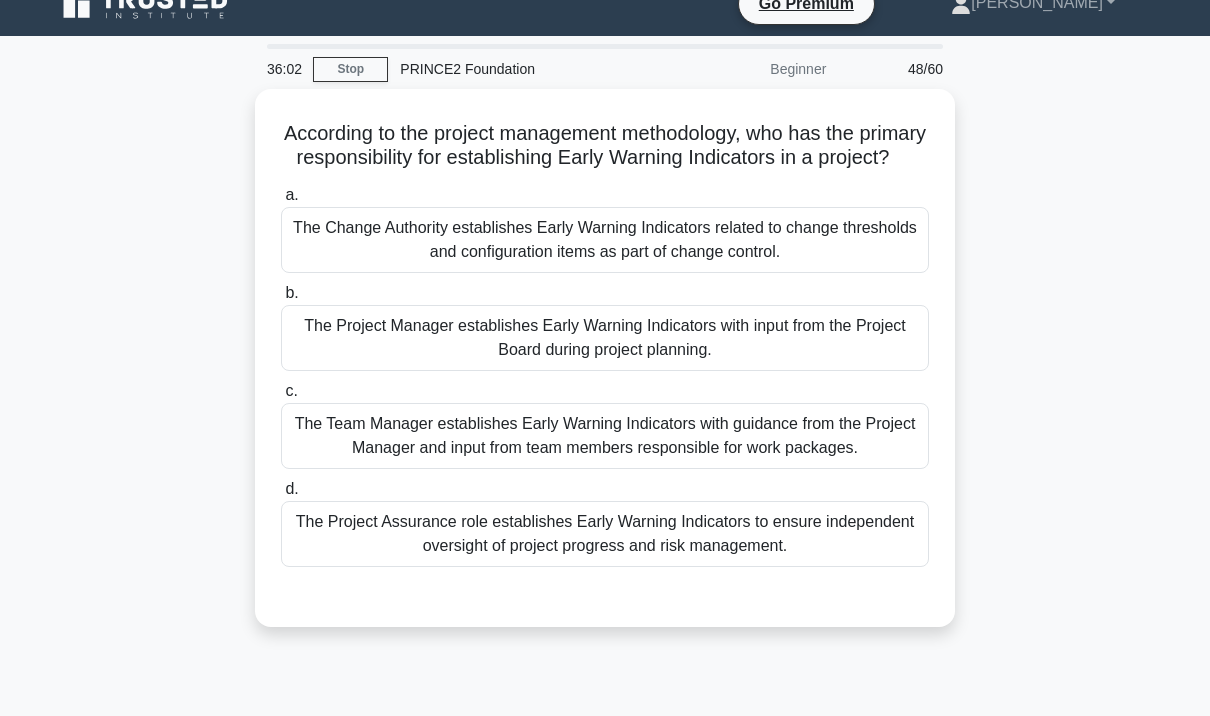 scroll, scrollTop: 26, scrollLeft: 0, axis: vertical 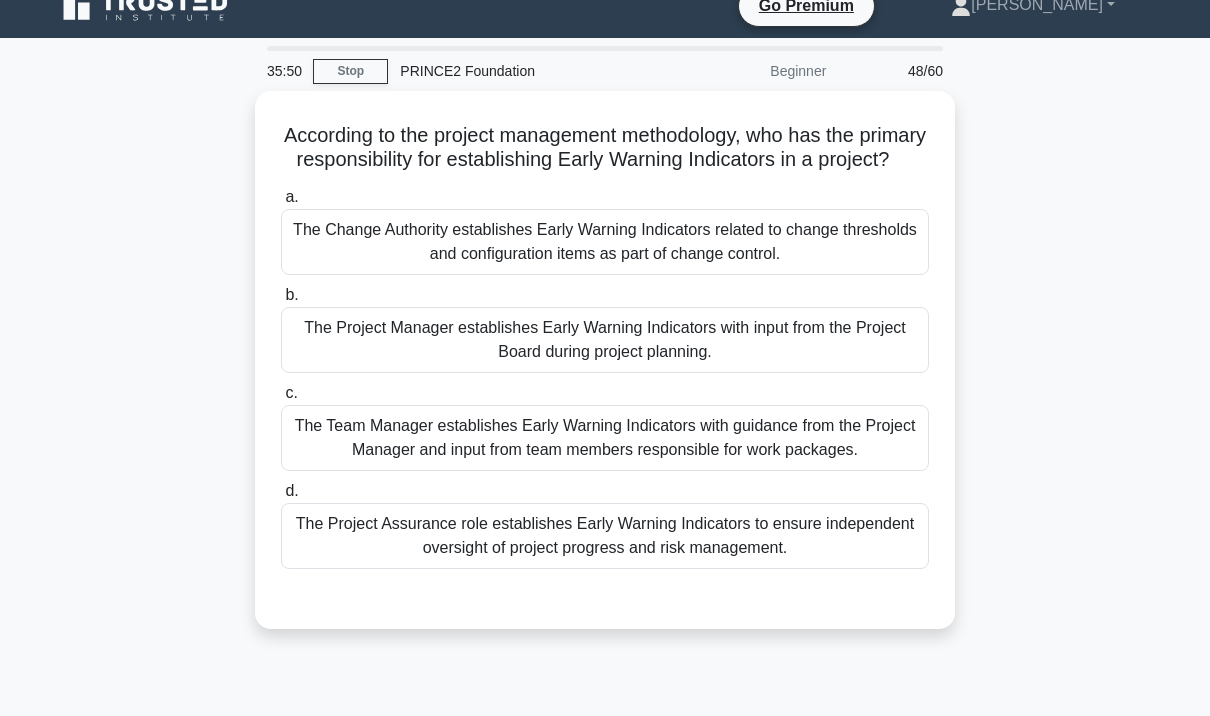 click on "The Change Authority establishes Early Warning Indicators related to change thresholds and configuration items as part of change control." at bounding box center (605, 242) 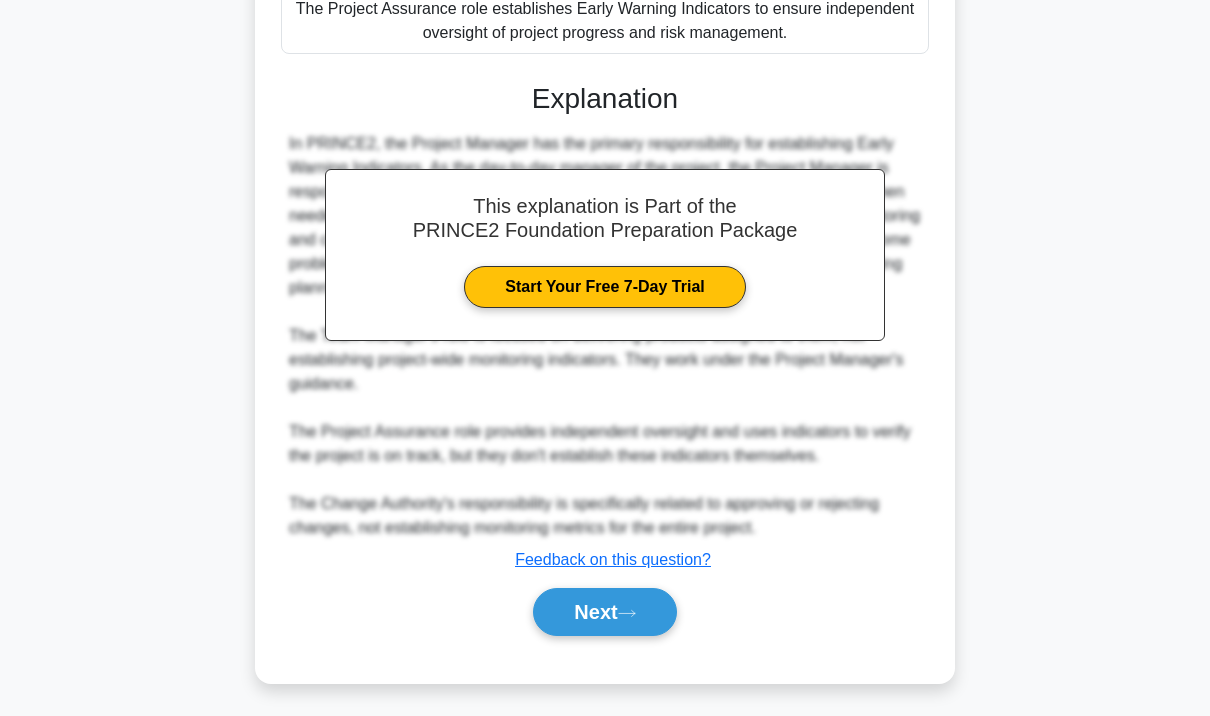 scroll, scrollTop: 570, scrollLeft: 0, axis: vertical 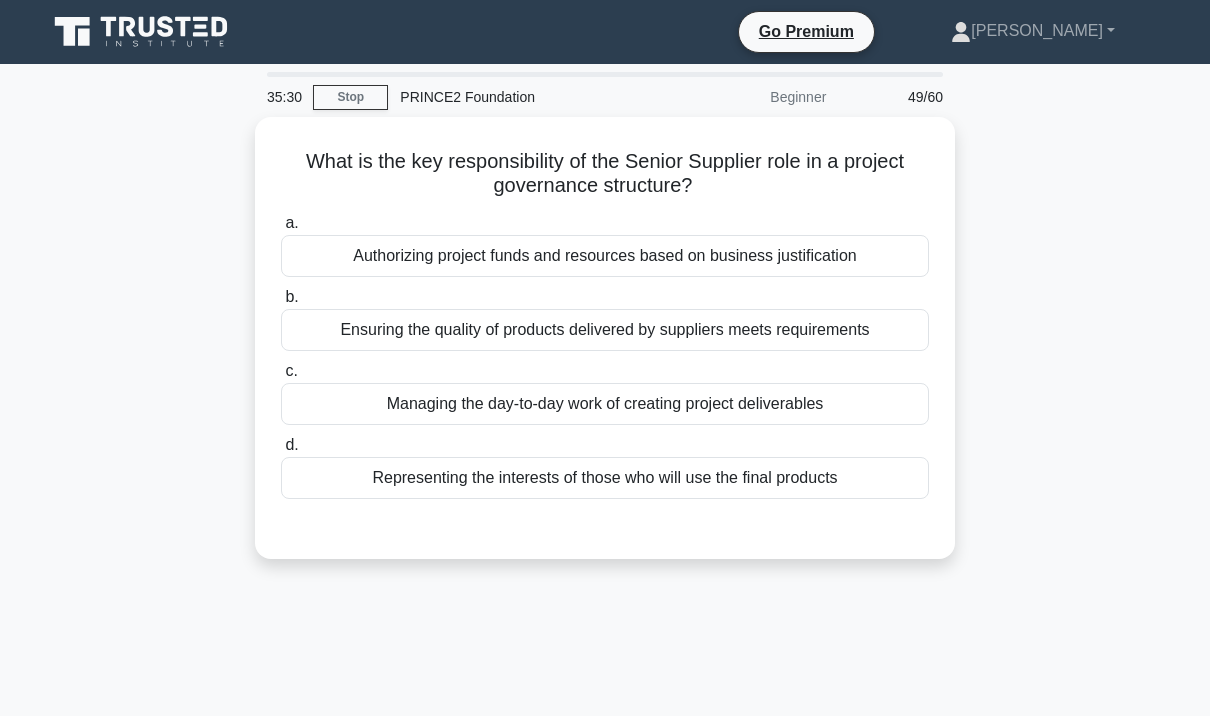 click on "Ensuring the quality of products delivered by suppliers meets requirements" at bounding box center (605, 330) 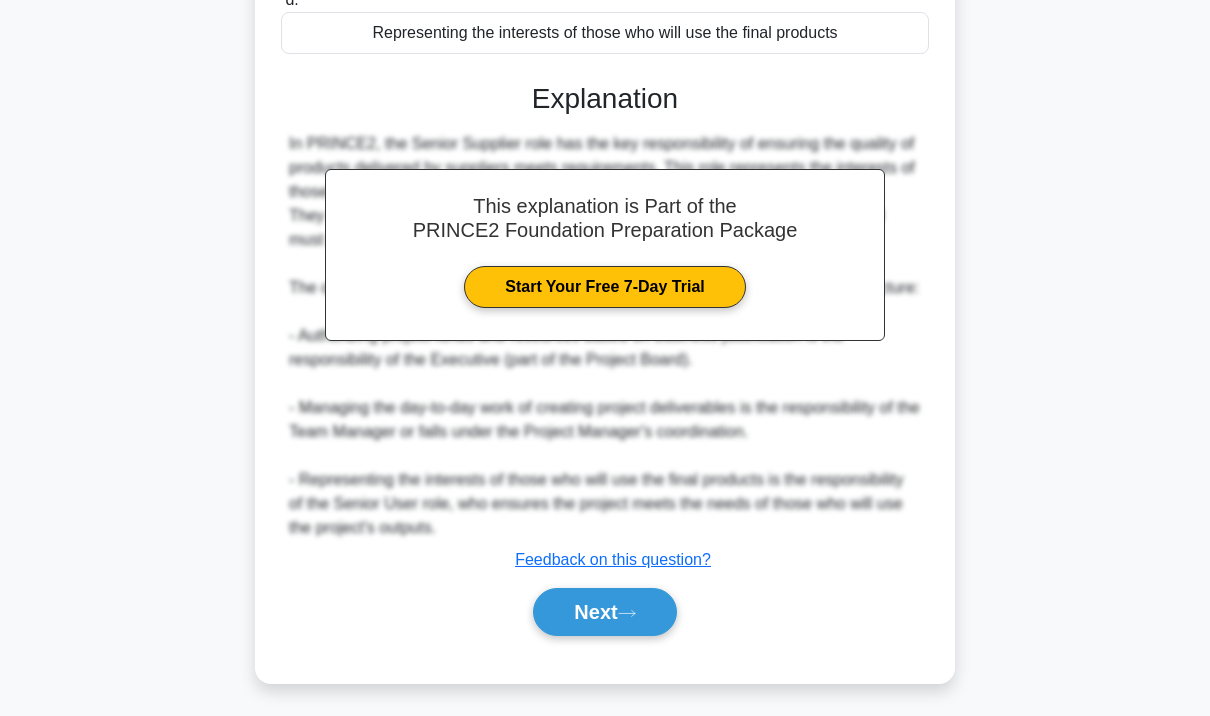 click on "Next" at bounding box center (604, 612) 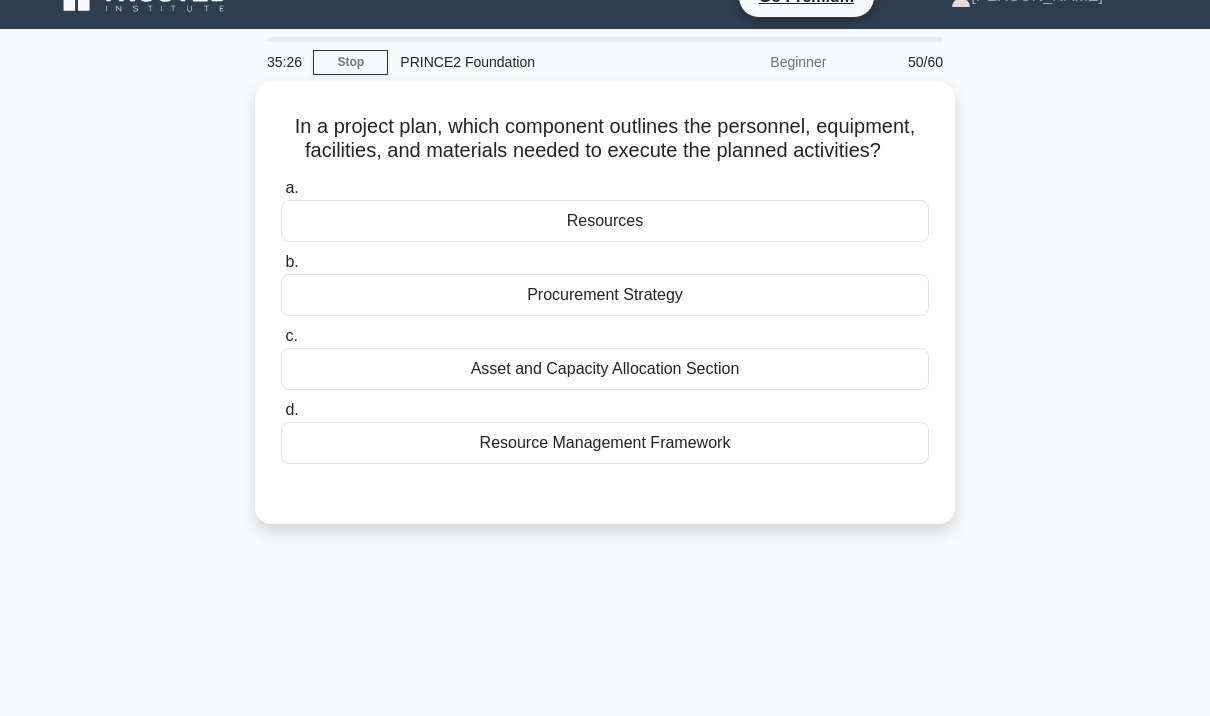 scroll, scrollTop: 0, scrollLeft: 0, axis: both 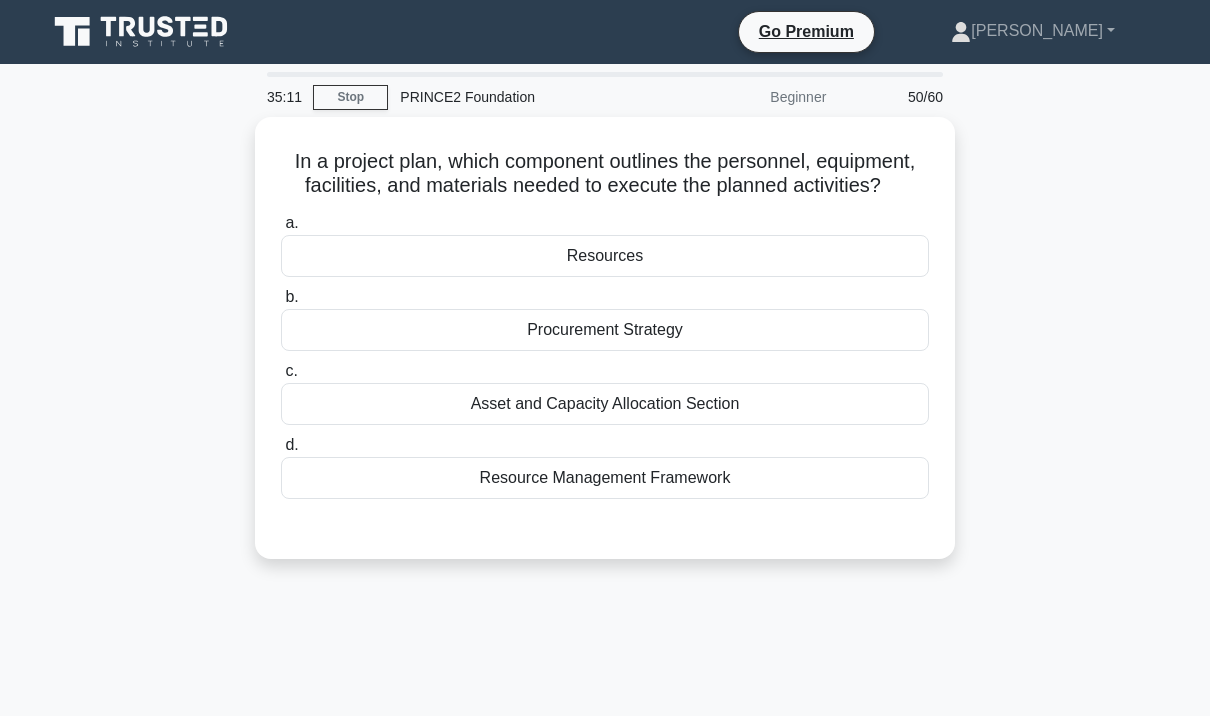 click on "Resources" at bounding box center [605, 256] 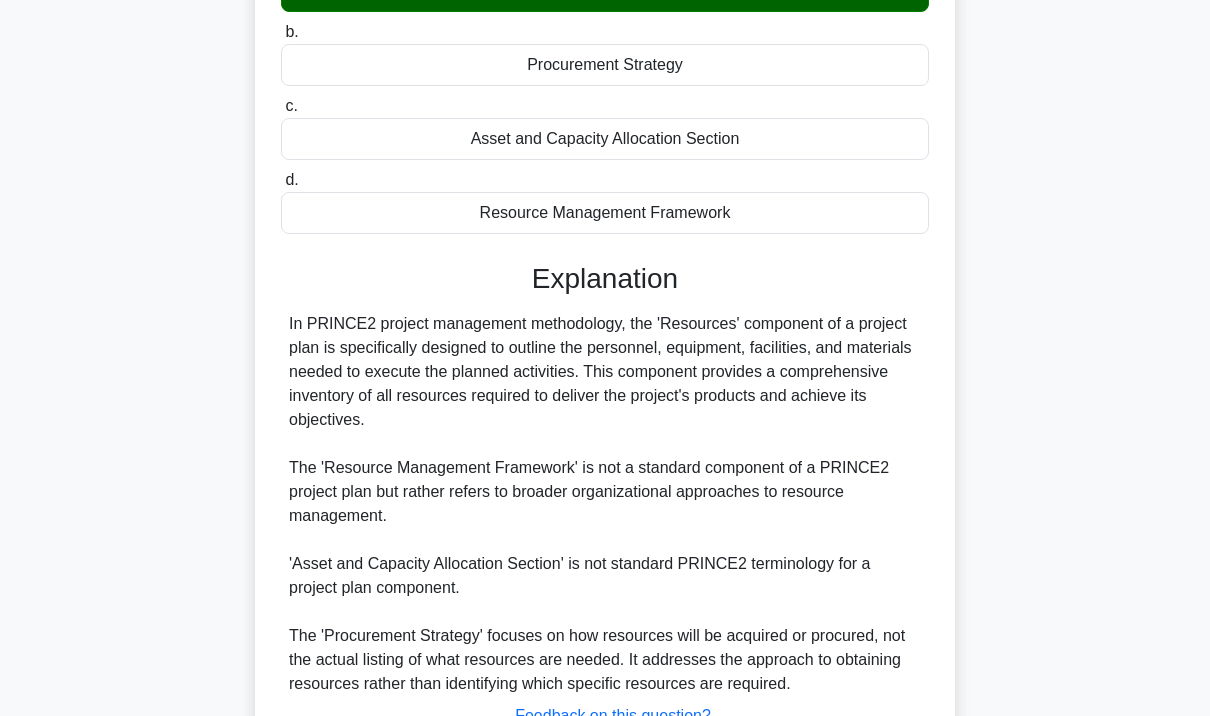 scroll, scrollTop: 400, scrollLeft: 0, axis: vertical 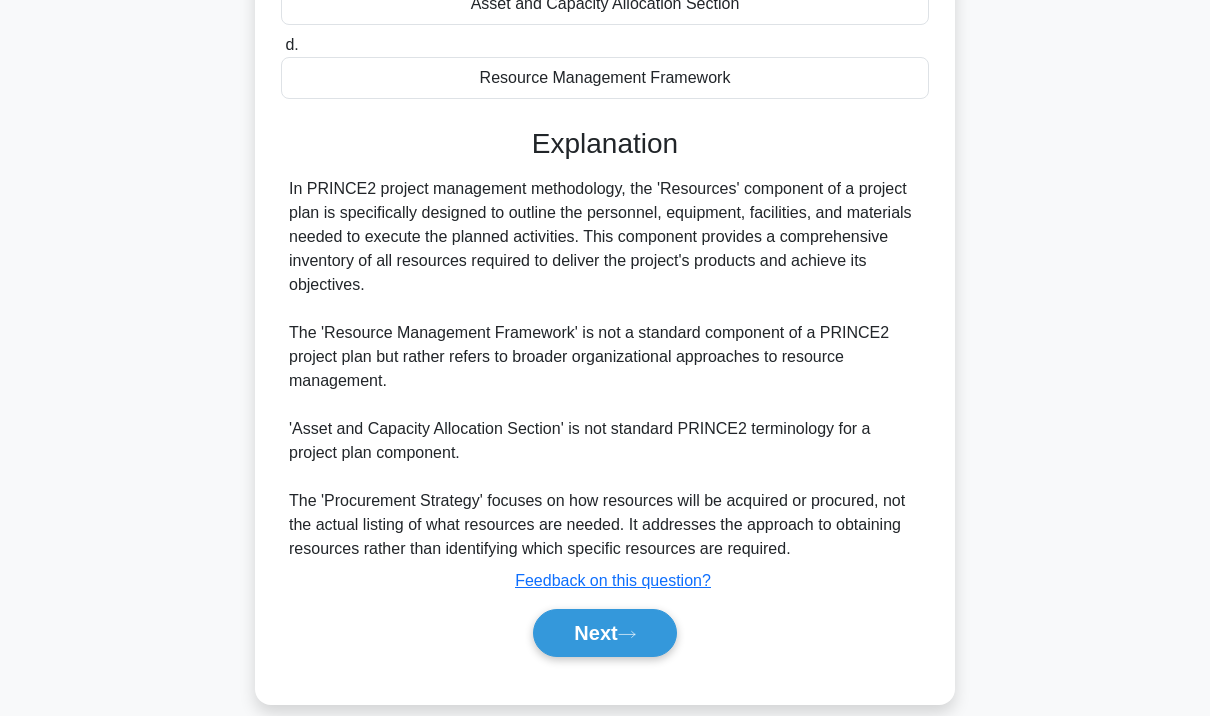click 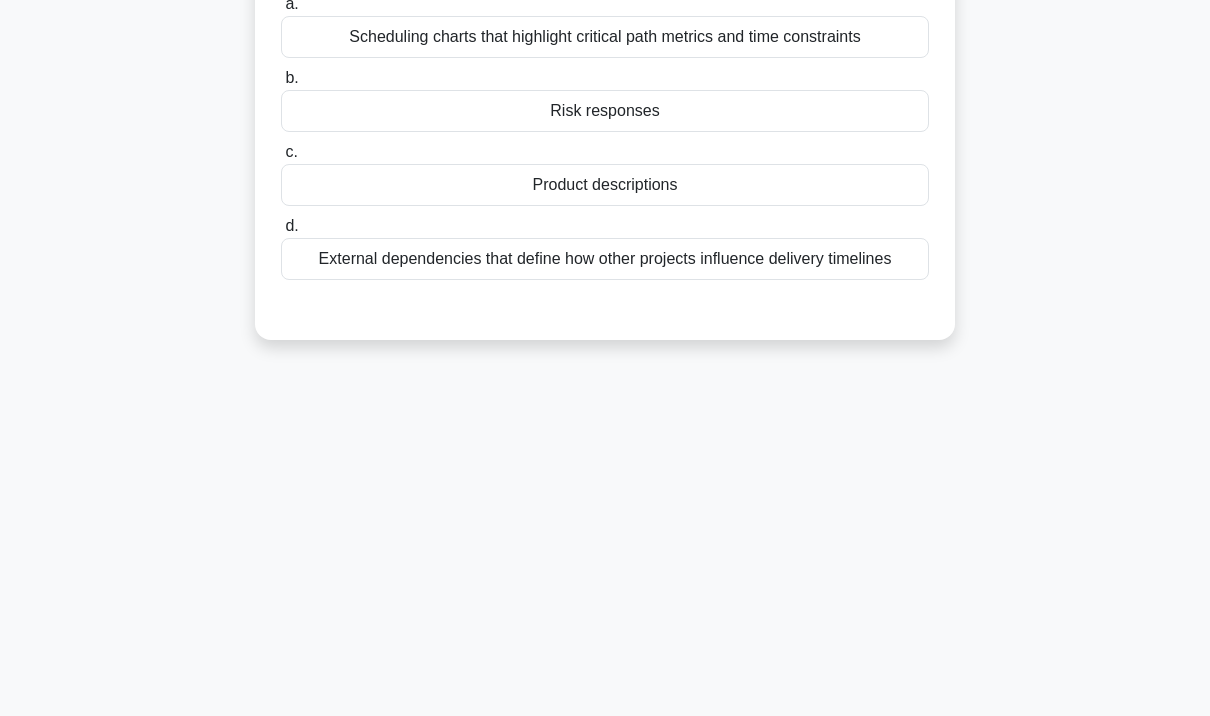scroll, scrollTop: 0, scrollLeft: 0, axis: both 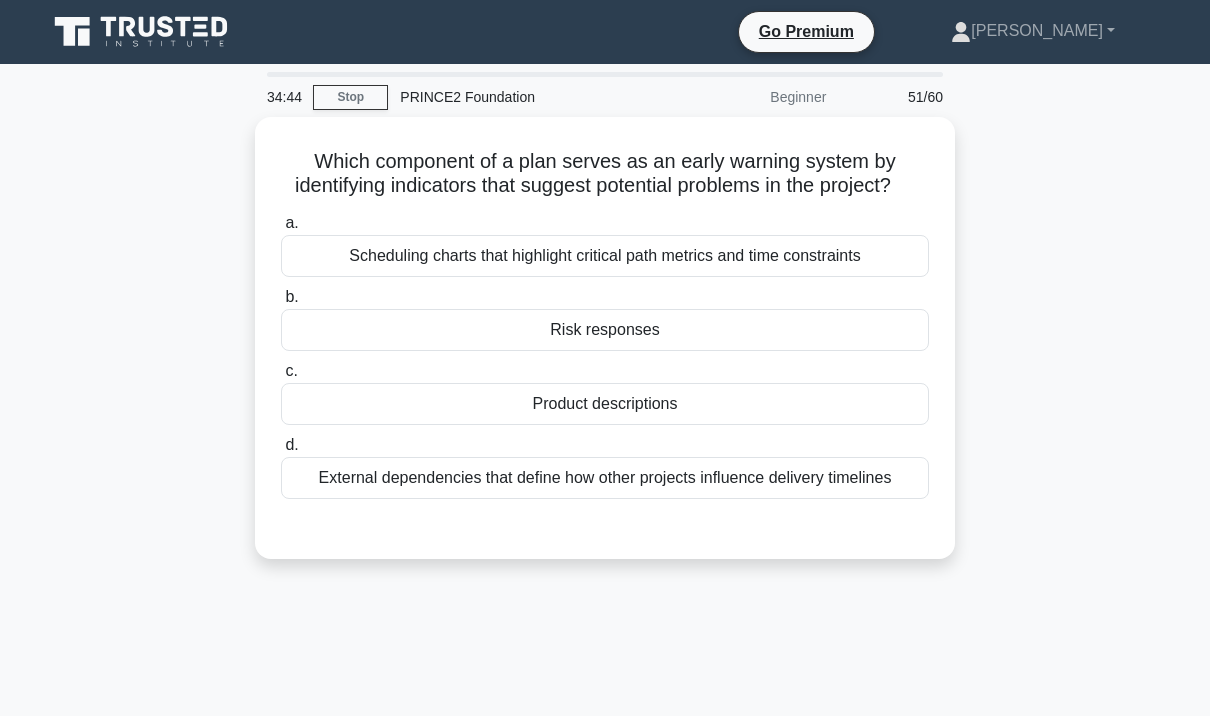 click on "Product descriptions" at bounding box center (605, 404) 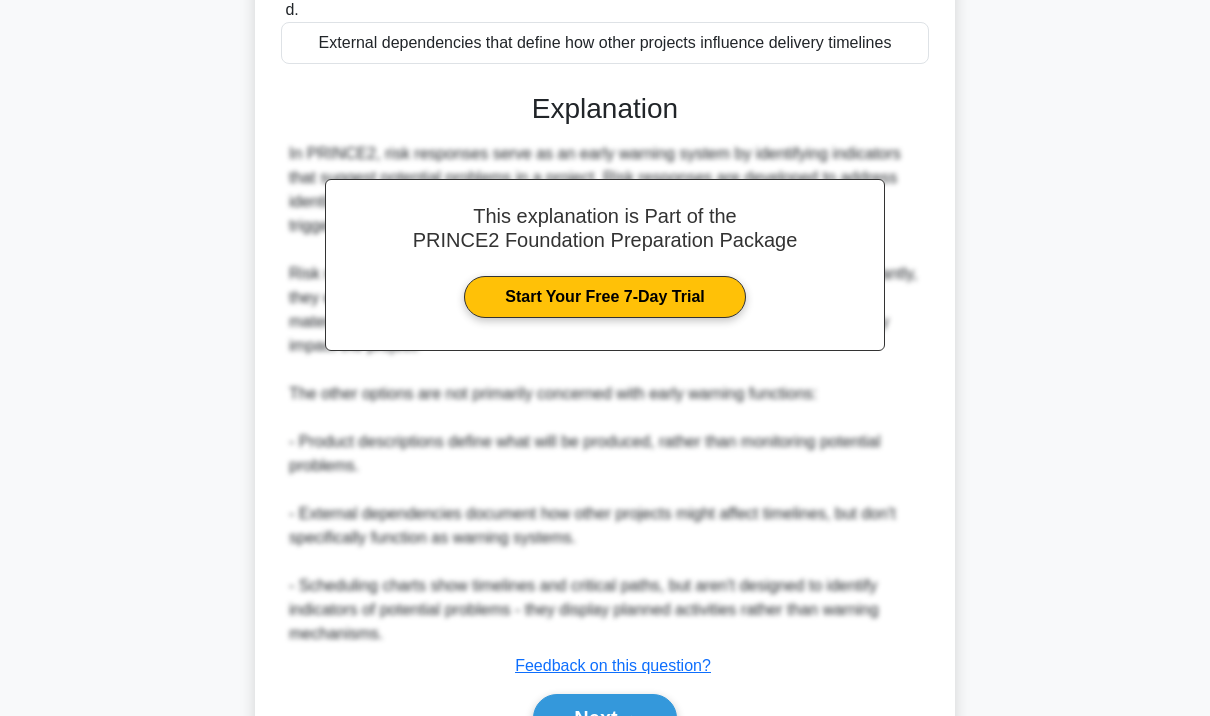 scroll, scrollTop: 522, scrollLeft: 0, axis: vertical 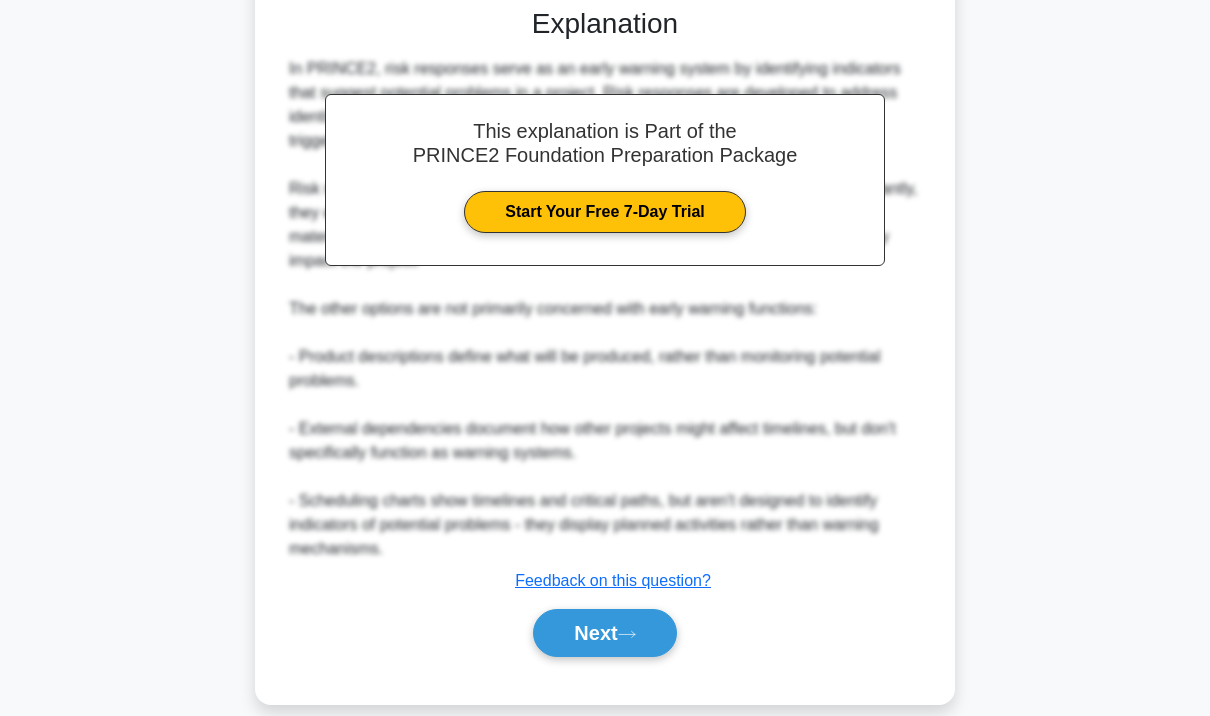 click on "Next" at bounding box center [604, 633] 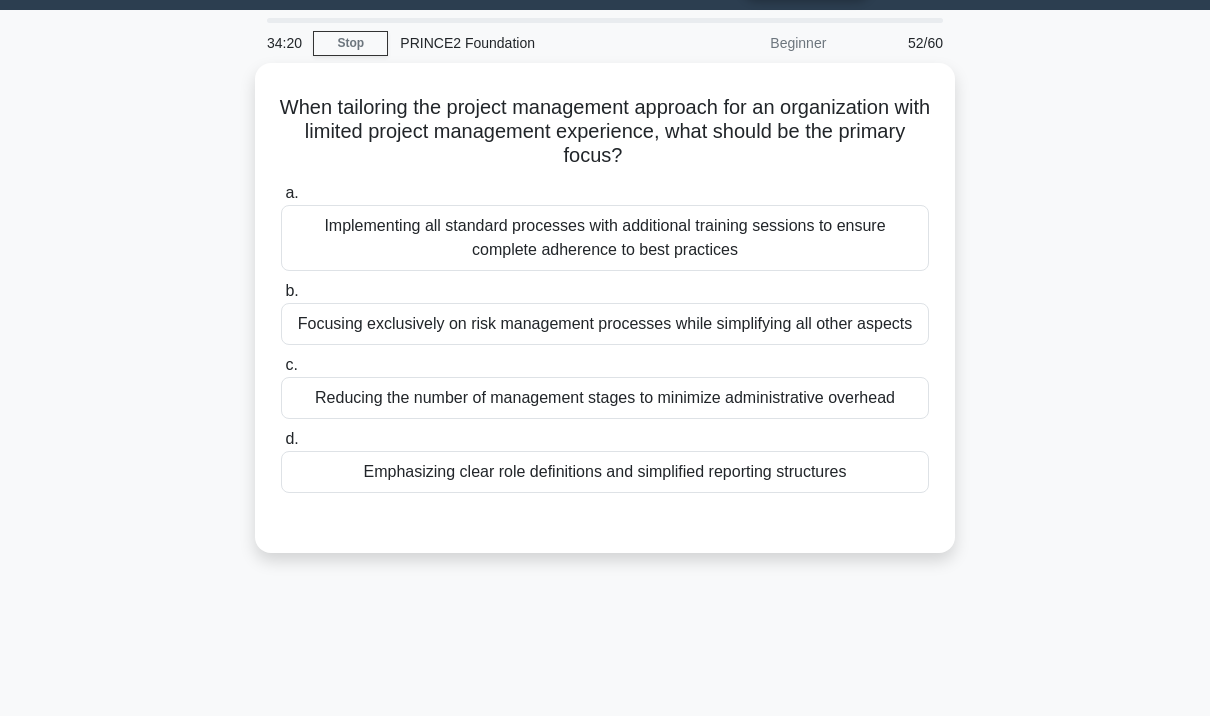 scroll, scrollTop: 53, scrollLeft: 0, axis: vertical 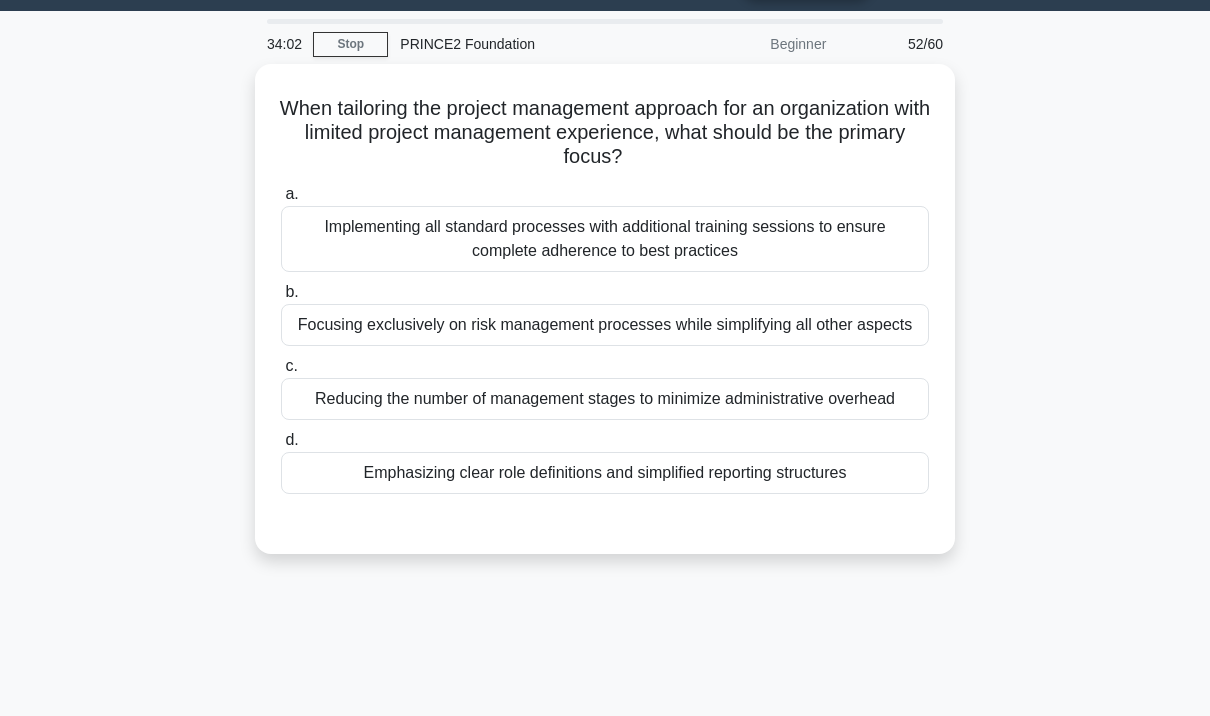 click on "Emphasizing clear role definitions and simplified reporting structures" at bounding box center (605, 473) 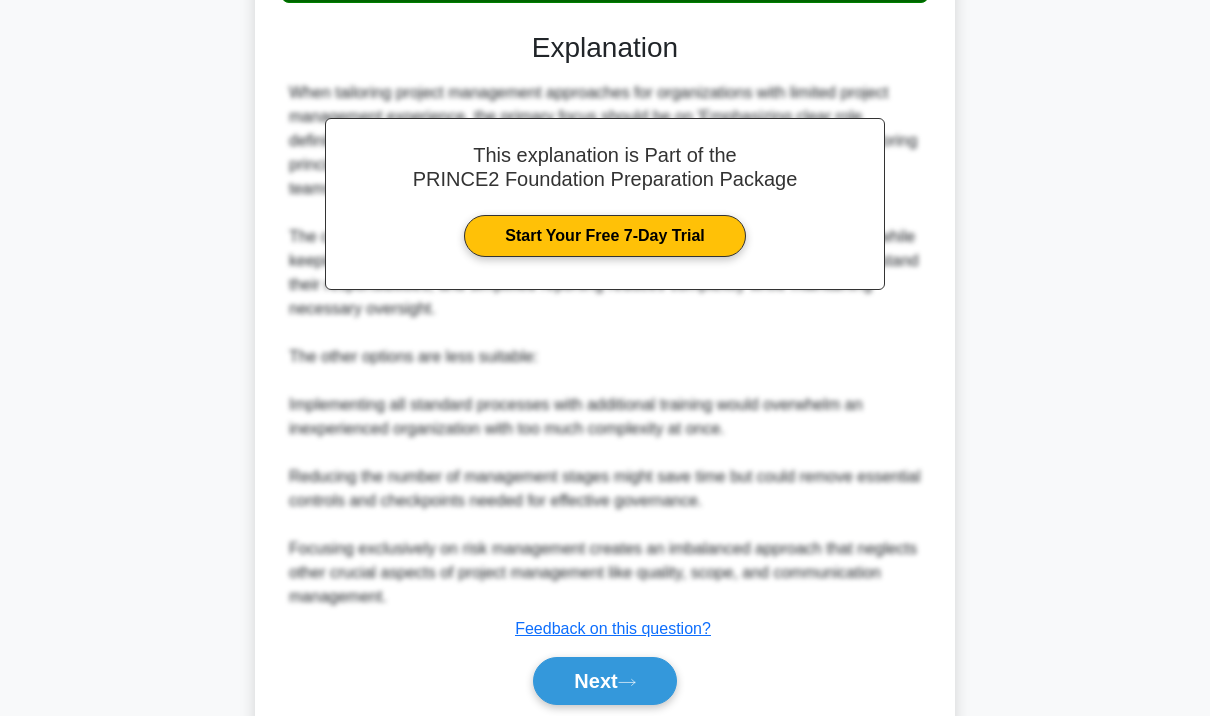 scroll, scrollTop: 592, scrollLeft: 0, axis: vertical 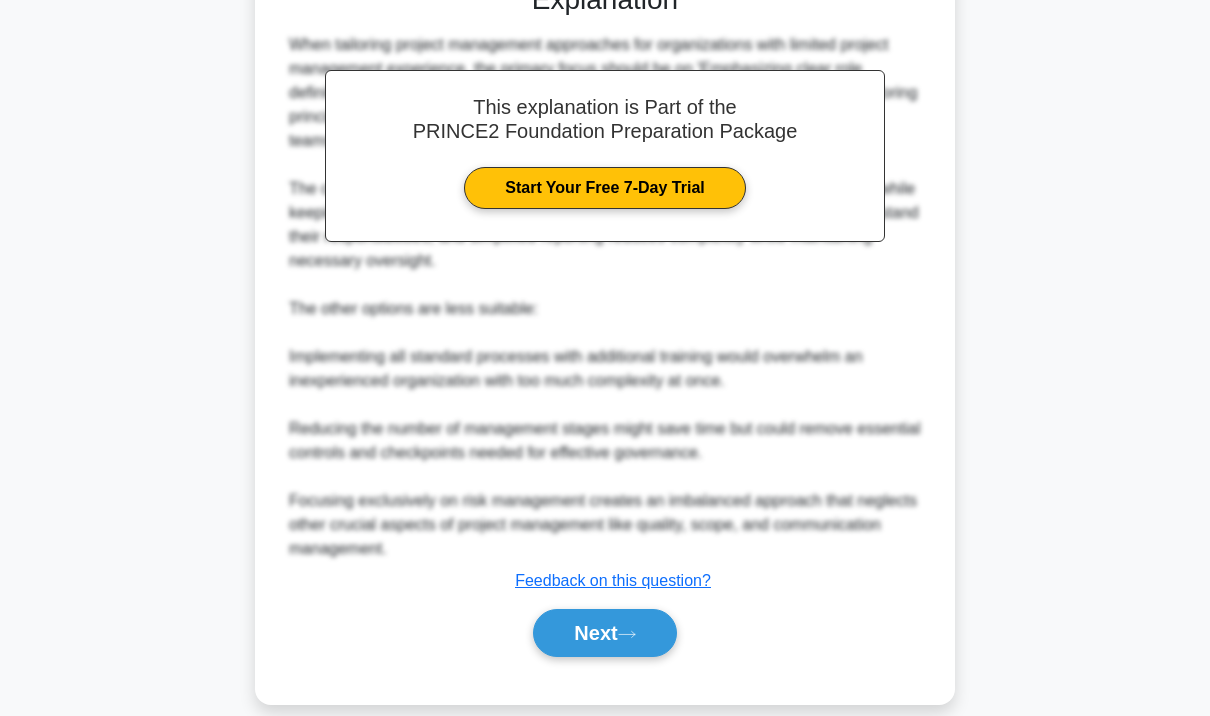 click 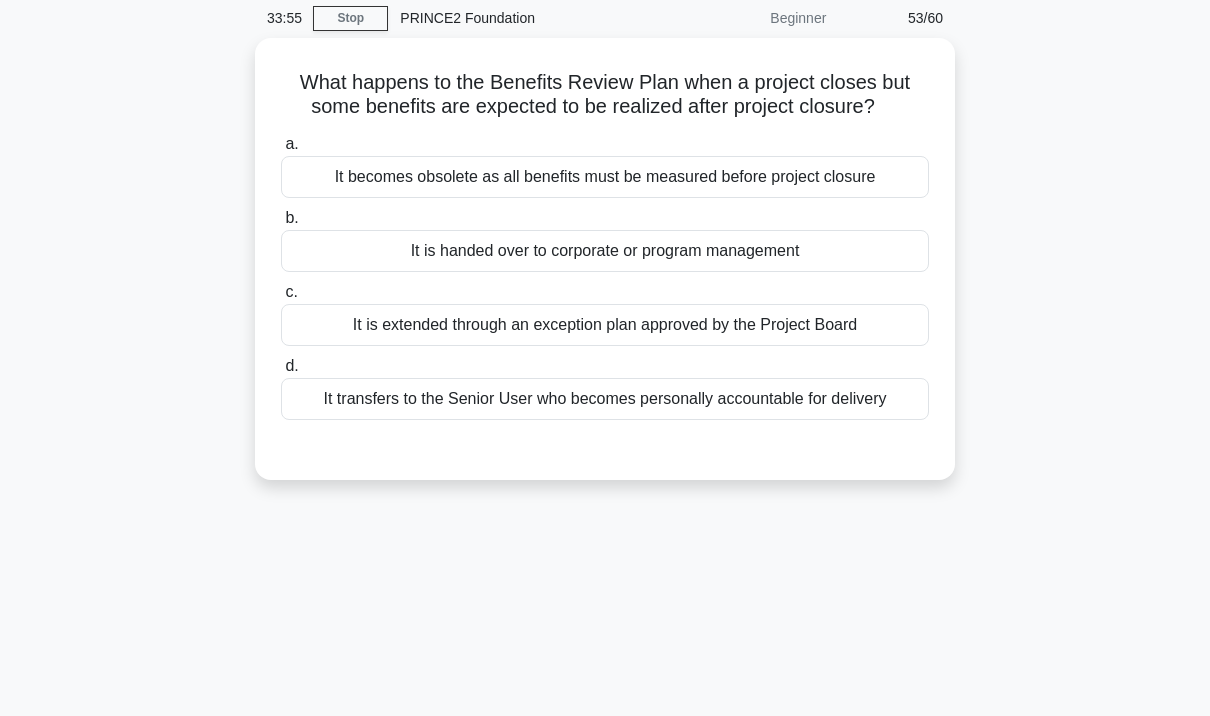 scroll, scrollTop: 0, scrollLeft: 0, axis: both 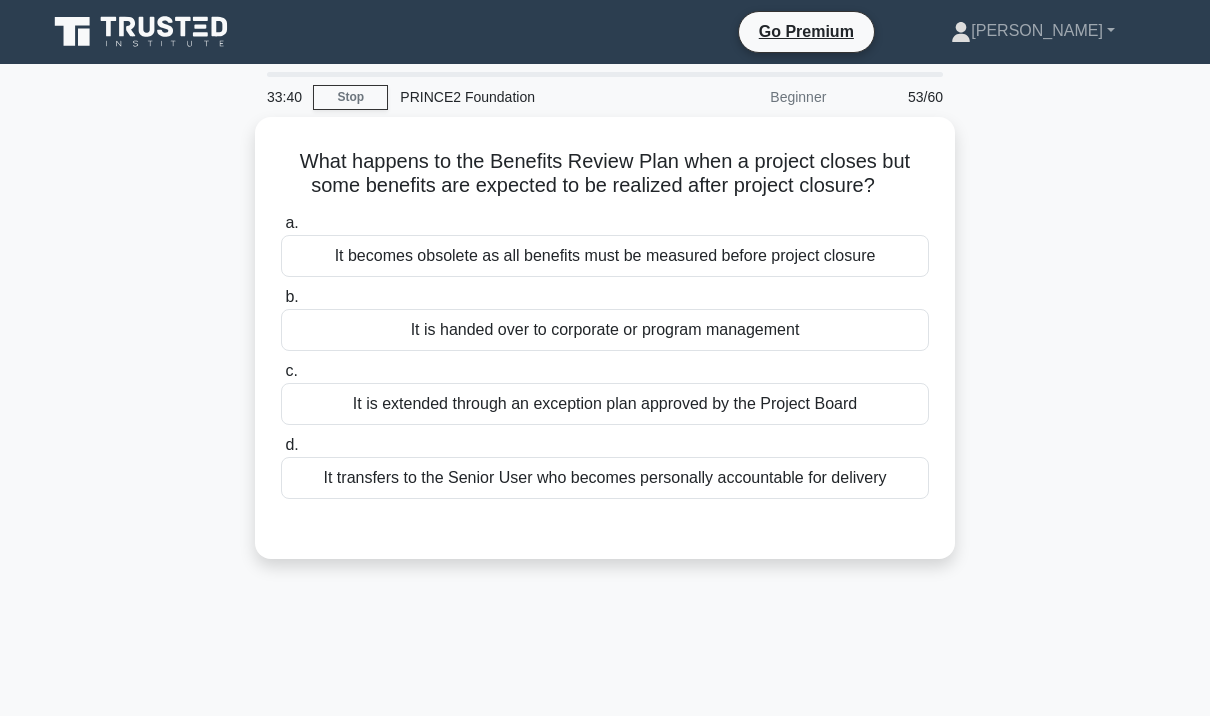 click on "It is extended through an exception plan approved by the Project Board" at bounding box center [605, 404] 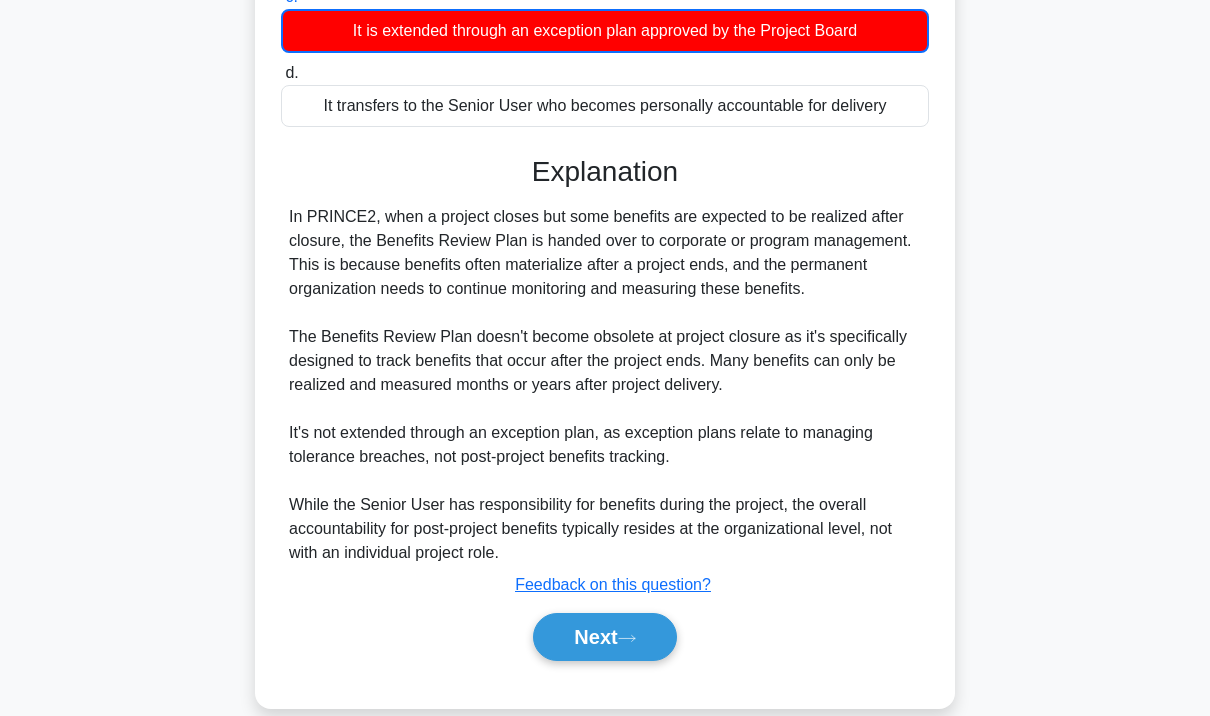 scroll, scrollTop: 426, scrollLeft: 0, axis: vertical 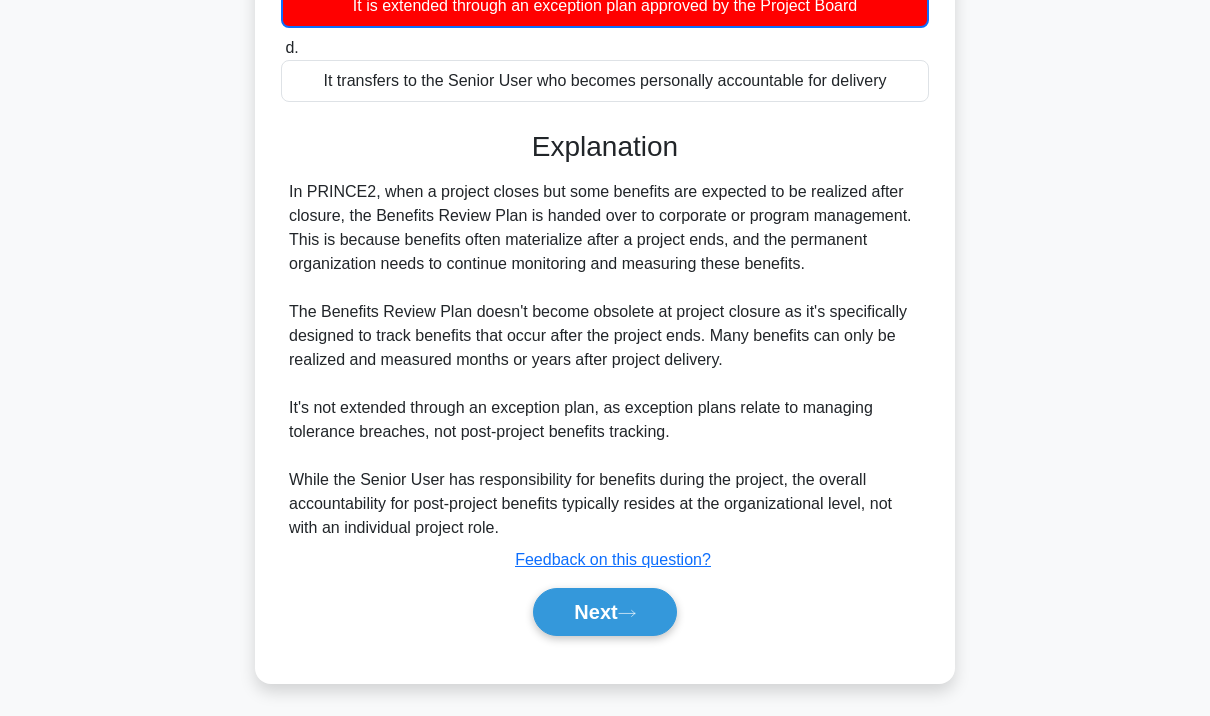 click on "Next" at bounding box center [604, 612] 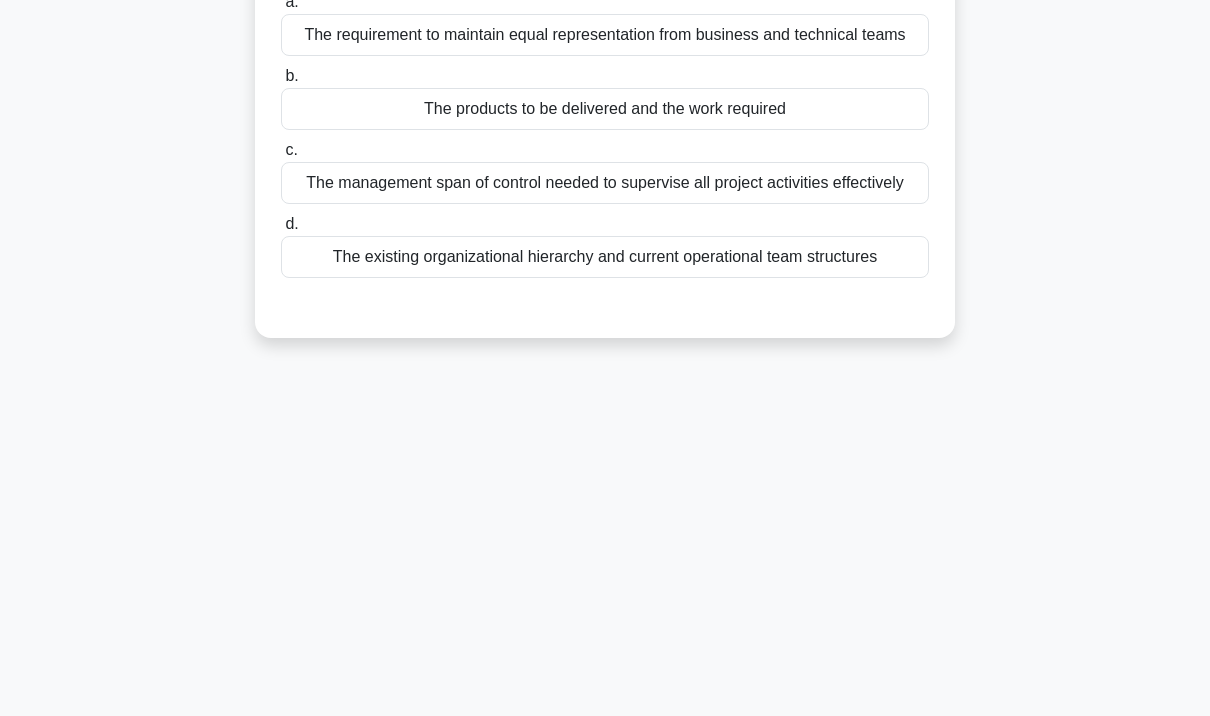 scroll, scrollTop: 0, scrollLeft: 0, axis: both 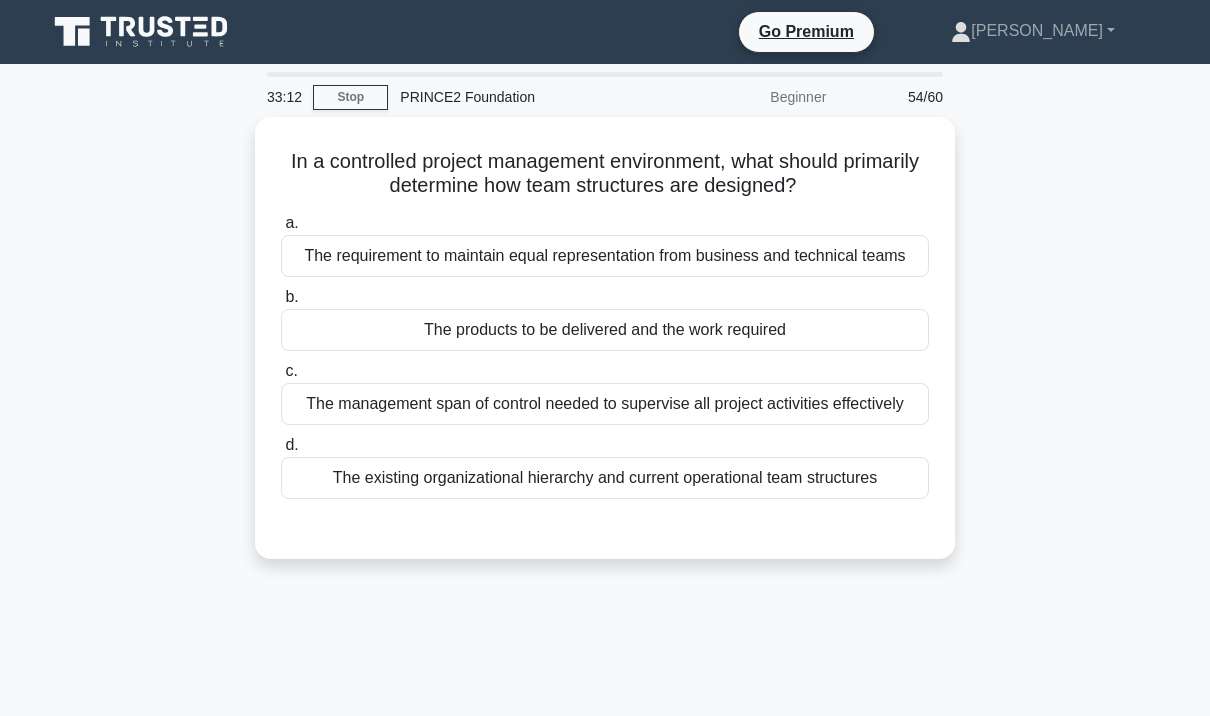 click on "The products to be delivered and the work required" at bounding box center [605, 330] 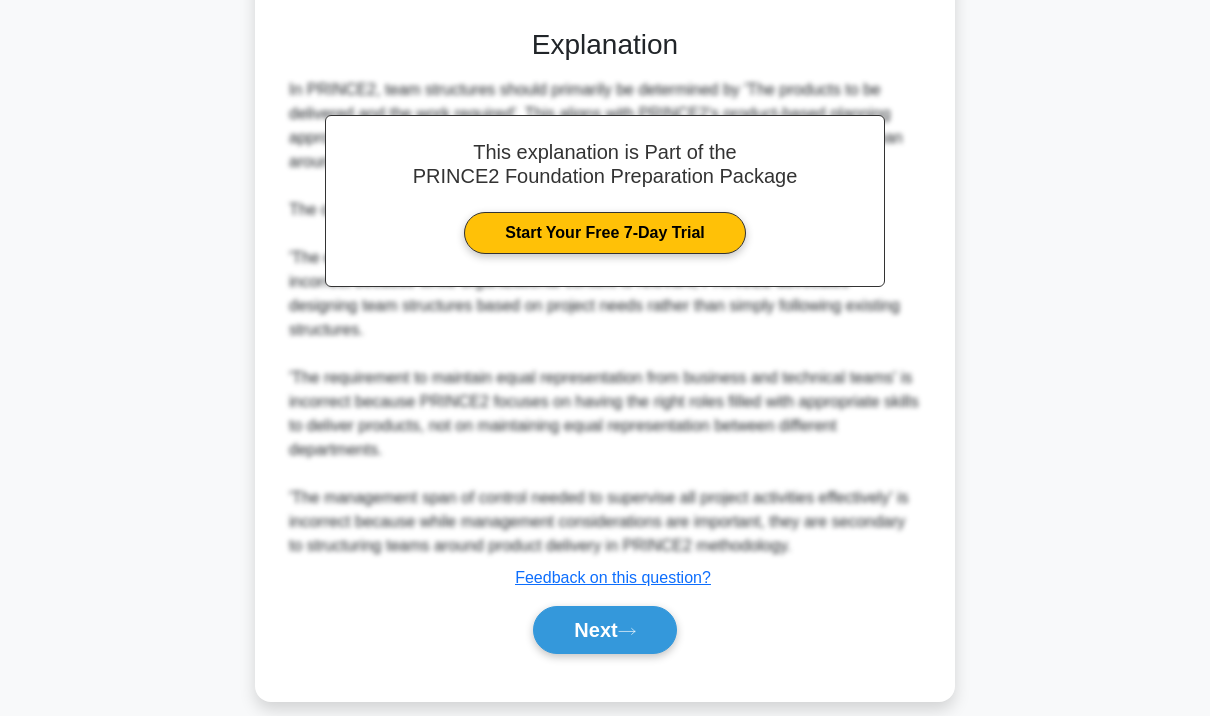 scroll, scrollTop: 520, scrollLeft: 0, axis: vertical 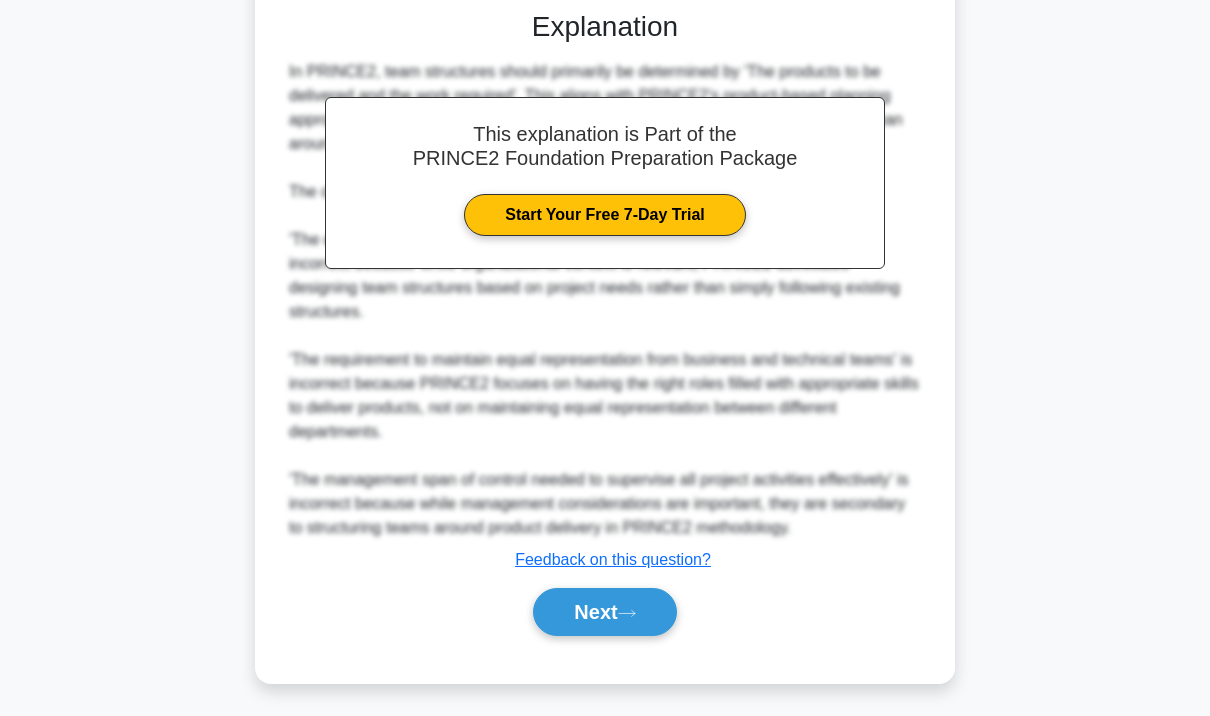 click on "Next" at bounding box center (604, 612) 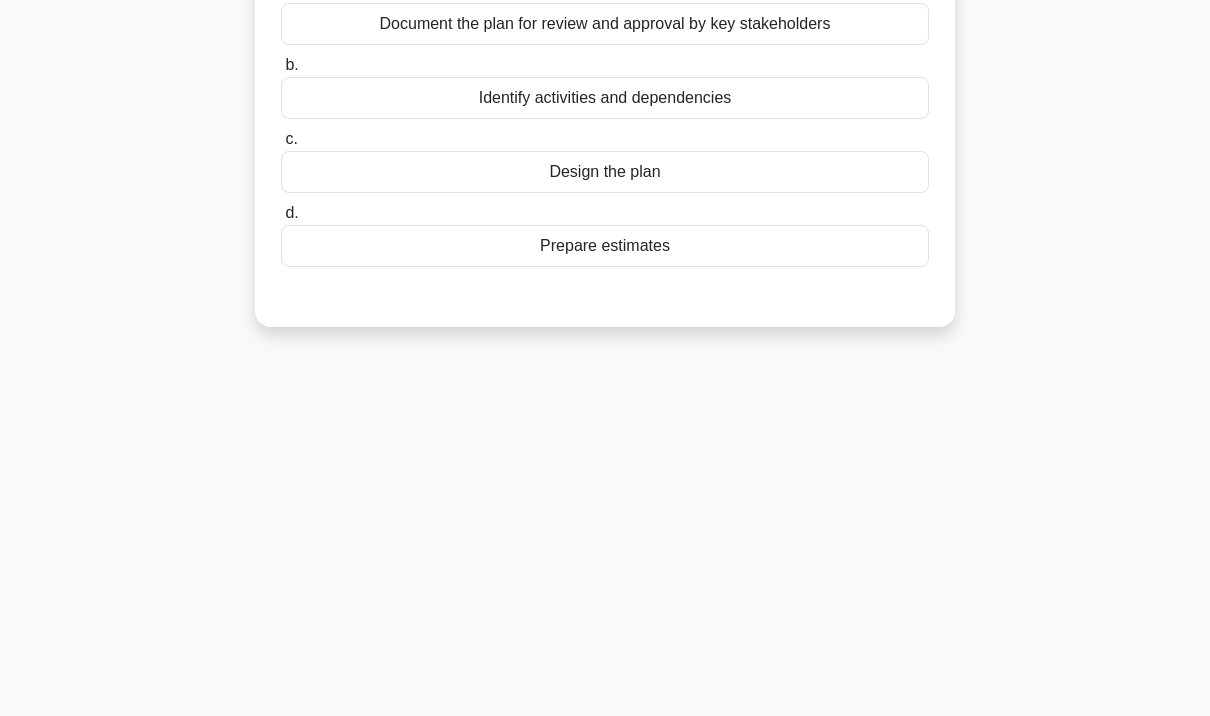 scroll, scrollTop: 0, scrollLeft: 0, axis: both 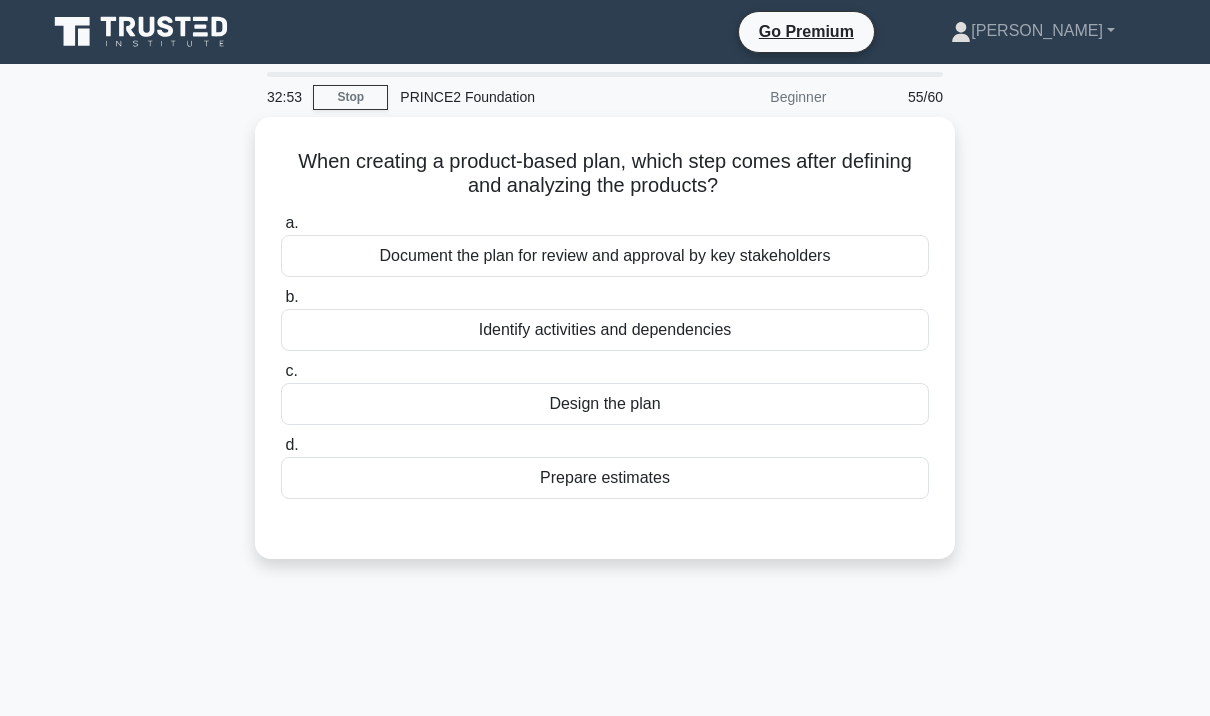 click on "Identify activities and dependencies" at bounding box center [605, 330] 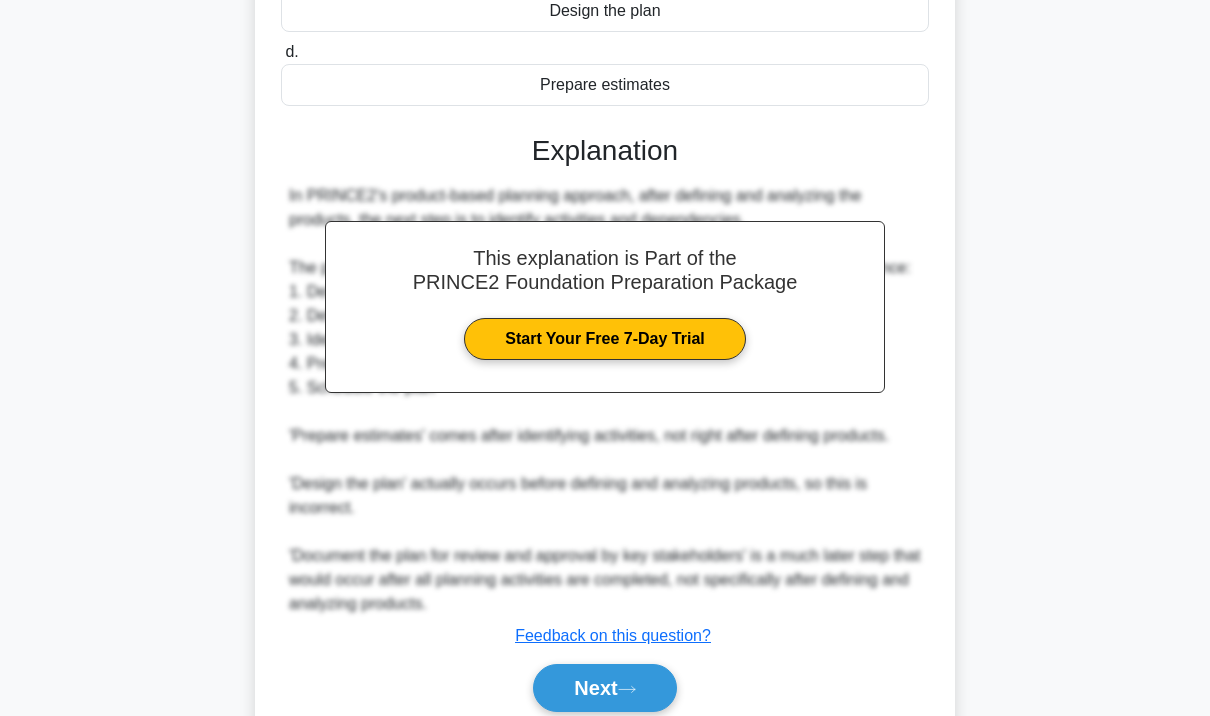 scroll, scrollTop: 424, scrollLeft: 0, axis: vertical 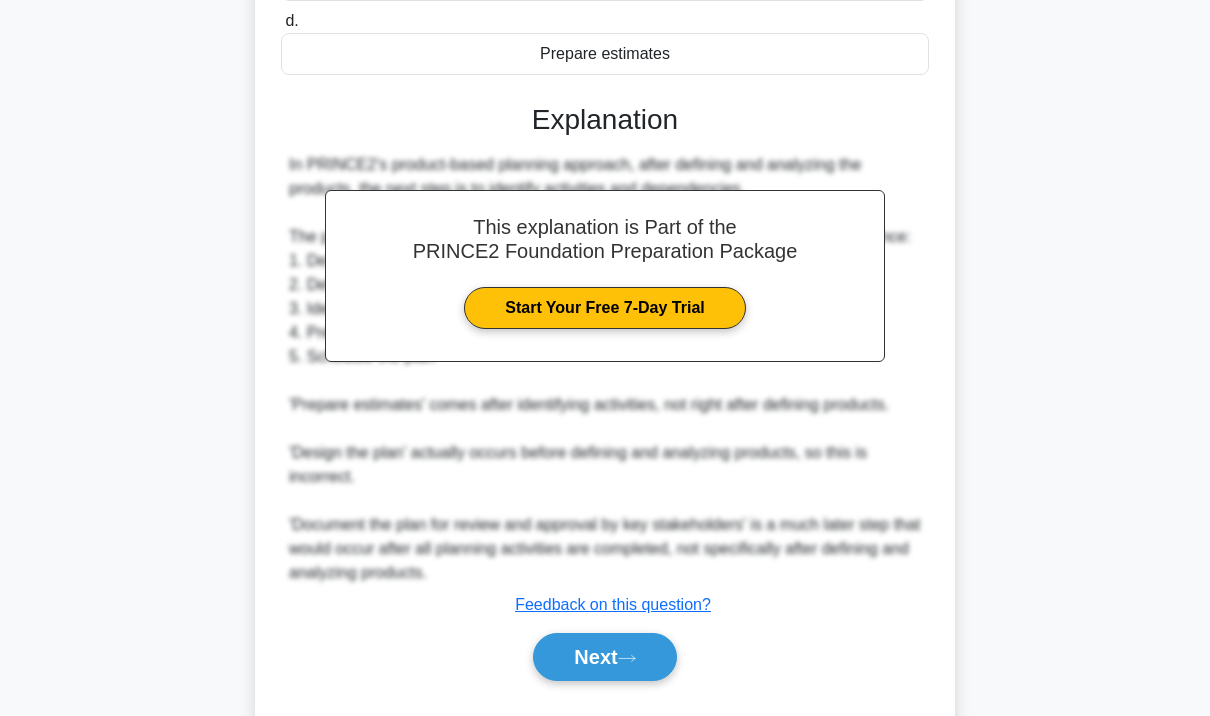 click 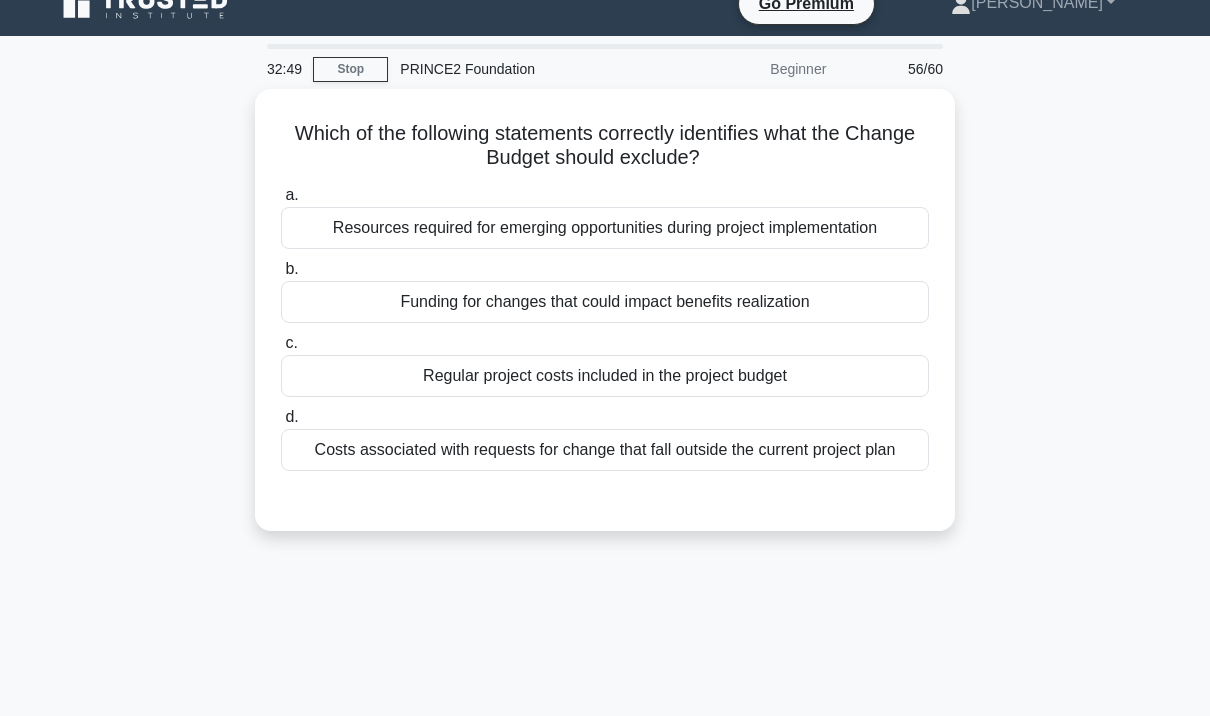 scroll, scrollTop: 0, scrollLeft: 0, axis: both 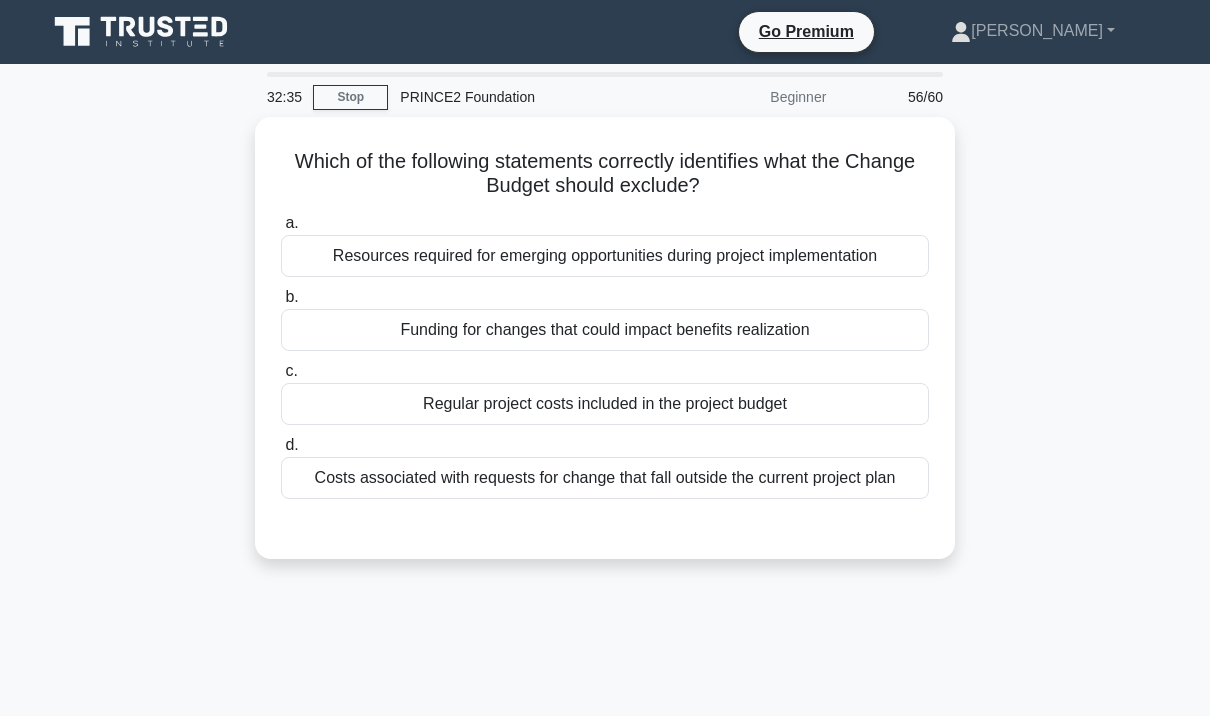 click on "Regular project costs included in the project budget" at bounding box center (605, 404) 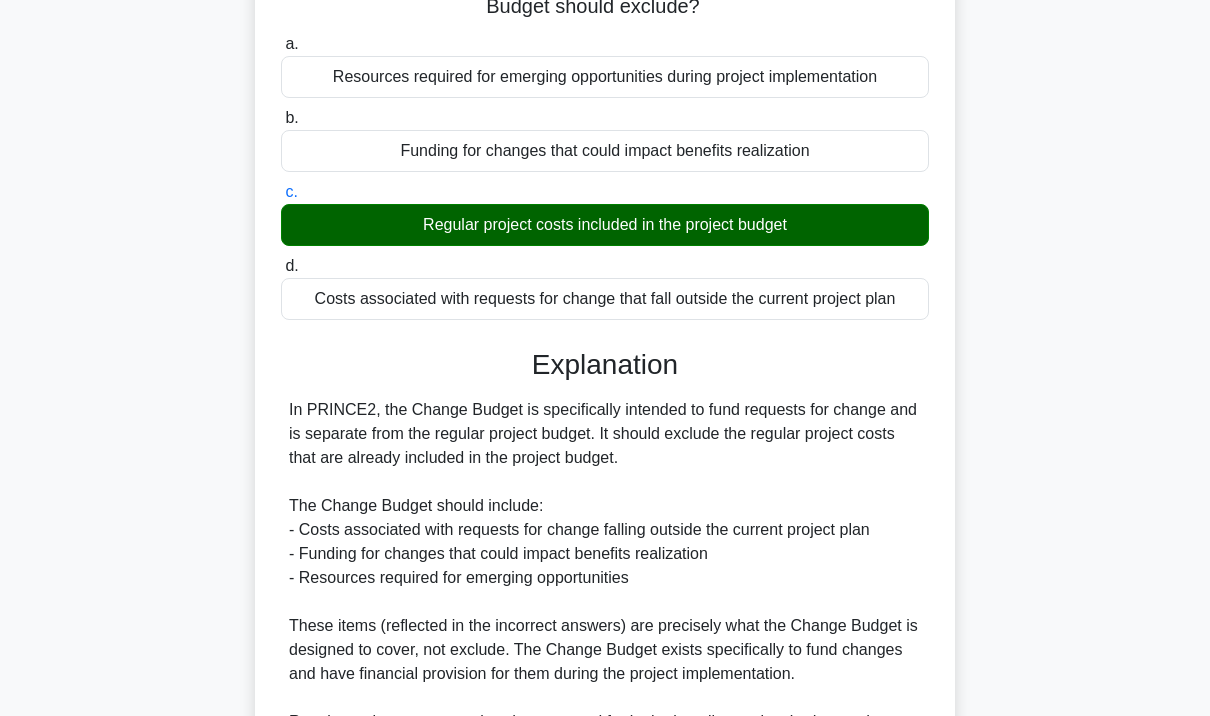 scroll, scrollTop: 424, scrollLeft: 0, axis: vertical 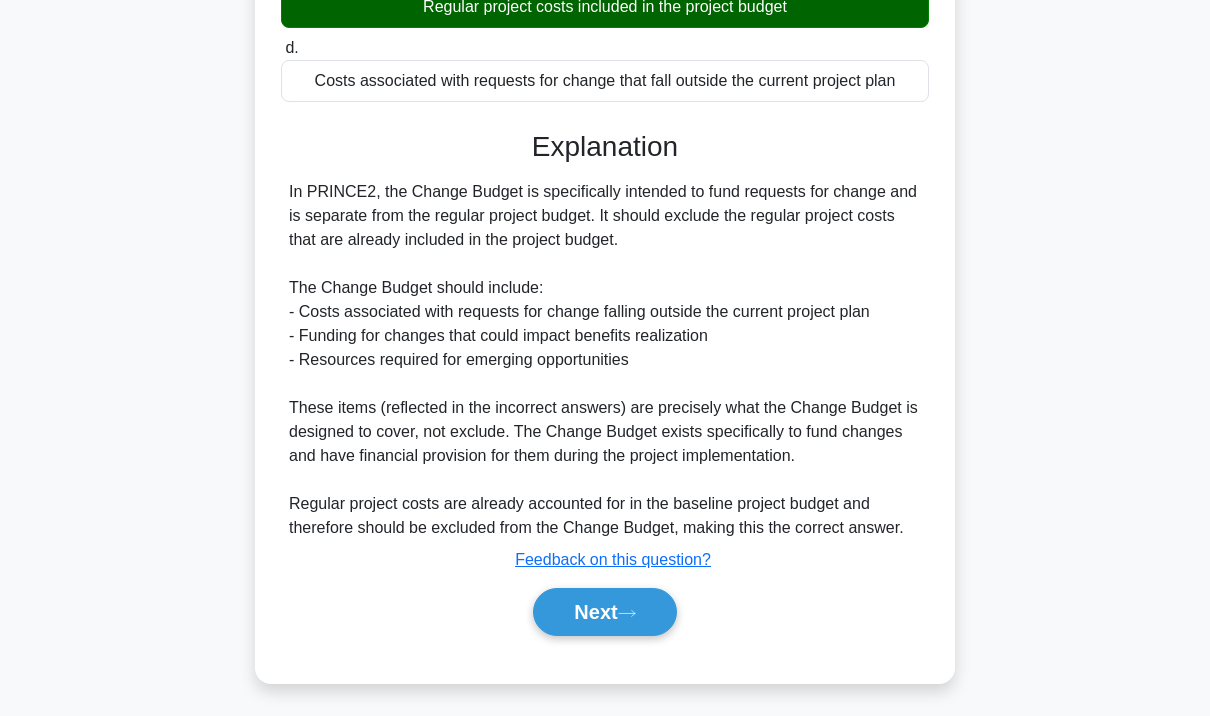 click 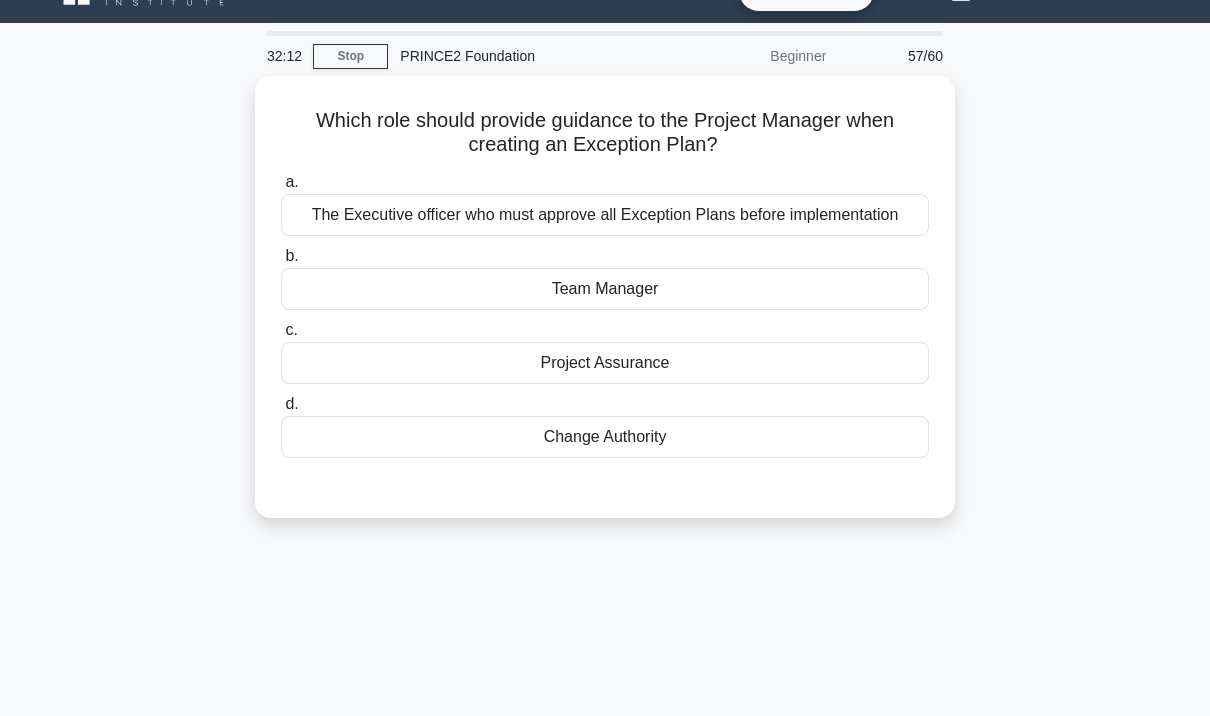 scroll, scrollTop: 44, scrollLeft: 0, axis: vertical 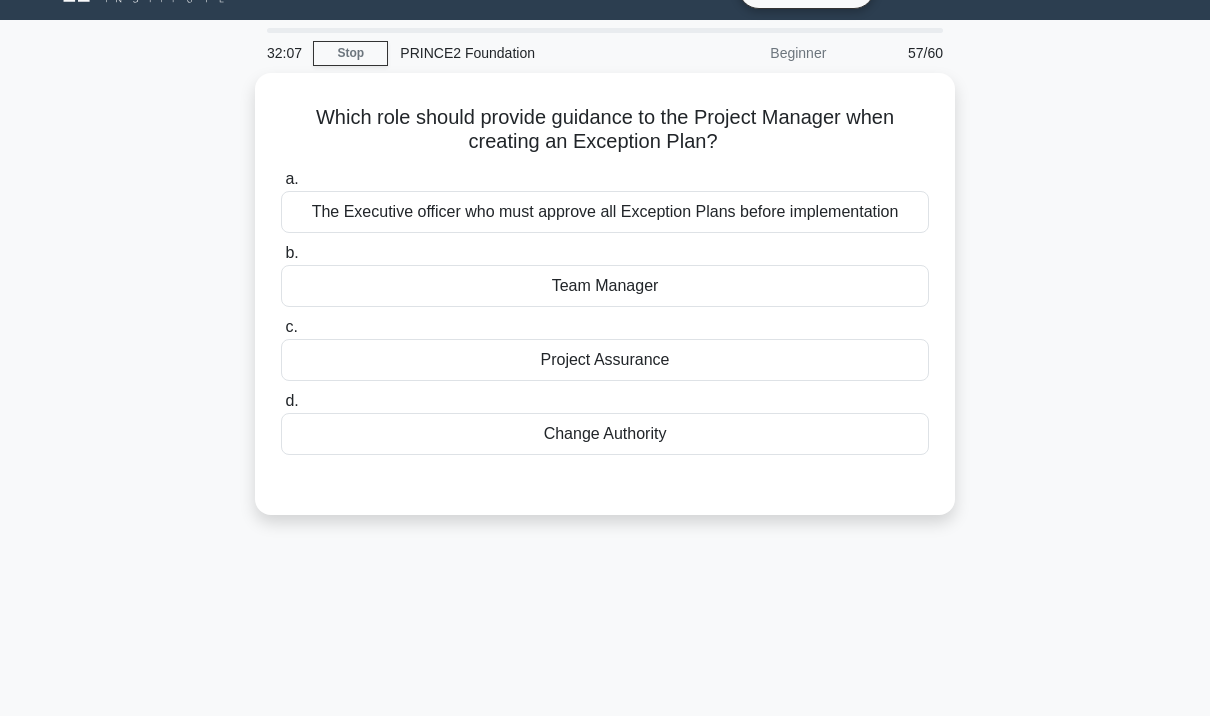 click on "Change Authority" at bounding box center [605, 434] 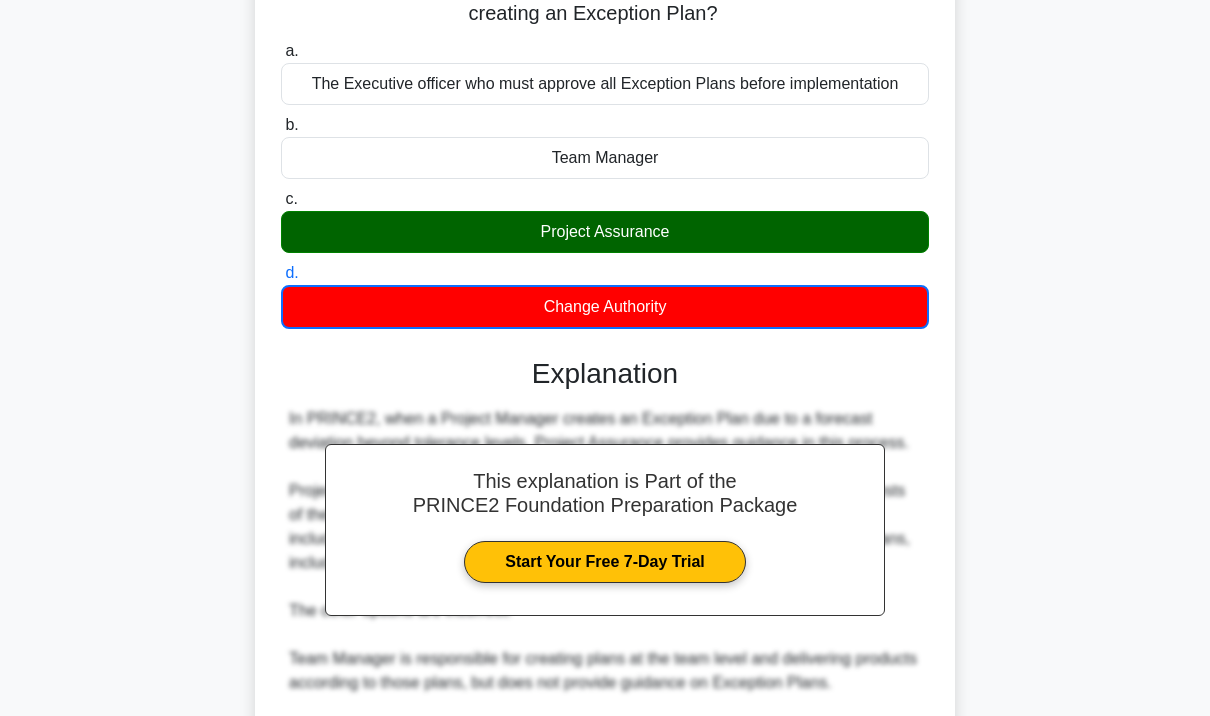 scroll, scrollTop: 546, scrollLeft: 0, axis: vertical 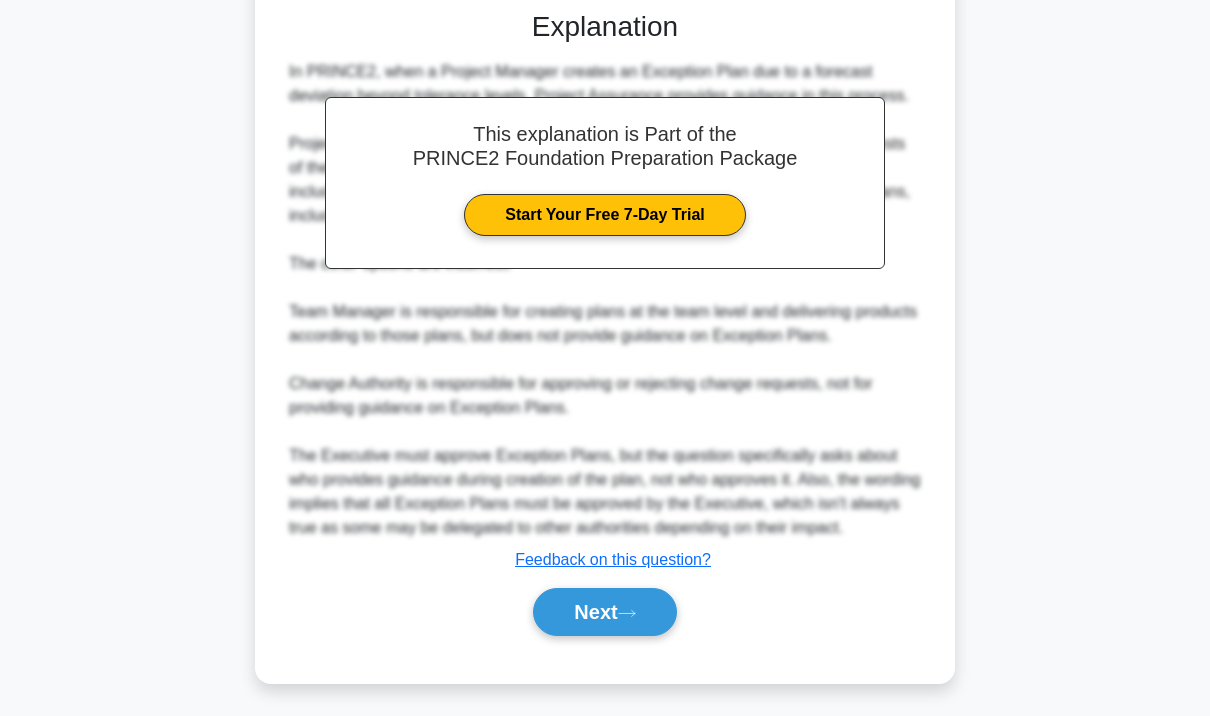 click 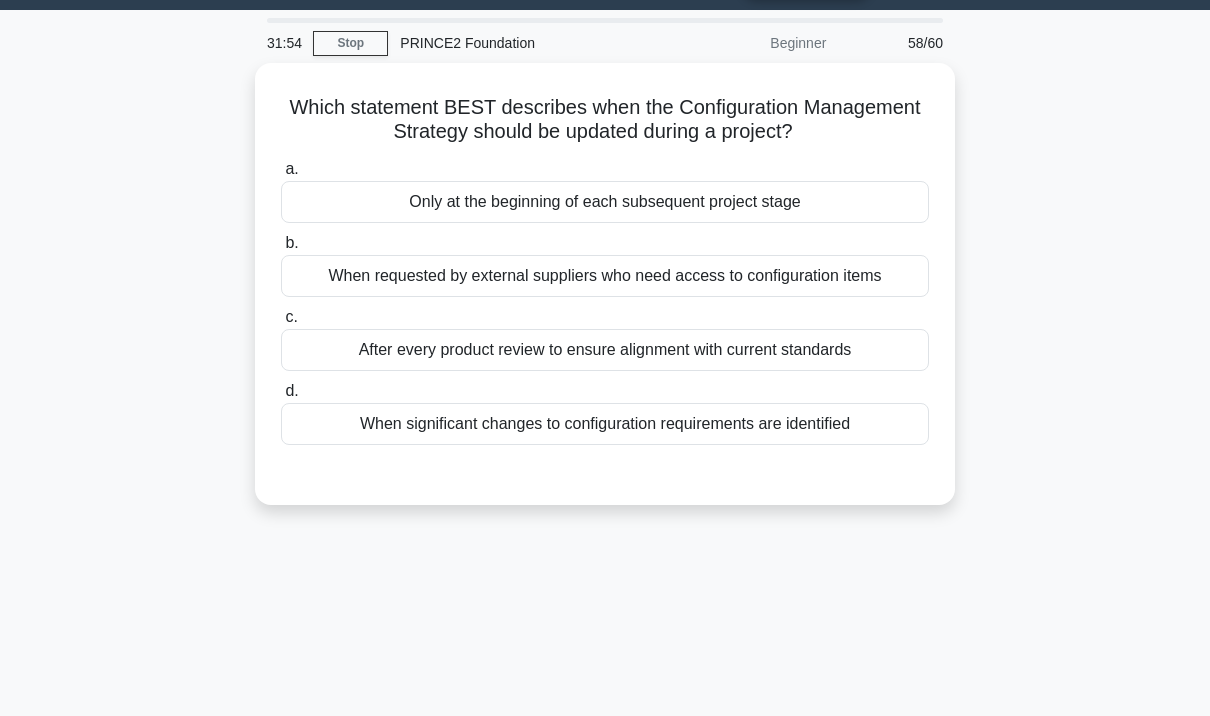 scroll, scrollTop: 56, scrollLeft: 0, axis: vertical 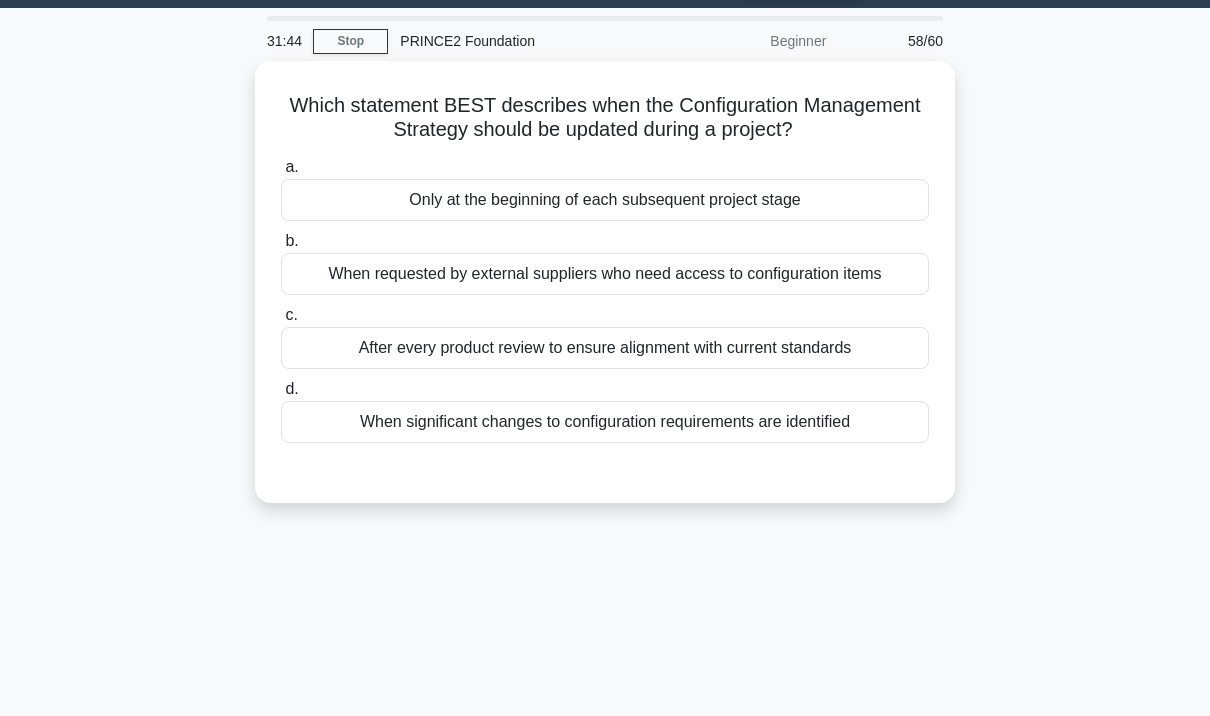 click on "After every product review to ensure alignment with current standards" at bounding box center (605, 348) 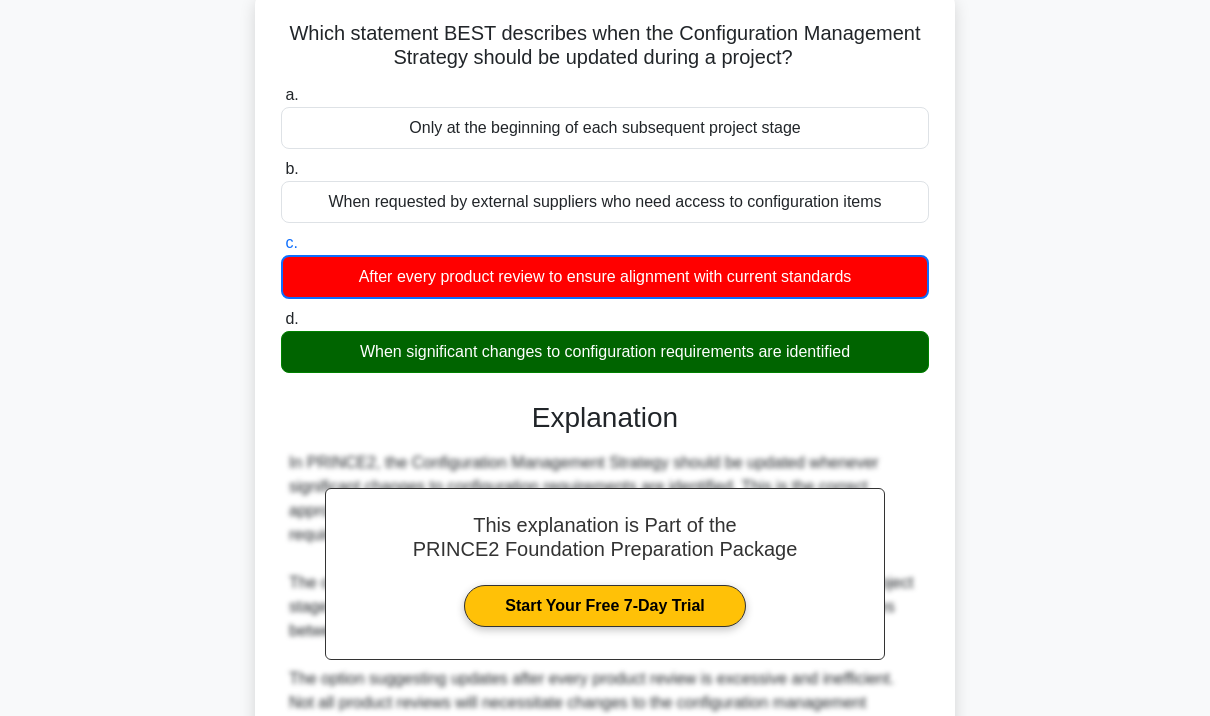 scroll, scrollTop: 426, scrollLeft: 0, axis: vertical 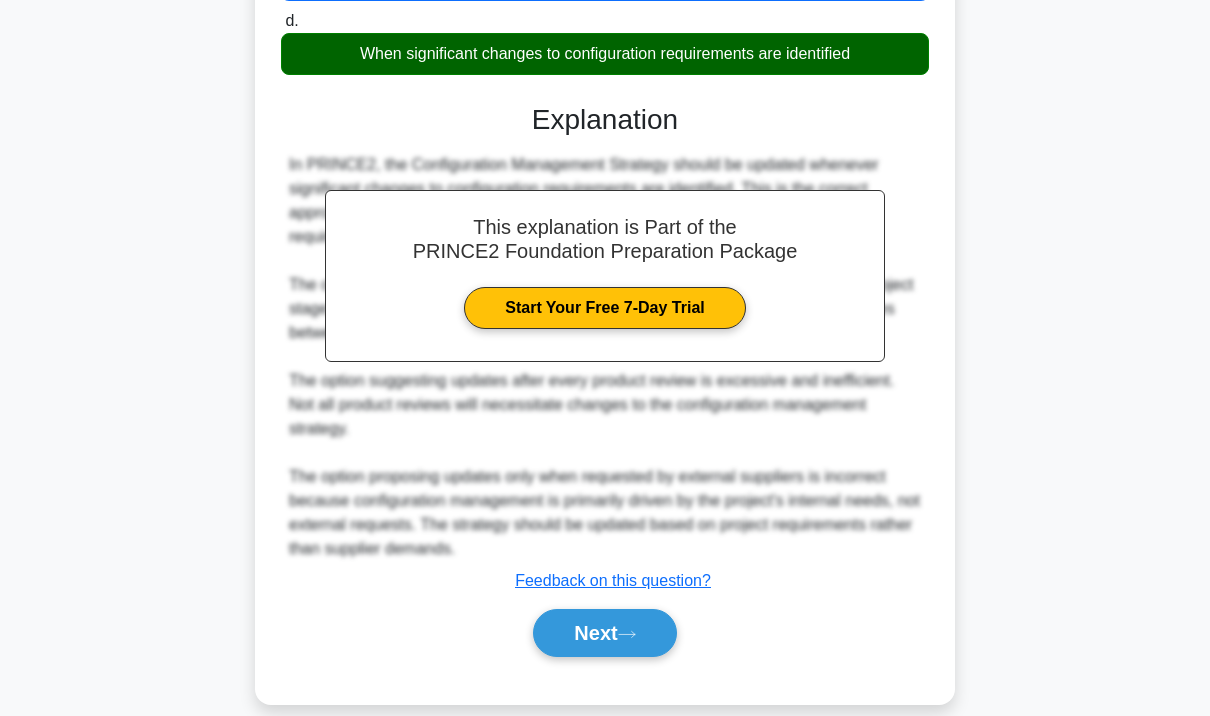click 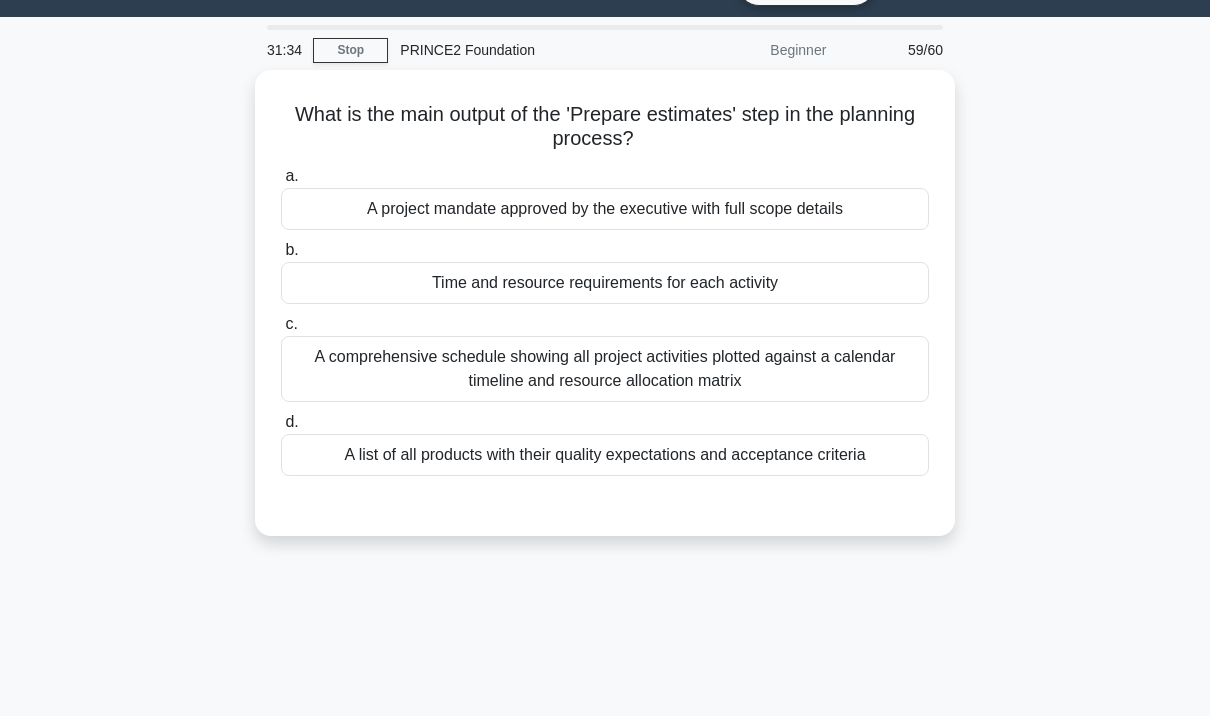 scroll, scrollTop: 52, scrollLeft: 0, axis: vertical 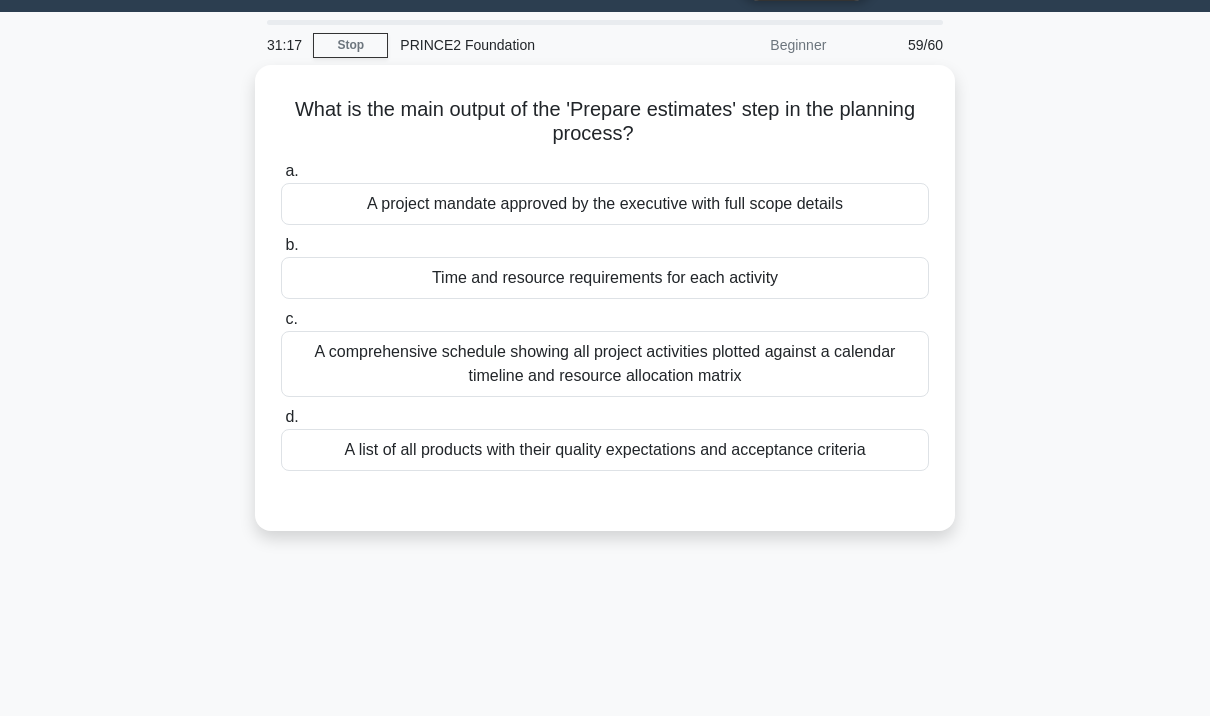 click on "A list of all products with their quality expectations and acceptance criteria" at bounding box center (605, 450) 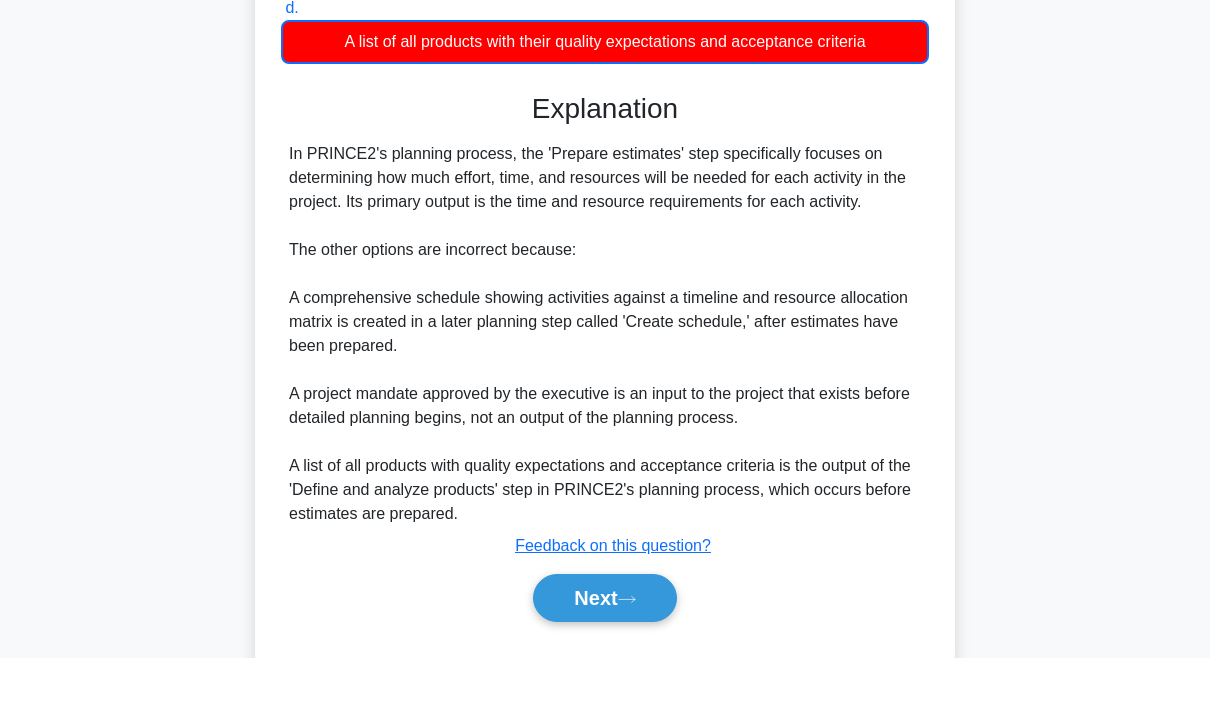 scroll, scrollTop: 402, scrollLeft: 0, axis: vertical 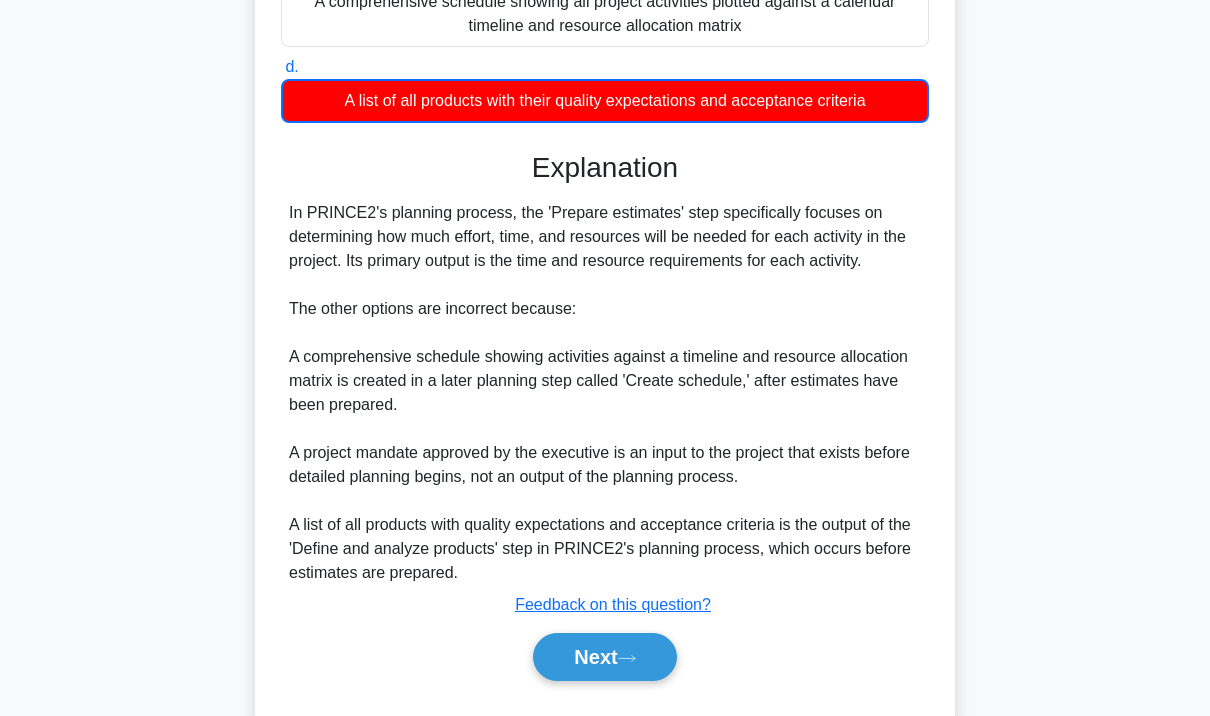 click 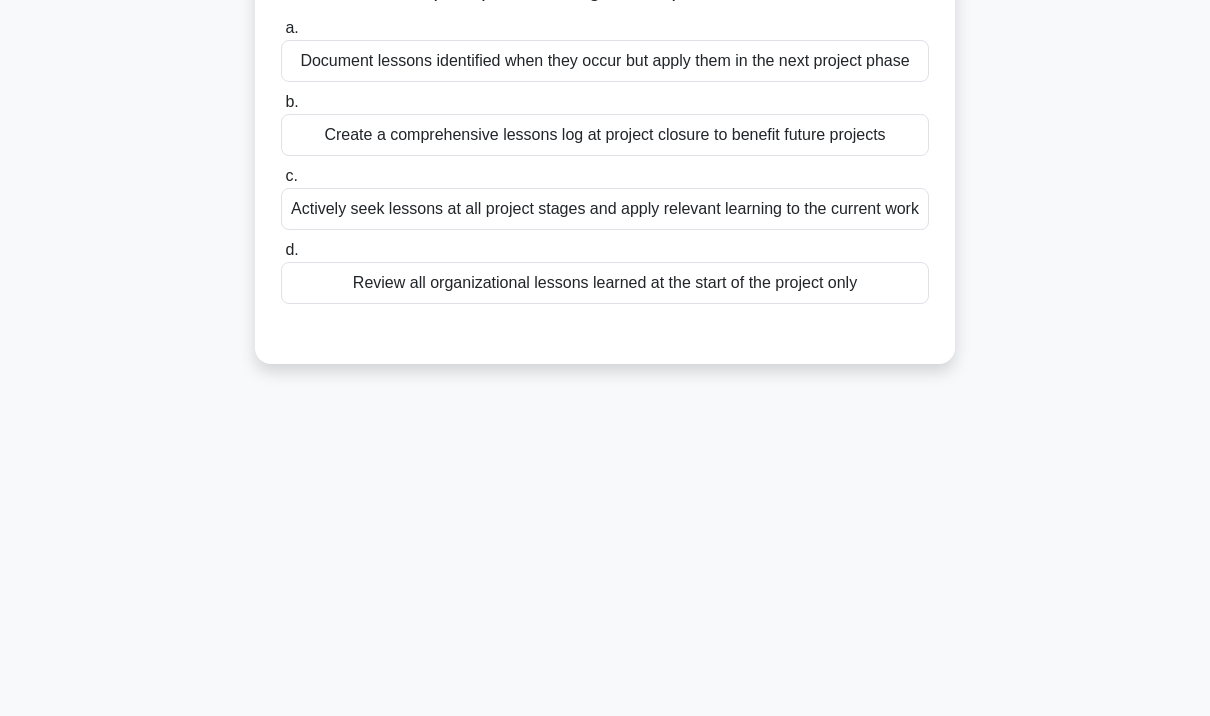 scroll, scrollTop: 0, scrollLeft: 0, axis: both 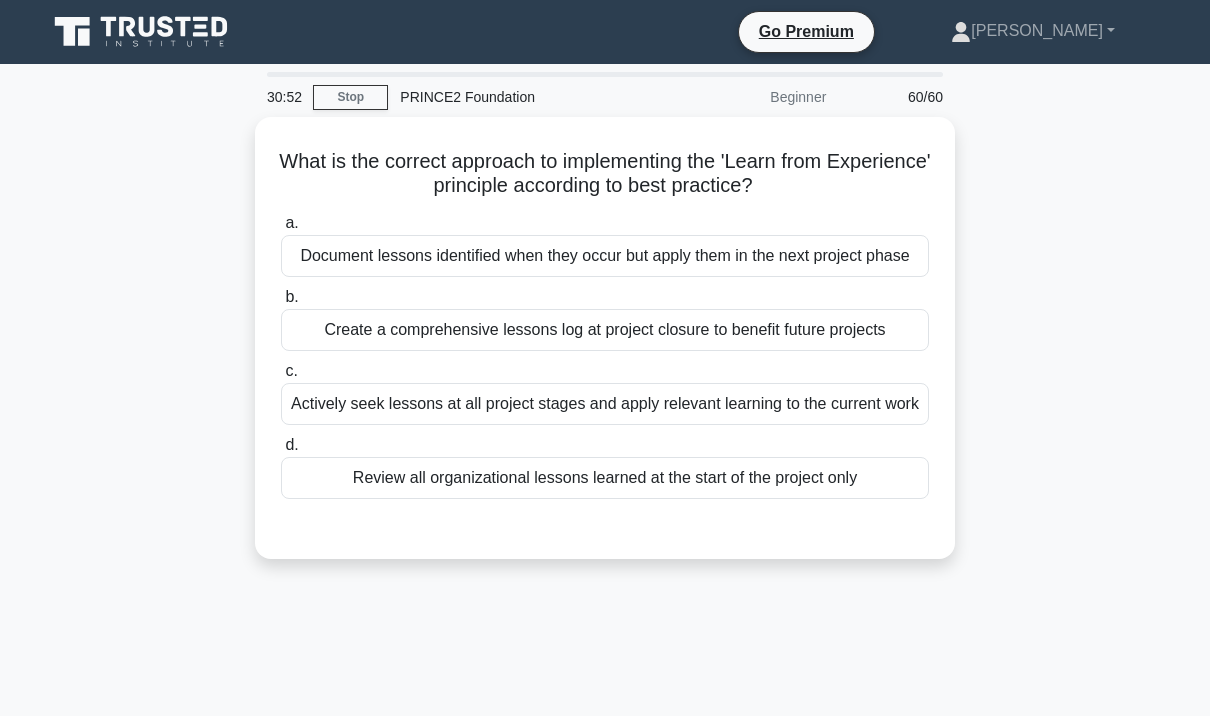 click on "Actively seek lessons at all project stages and apply relevant learning to the current work" at bounding box center (605, 404) 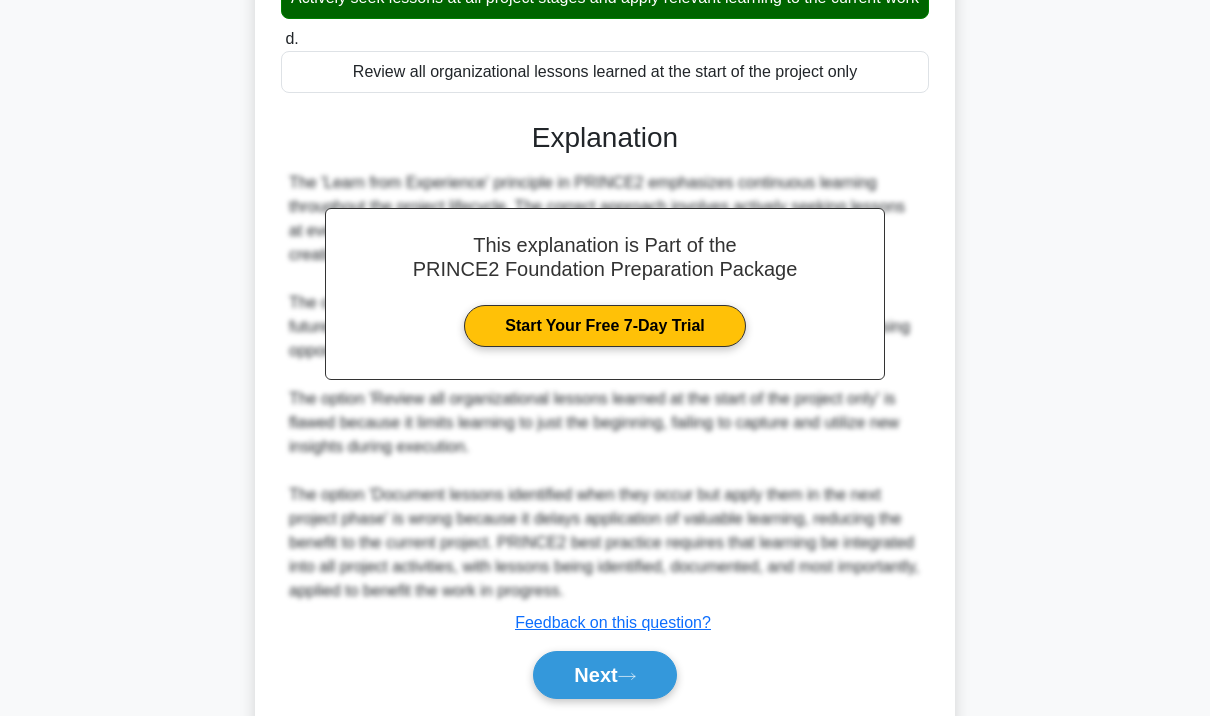 scroll, scrollTop: 520, scrollLeft: 0, axis: vertical 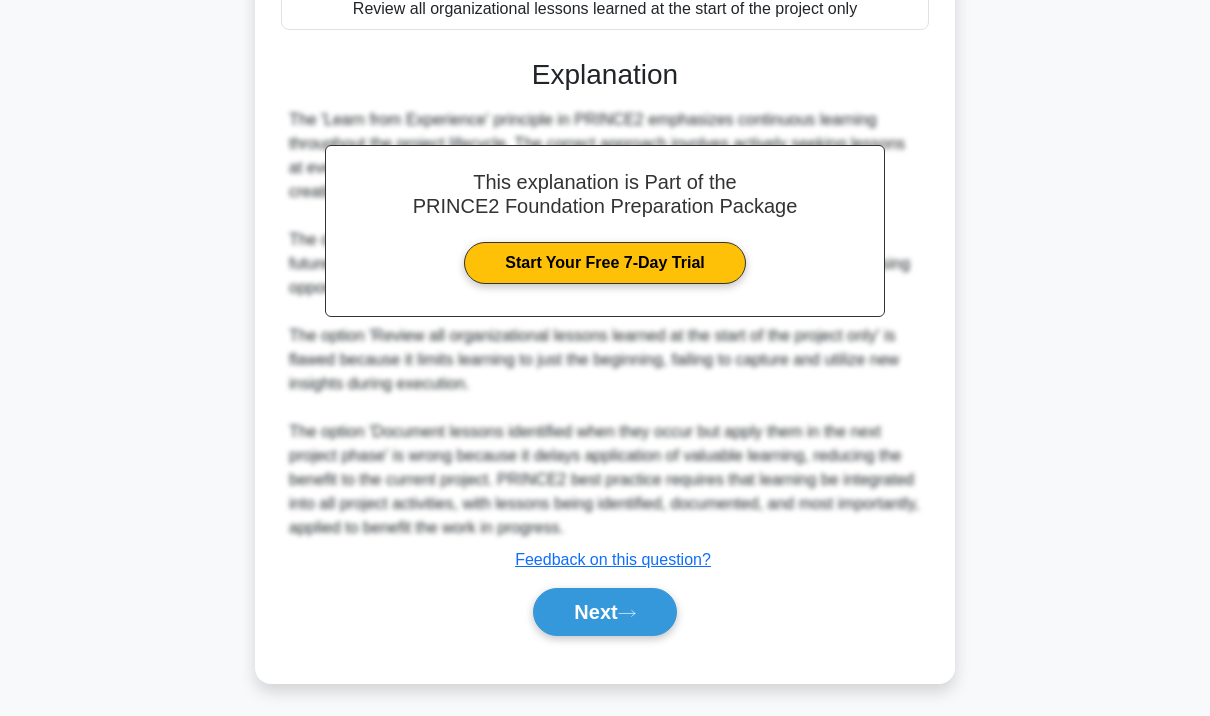 click on "Next" at bounding box center (604, 612) 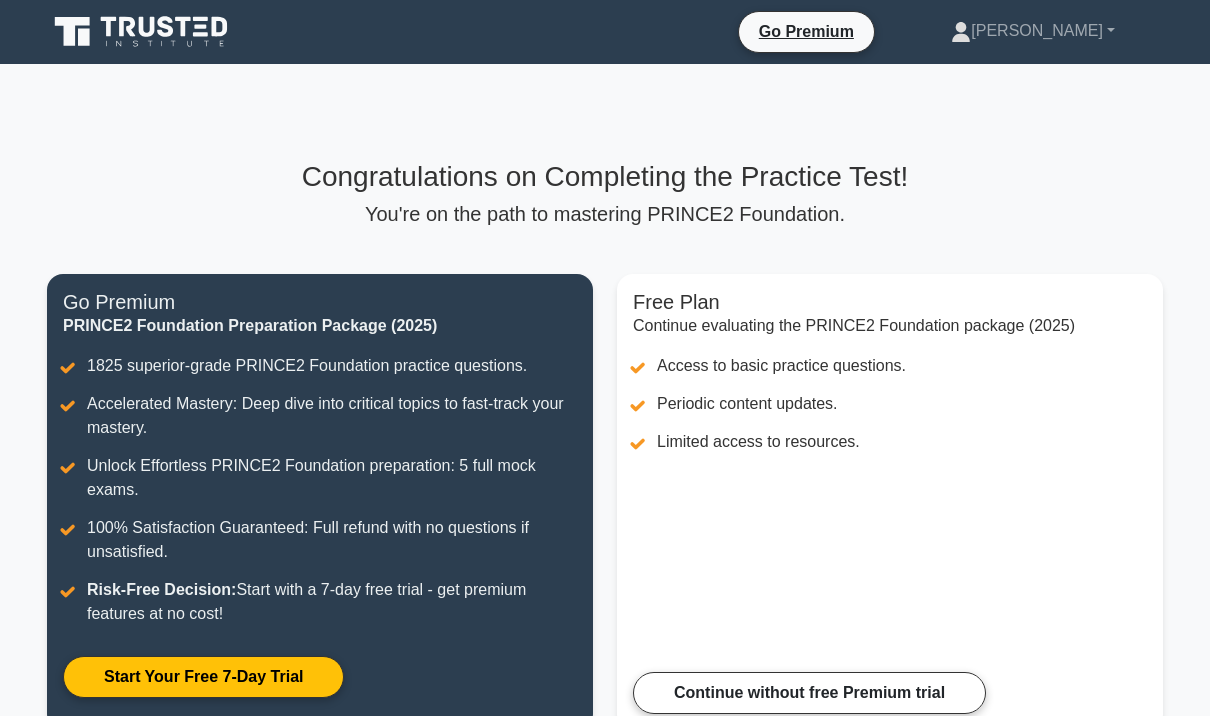 scroll, scrollTop: 0, scrollLeft: 0, axis: both 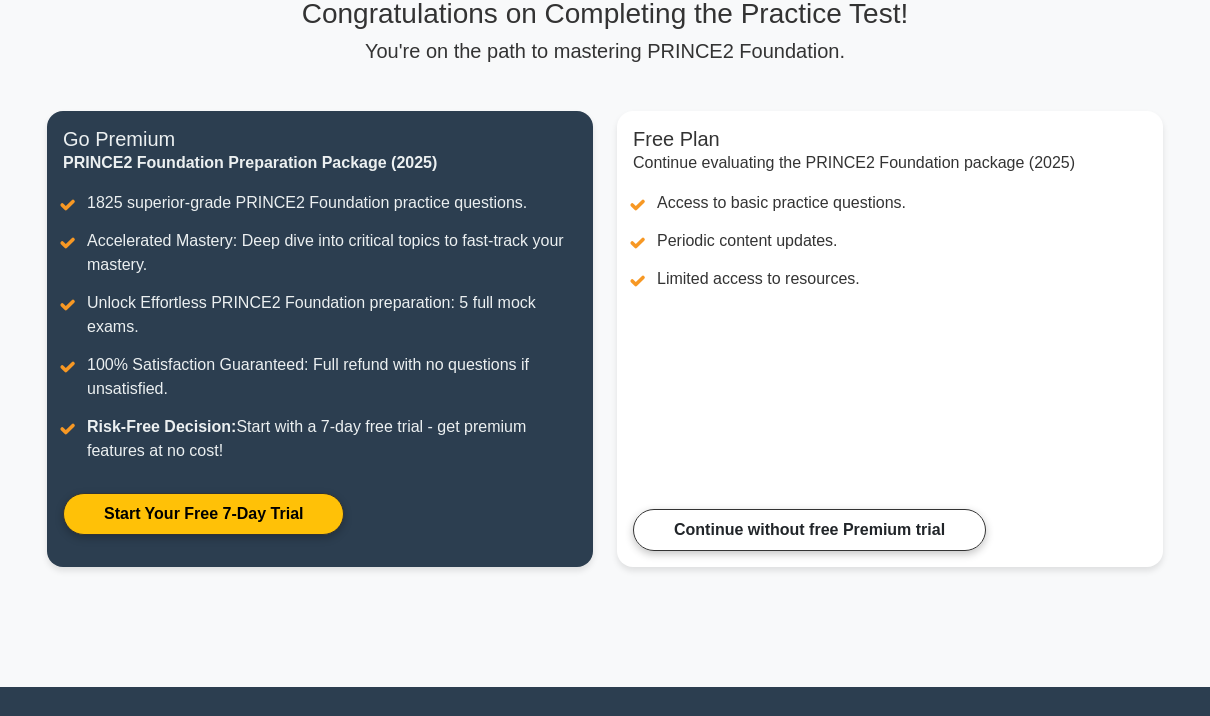 click on "Continue without free Premium trial" at bounding box center (809, 530) 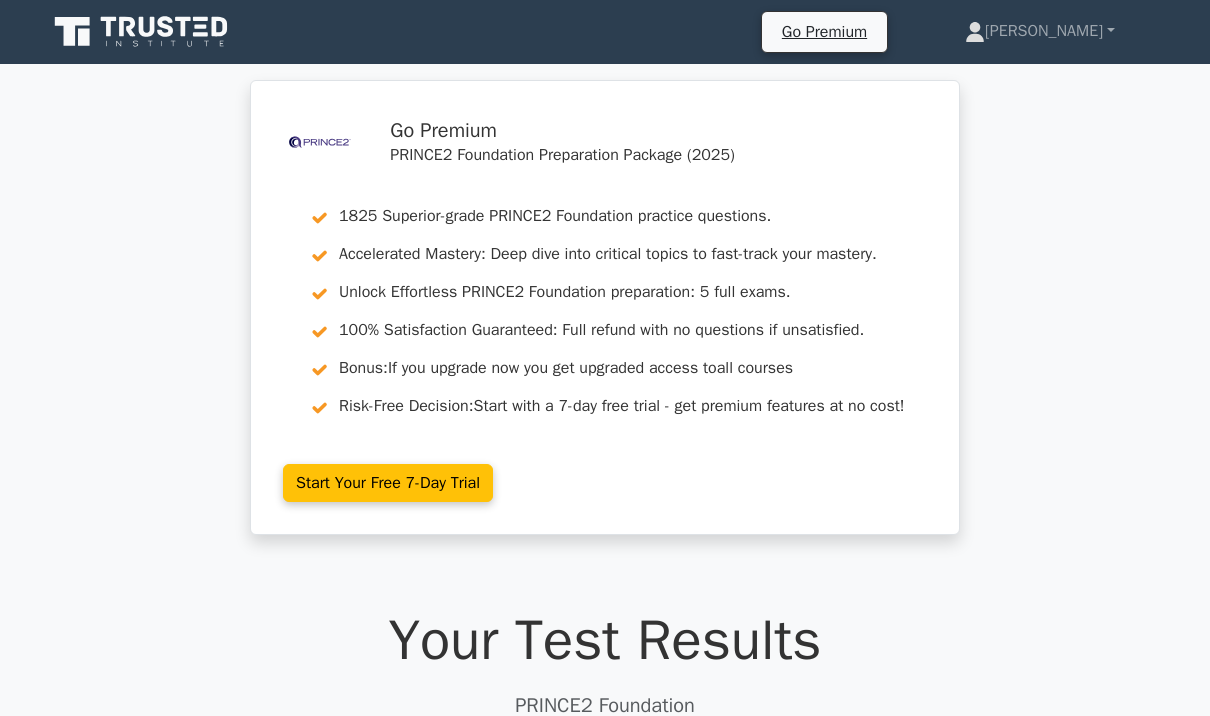 scroll, scrollTop: 0, scrollLeft: 0, axis: both 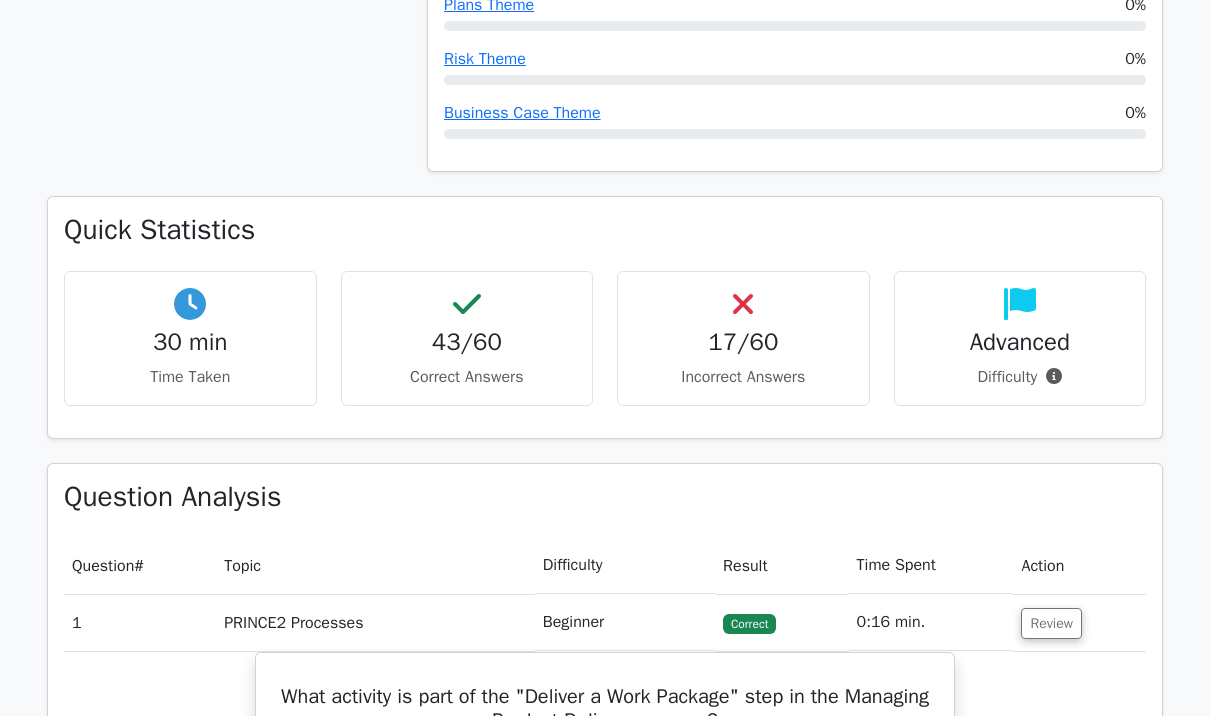 click on "Advanced
Difficulty" at bounding box center [1020, 338] 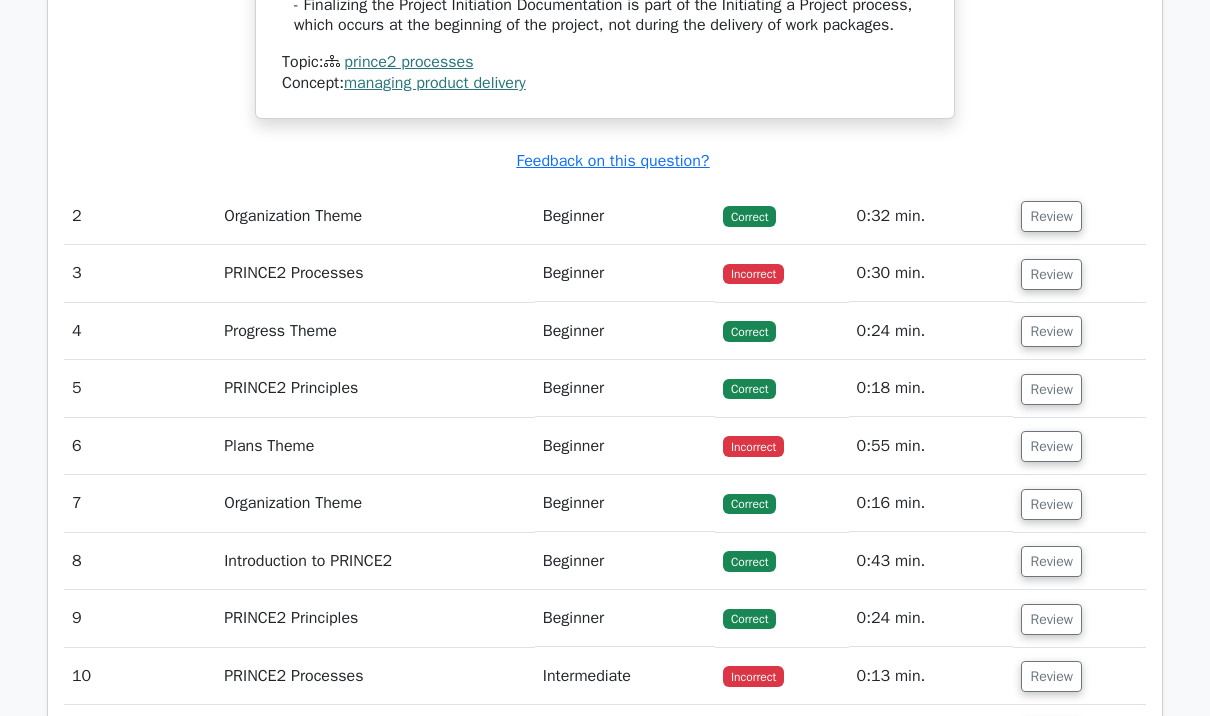 scroll, scrollTop: 2526, scrollLeft: 0, axis: vertical 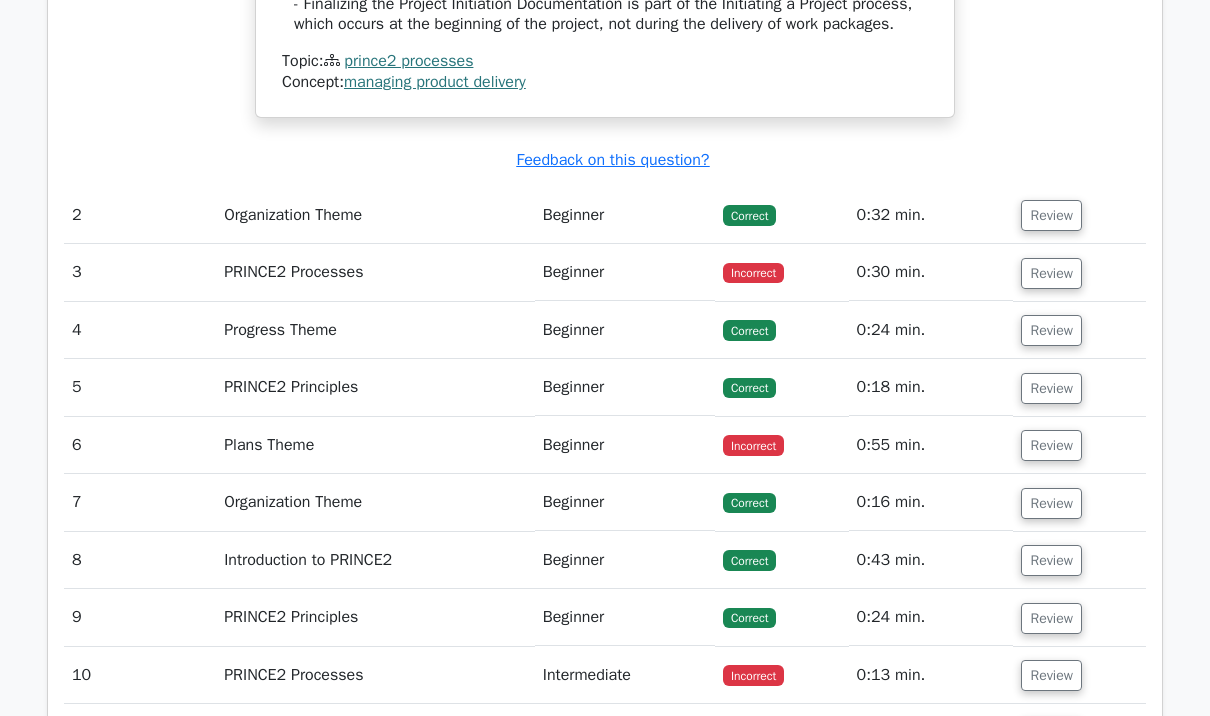click on "Organization Theme" at bounding box center (375, 216) 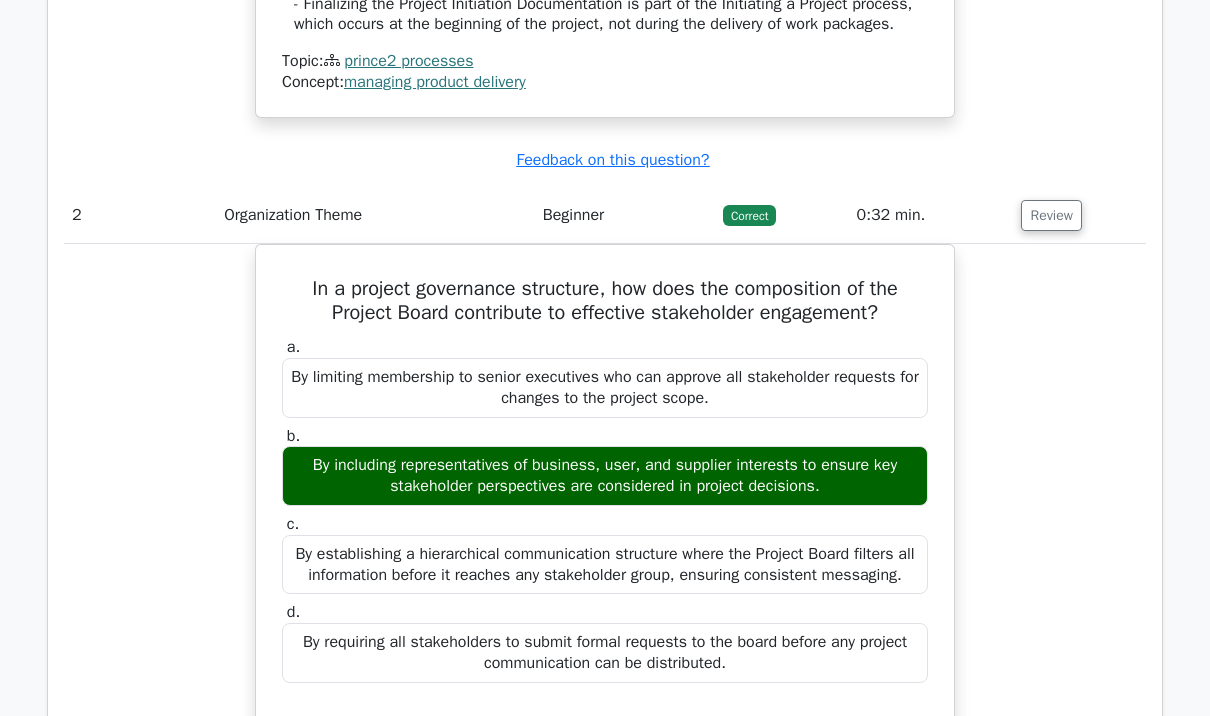 click on "Review" at bounding box center (1051, 215) 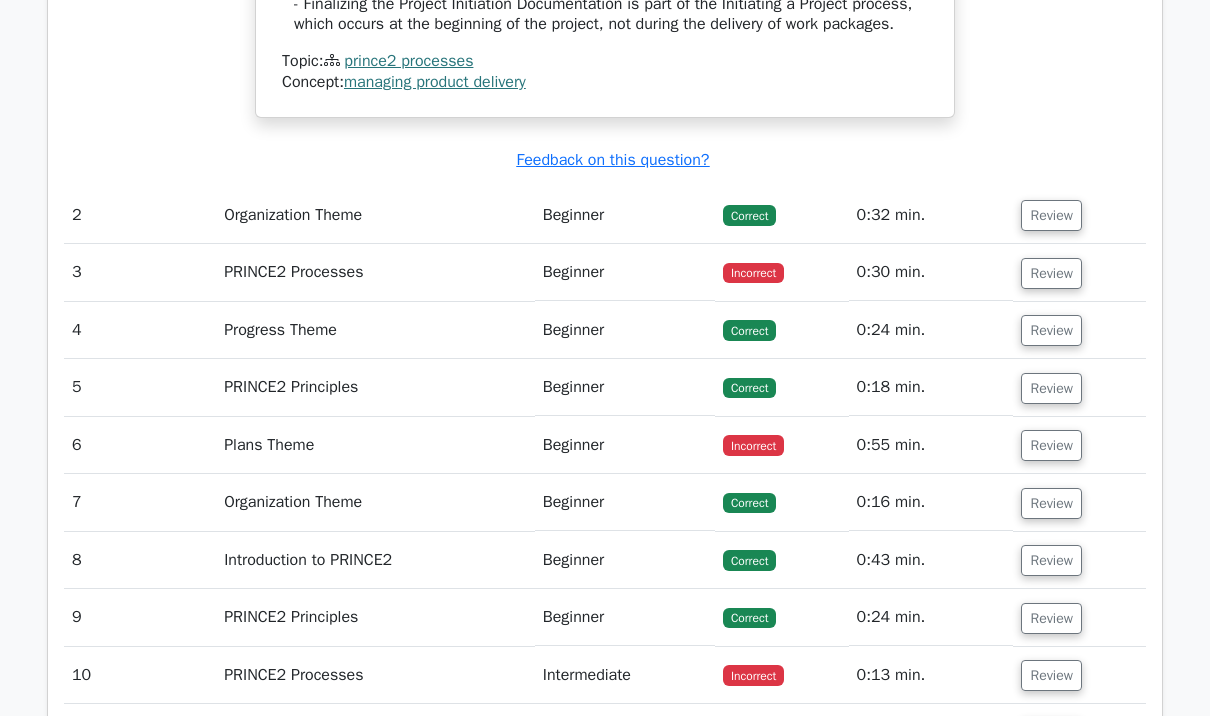 click on "Review" at bounding box center (1051, 273) 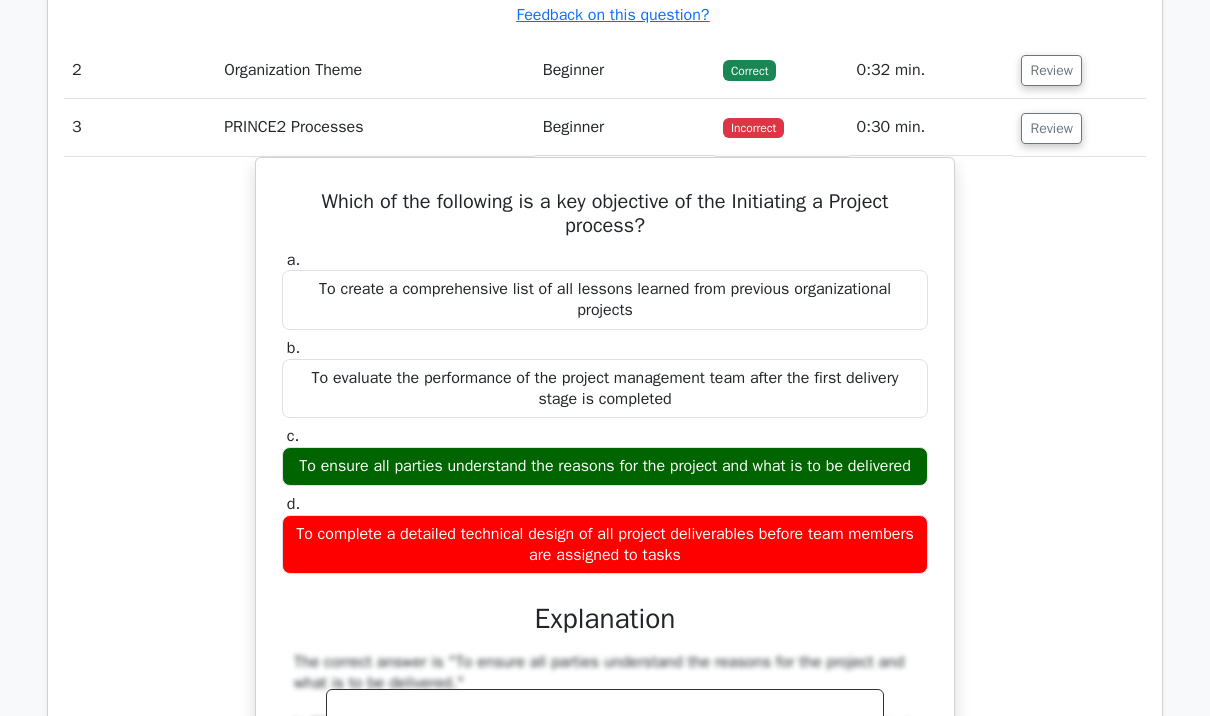 scroll, scrollTop: 2443, scrollLeft: 0, axis: vertical 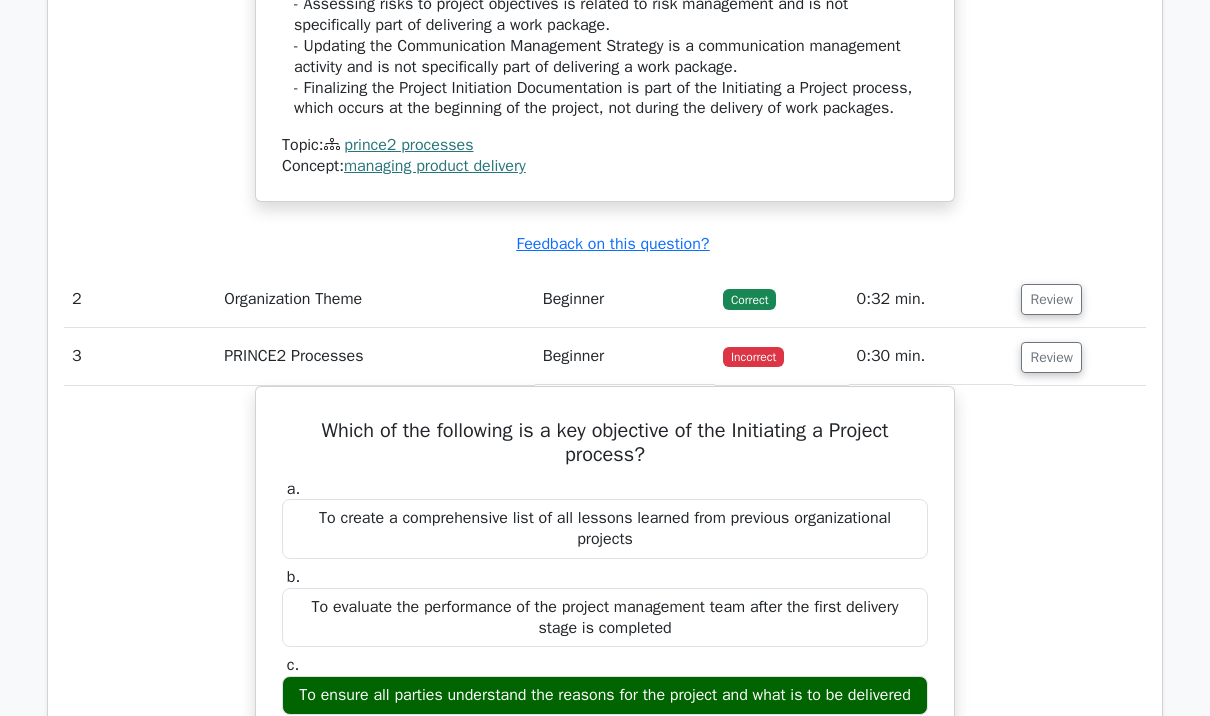click on "Review" at bounding box center (1051, 357) 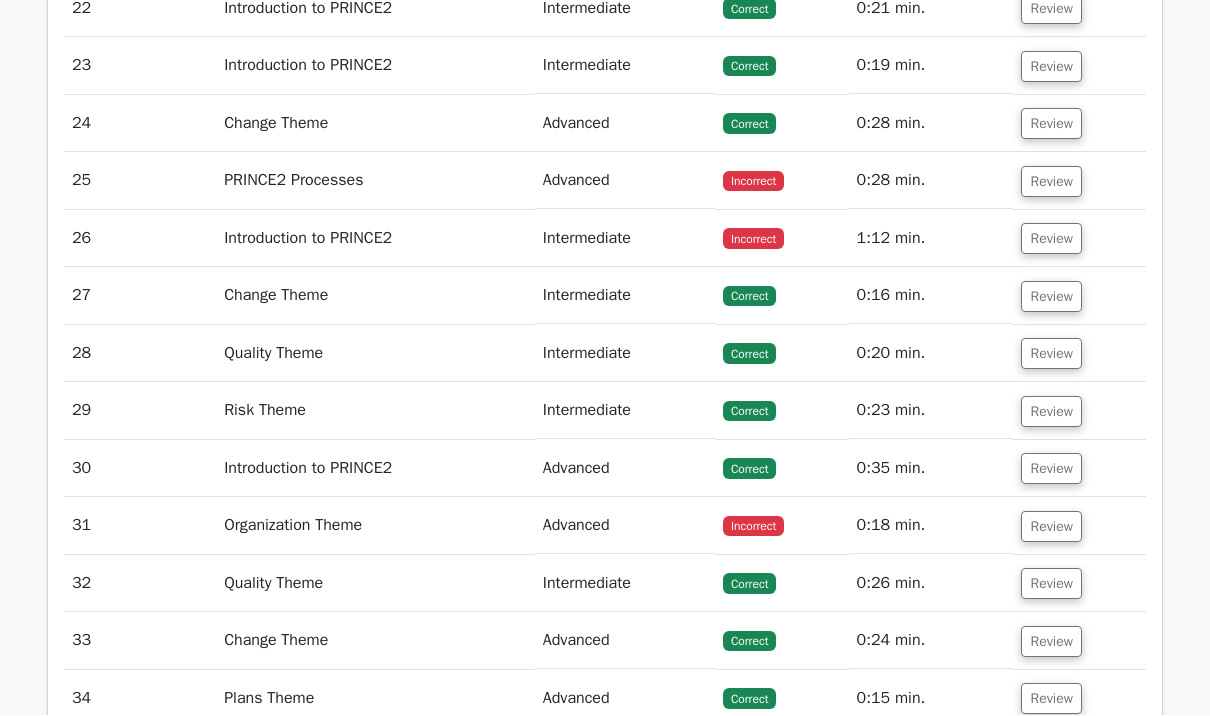 click on "Review" at bounding box center [1051, 182] 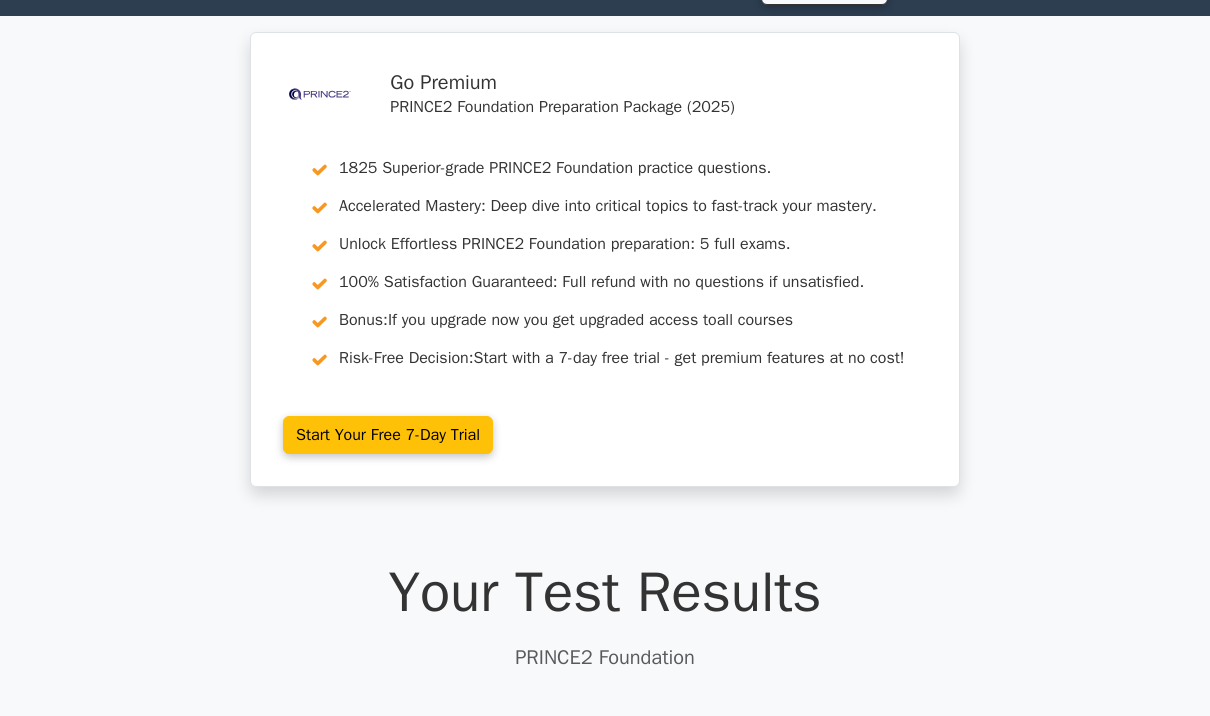 scroll, scrollTop: 0, scrollLeft: 0, axis: both 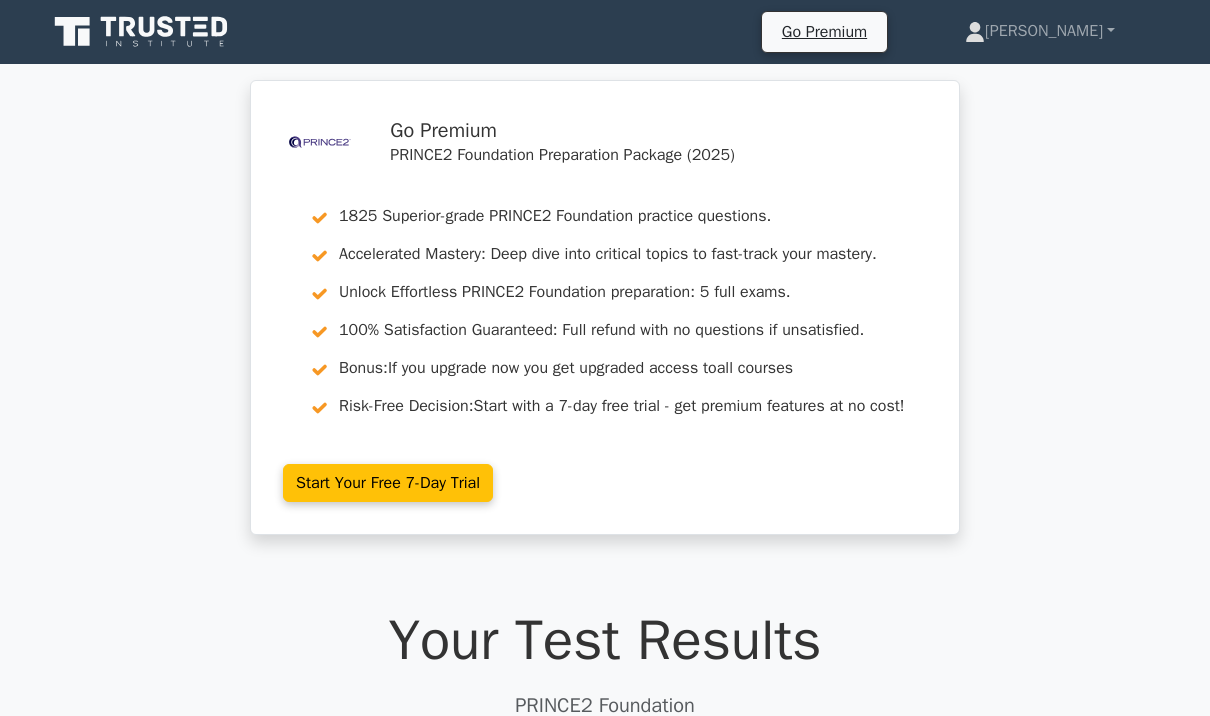 click on "Go Premium" at bounding box center [824, 32] 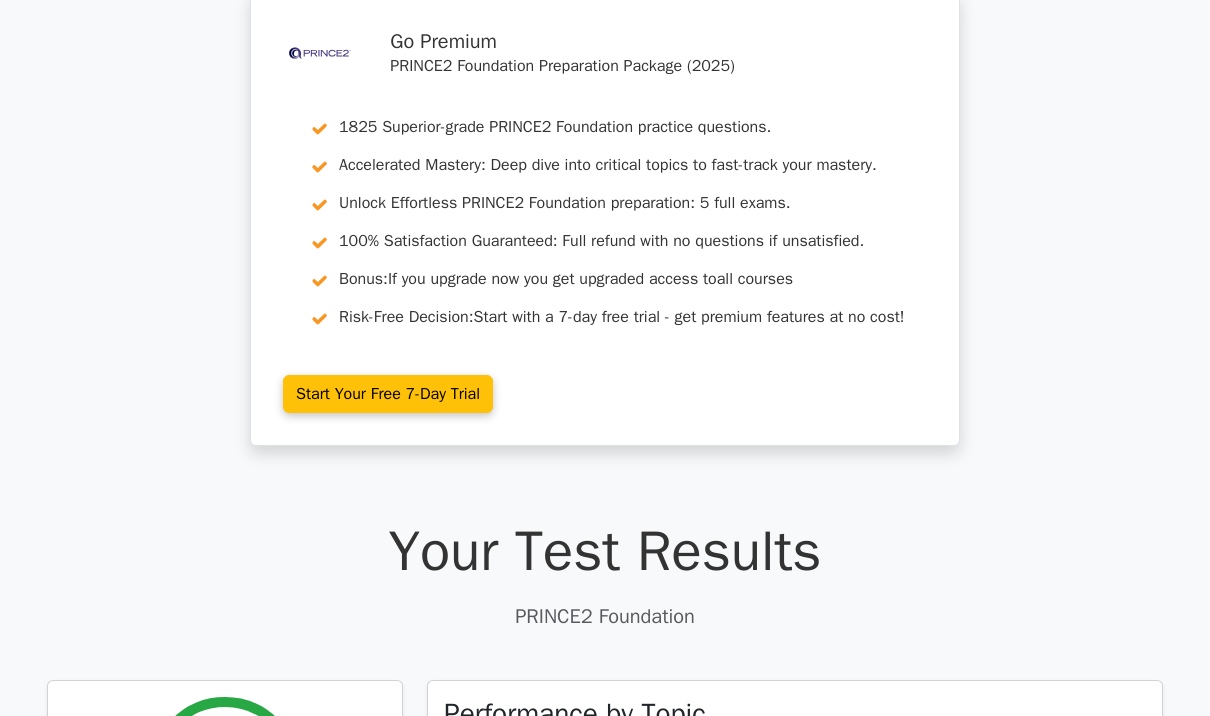 scroll, scrollTop: 0, scrollLeft: 0, axis: both 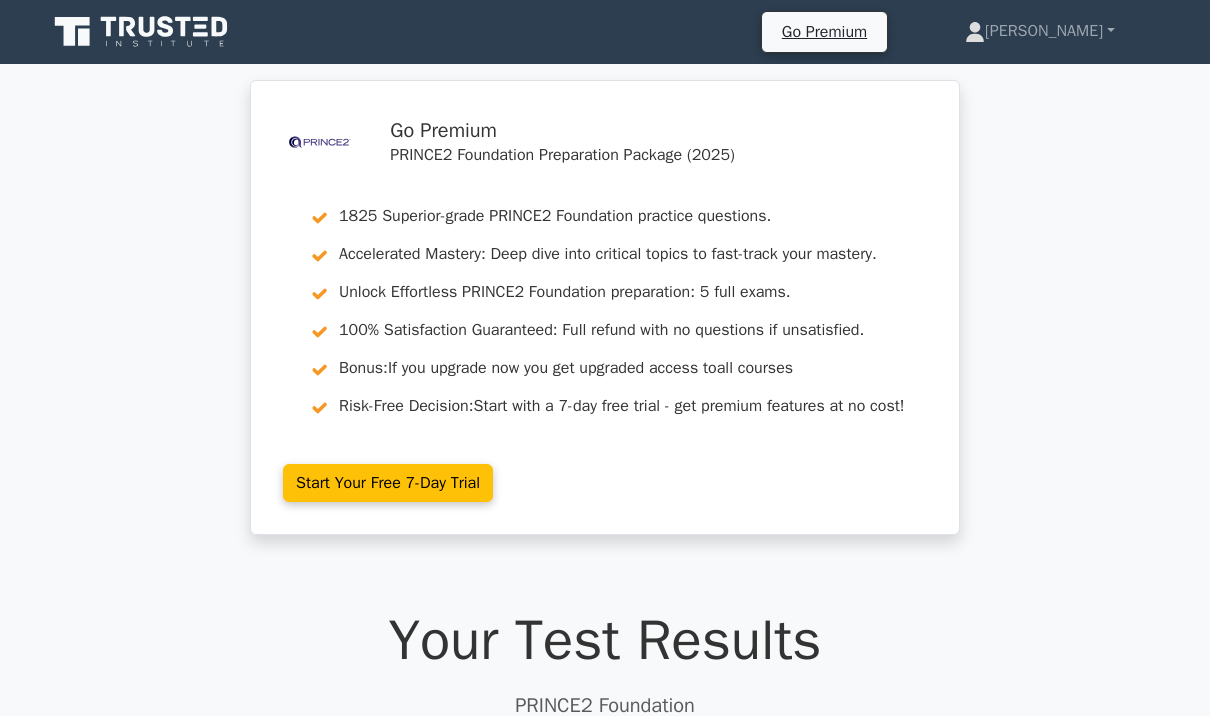 click 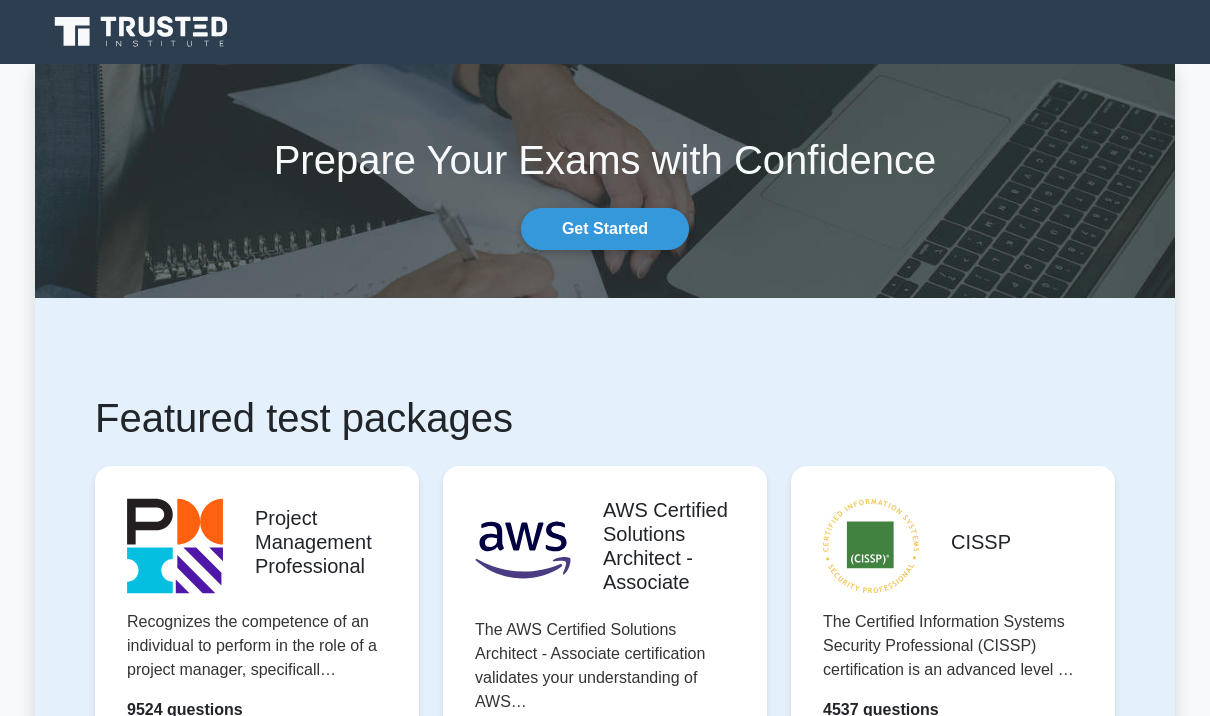 scroll, scrollTop: 0, scrollLeft: 0, axis: both 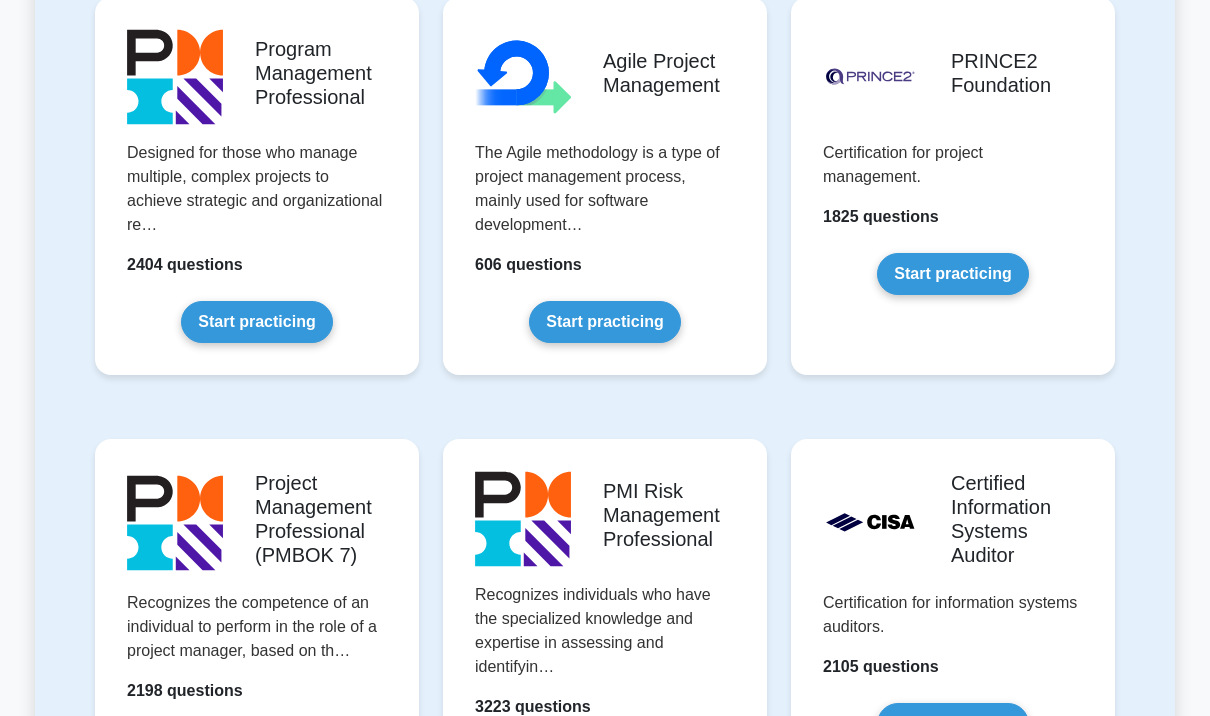 click on "Start practicing" at bounding box center (952, 274) 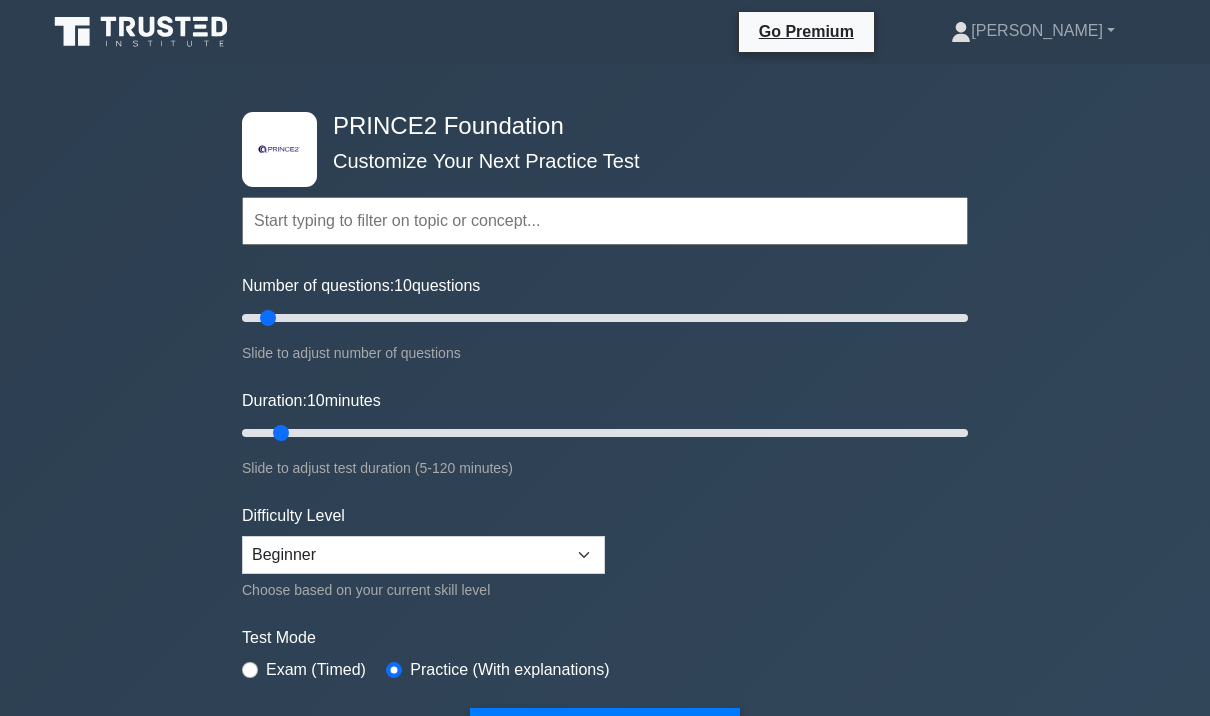scroll, scrollTop: 0, scrollLeft: 0, axis: both 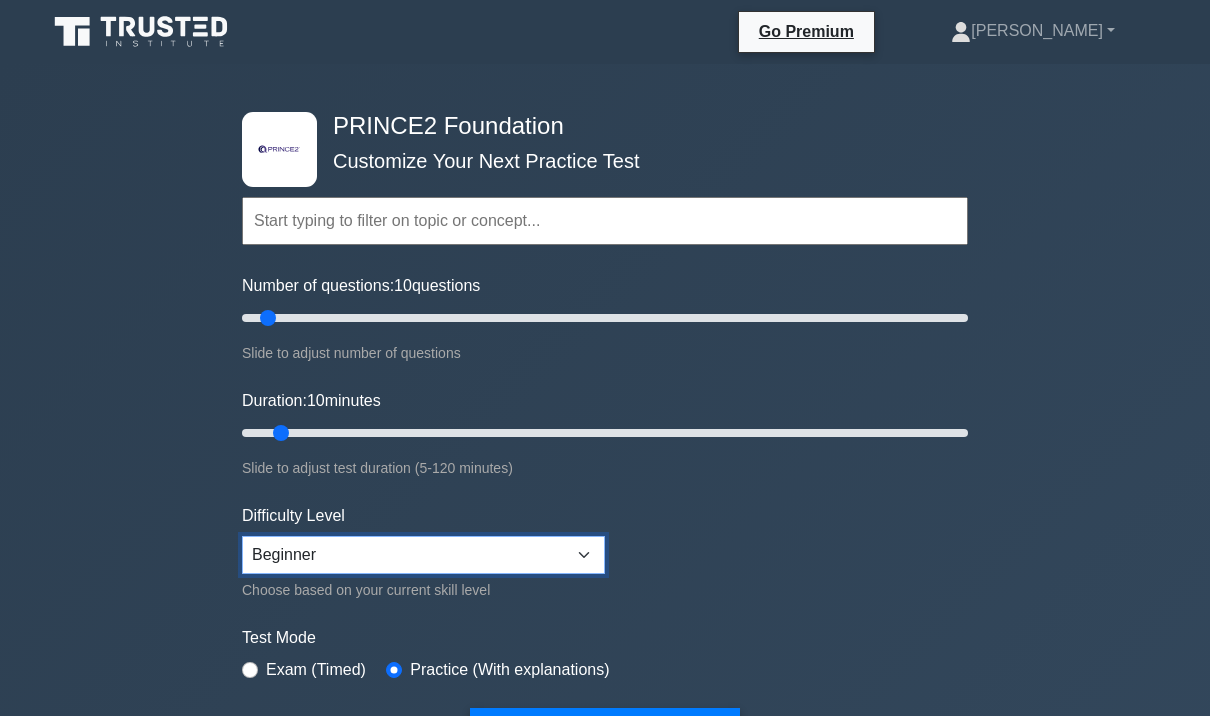 click on "Beginner
Intermediate
Expert" at bounding box center (423, 555) 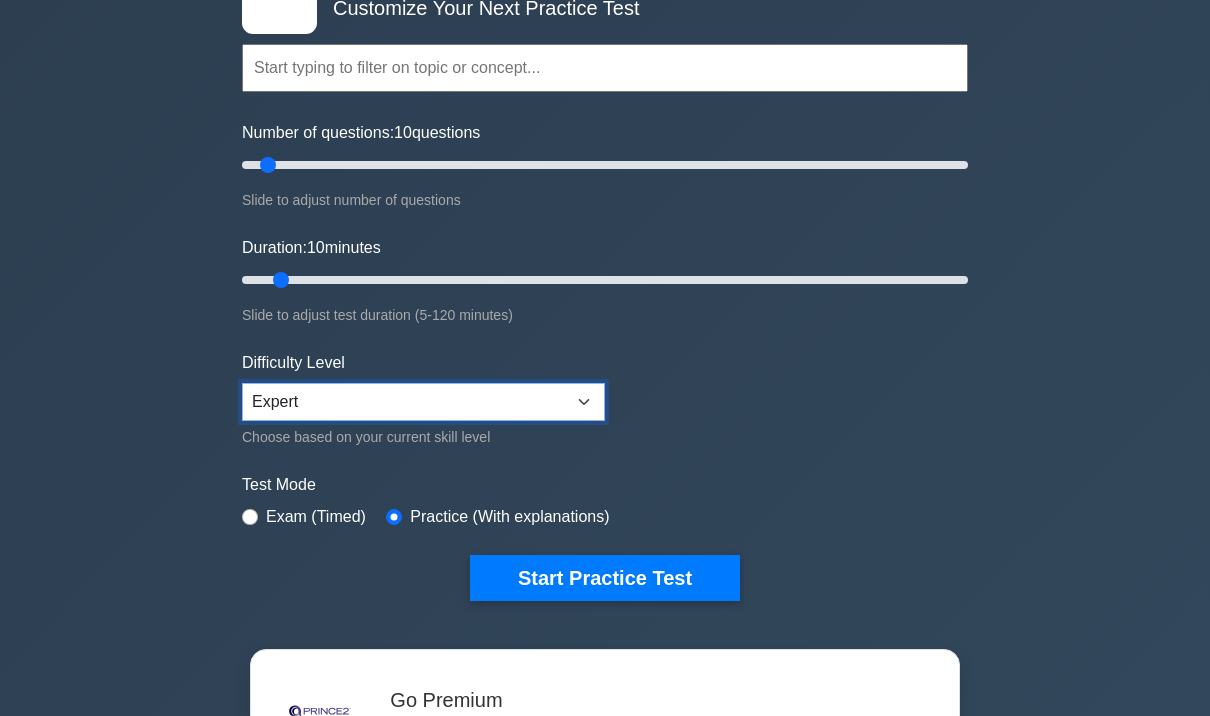 scroll, scrollTop: 164, scrollLeft: 0, axis: vertical 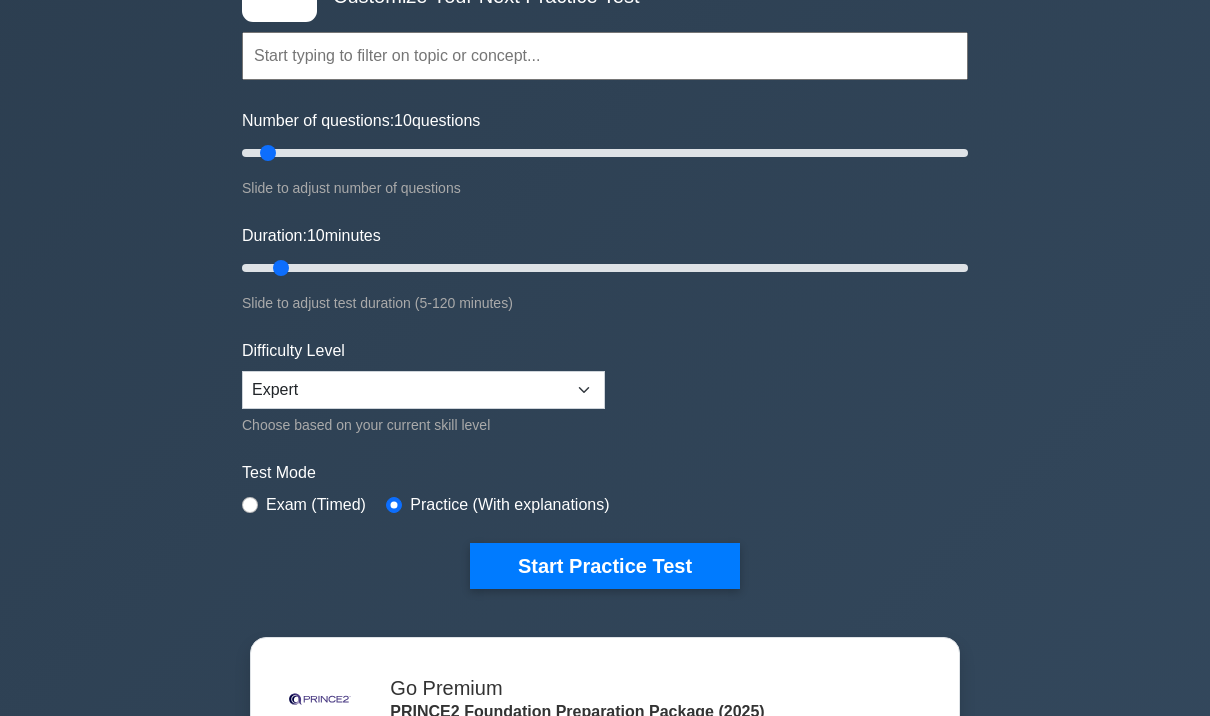 click on "Start Practice Test" at bounding box center (605, 567) 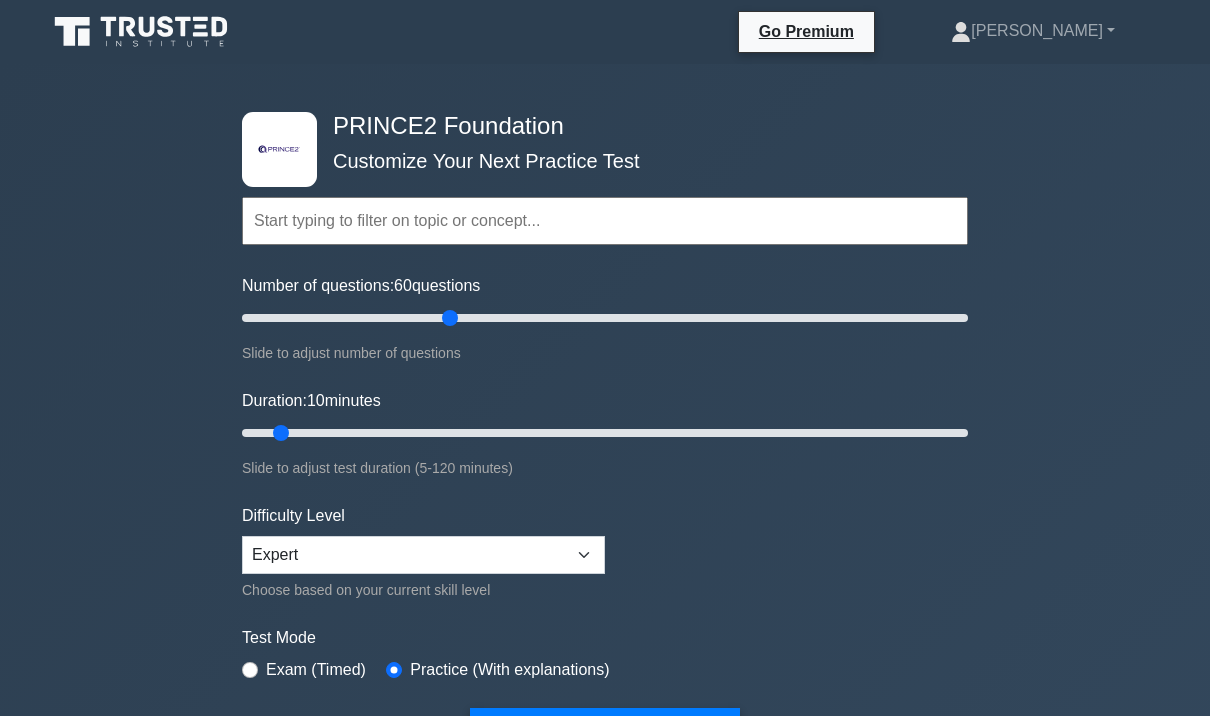 type on "60" 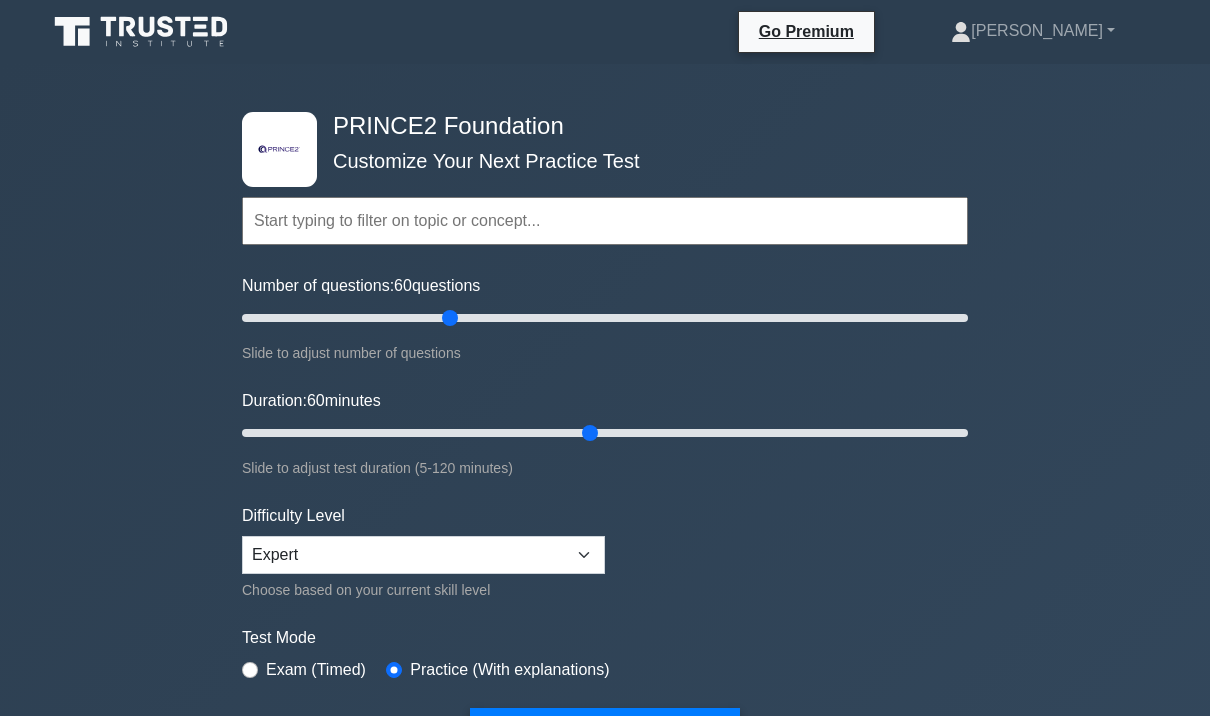 type on "60" 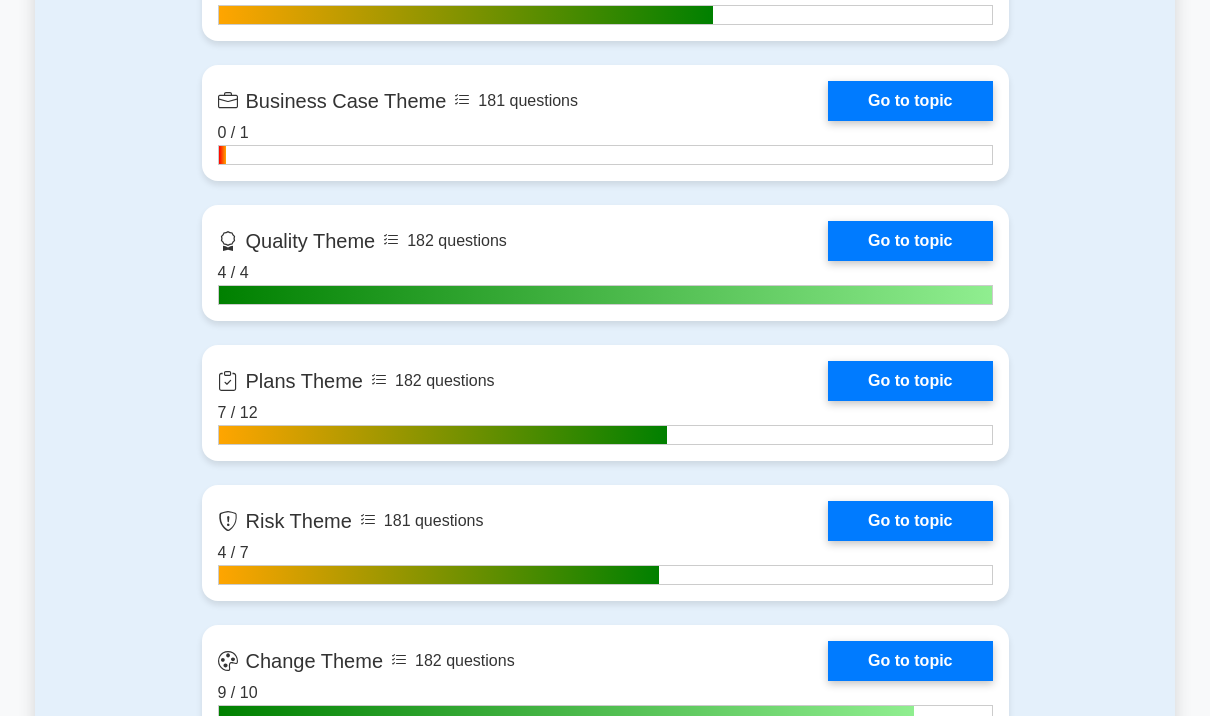 scroll, scrollTop: 1813, scrollLeft: 0, axis: vertical 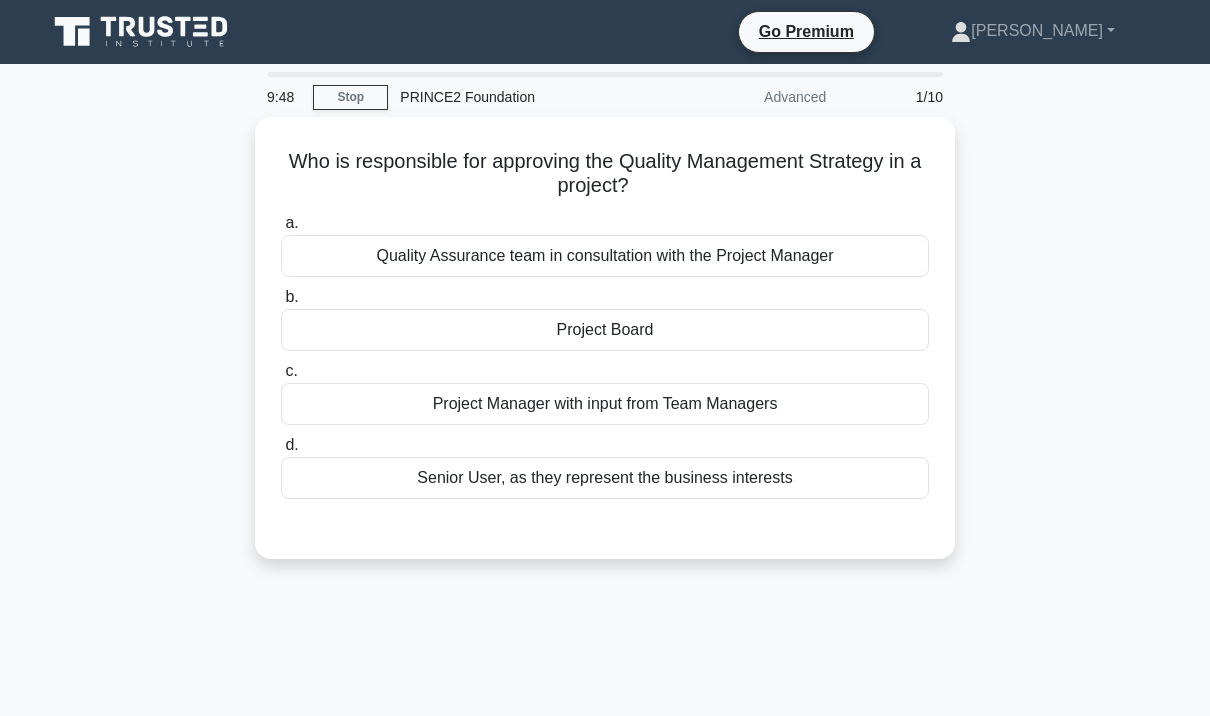 click on "Quality Assurance team in consultation with the Project Manager" at bounding box center [605, 256] 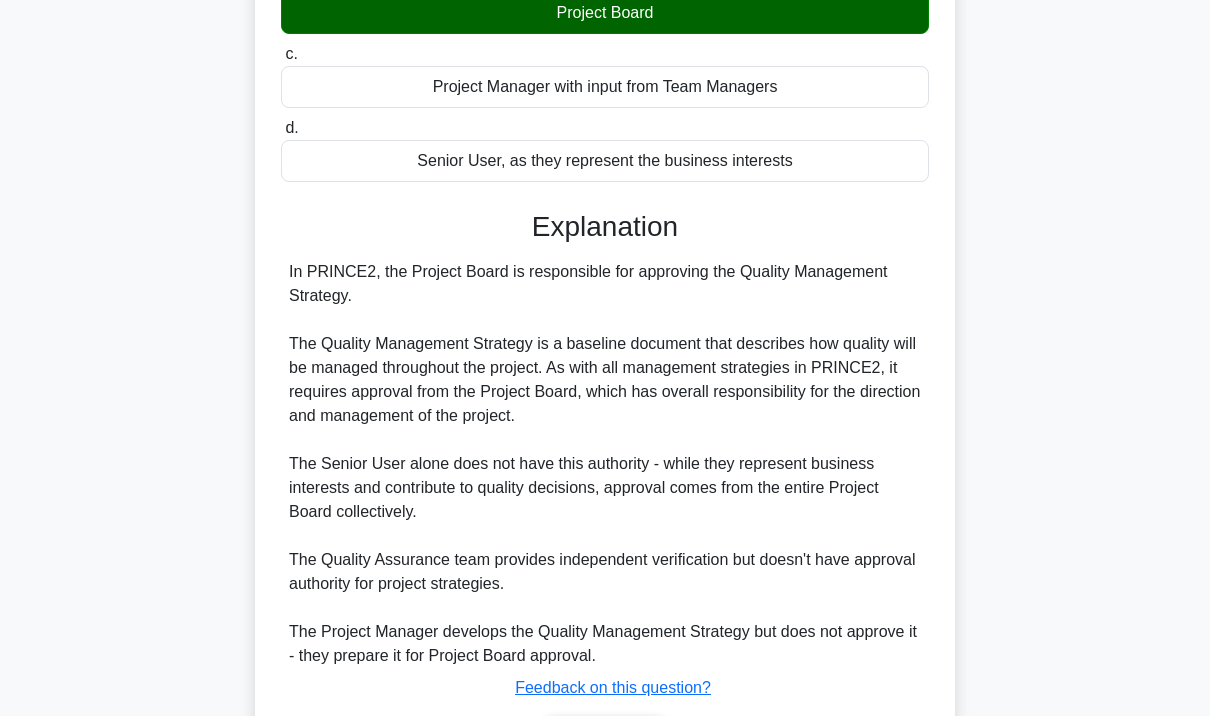 scroll, scrollTop: 378, scrollLeft: 0, axis: vertical 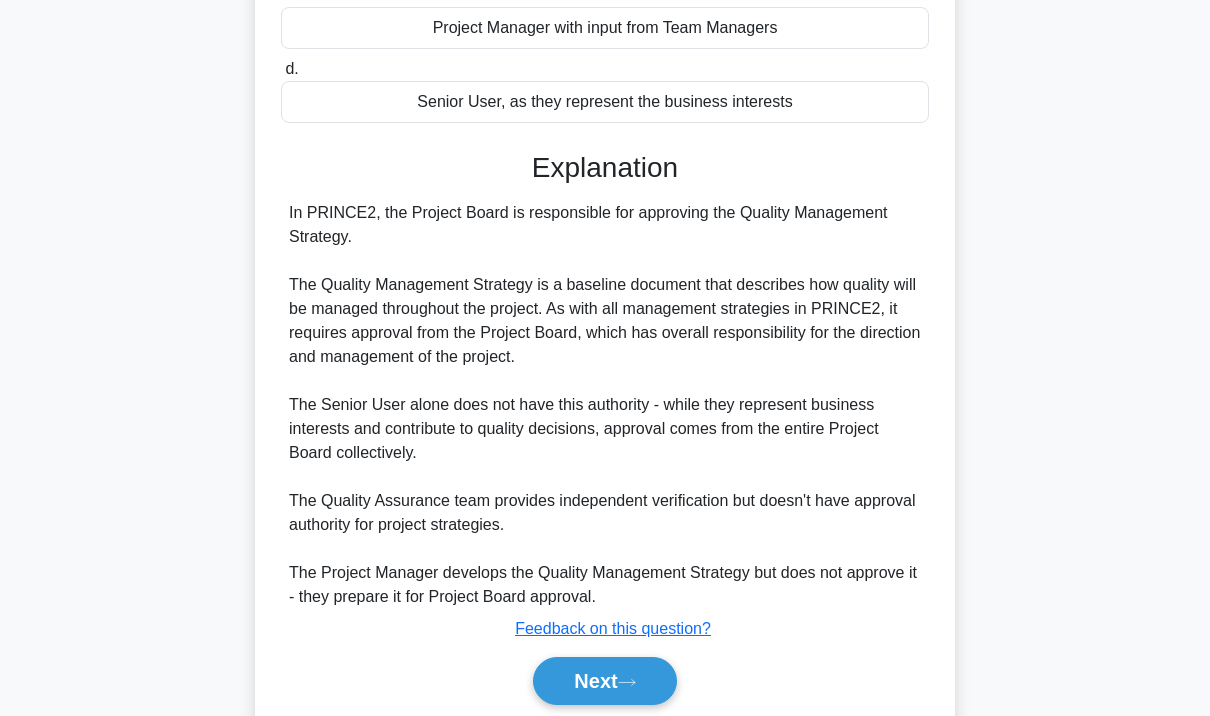 click on "Next" at bounding box center (604, 681) 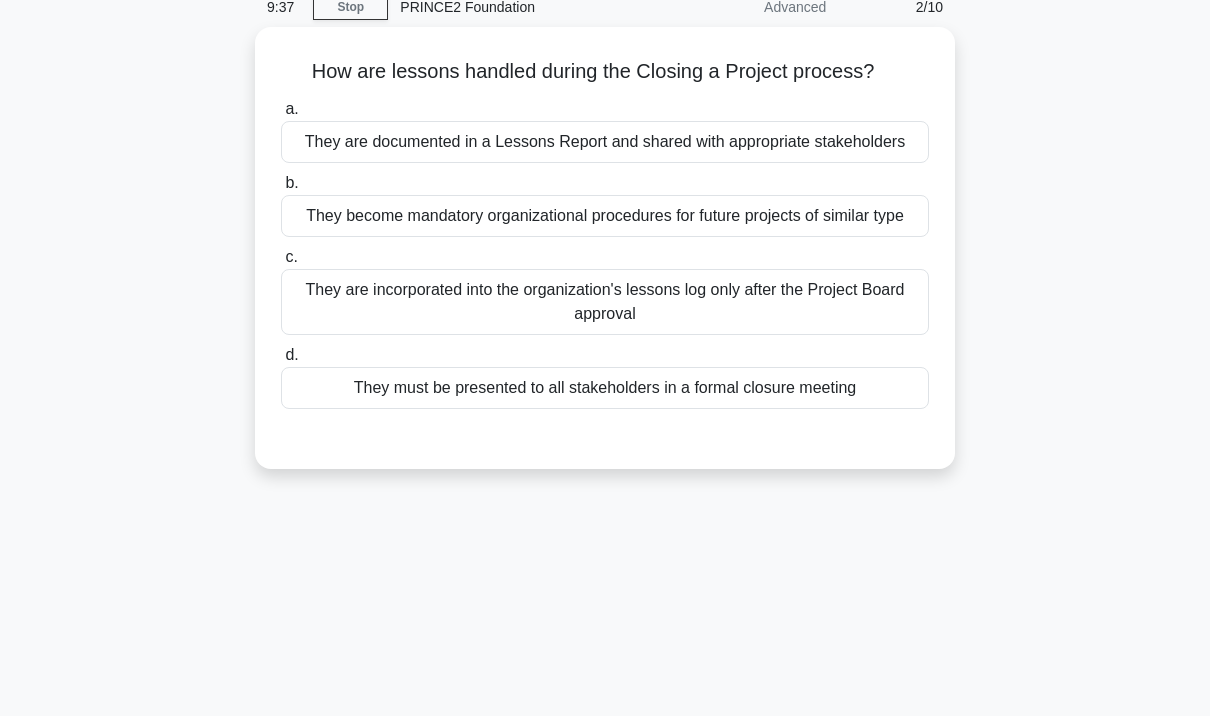 scroll, scrollTop: 68, scrollLeft: 0, axis: vertical 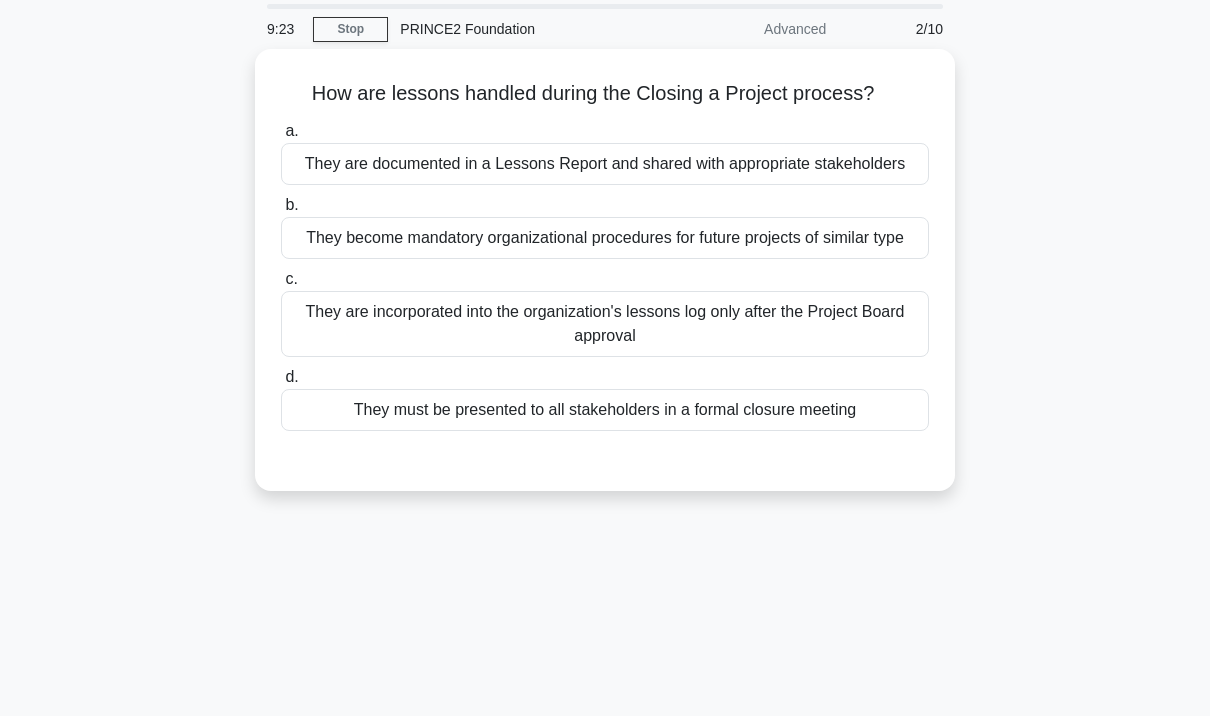 click on "They are documented in a Lessons Report and shared with appropriate stakeholders" at bounding box center (605, 164) 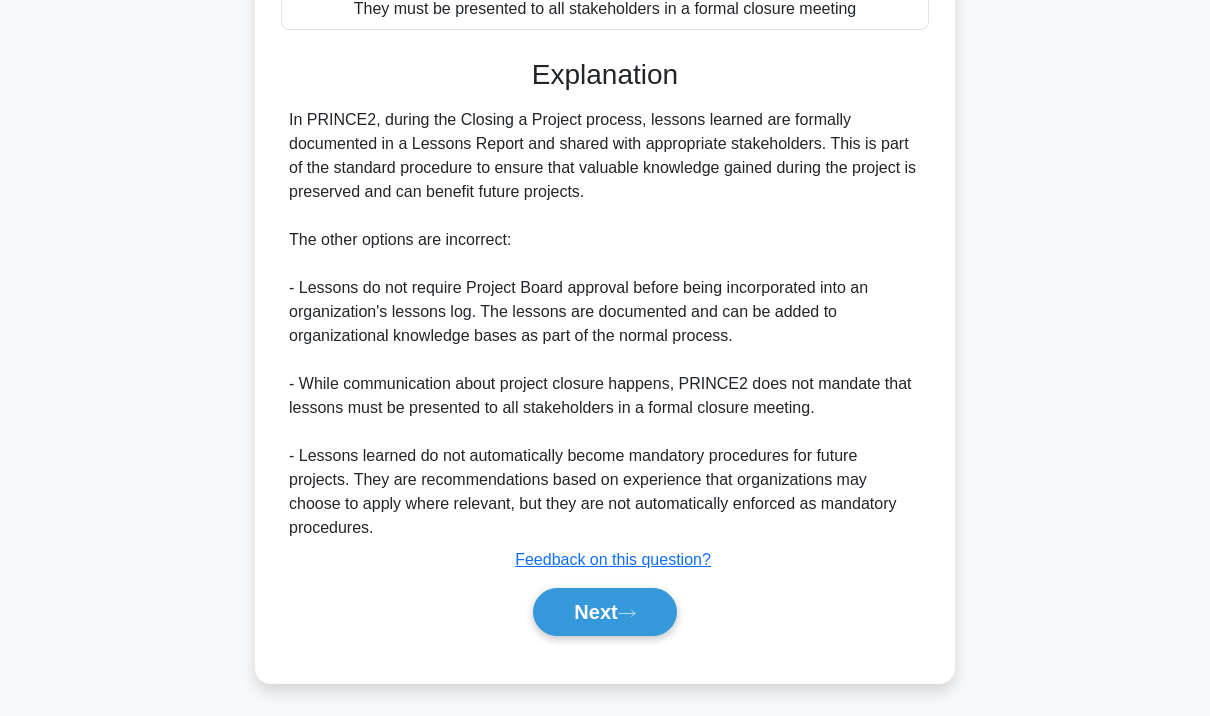 scroll, scrollTop: 520, scrollLeft: 0, axis: vertical 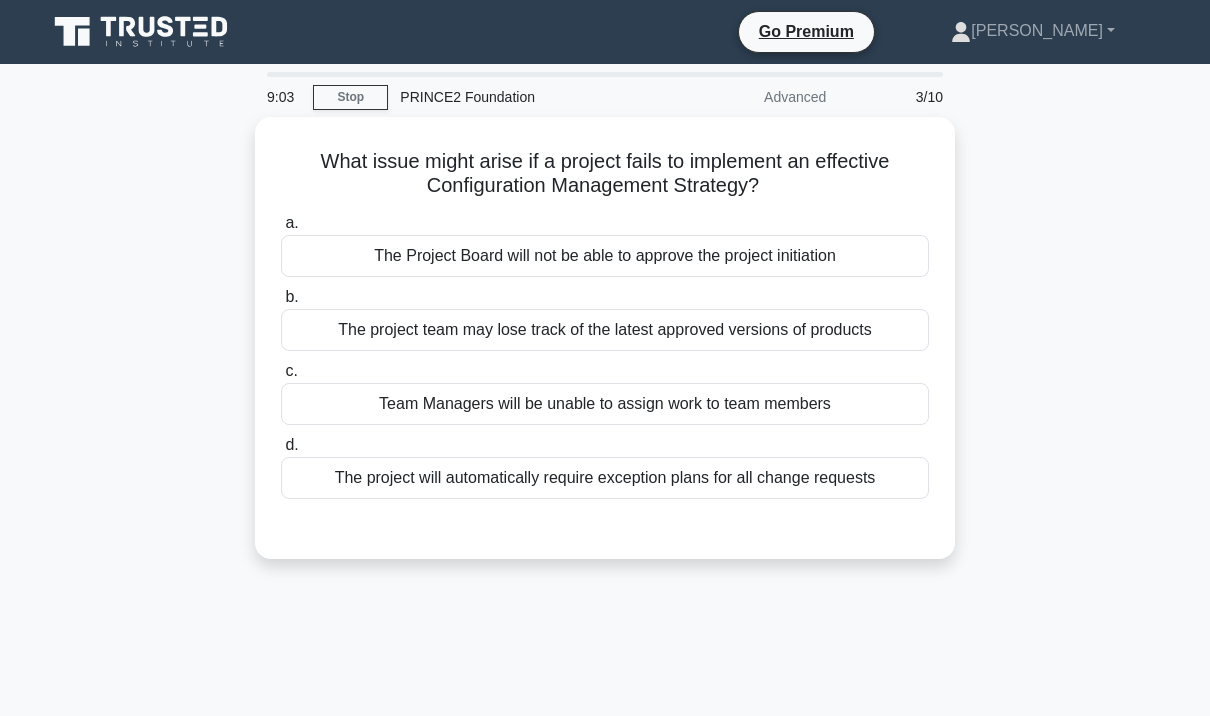 click on "The project will automatically require exception plans for all change requests" at bounding box center [605, 478] 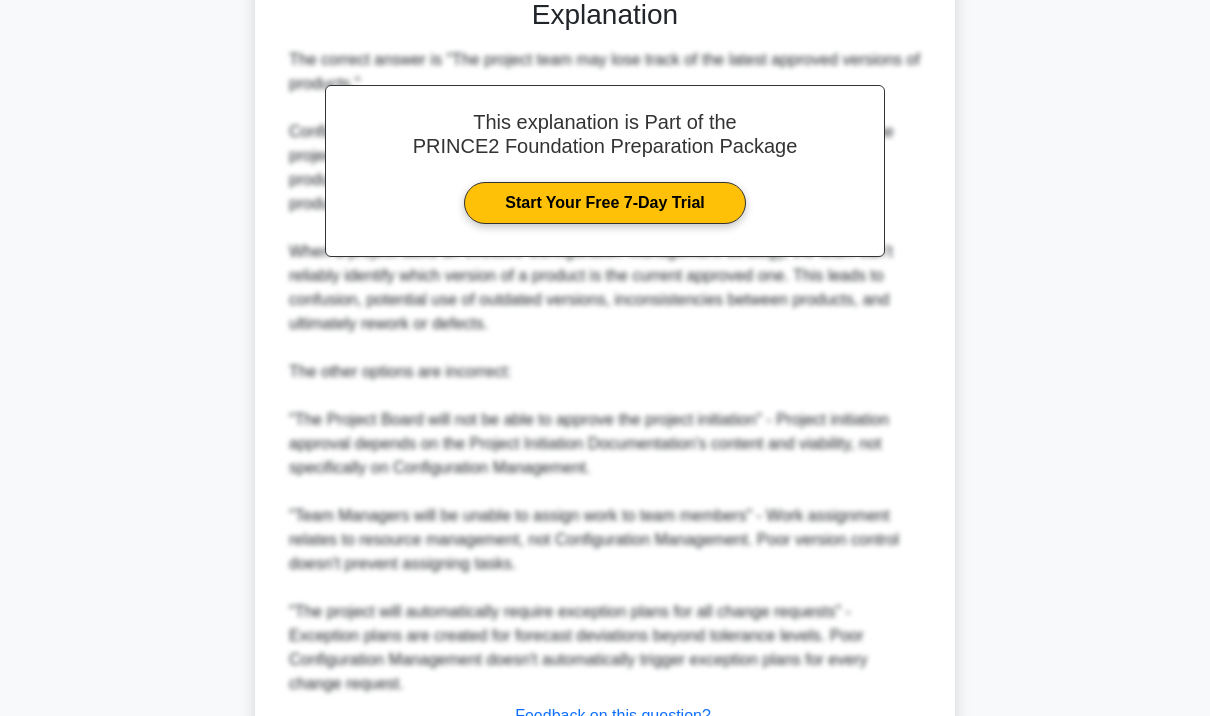 scroll, scrollTop: 642, scrollLeft: 0, axis: vertical 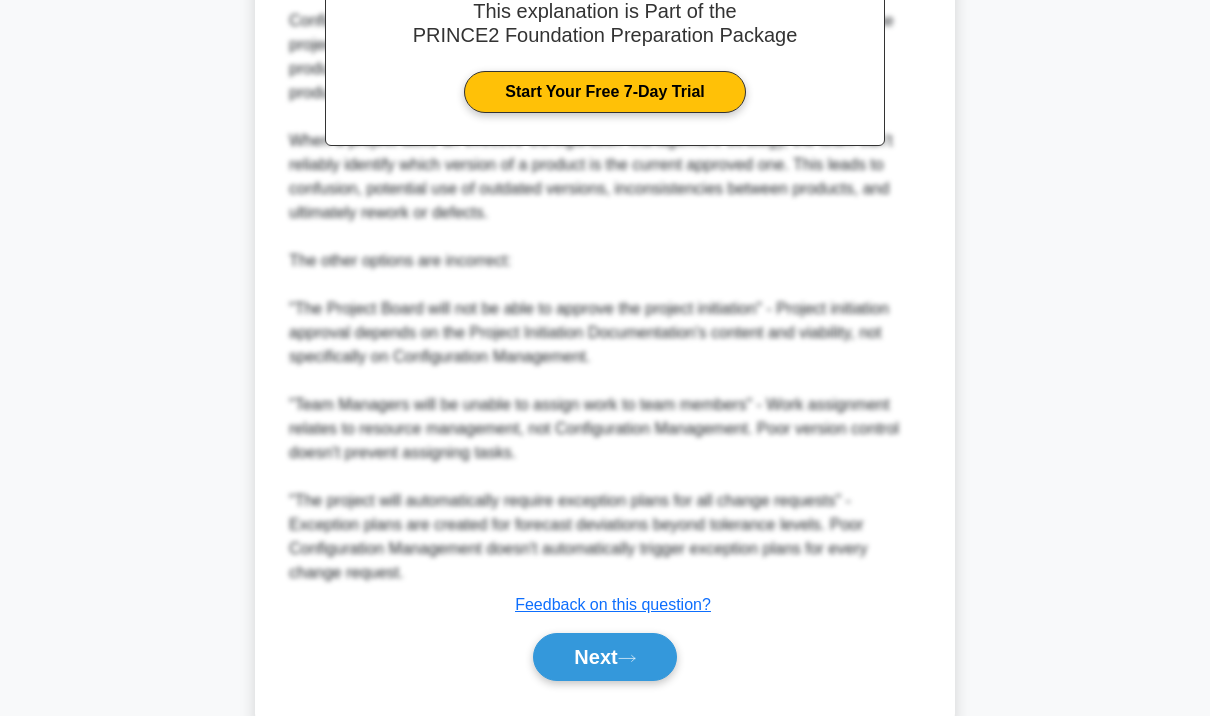 click on "Next" at bounding box center [604, 657] 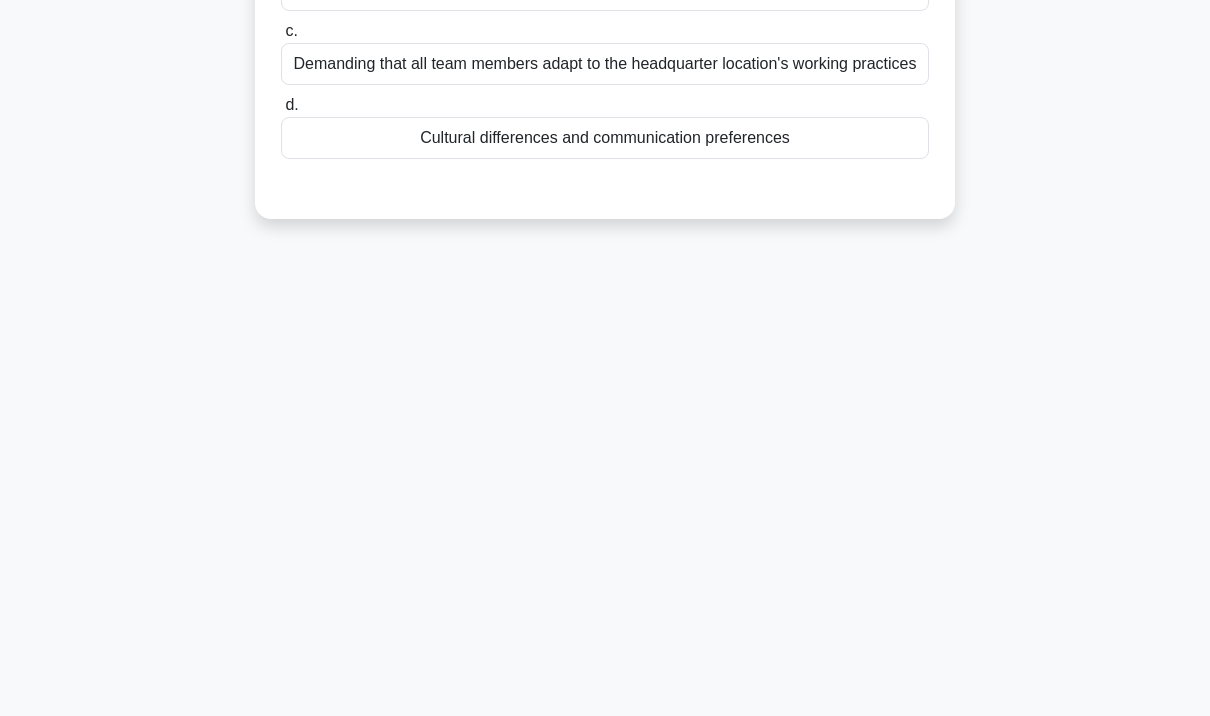 scroll, scrollTop: 295, scrollLeft: 0, axis: vertical 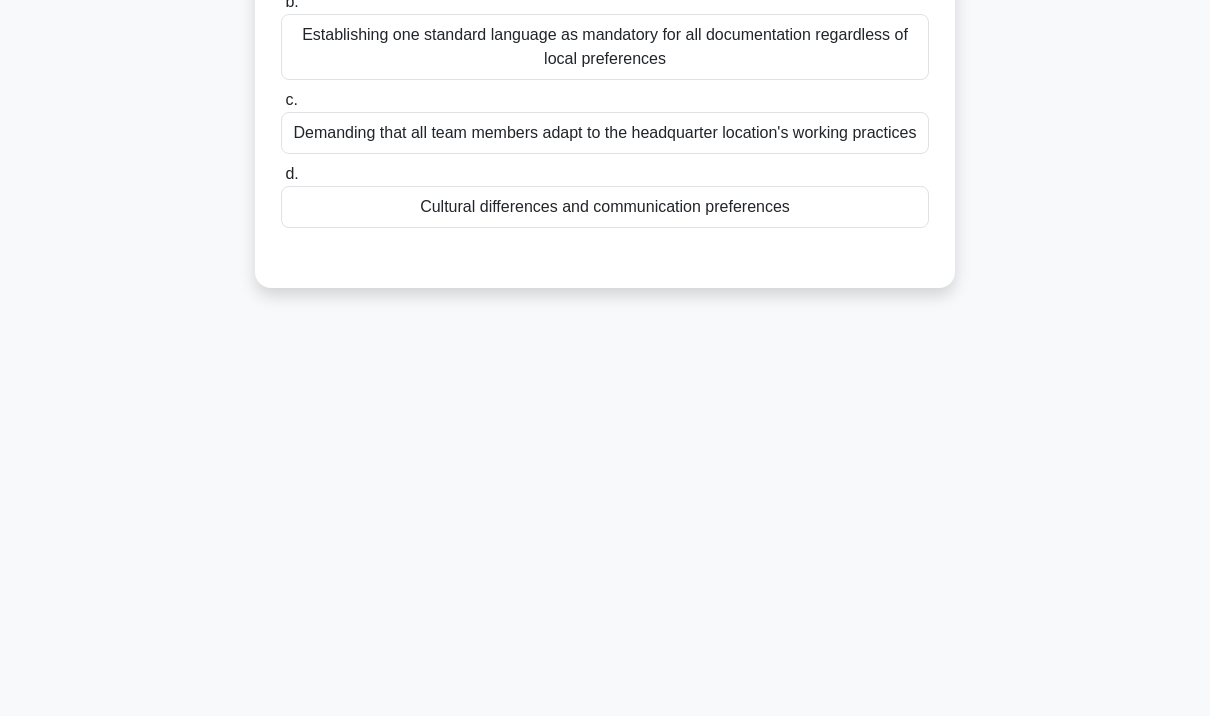 click on "8:57
Stop
PRINCE2 Foundation
Advanced
4/10
In a project with significant geographical distribution of team members, which environmental consideration should be given highest priority?
.spinner_0XTQ{transform-origin:center;animation:spinner_y6GP .75s linear infinite}@keyframes spinner_y6GP{100%{transform:rotate(360deg)}}
a." at bounding box center (605, 277) 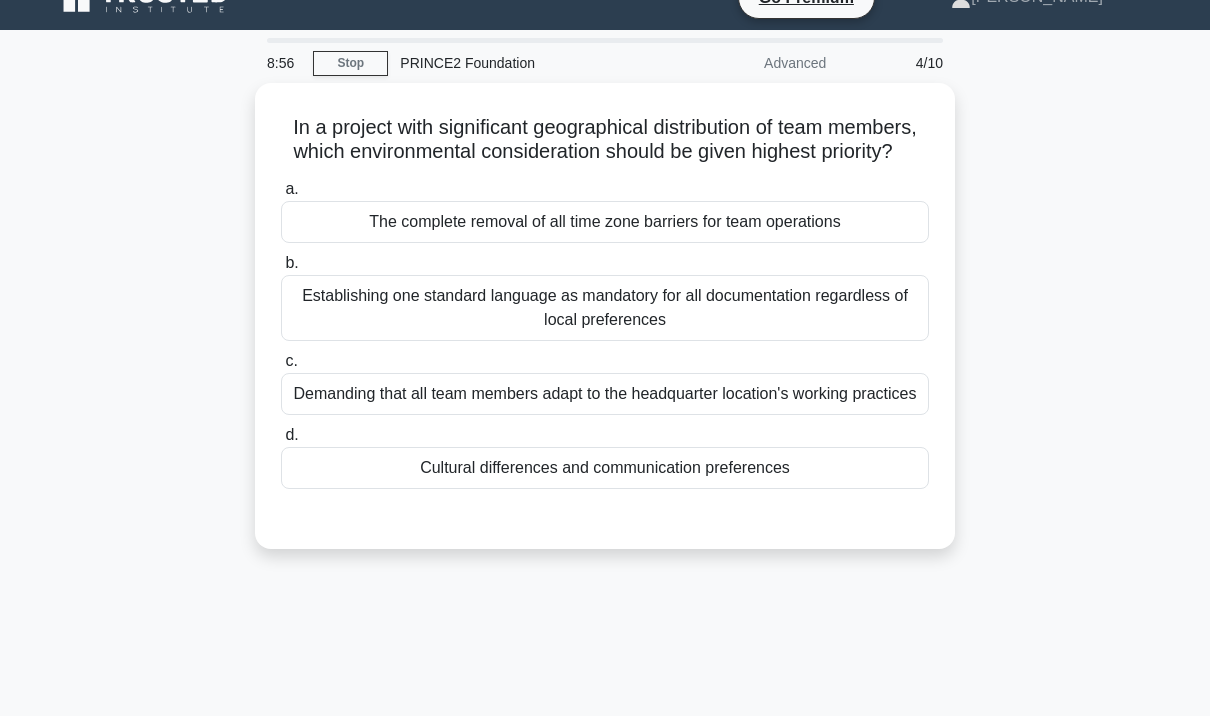 scroll, scrollTop: 5, scrollLeft: 0, axis: vertical 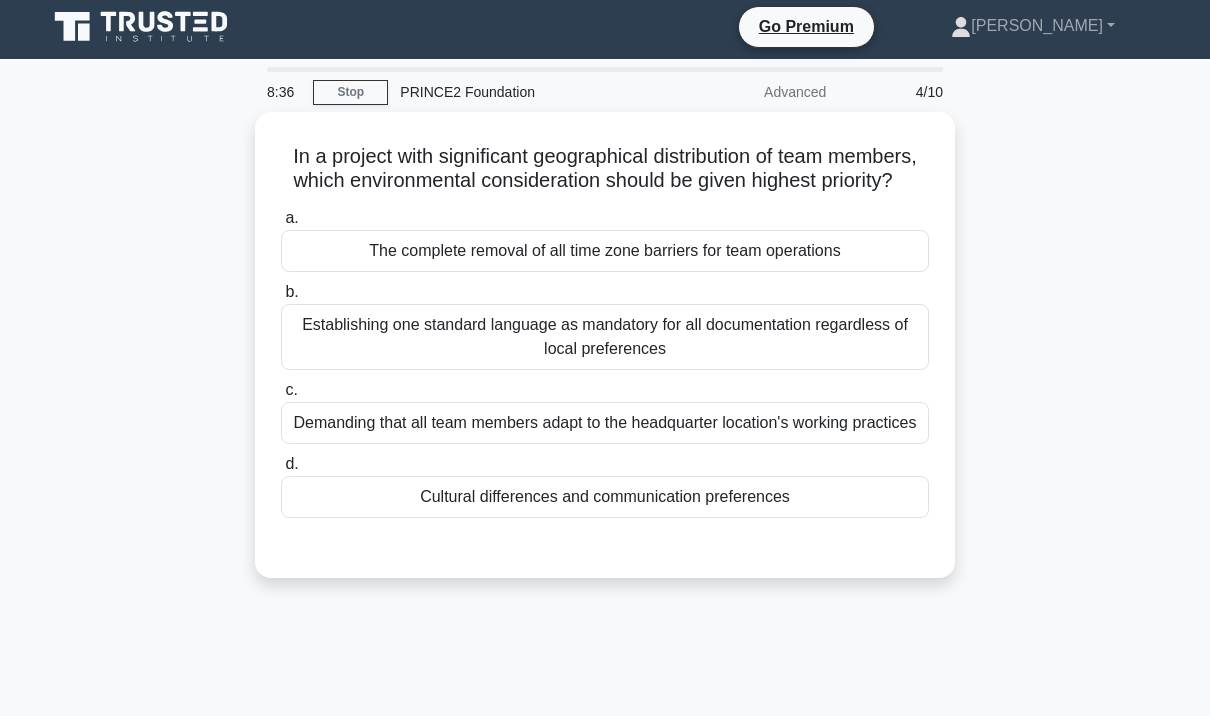 click on "Establishing one standard language as mandatory for all documentation regardless of local preferences" at bounding box center (605, 337) 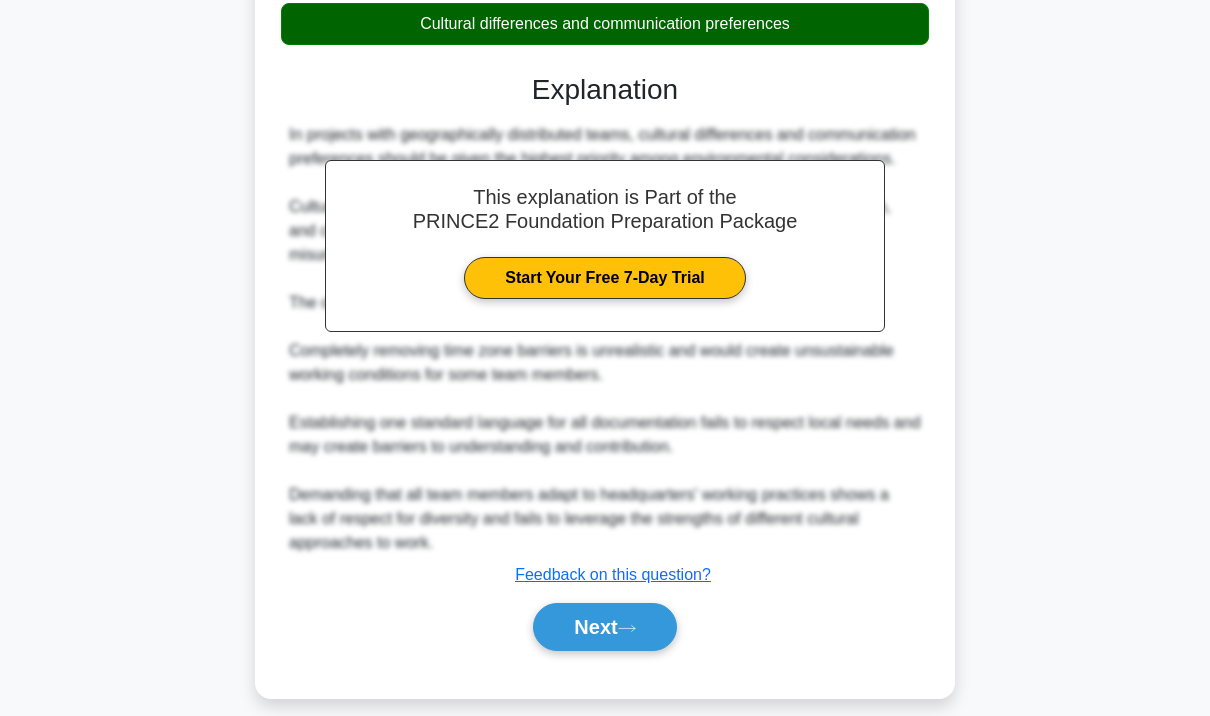 scroll, scrollTop: 522, scrollLeft: 0, axis: vertical 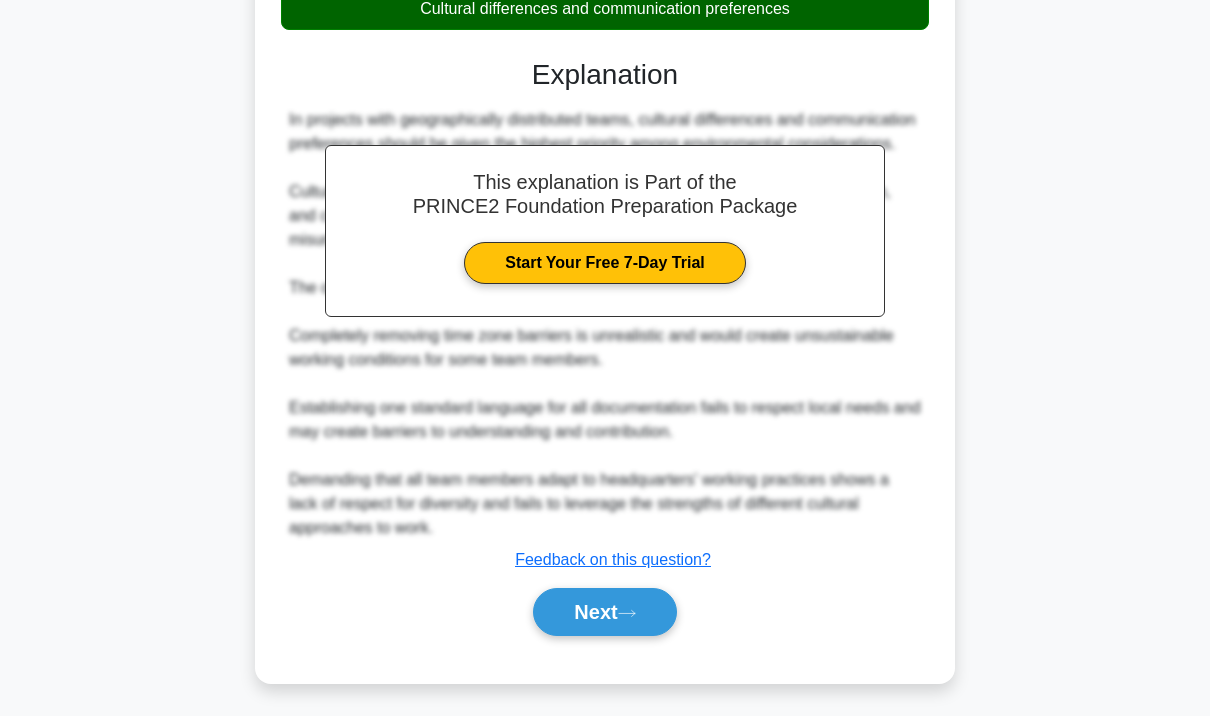 click on "Next" at bounding box center (604, 612) 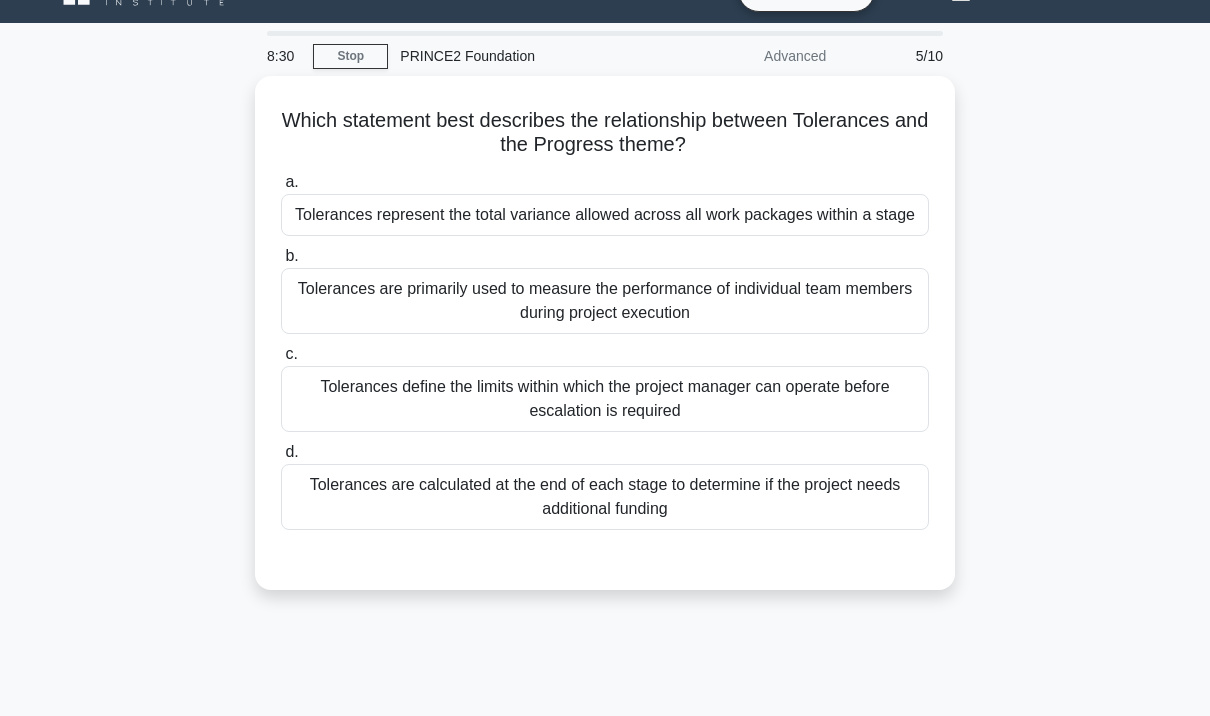 scroll, scrollTop: 18, scrollLeft: 0, axis: vertical 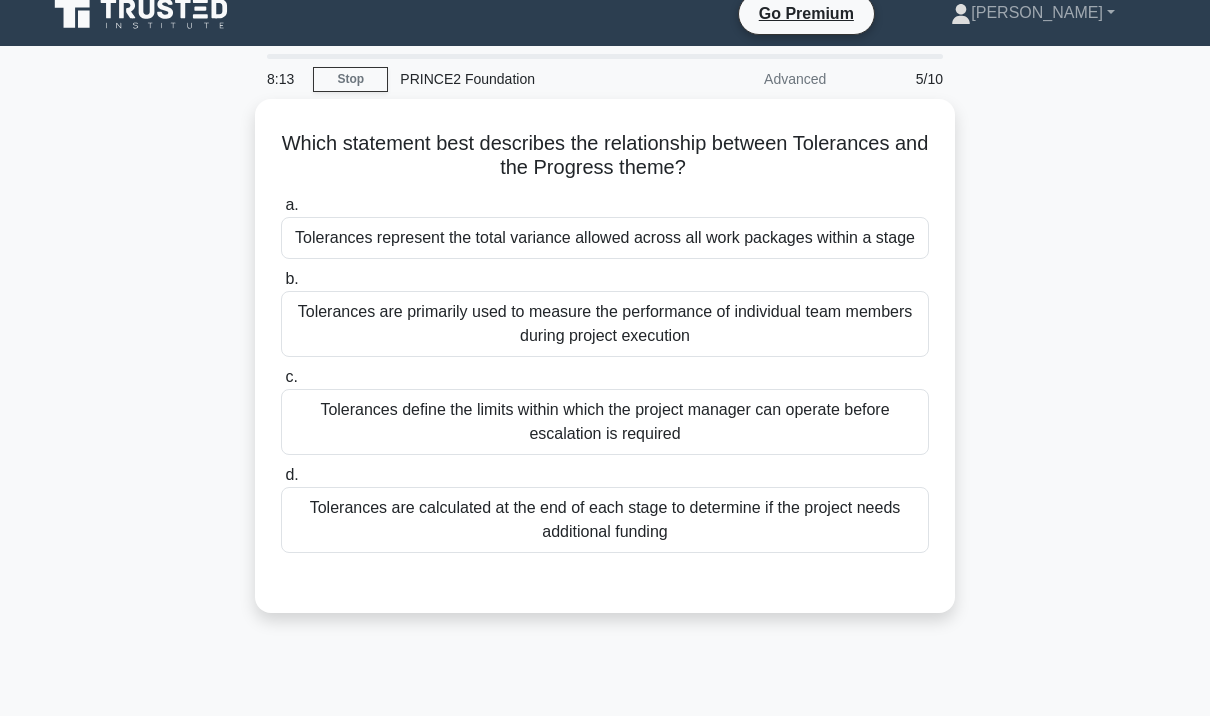 click on "Tolerances define the limits within which the project manager can operate before escalation is required" at bounding box center (605, 422) 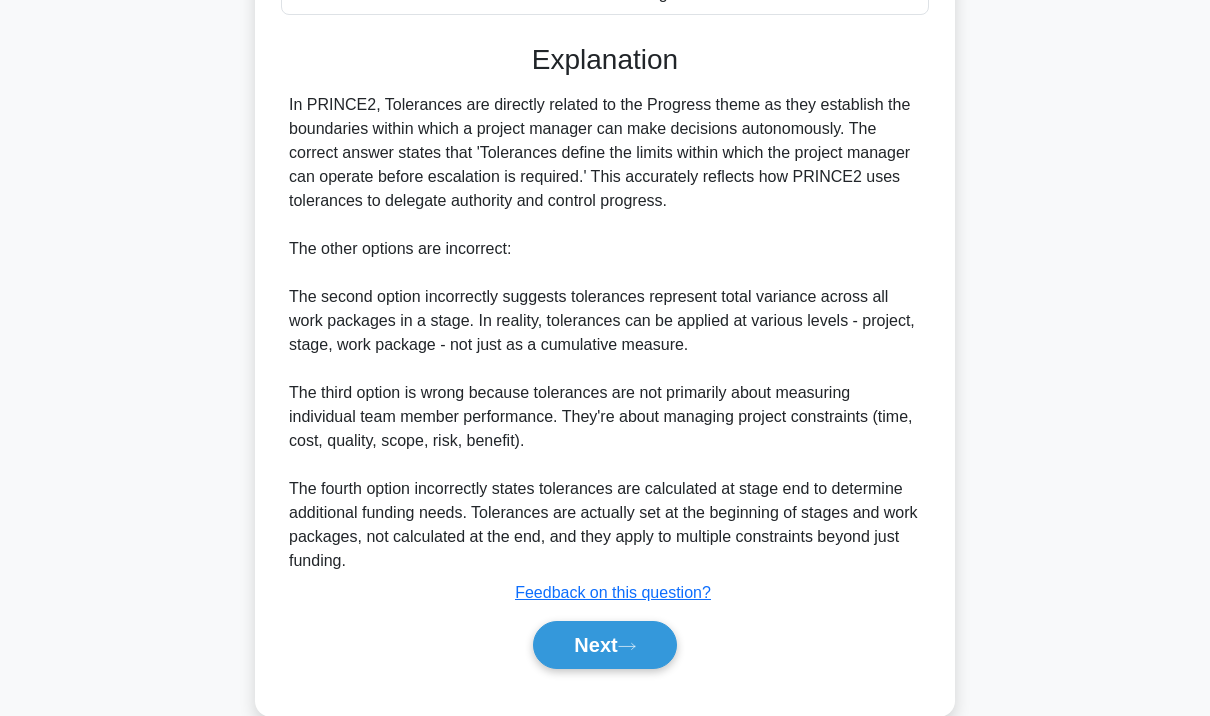 scroll, scrollTop: 592, scrollLeft: 0, axis: vertical 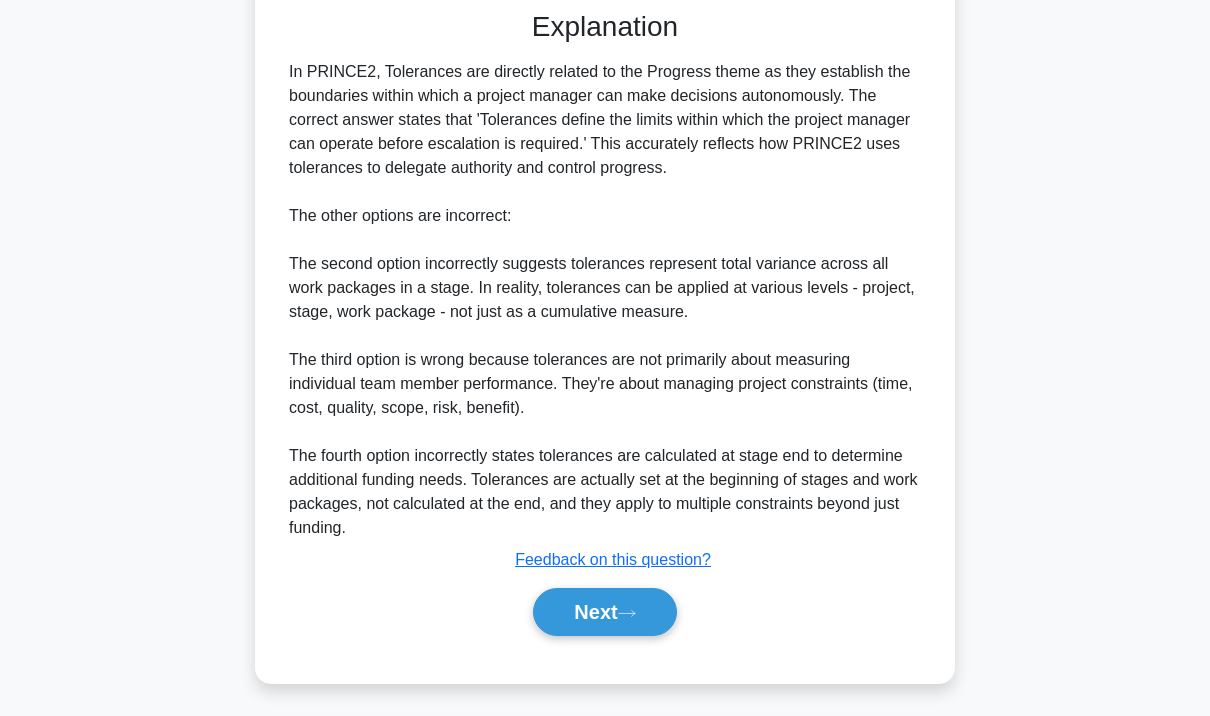click on "Next" at bounding box center [604, 612] 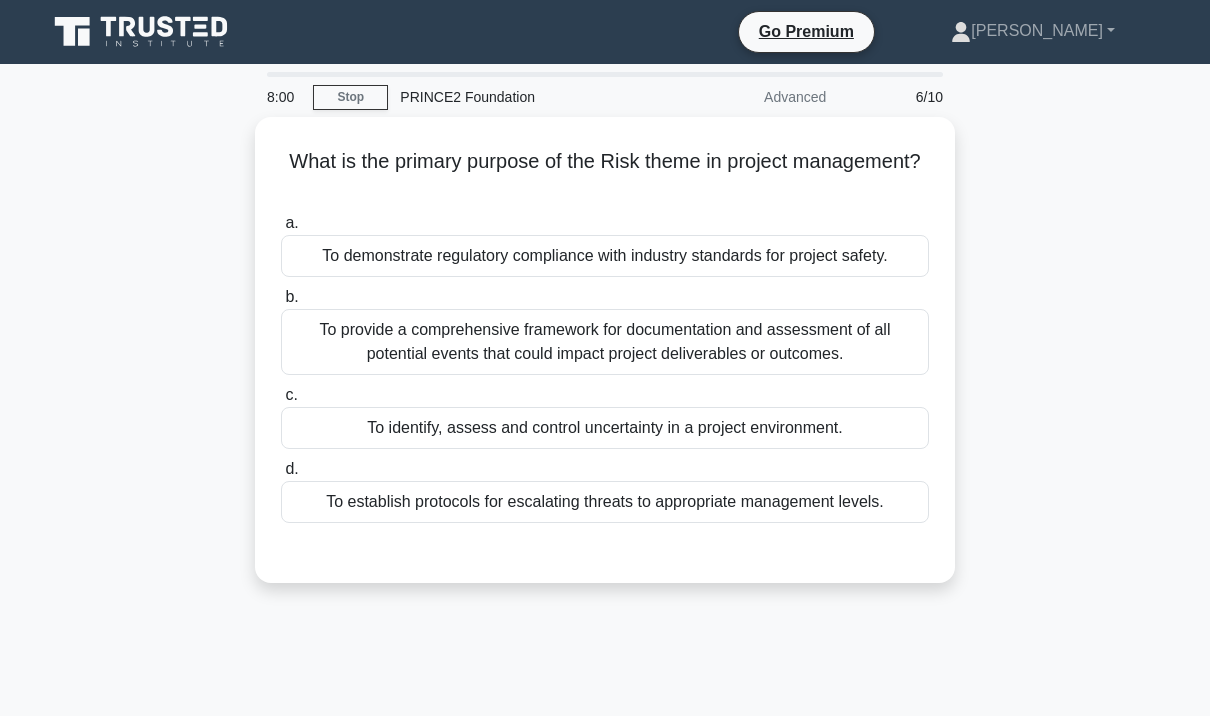 scroll, scrollTop: 14, scrollLeft: 0, axis: vertical 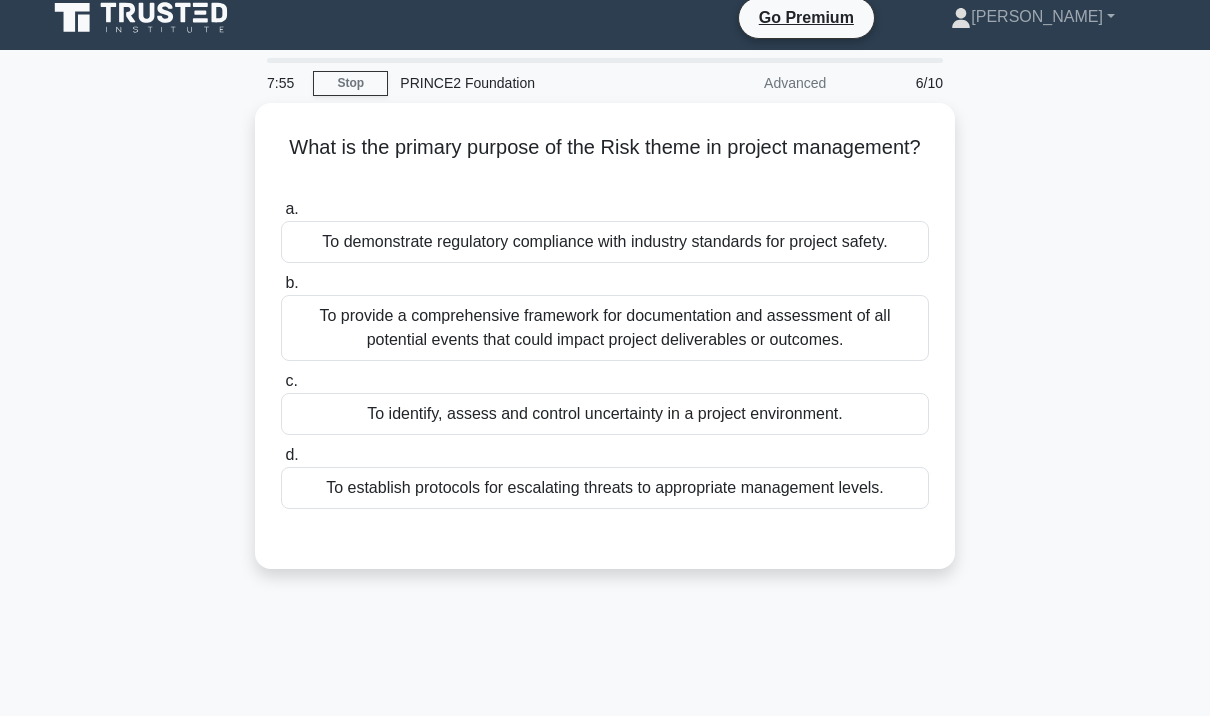 click on "To establish protocols for escalating threats to appropriate management levels." at bounding box center (605, 488) 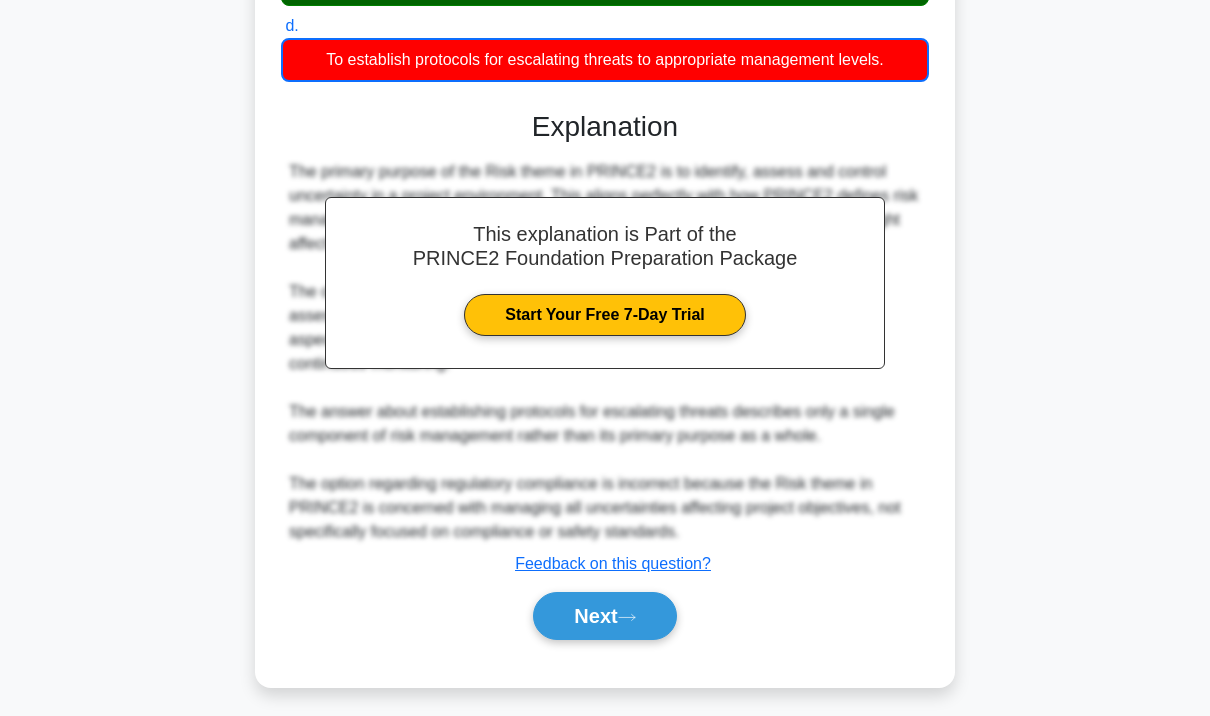 scroll, scrollTop: 450, scrollLeft: 0, axis: vertical 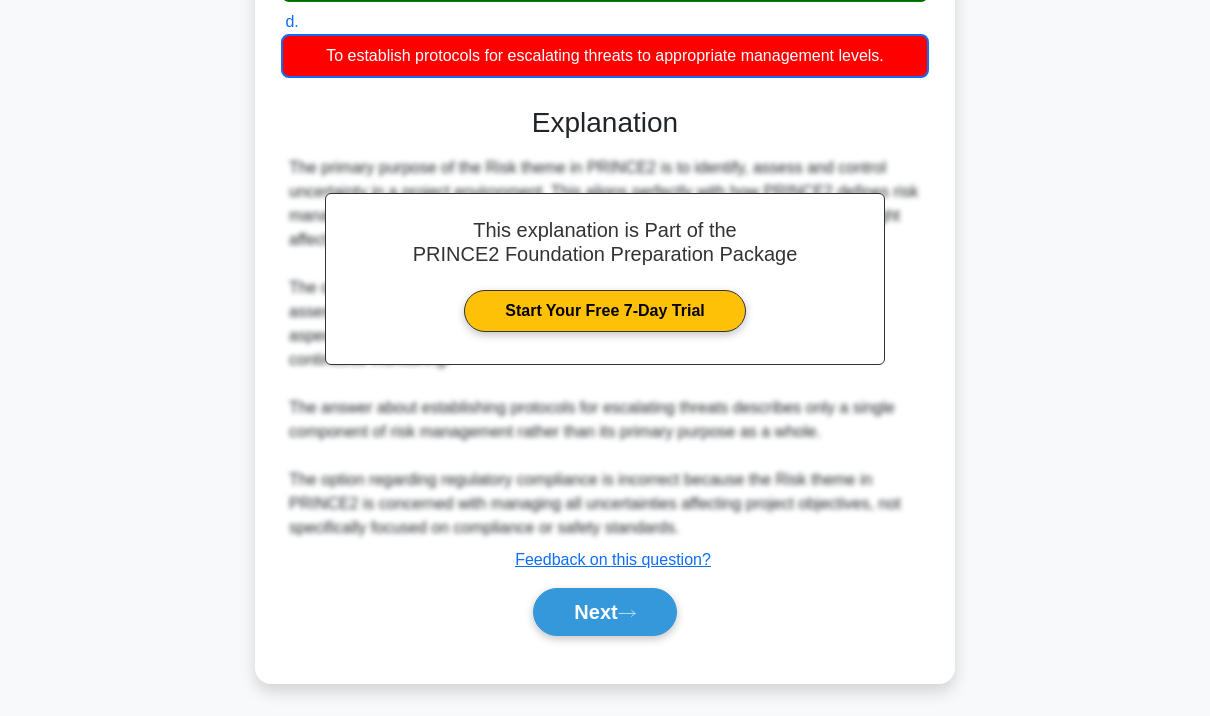 click 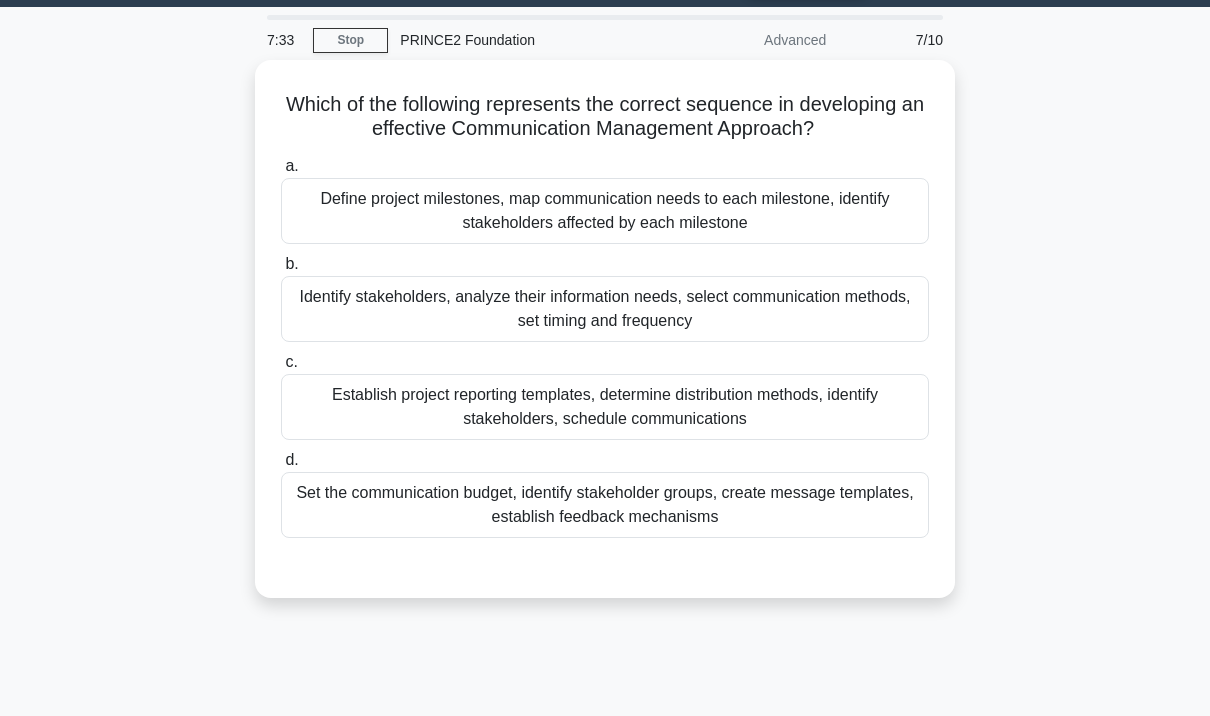scroll, scrollTop: 63, scrollLeft: 0, axis: vertical 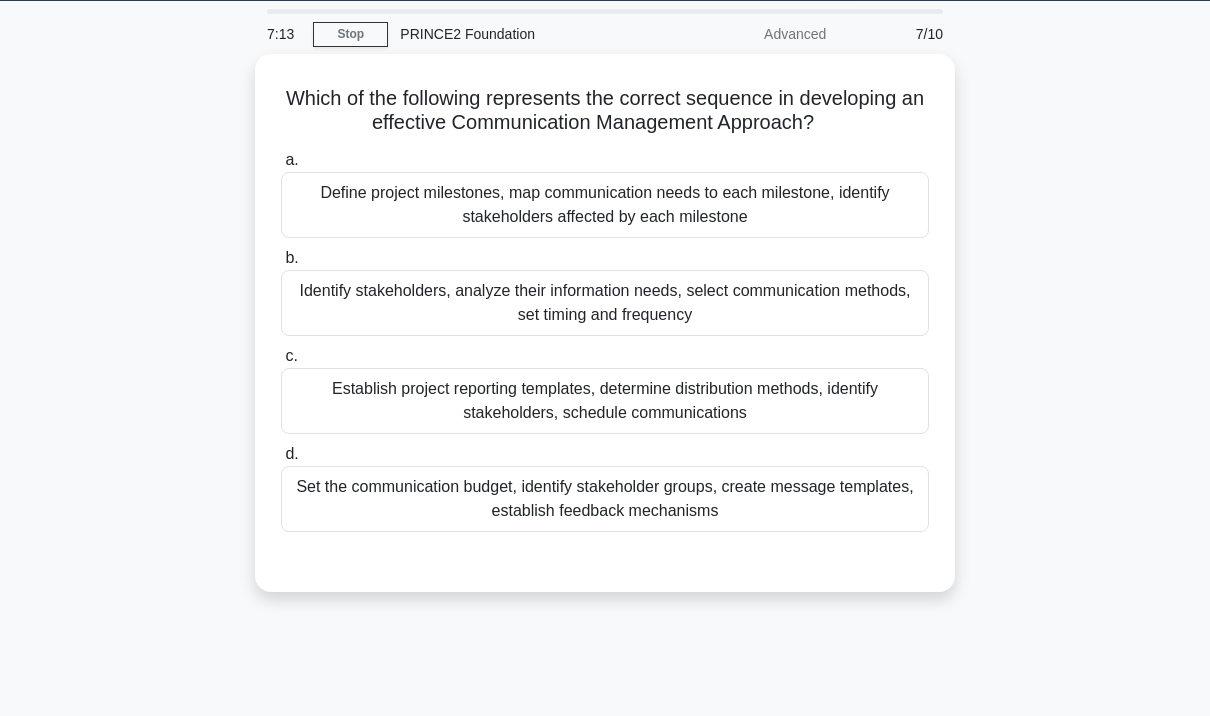 click on "Define project milestones, map communication needs to each milestone, identify stakeholders affected by each milestone" at bounding box center [605, 205] 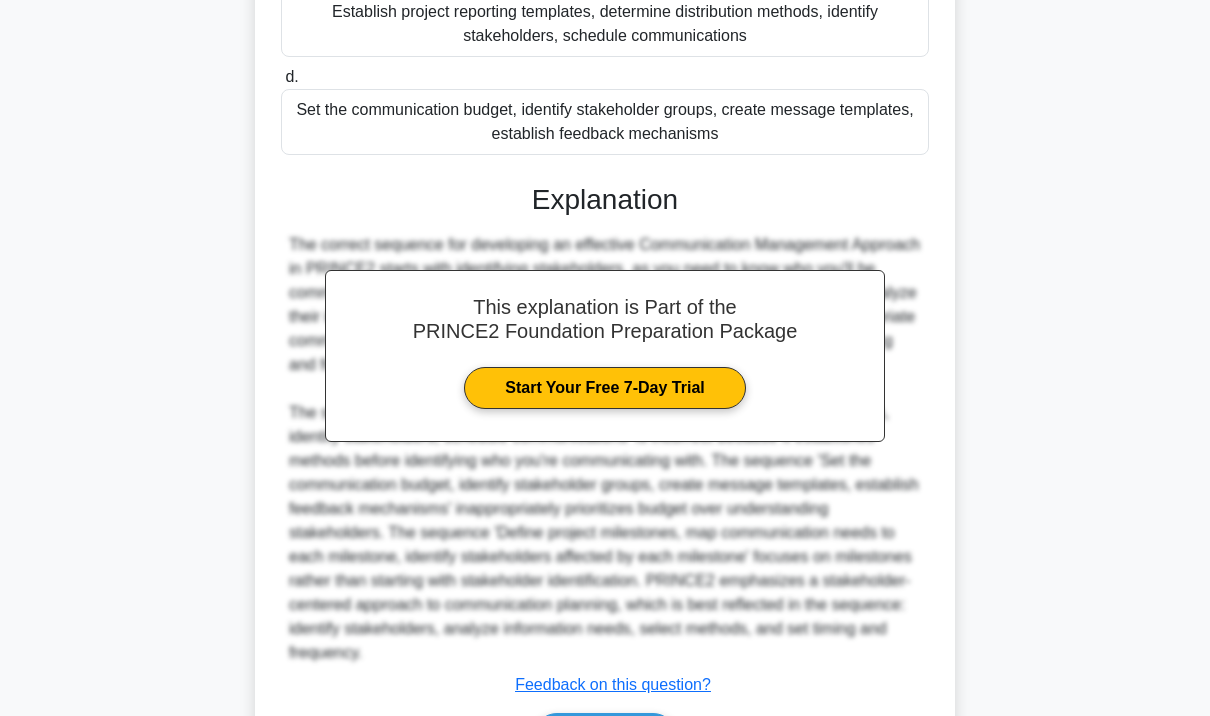 scroll, scrollTop: 570, scrollLeft: 0, axis: vertical 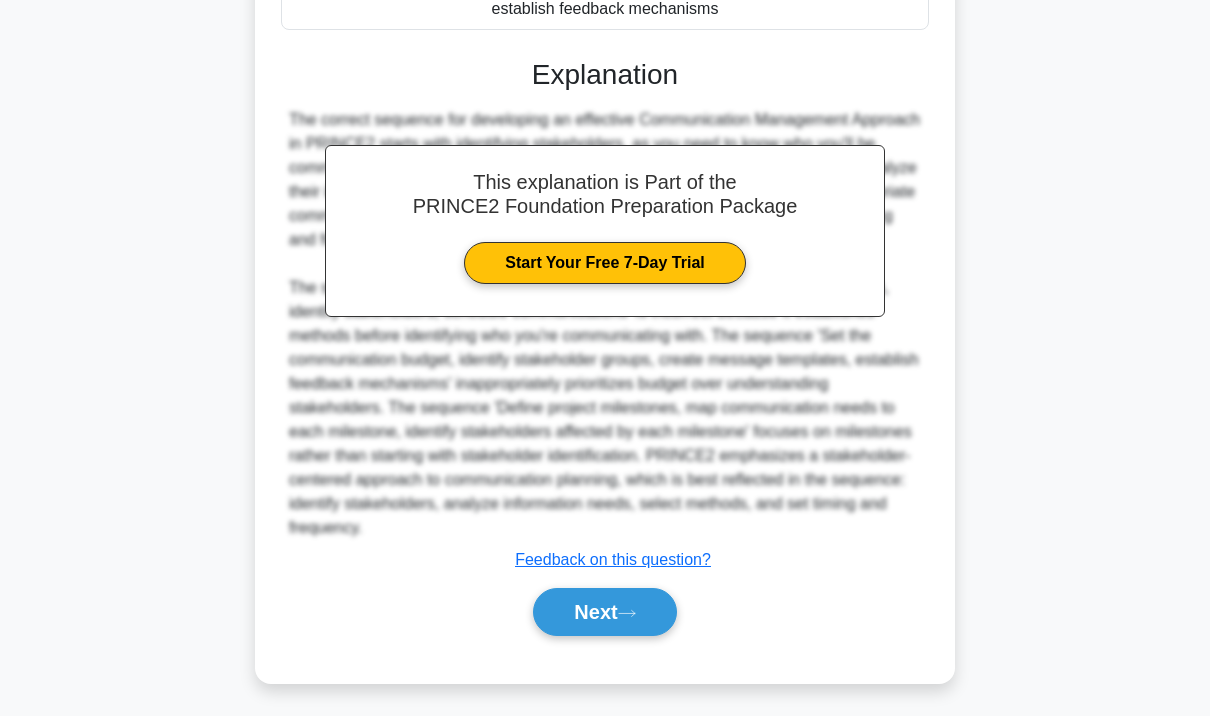 click on "Next" at bounding box center (604, 612) 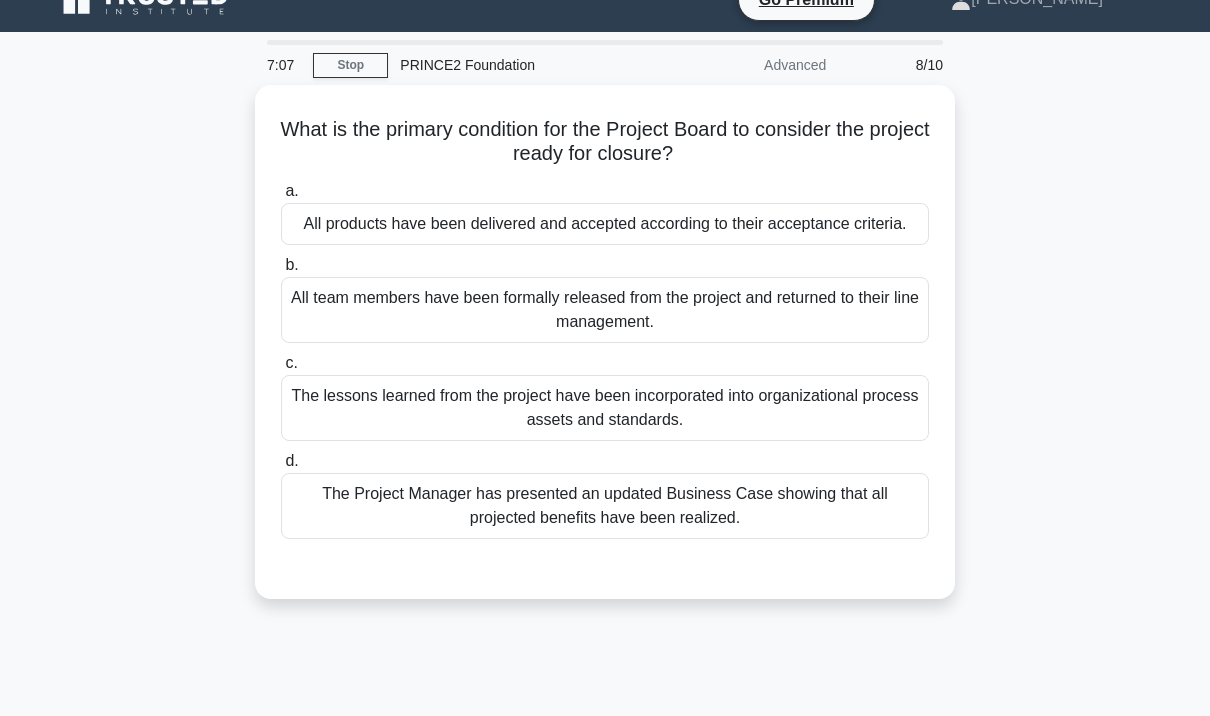 scroll, scrollTop: 0, scrollLeft: 0, axis: both 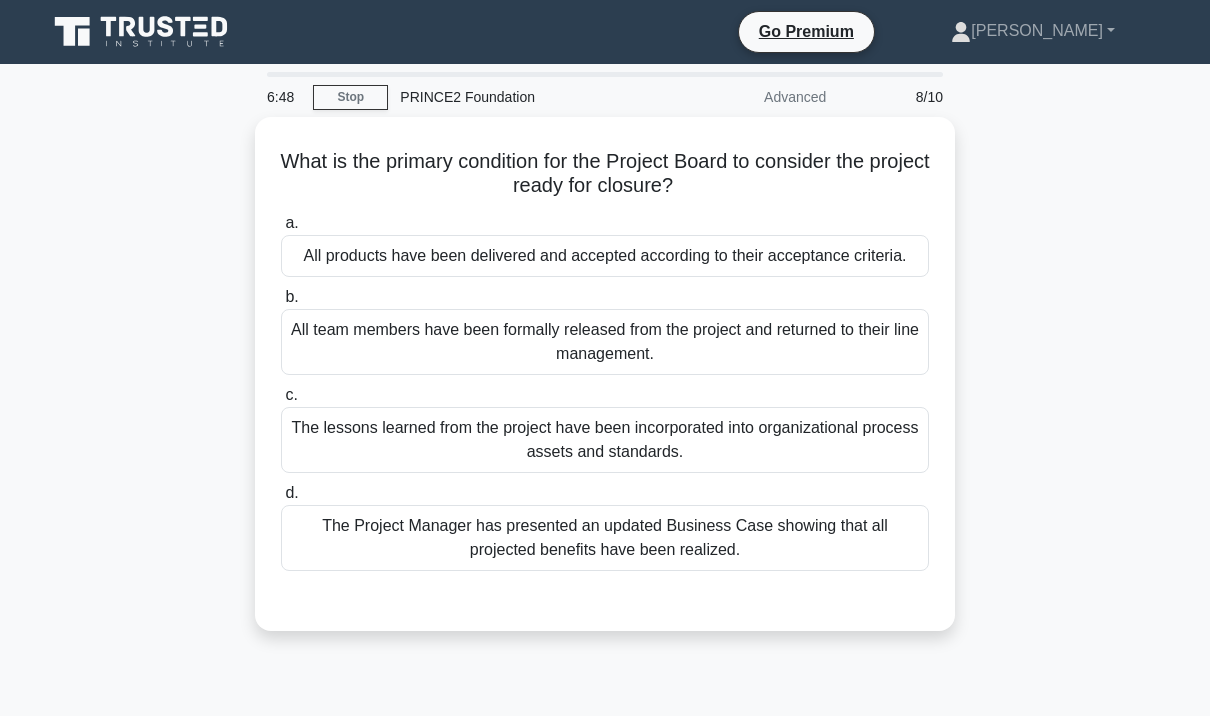 click on "All products have been delivered and accepted according to their acceptance criteria." at bounding box center (605, 256) 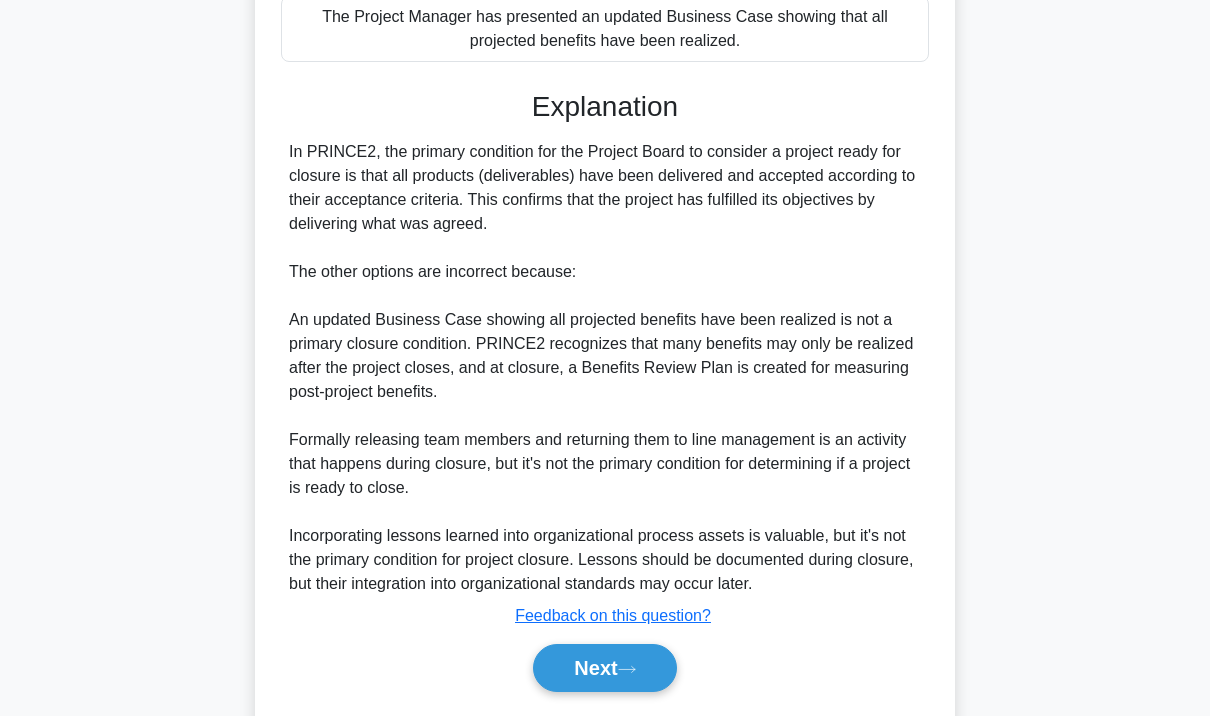 scroll, scrollTop: 544, scrollLeft: 0, axis: vertical 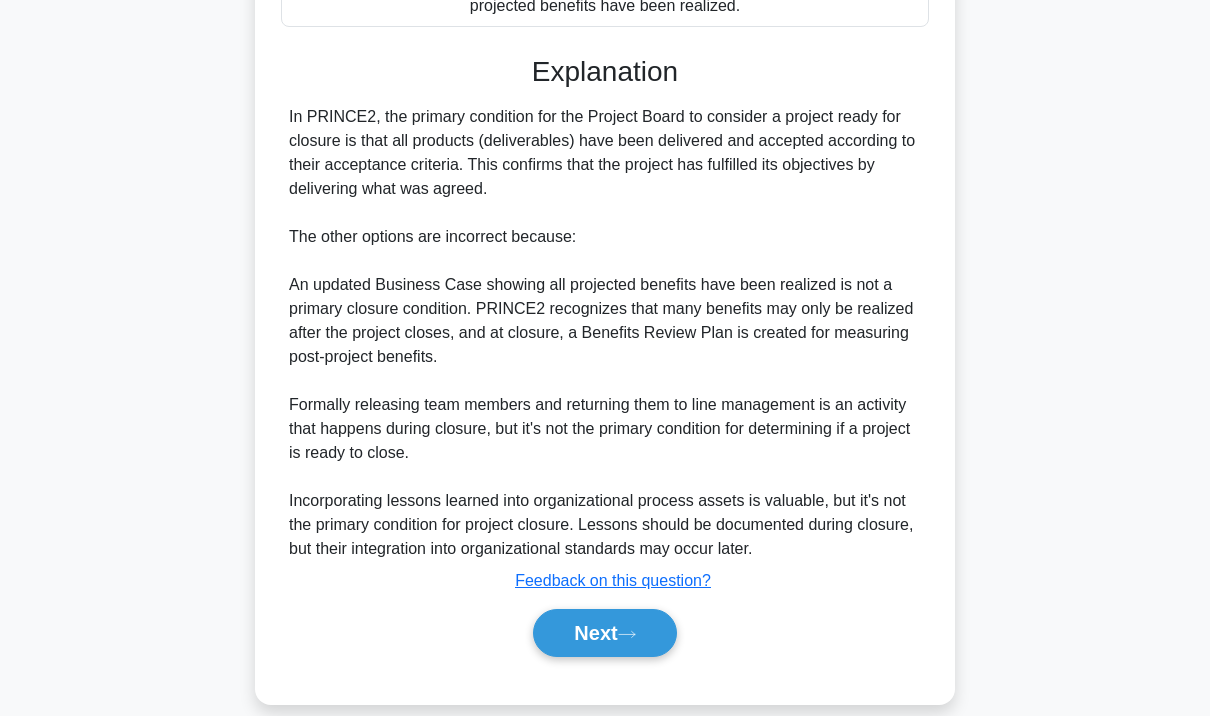click on "Next" at bounding box center (604, 633) 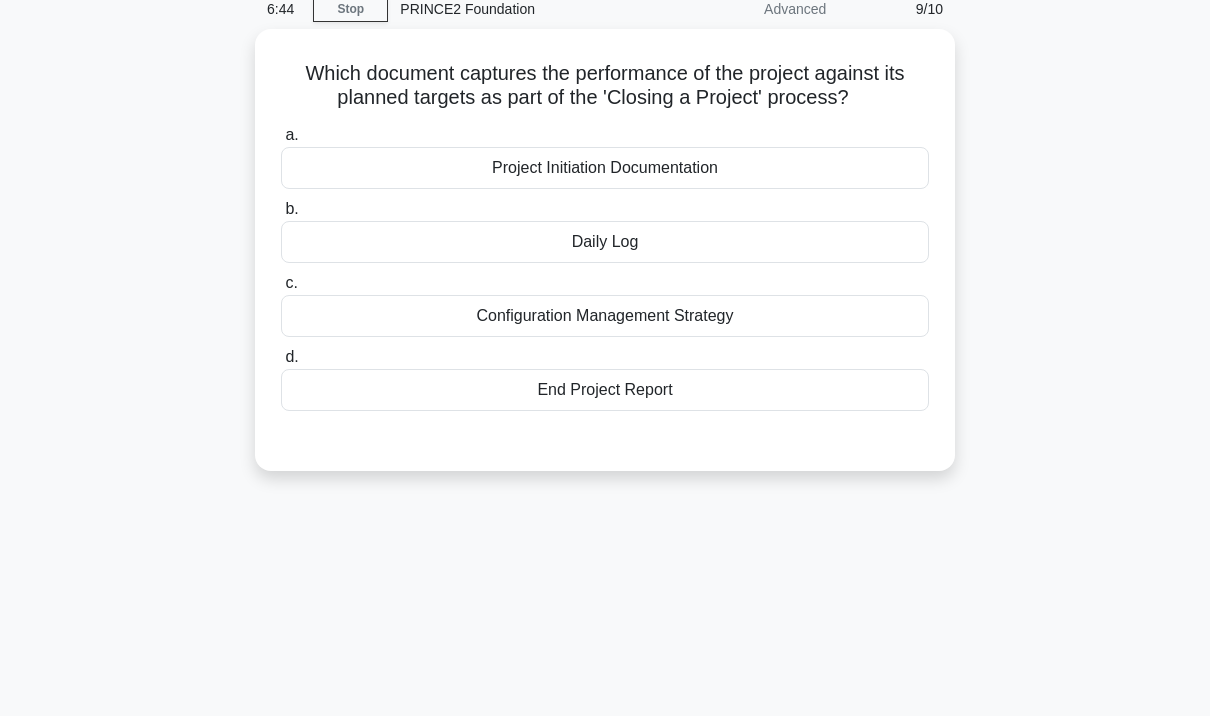 scroll, scrollTop: 0, scrollLeft: 0, axis: both 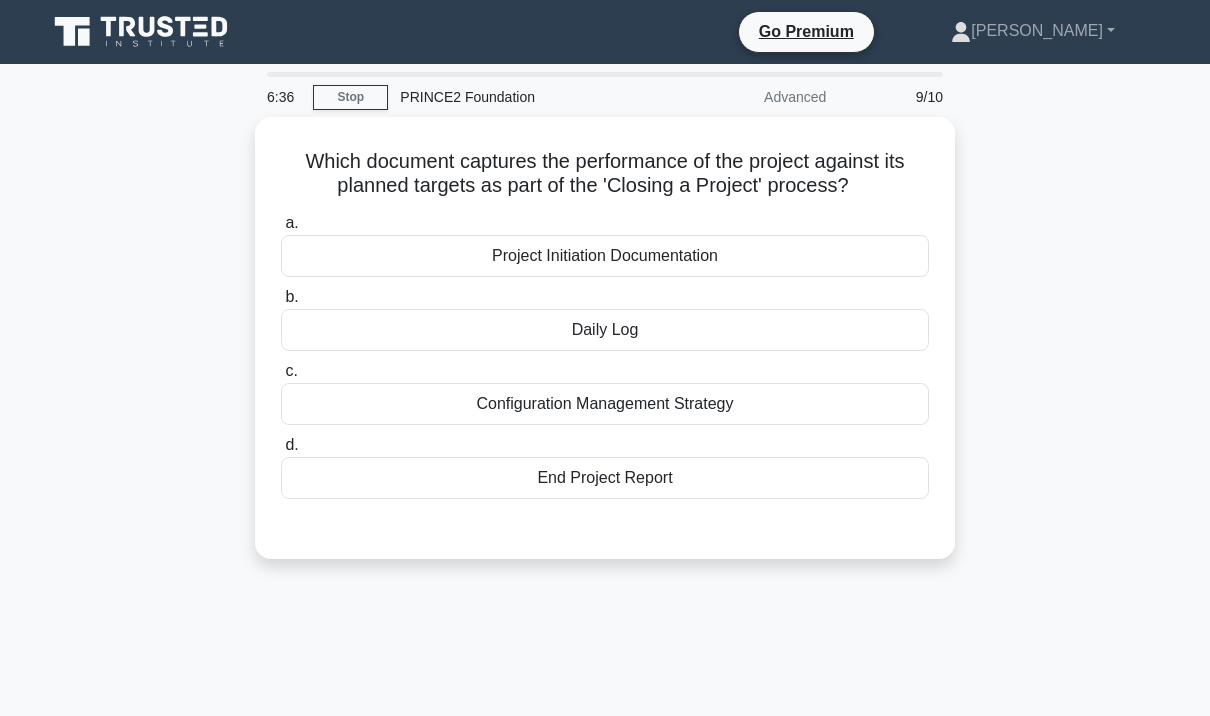 click on "a.
Project Initiation Documentation
b.
Daily Log
c." at bounding box center [605, 355] 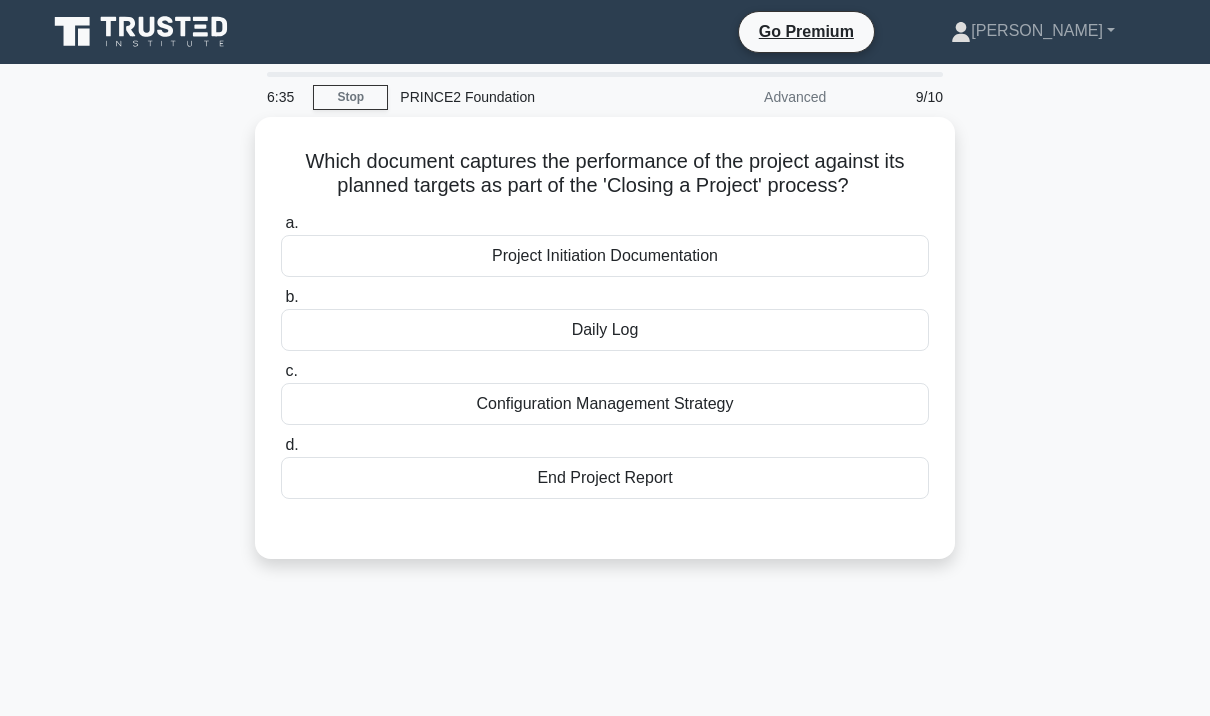 click on "End Project Report" at bounding box center [605, 478] 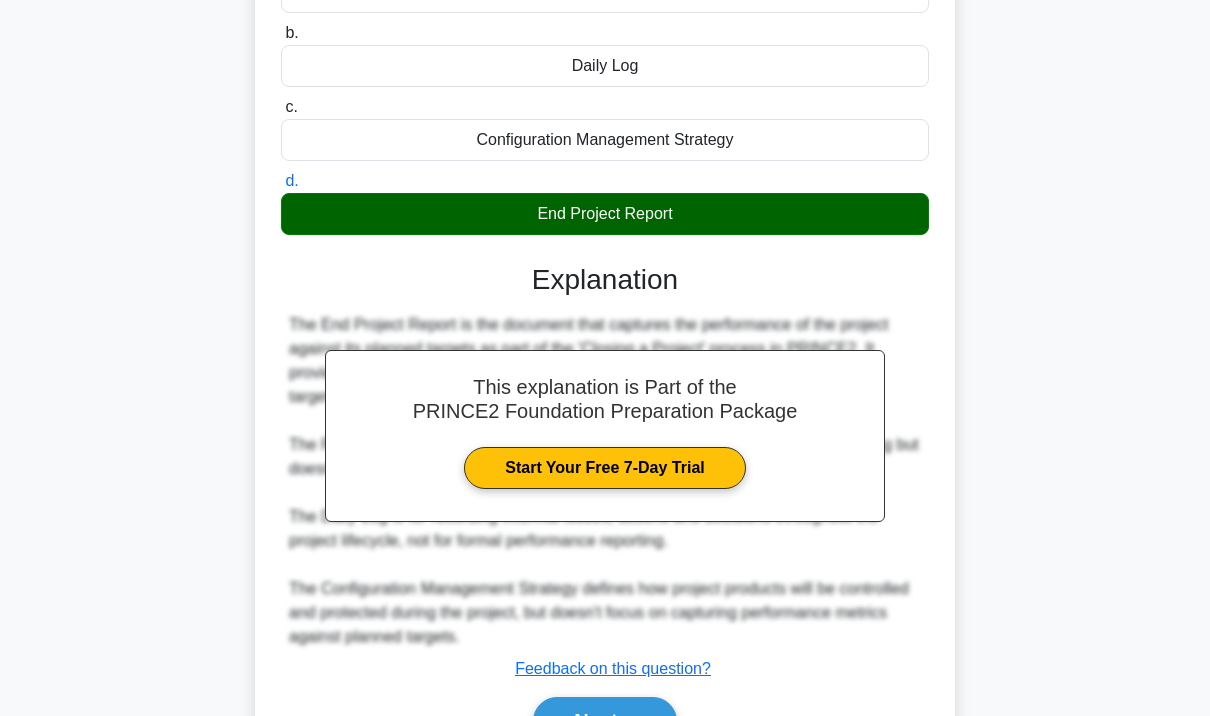 scroll, scrollTop: 328, scrollLeft: 0, axis: vertical 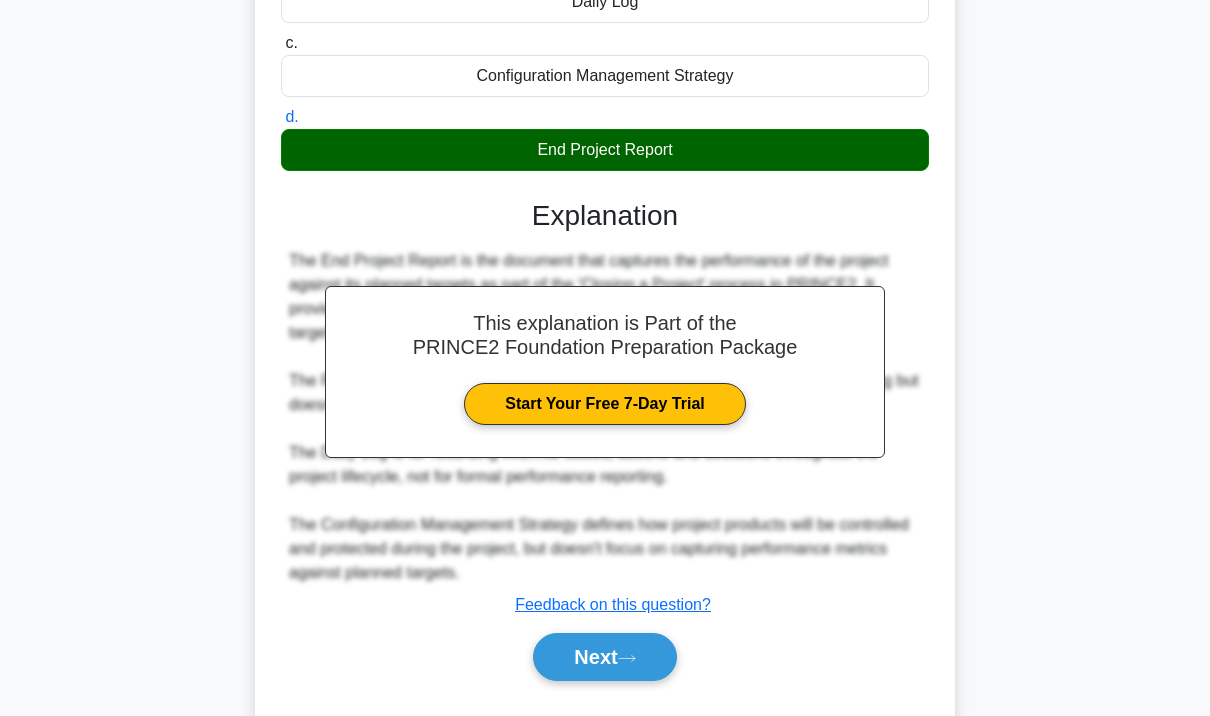 click on "Next" at bounding box center (604, 657) 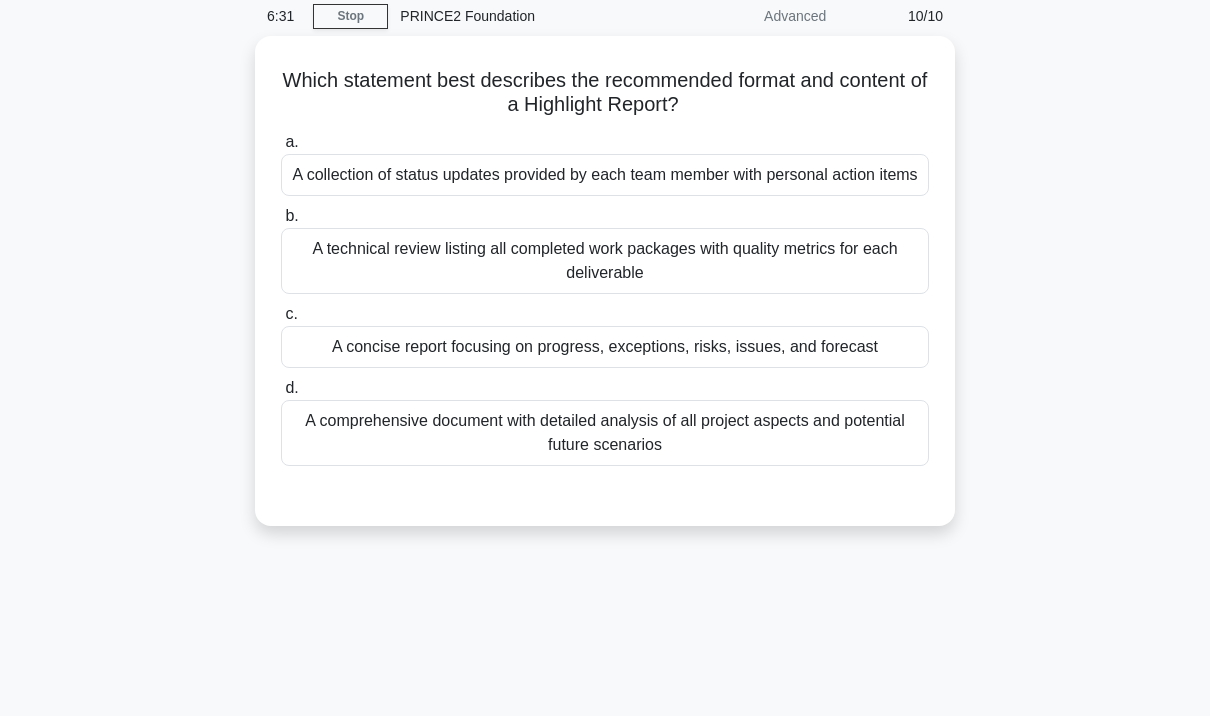 scroll, scrollTop: 0, scrollLeft: 0, axis: both 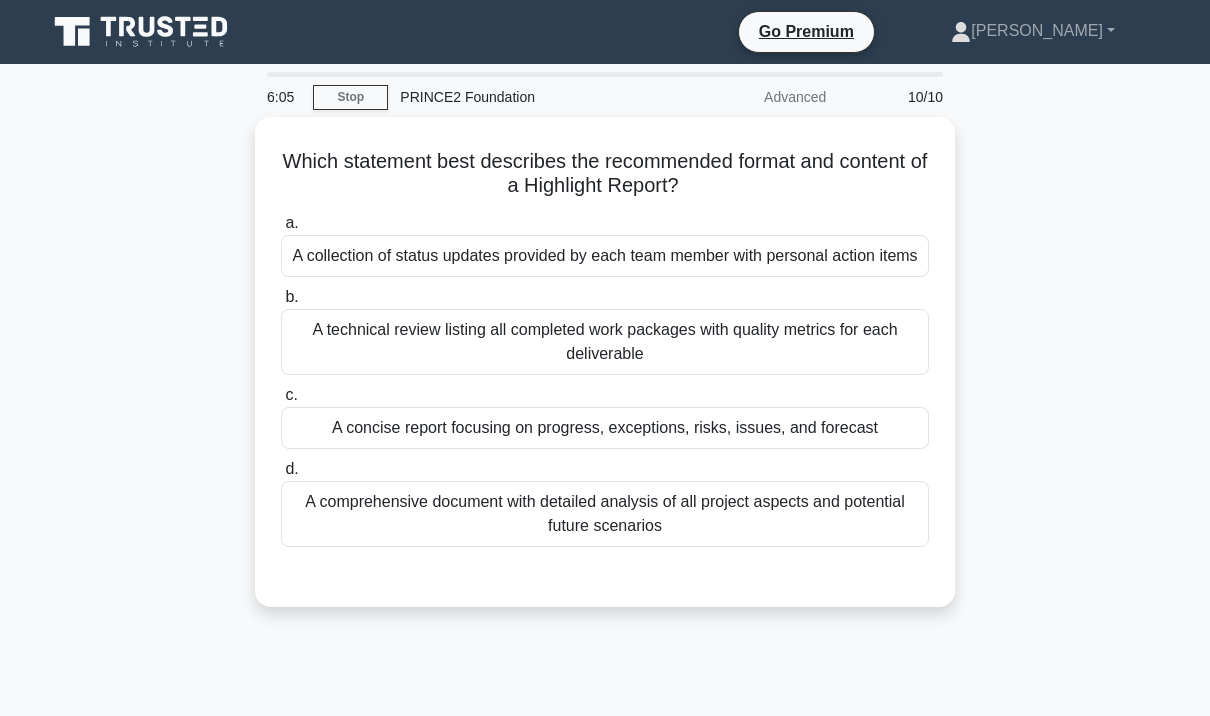 click on "A concise report focusing on progress, exceptions, risks, issues, and forecast" at bounding box center [605, 428] 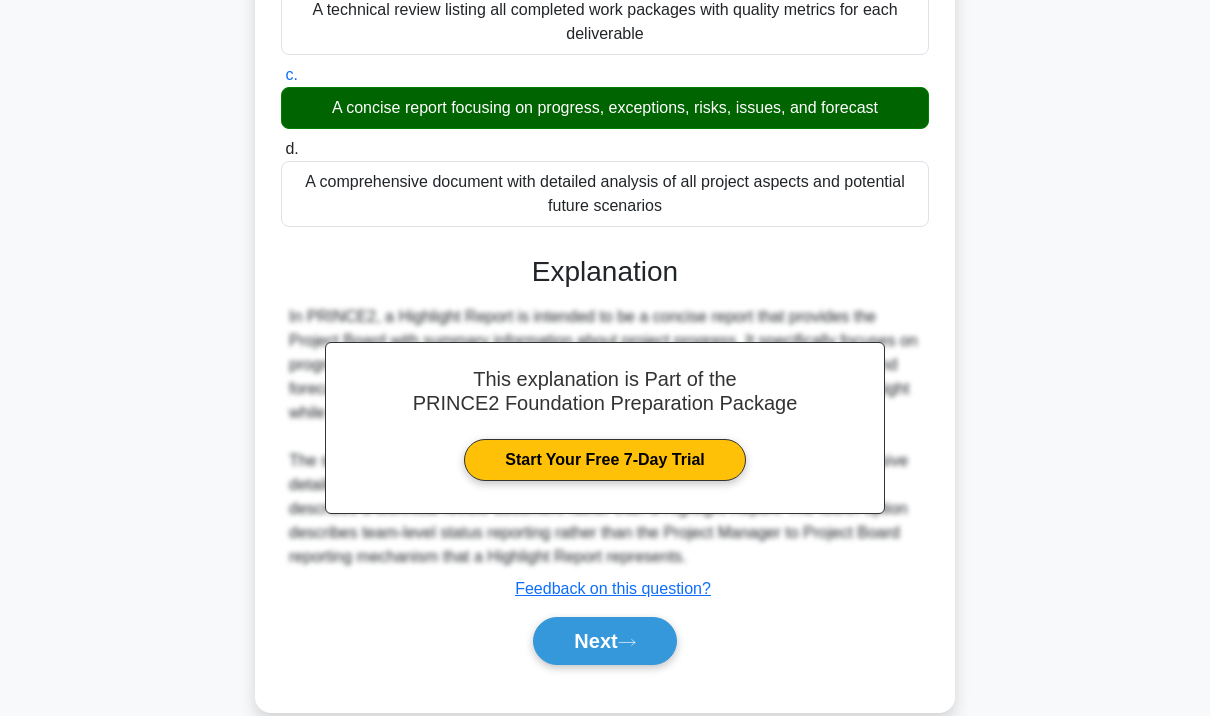 scroll, scrollTop: 352, scrollLeft: 0, axis: vertical 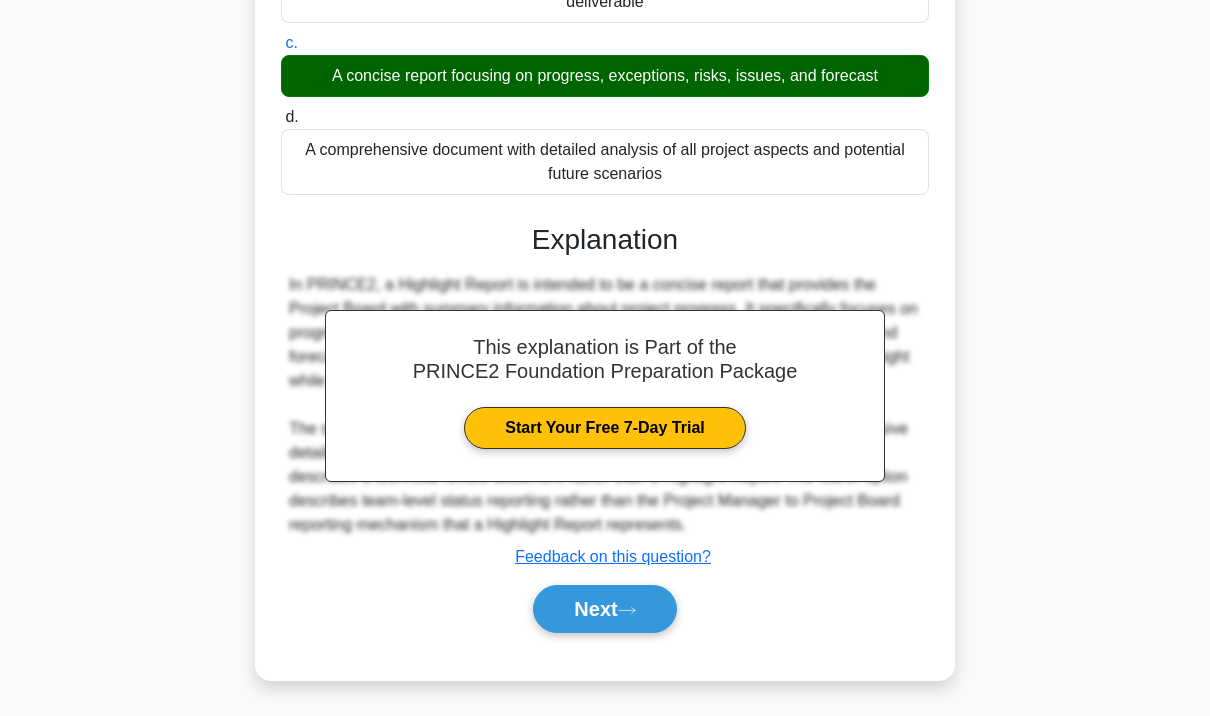 click 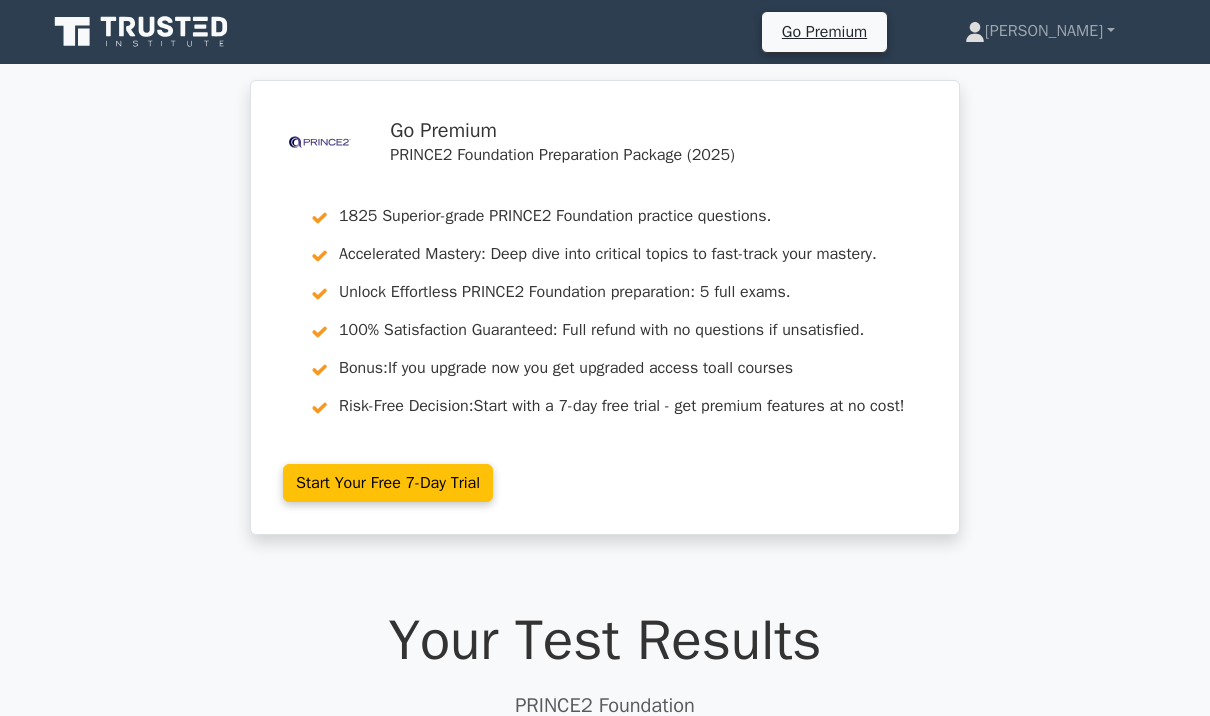 scroll, scrollTop: 0, scrollLeft: 0, axis: both 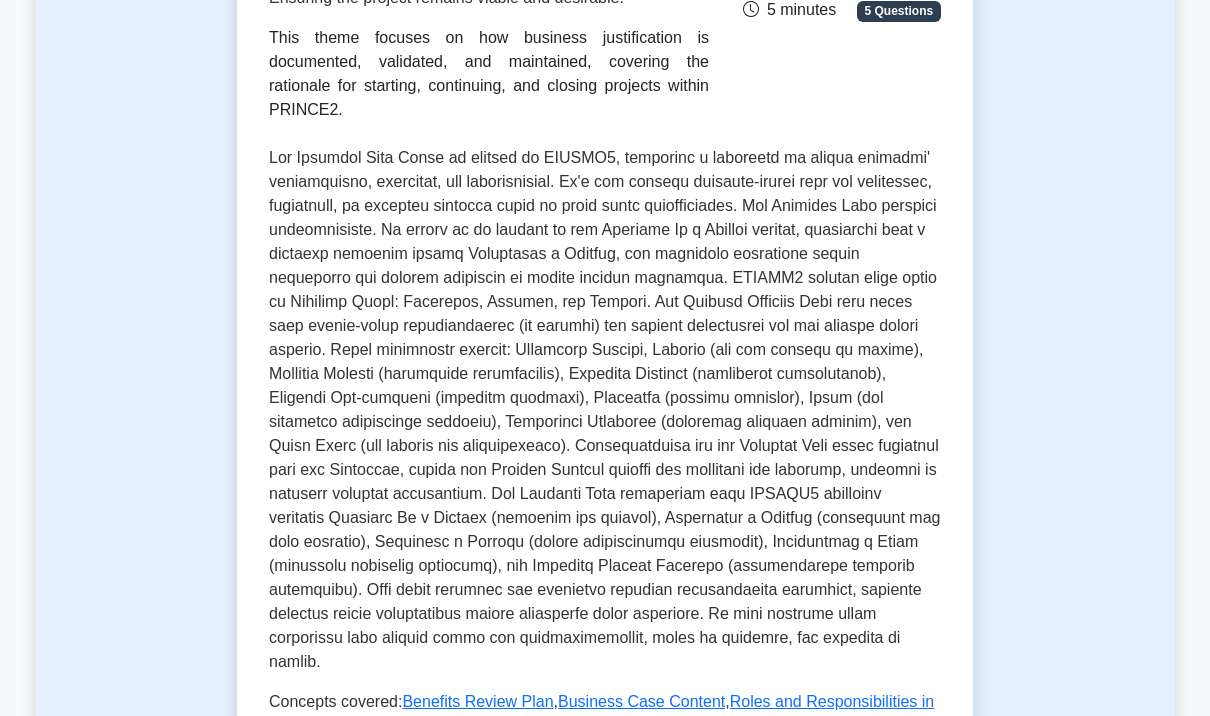 click on "Business Case Theme
Ensuring the project remains viable and desirable.
This theme focuses on how business justification is documented, validated, and maintained, covering the rationale for starting, continuing, and closing projects within PRINCE2.
5 minutes
5 Questions
Concepts covered:  ,  ,  ,  ," at bounding box center [605, 787] 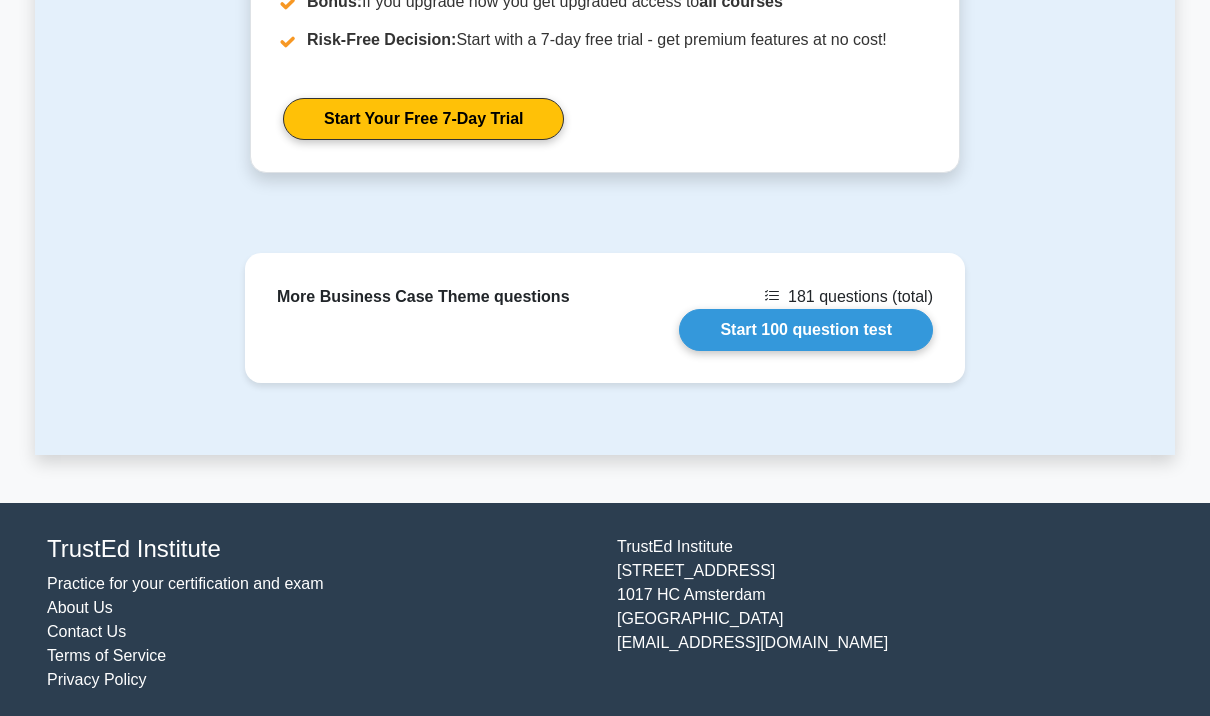 scroll, scrollTop: 1702, scrollLeft: 0, axis: vertical 